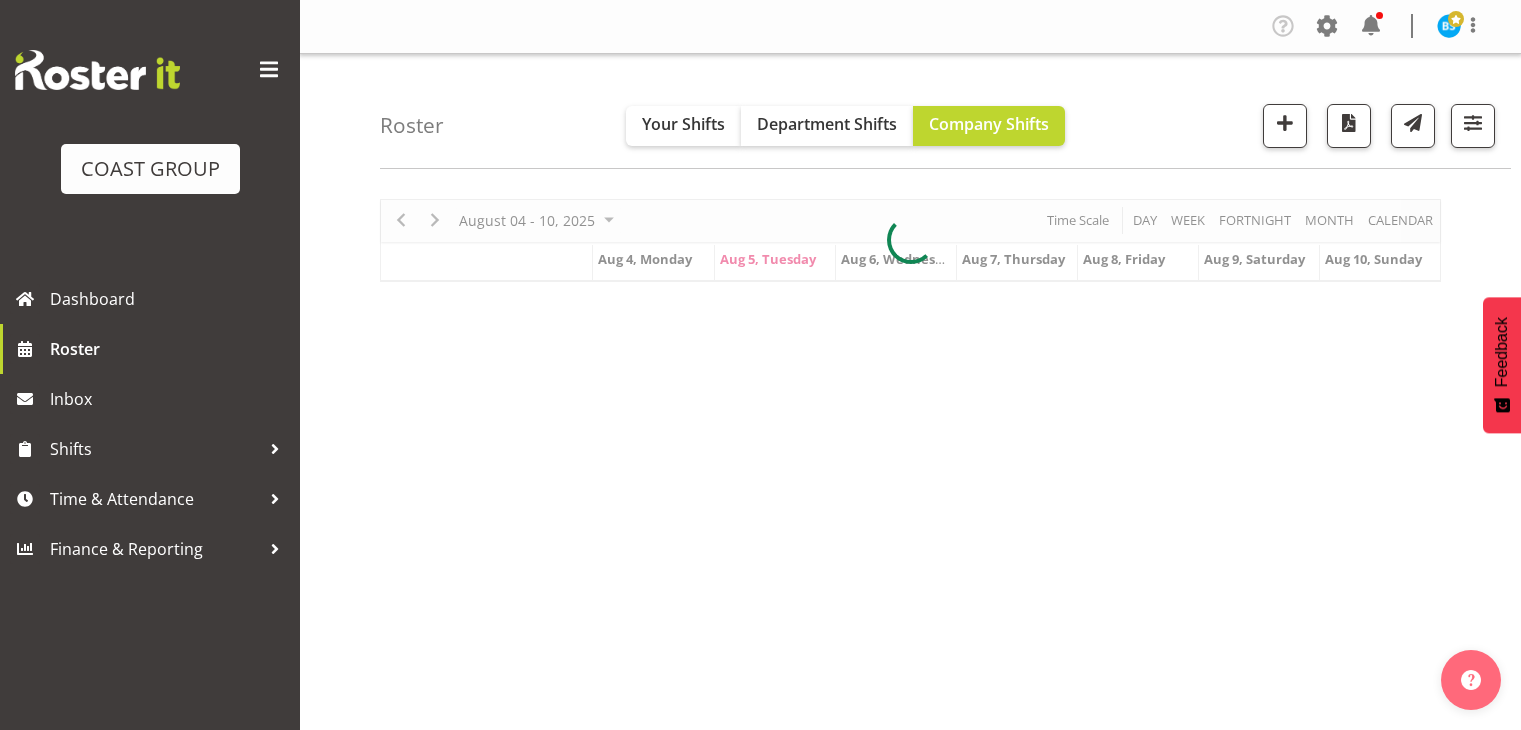 scroll, scrollTop: 0, scrollLeft: 0, axis: both 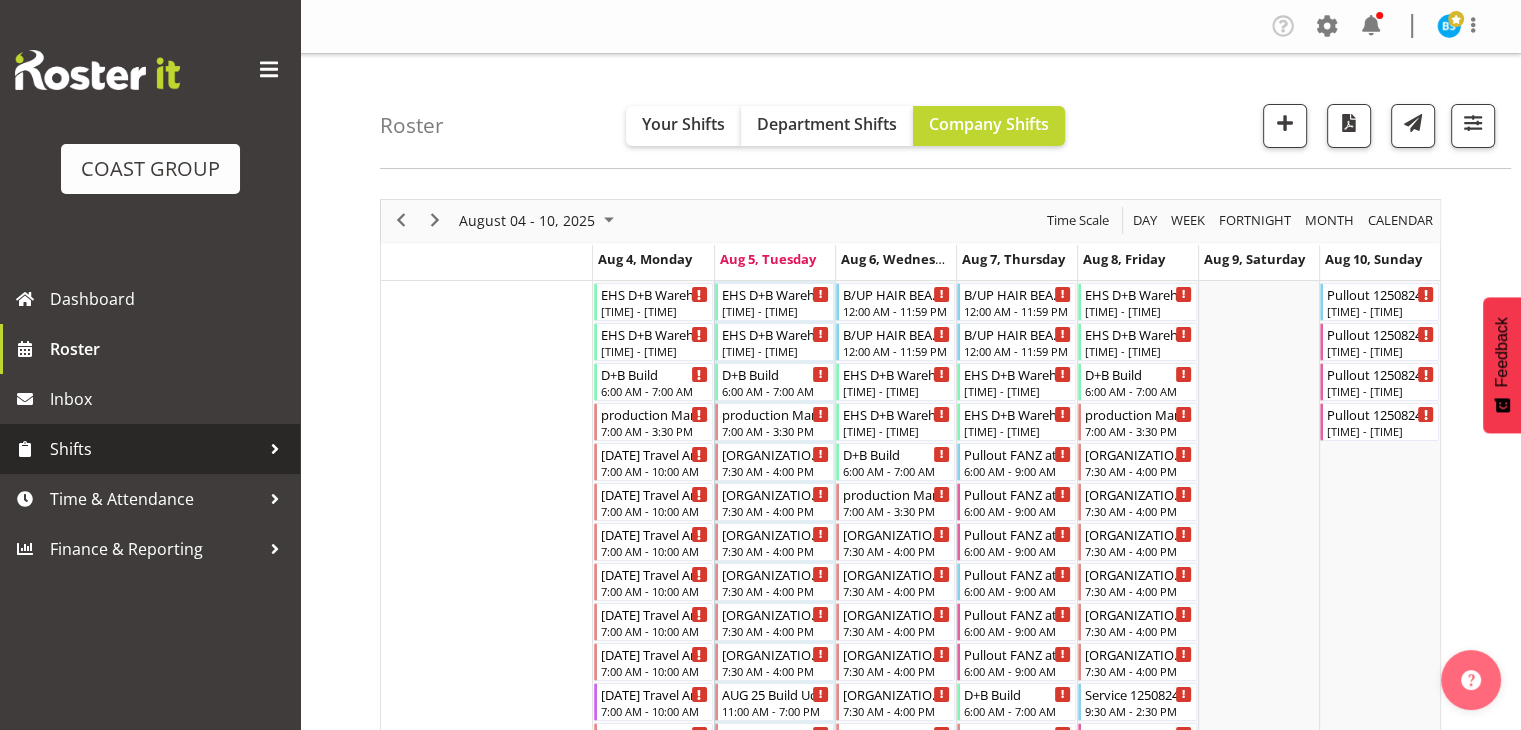 click at bounding box center (275, 449) 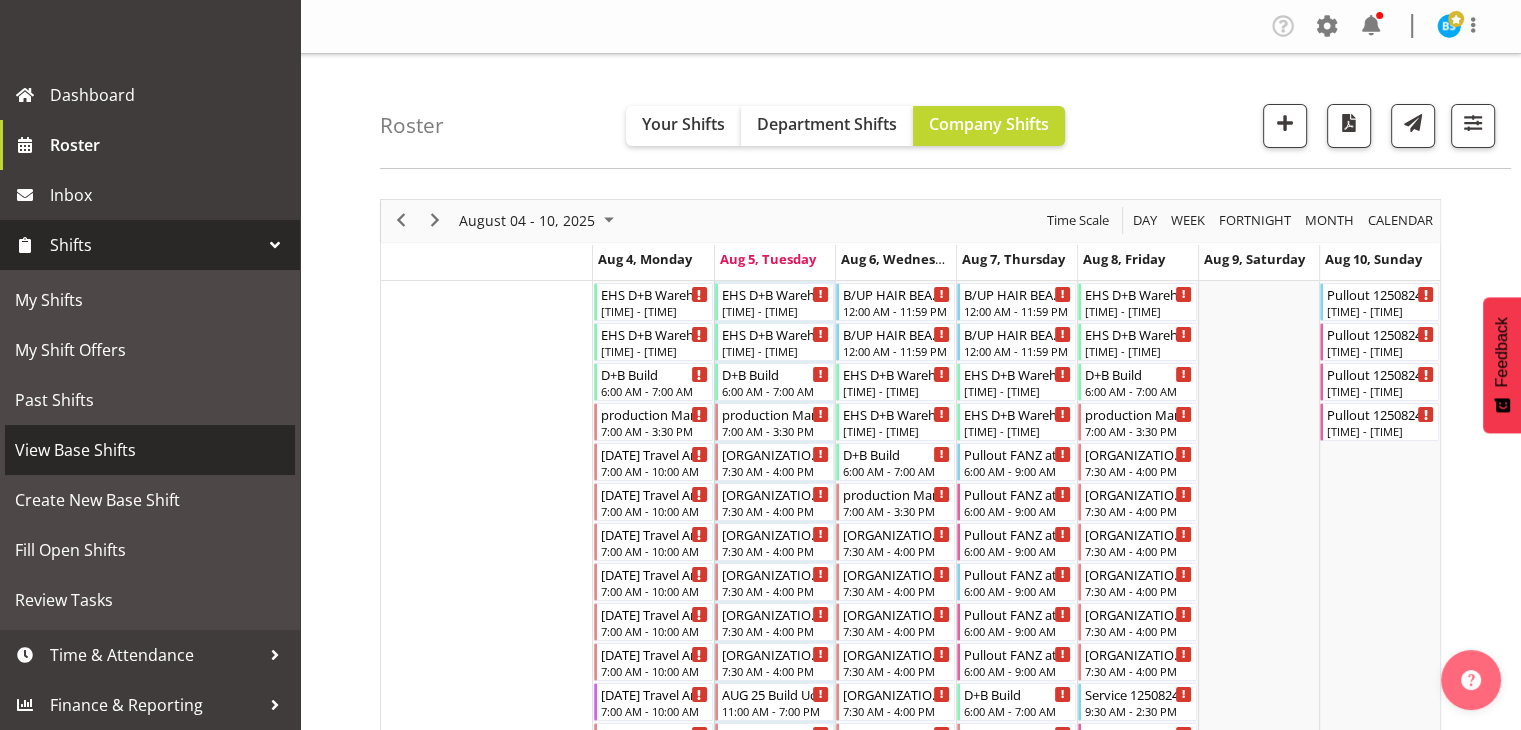 scroll, scrollTop: 204, scrollLeft: 0, axis: vertical 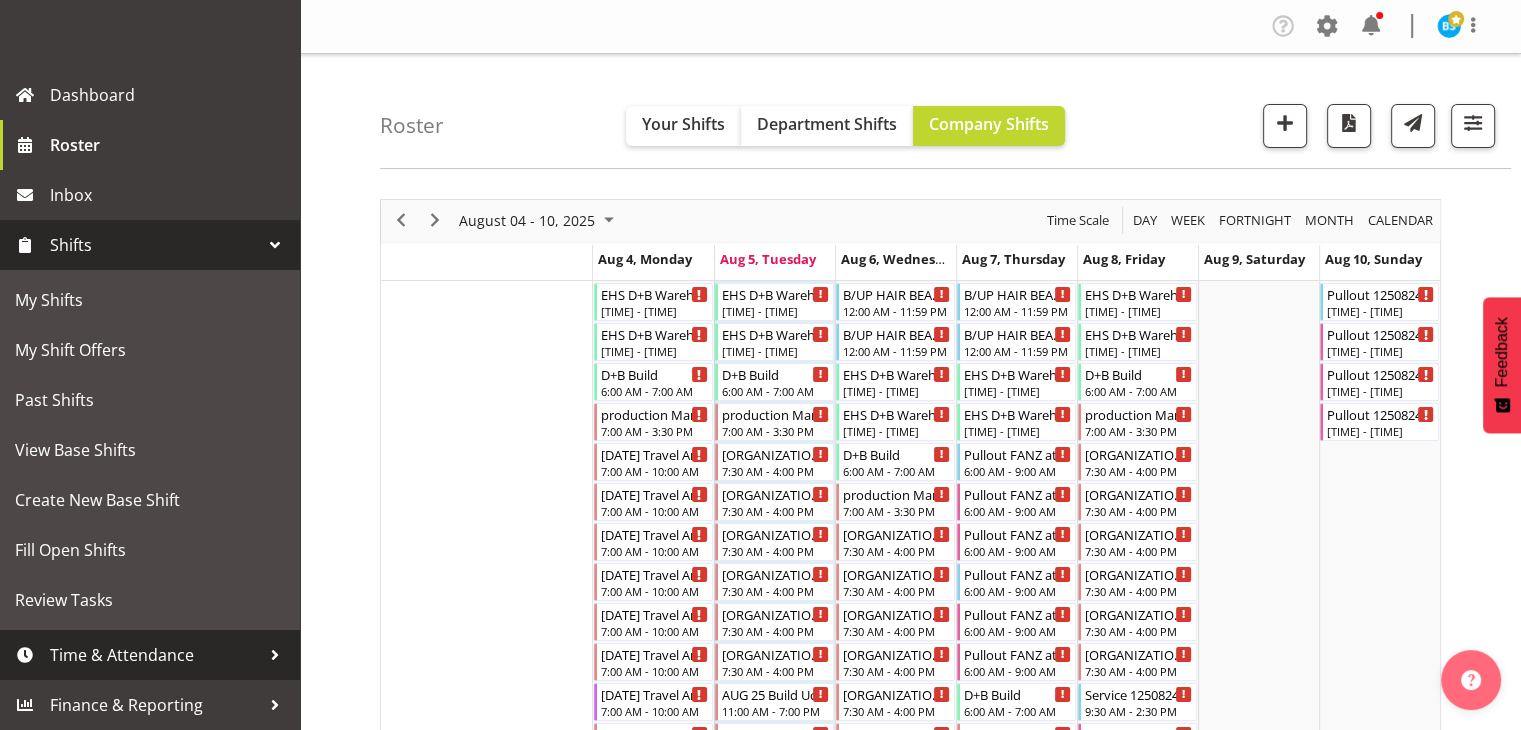 click at bounding box center [275, 655] 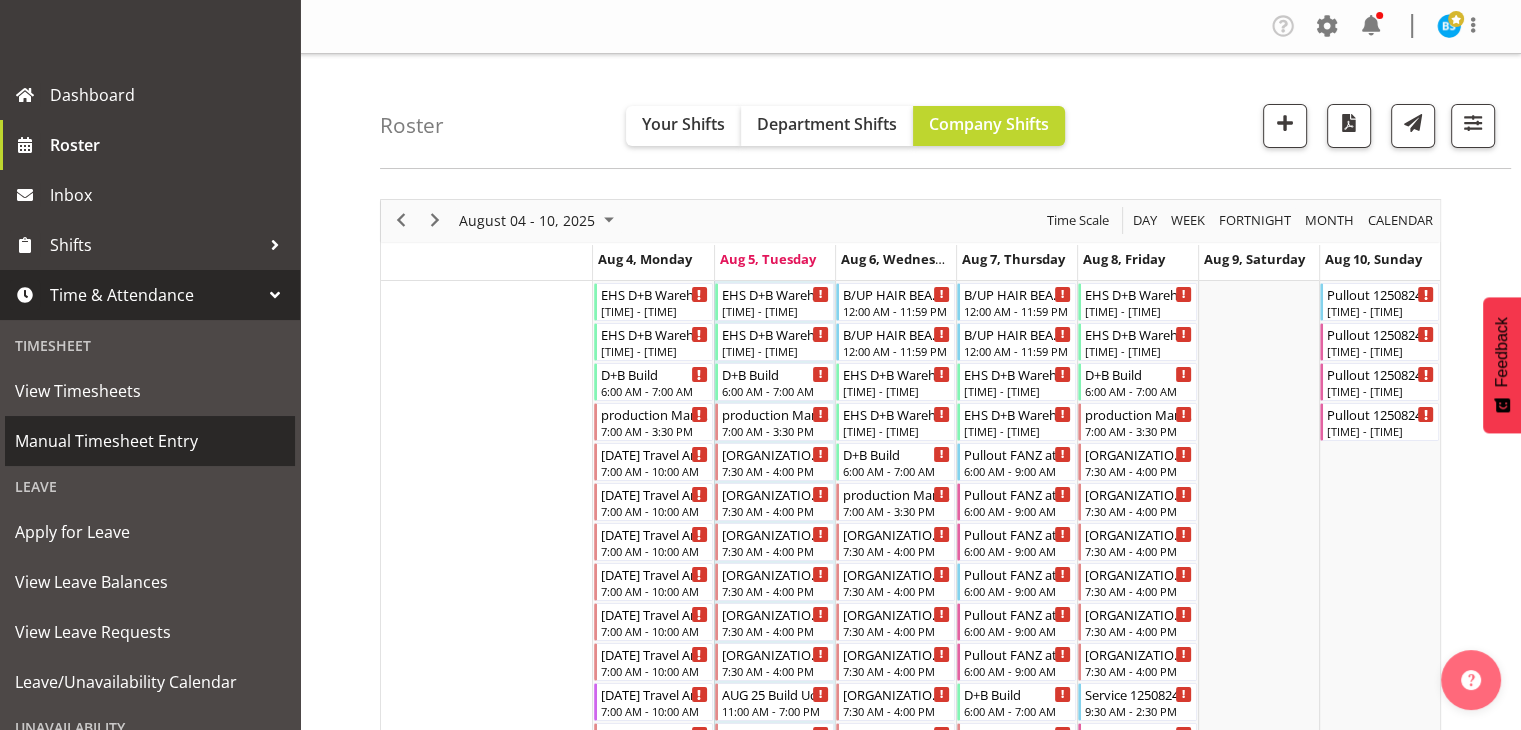 click on "Manual Timesheet Entry" at bounding box center [150, 441] 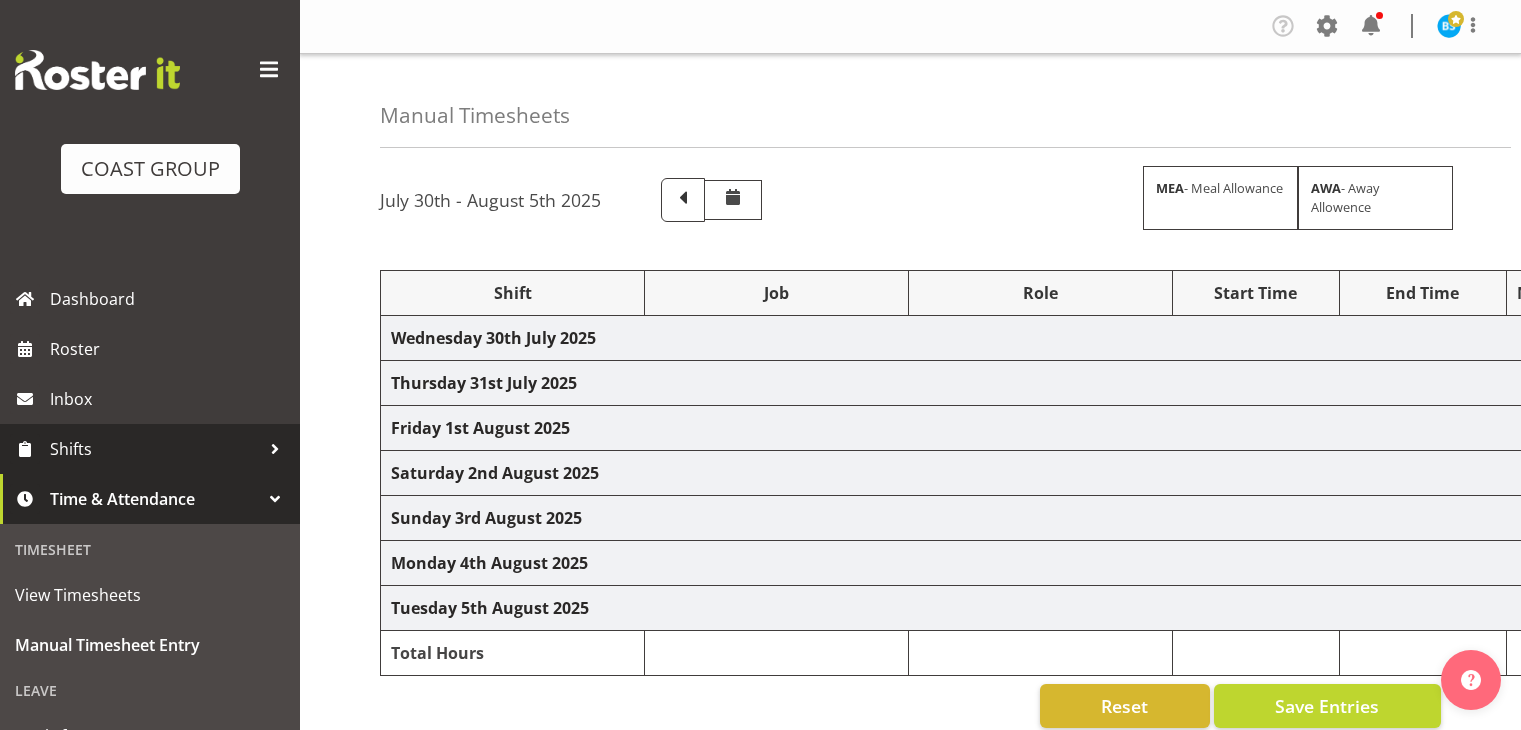 scroll, scrollTop: 0, scrollLeft: 0, axis: both 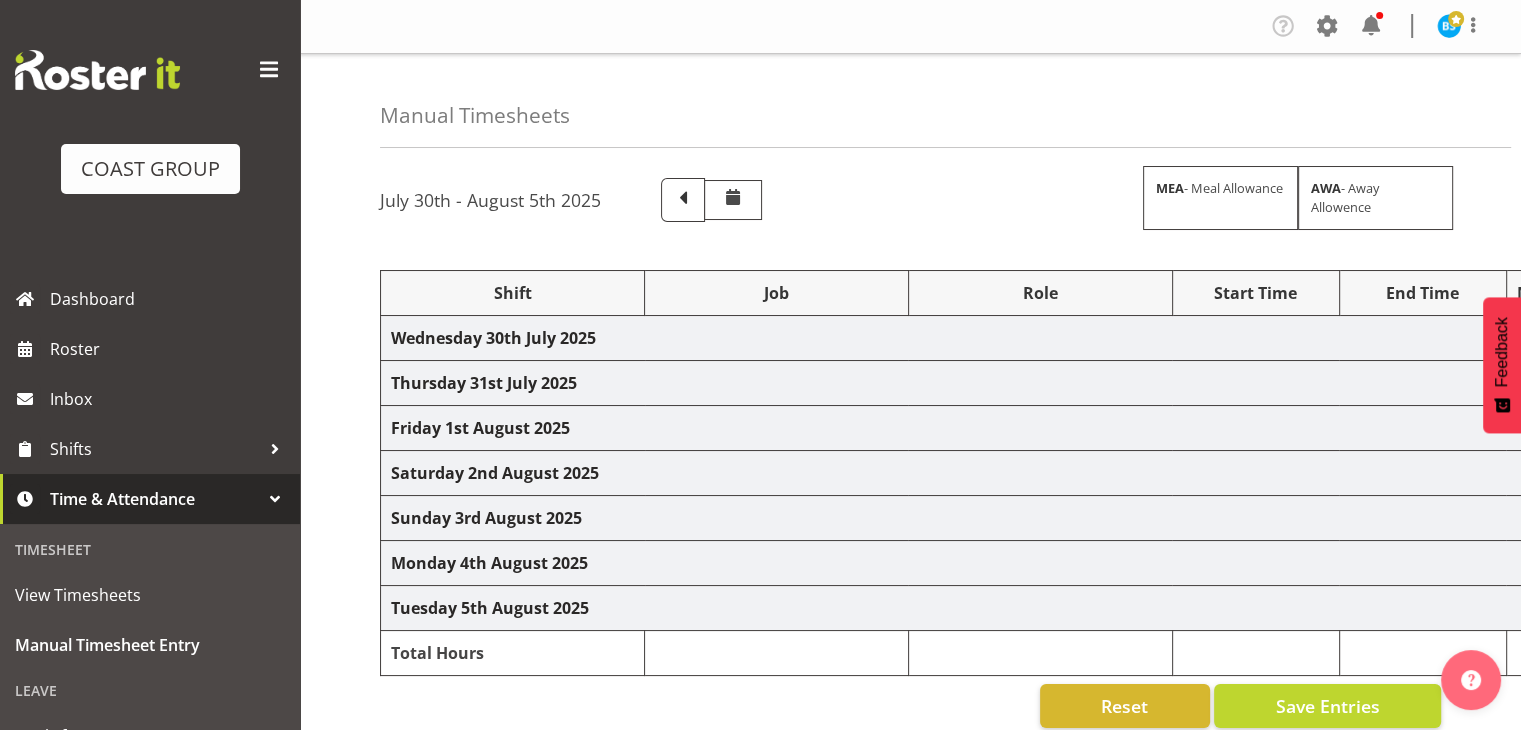 select on "10069" 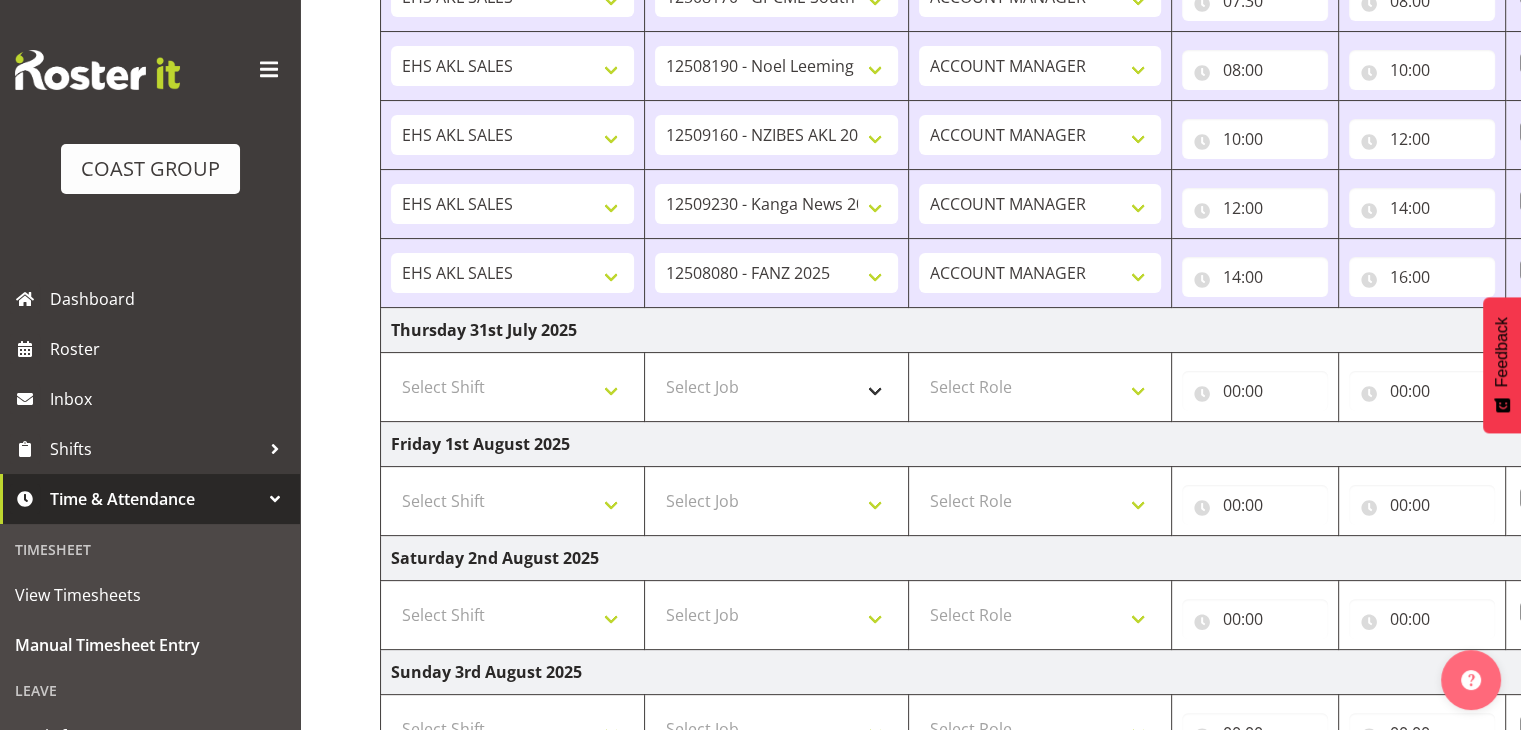 scroll, scrollTop: 400, scrollLeft: 0, axis: vertical 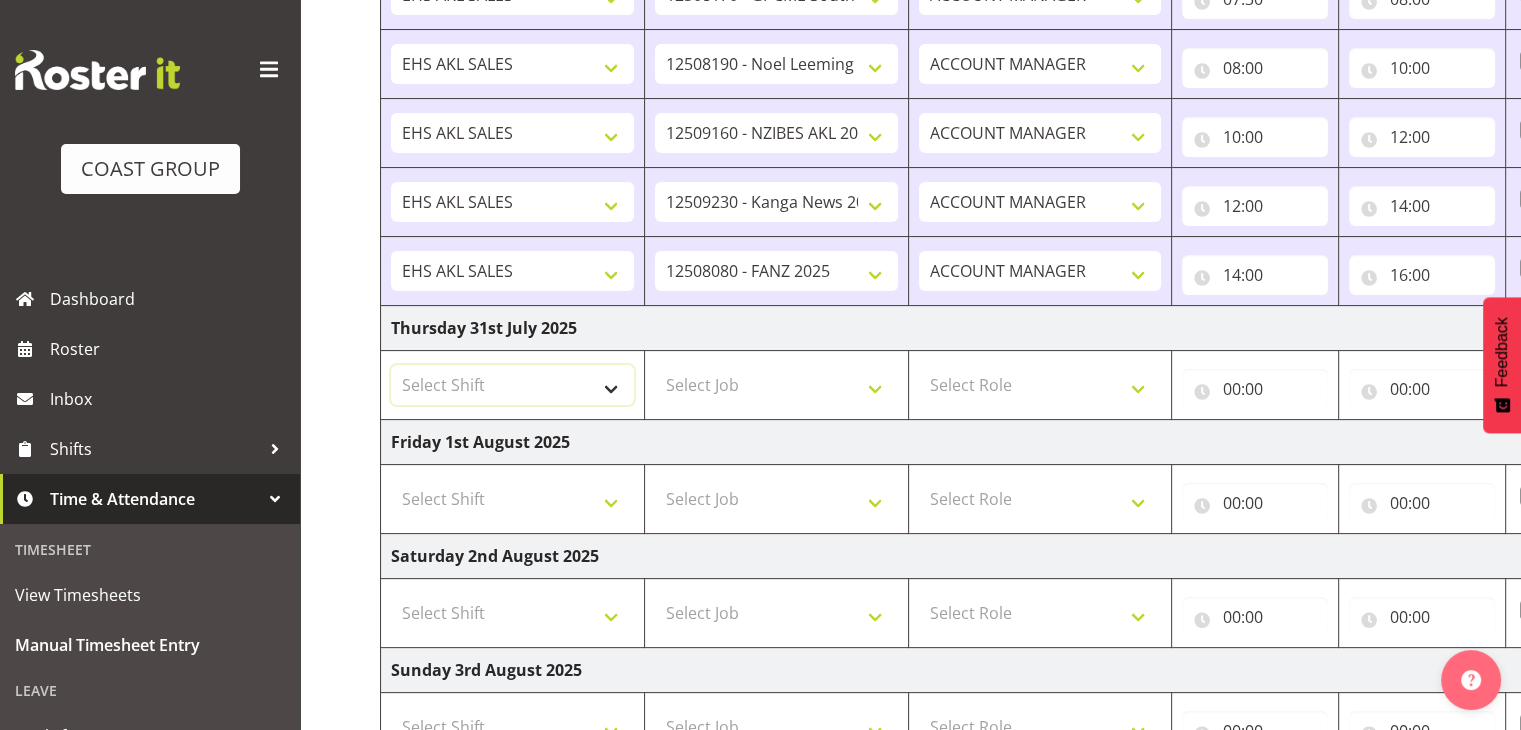 click on "Select Shift  EHS AKL SALES" at bounding box center [512, 385] 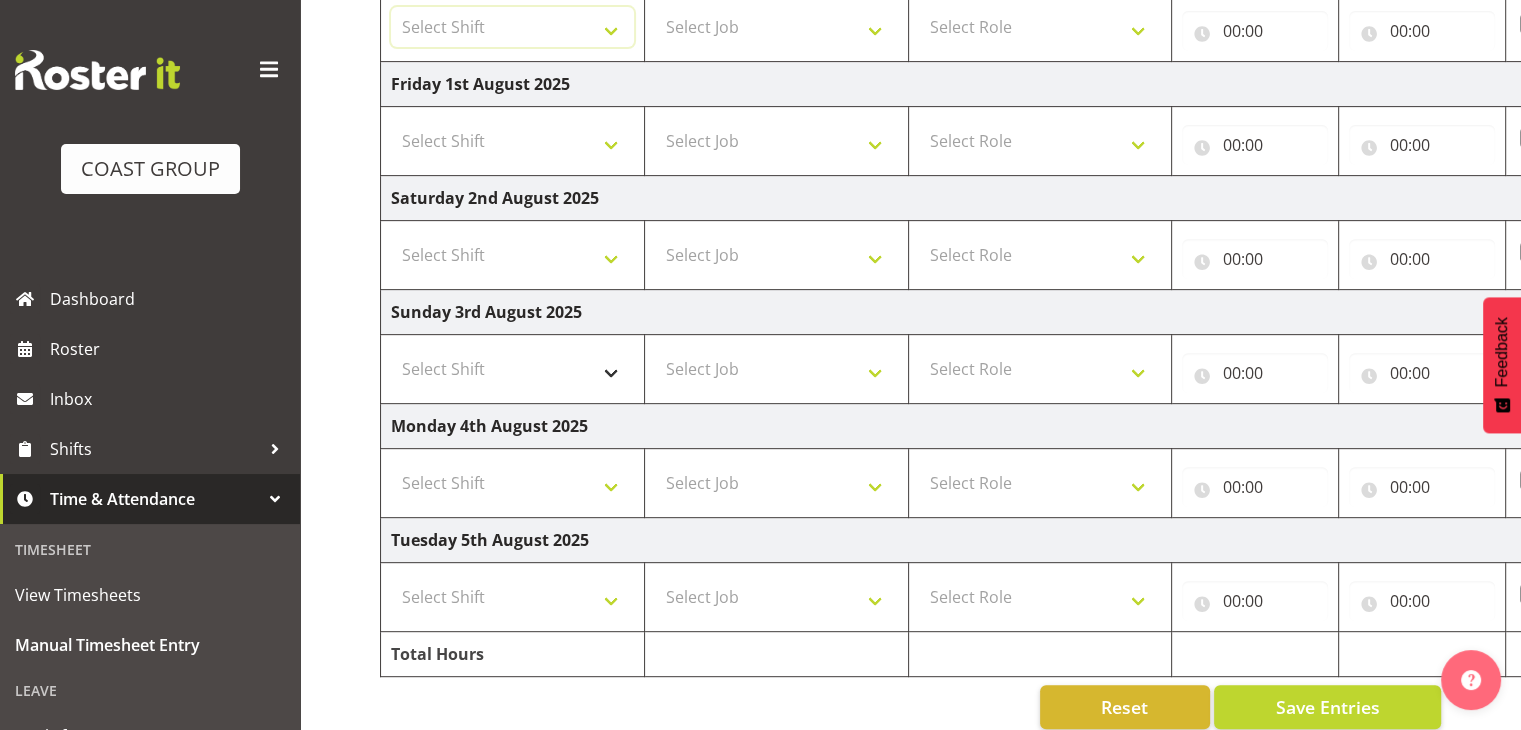 scroll, scrollTop: 783, scrollLeft: 0, axis: vertical 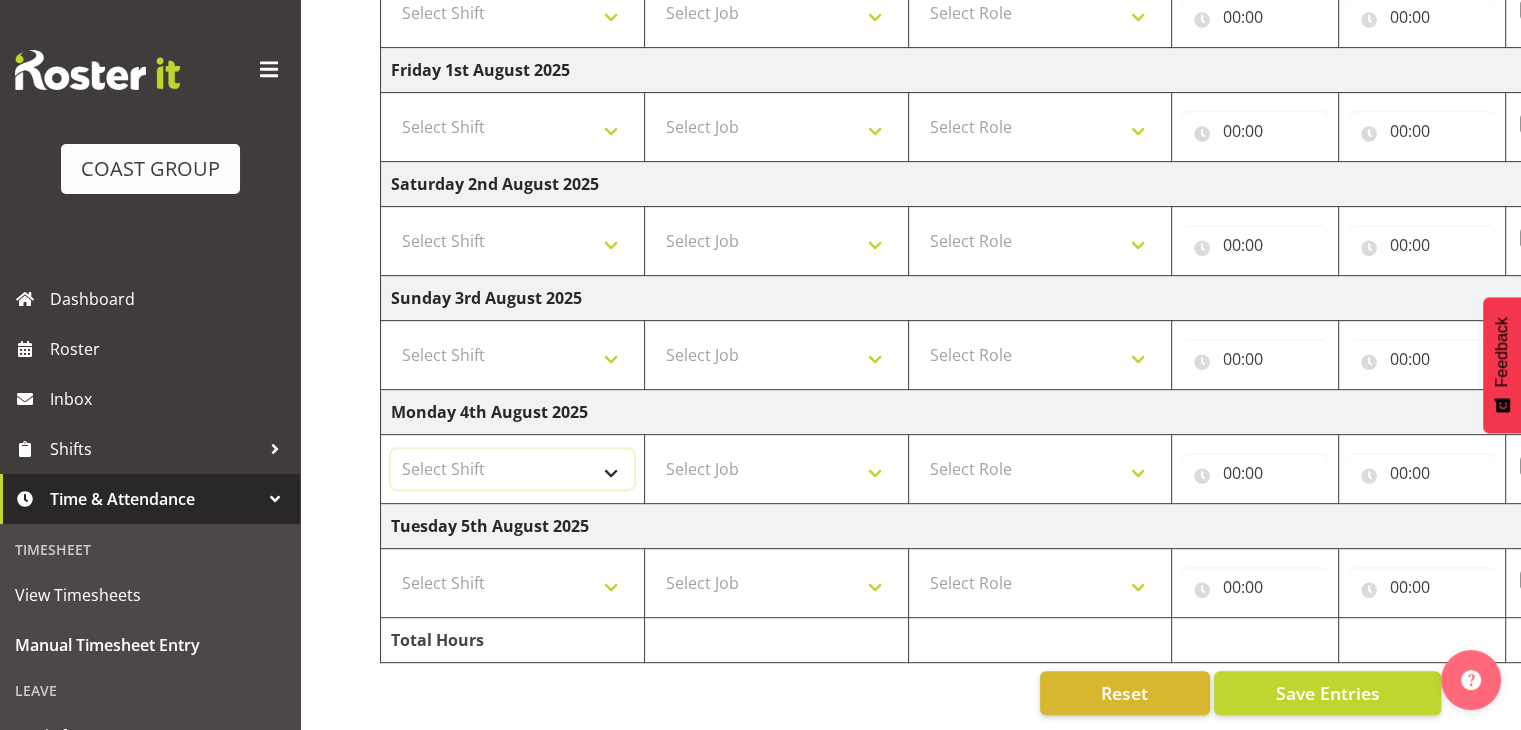 click on "Select Shift  EHS AKL SALES" at bounding box center [512, 469] 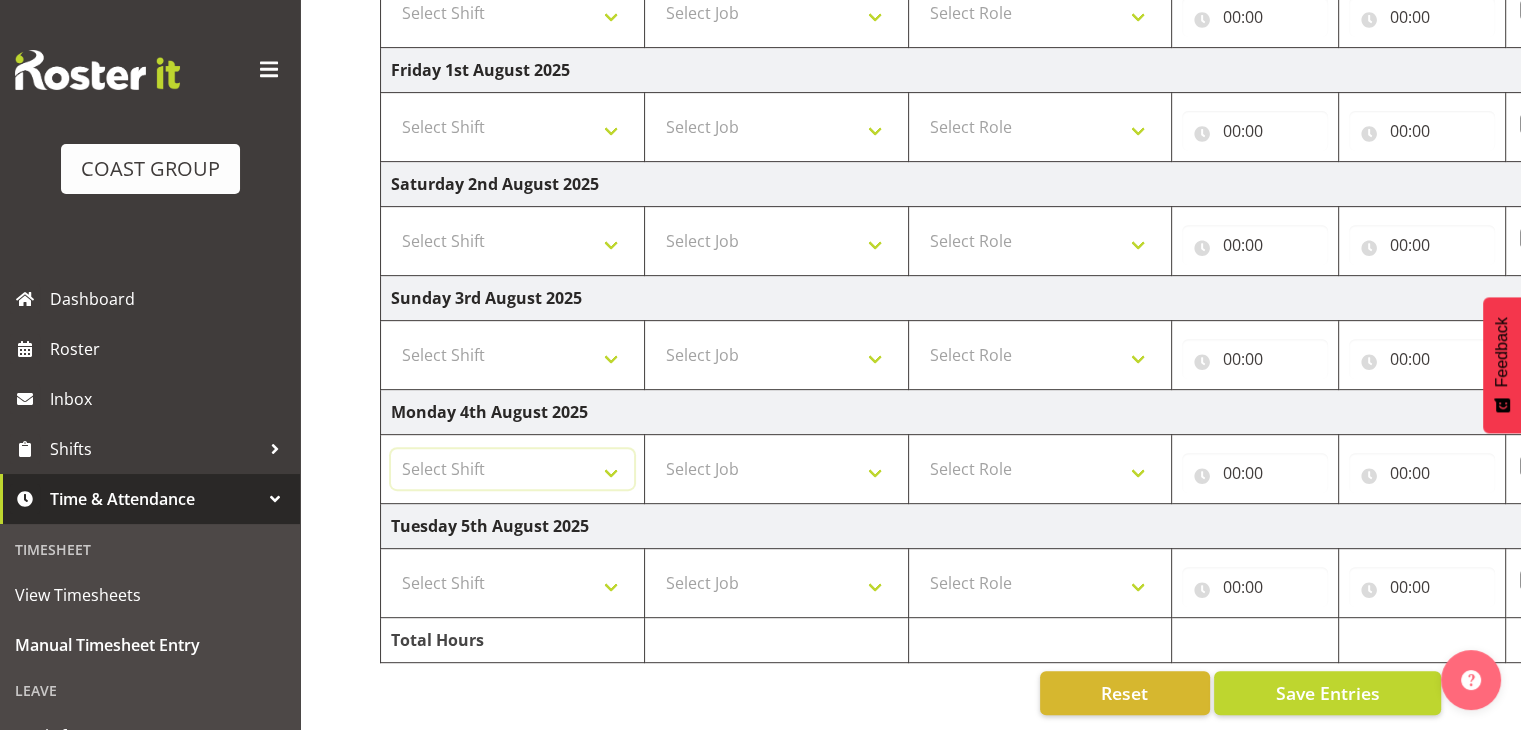 select on "1327" 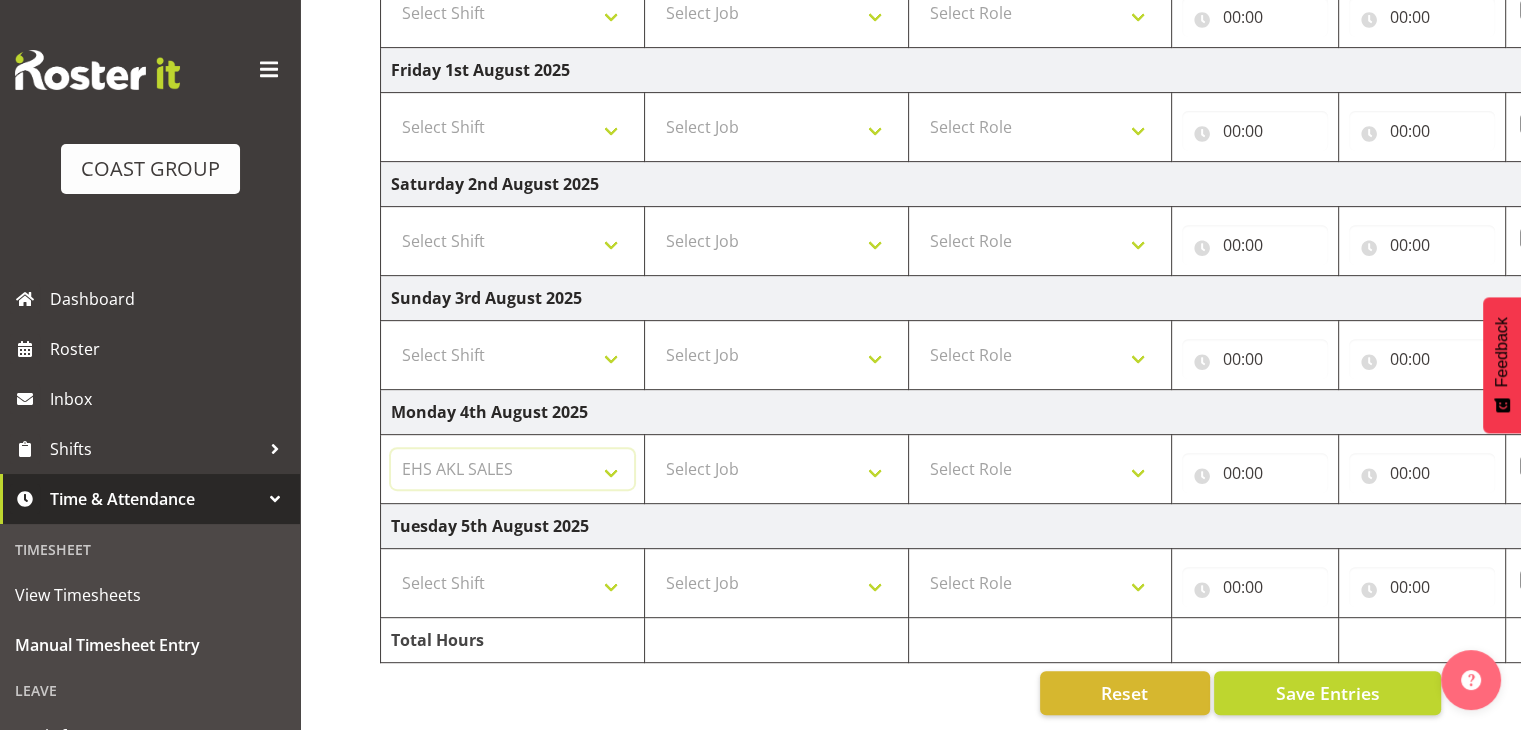 click on "Select Shift  EHS AKL SALES" at bounding box center [512, 469] 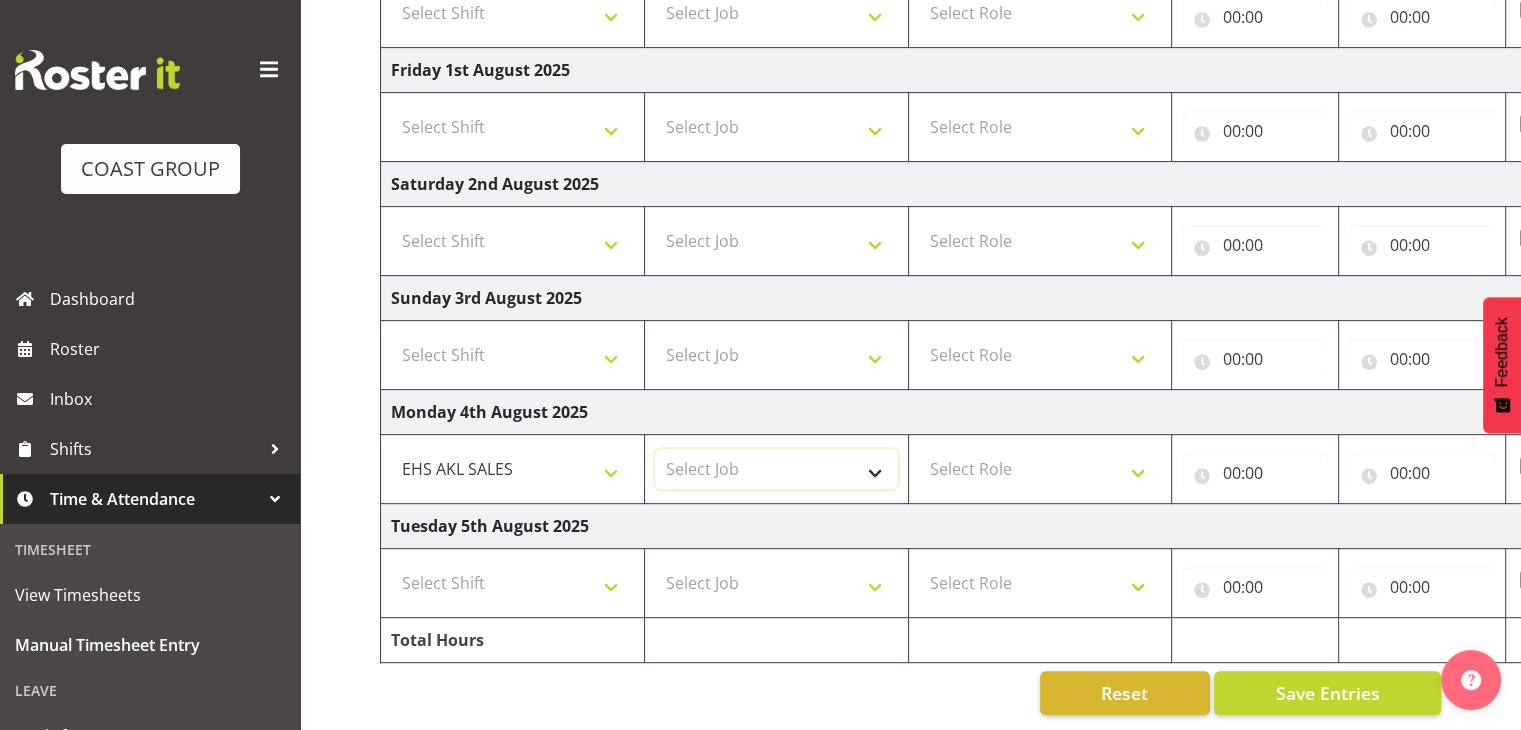 click on "Select Job  1 Carlton Events 1 Carlton Hamilton 1 Carlton Wellington 1 EHS WAREHOUSE/OFFICE 1 GRS 1 SLP Production 1 SLP Tradeshows 12507000 - AKL Casual Jul 2025 1250700R - July Casual C&R 2025 12507010 - NASDAP Conference 2025 12507030 - Auckland Food Show 2025 12507050 - CDES Internship & Graduate Expo 2025 12507100 - NZCB Education Day 2025 12507110 - CCNZ 2025 1250711A - CCNZ25-Accordant GroupServices 12507120 - NZACA Symposium 2025 12507130 - Risk & Resilience 2025 1250713A - Risk 2025 - Protecht 1250713B - RISK 2025 - Camms 12507140 - Jobs Expo in NZ 2025 12507150 - Crane 2025 1250715A - Crane 2025 - UAA 12507160 - BestStart conference 25 12507170 - UoA - T-Tech 2025 12507180 - Banks Art Exhibition 25 12507190 - GSA 2025 12507200 - UoA Clubs Expo Semster 2 2025 12507210 - All Black Tour 2025 - Hamilton 12507220 - All Blacks Stock Purchasing 25 12508000 - AKL Casual Aug 2025 1250800R - August Casual C&R 2025 12508010 - Spring Gift Fair 2025 1250801A - Jty Imports/Exports-SpringGift 12508080 - FANZ 2025" at bounding box center [776, 469] 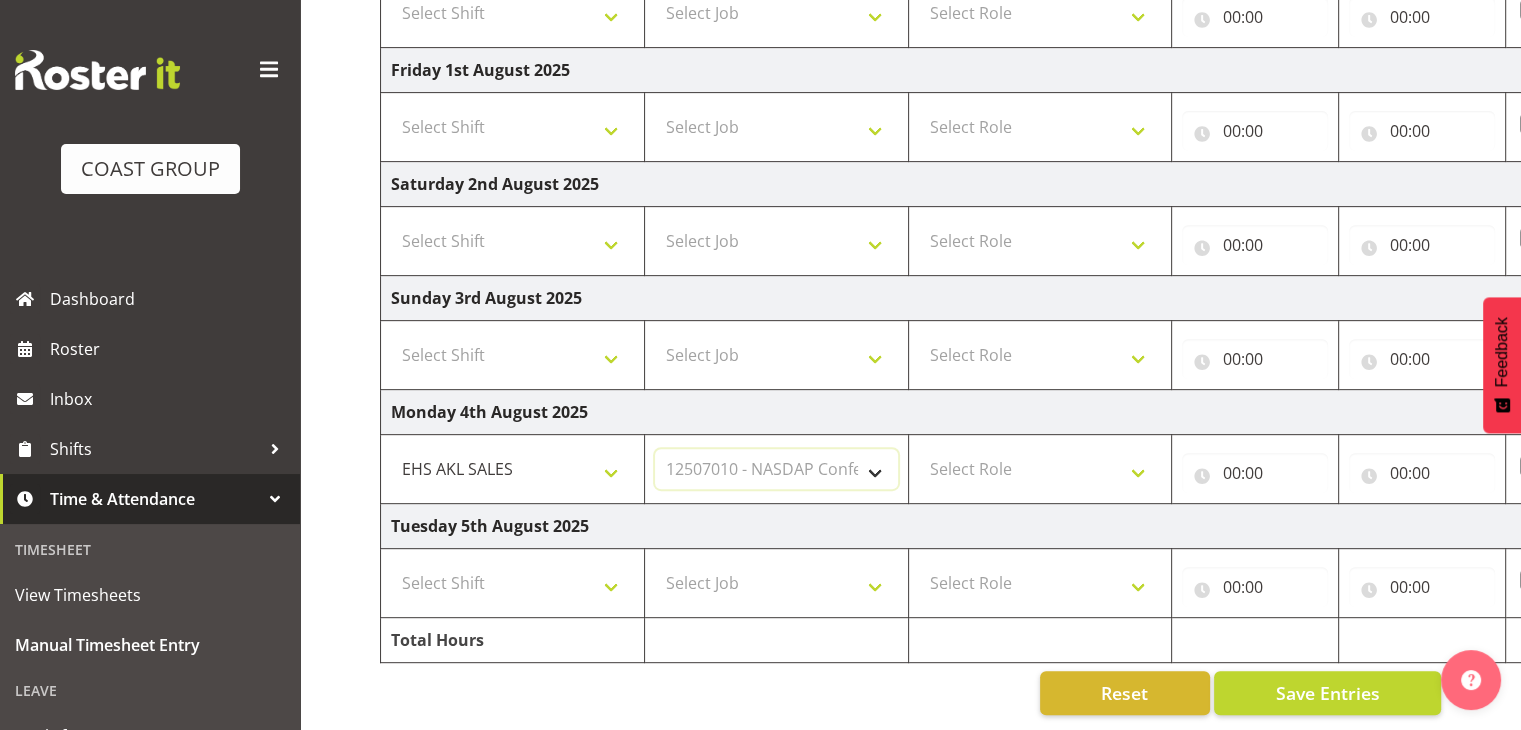 click on "Select Job  1 Carlton Events 1 Carlton Hamilton 1 Carlton Wellington 1 EHS WAREHOUSE/OFFICE 1 GRS 1 SLP Production 1 SLP Tradeshows 12507000 - AKL Casual Jul 2025 1250700R - July Casual C&R 2025 12507010 - NASDAP Conference 2025 12507030 - Auckland Food Show 2025 12507050 - CDES Internship & Graduate Expo 2025 12507100 - NZCB Education Day 2025 12507110 - CCNZ 2025 1250711A - CCNZ25-Accordant GroupServices 12507120 - NZACA Symposium 2025 12507130 - Risk & Resilience 2025 1250713A - Risk 2025 - Protecht 1250713B - RISK 2025 - Camms 12507140 - Jobs Expo in NZ 2025 12507150 - Crane 2025 1250715A - Crane 2025 - UAA 12507160 - BestStart conference 25 12507170 - UoA - T-Tech 2025 12507180 - Banks Art Exhibition 25 12507190 - GSA 2025 12507200 - UoA Clubs Expo Semster 2 2025 12507210 - All Black Tour 2025 - Hamilton 12507220 - All Blacks Stock Purchasing 25 12508000 - AKL Casual Aug 2025 1250800R - August Casual C&R 2025 12508010 - Spring Gift Fair 2025 1250801A - Jty Imports/Exports-SpringGift 12508080 - FANZ 2025" at bounding box center [776, 469] 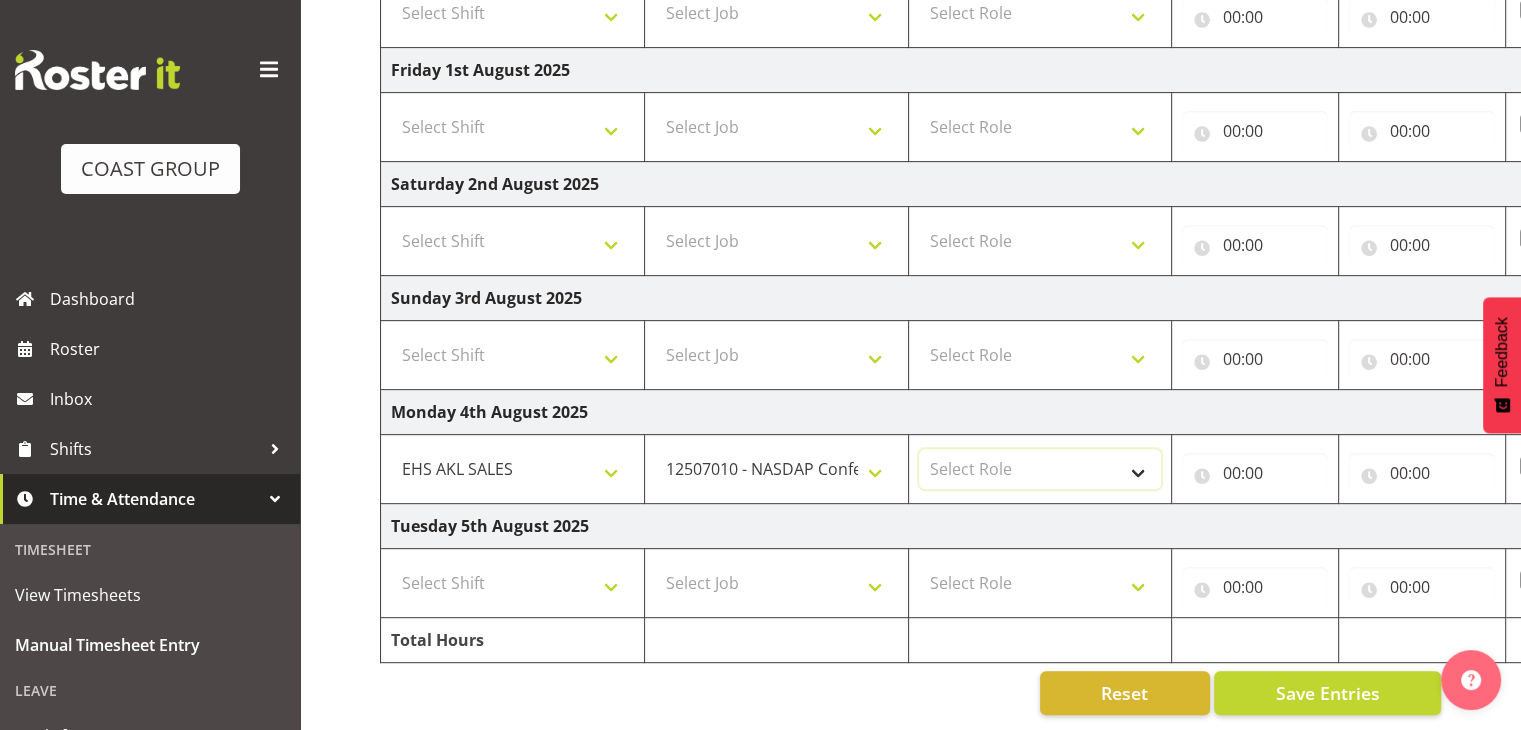 click on "Select Role  ACCOUNT MANAGER" at bounding box center (1040, 469) 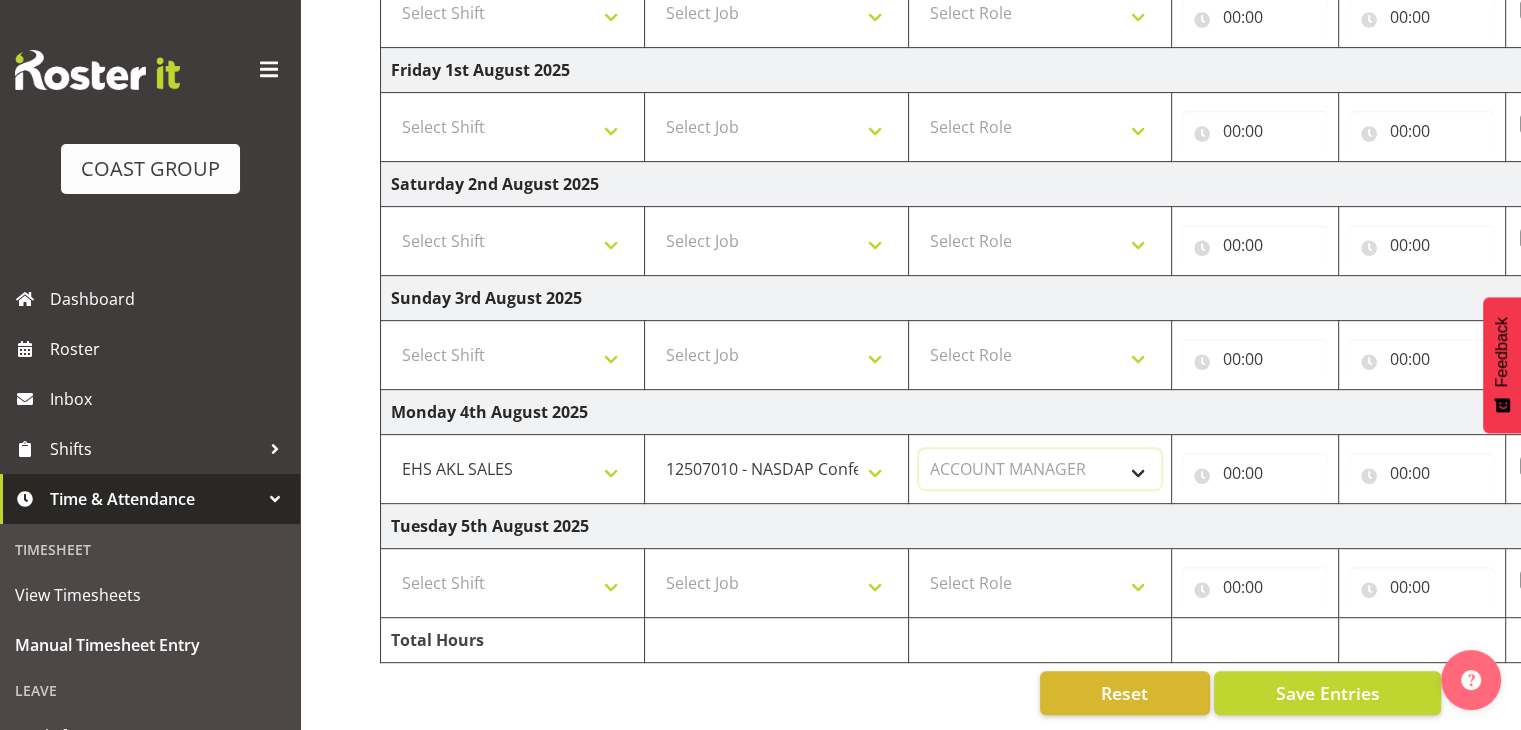 click on "Select Role  ACCOUNT MANAGER" at bounding box center [1040, 469] 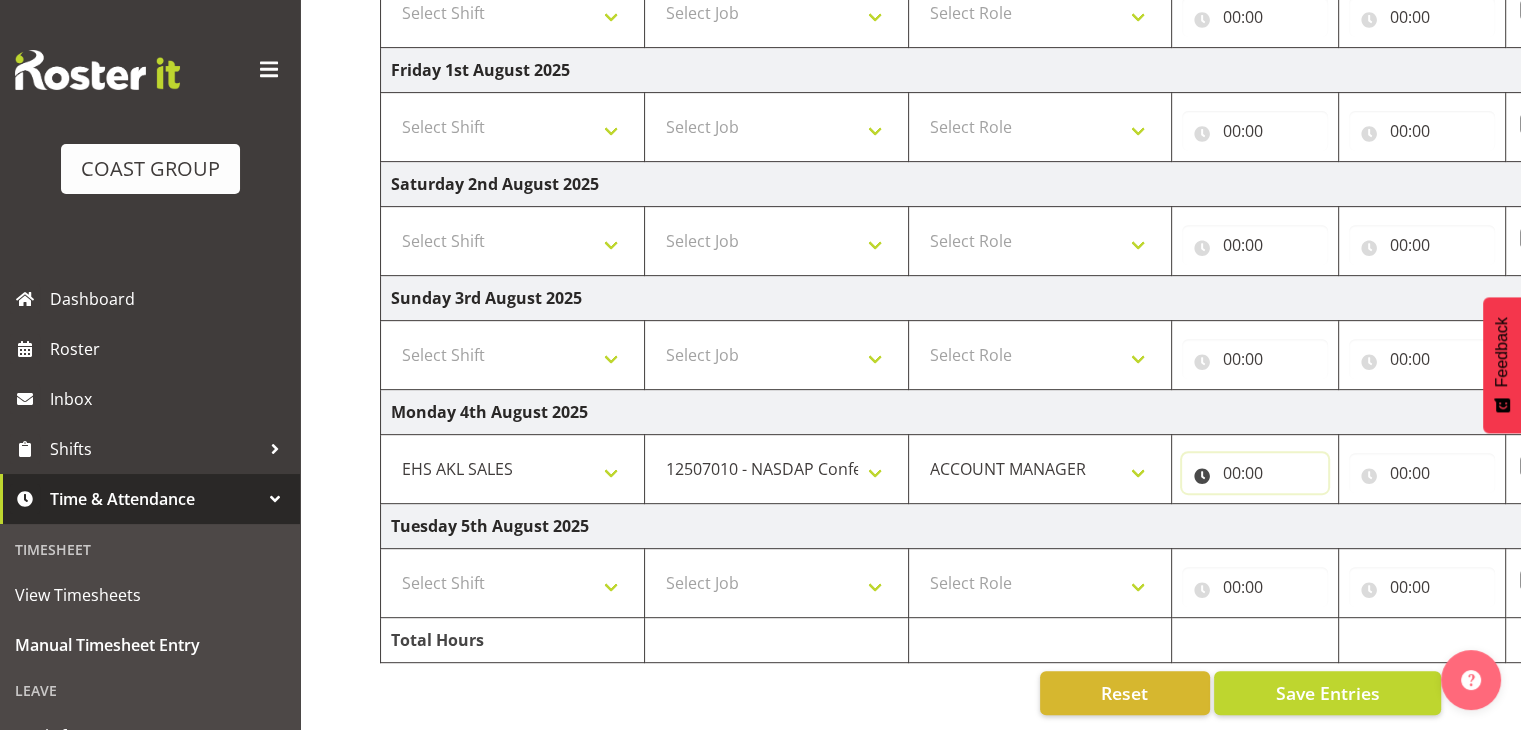click on "00:00" at bounding box center (1255, 473) 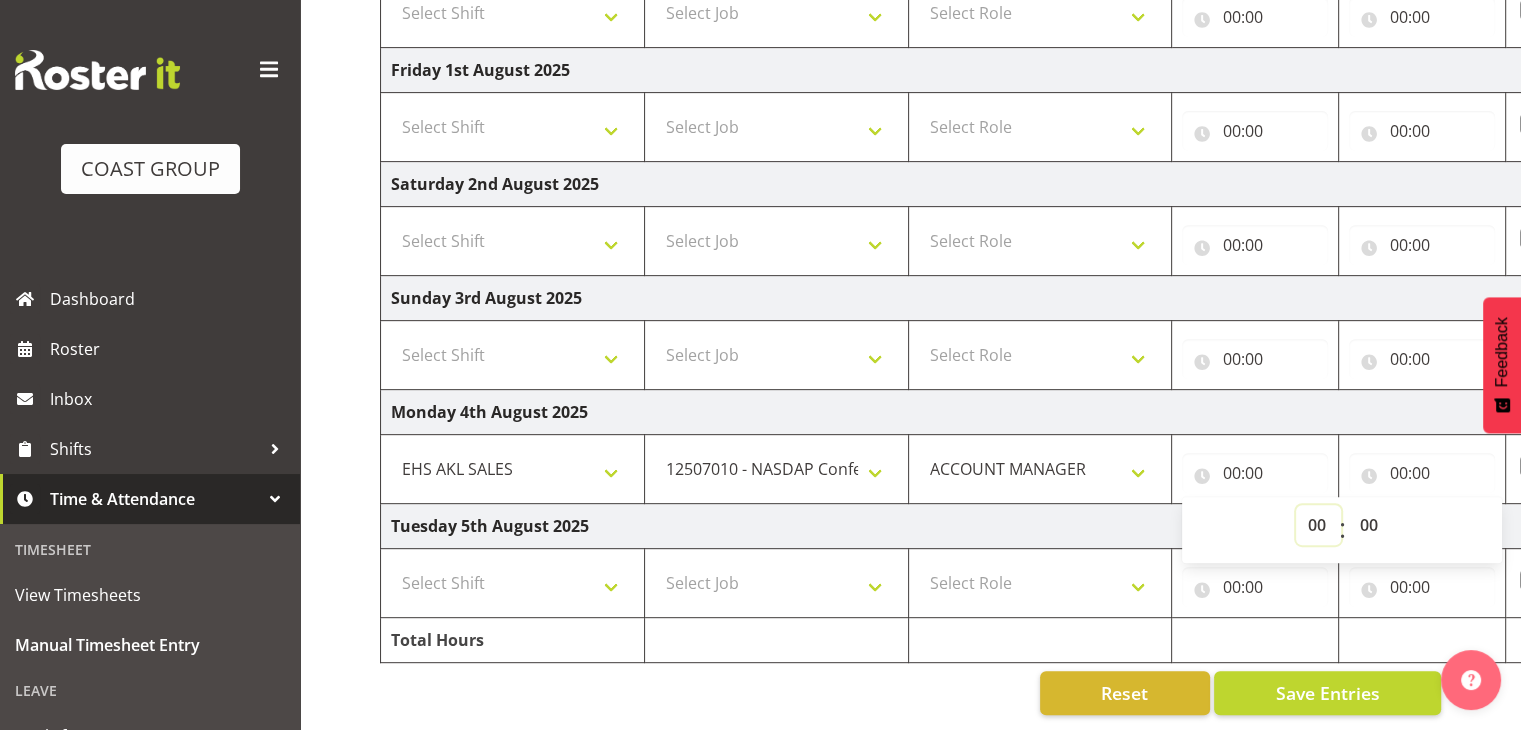 click on "00   01   02   03   04   05   06   07   08   09   10   11   12   13   14   15   16   17   18   19   20   21   22   23" at bounding box center (1318, 525) 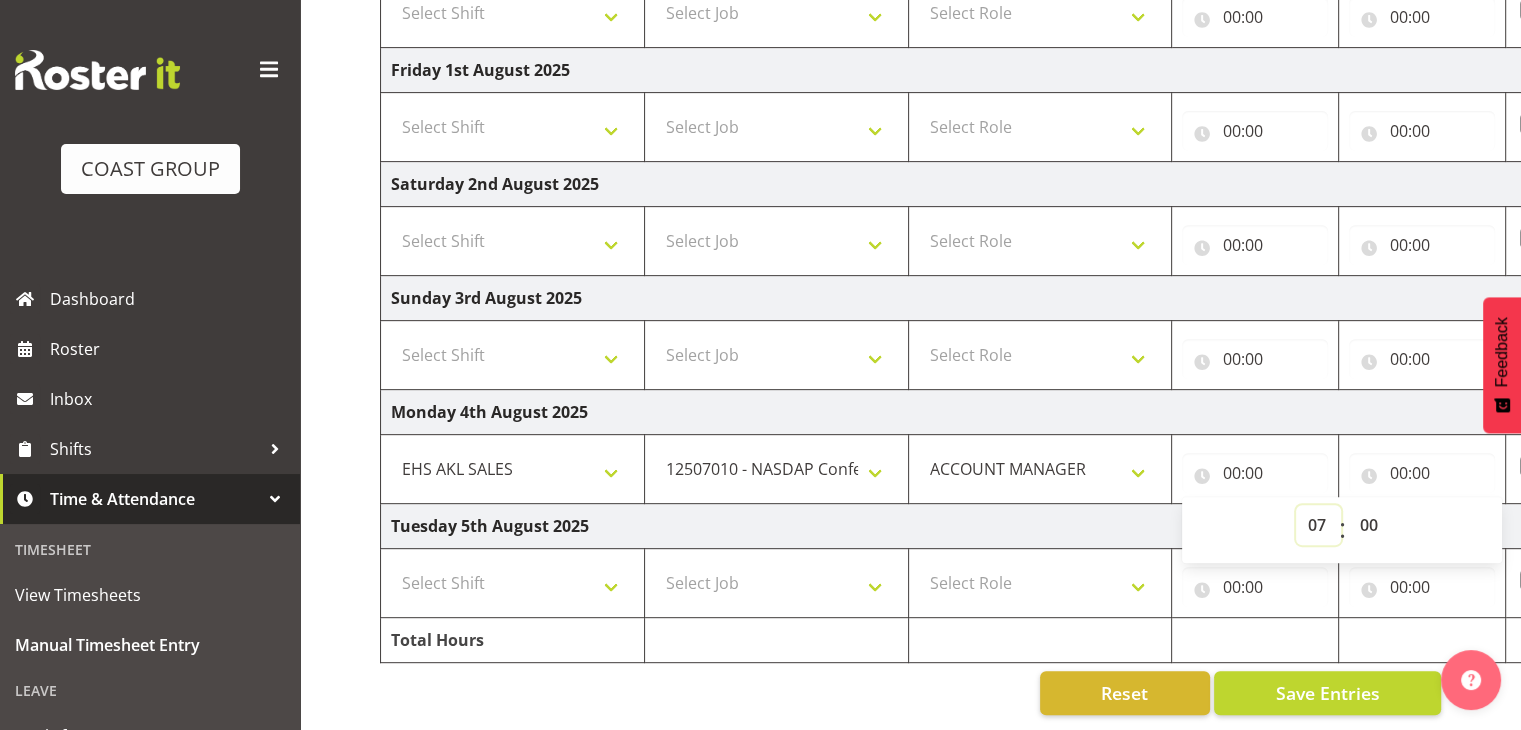 click on "00   01   02   03   04   05   06   07   08   09   10   11   12   13   14   15   16   17   18   19   20   21   22   23" at bounding box center (1318, 525) 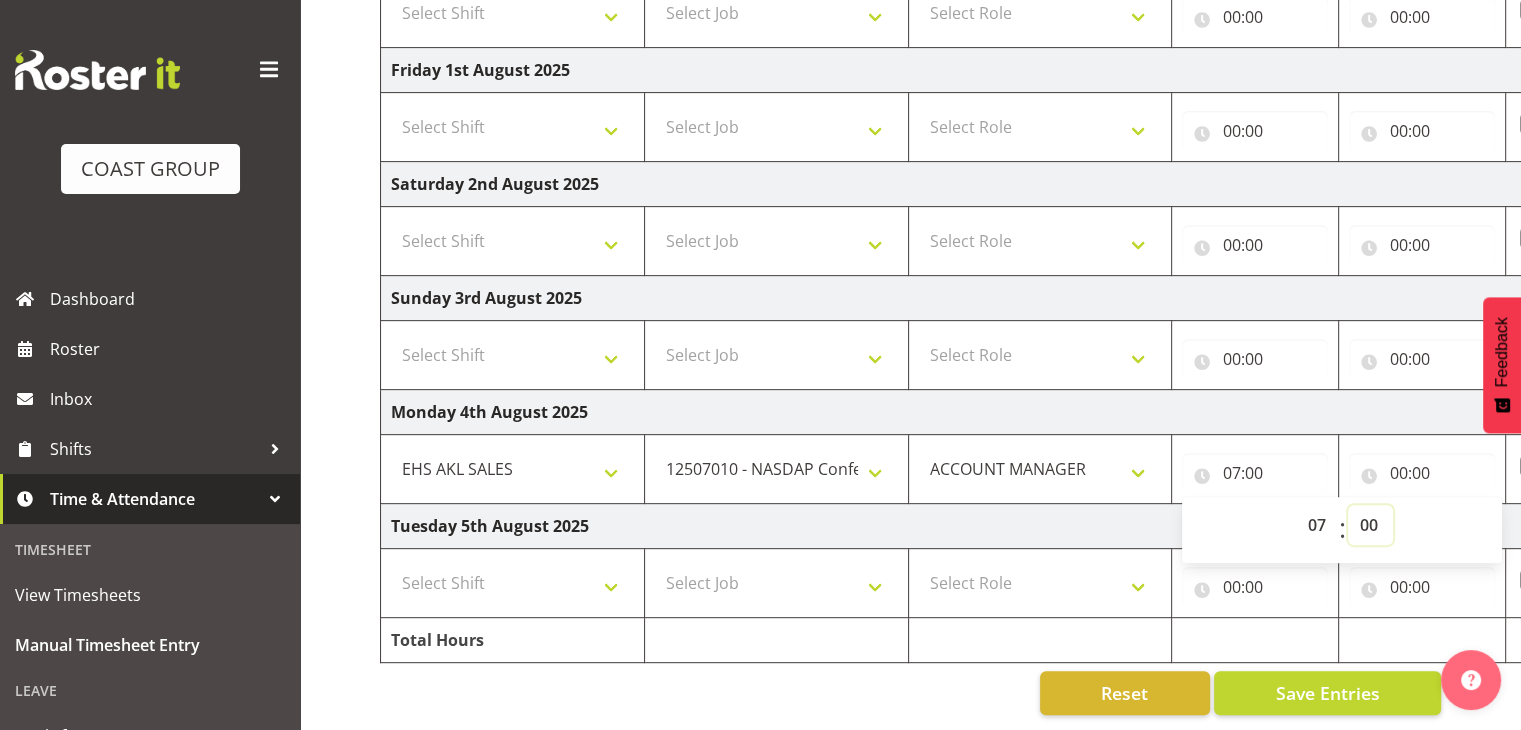 click on "00   01   02   03   04   05   06   07   08   09   10   11   12   13   14   15   16   17   18   19   20   21   22   23   24   25   26   27   28   29   30   31   32   33   34   35   36   37   38   39   40   41   42   43   44   45   46   47   48   49   50   51   52   53   54   55   56   57   58   59" at bounding box center (1370, 525) 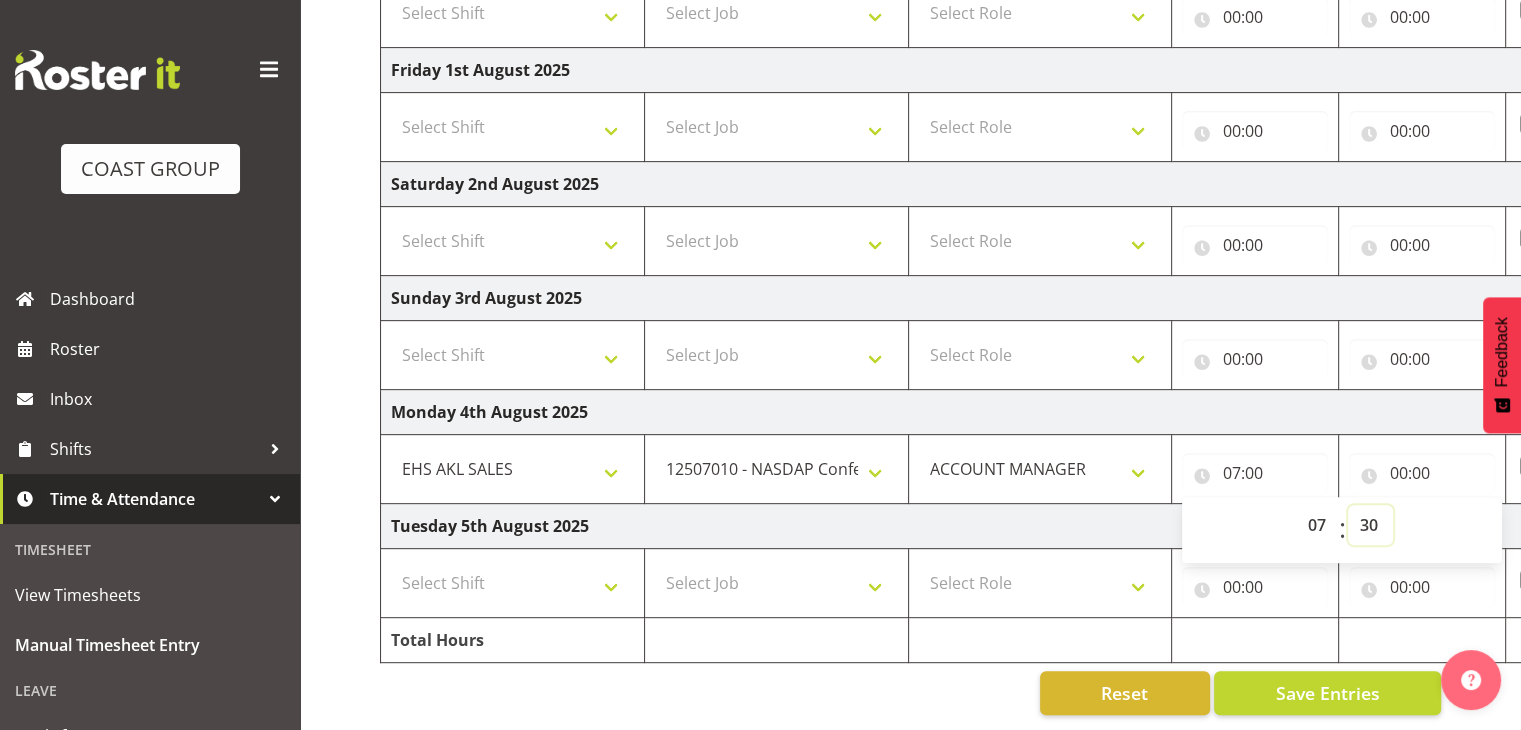click on "00   01   02   03   04   05   06   07   08   09   10   11   12   13   14   15   16   17   18   19   20   21   22   23   24   25   26   27   28   29   30   31   32   33   34   35   36   37   38   39   40   41   42   43   44   45   46   47   48   49   50   51   52   53   54   55   56   57   58   59" at bounding box center [1370, 525] 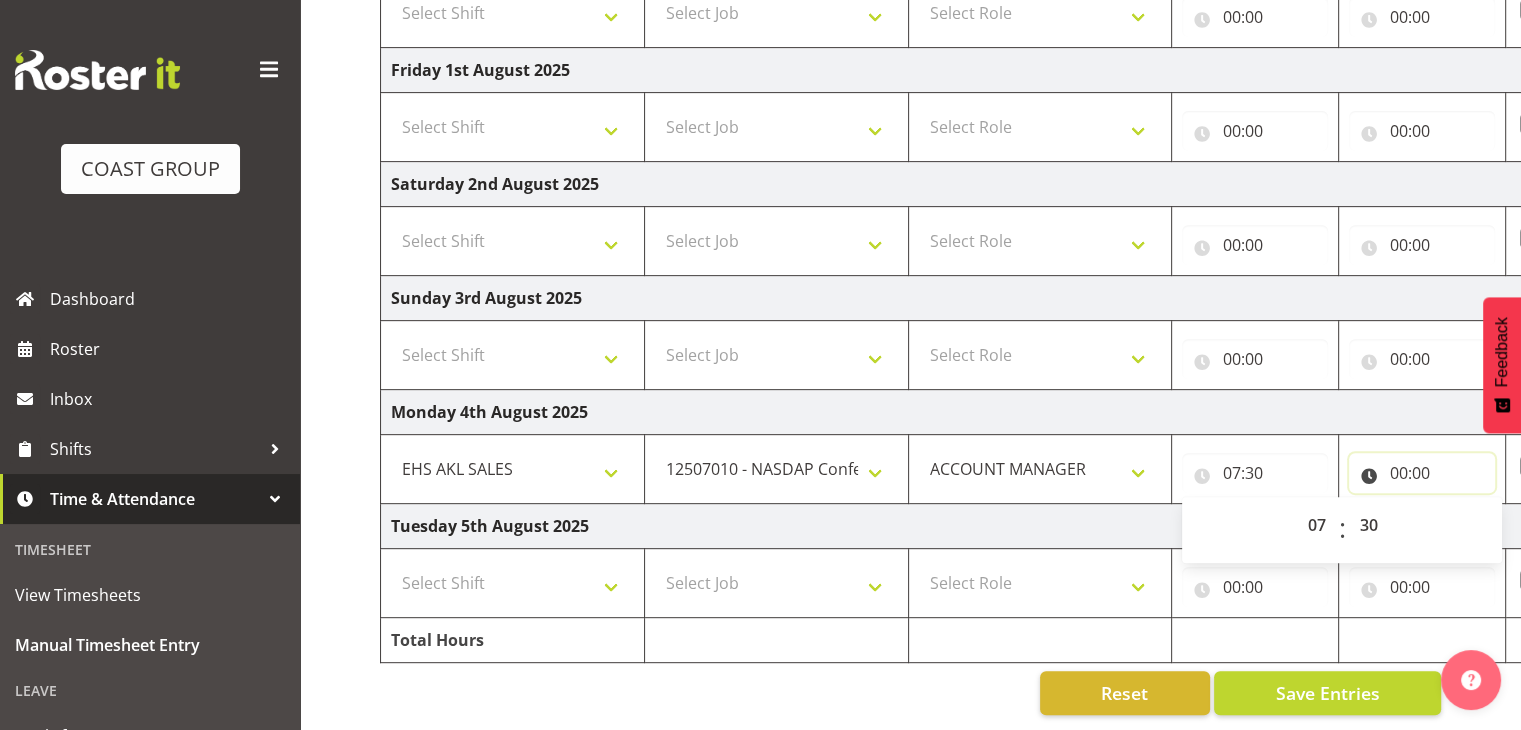 click on "00:00" at bounding box center [1422, 473] 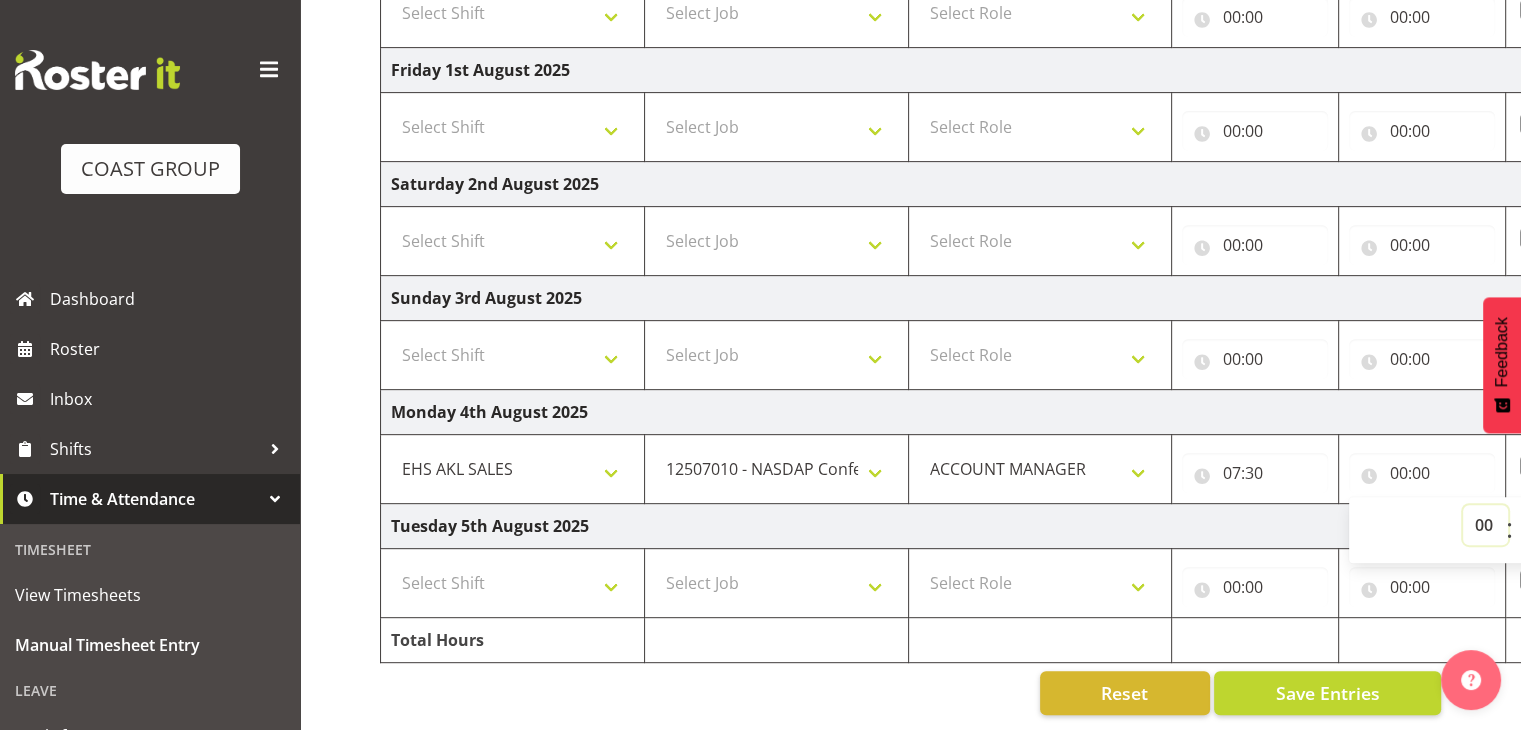 click on "00   01   02   03   04   05   06   07   08   09   10   11   12   13   14   15   16   17   18   19   20   21   22   23" at bounding box center (1485, 525) 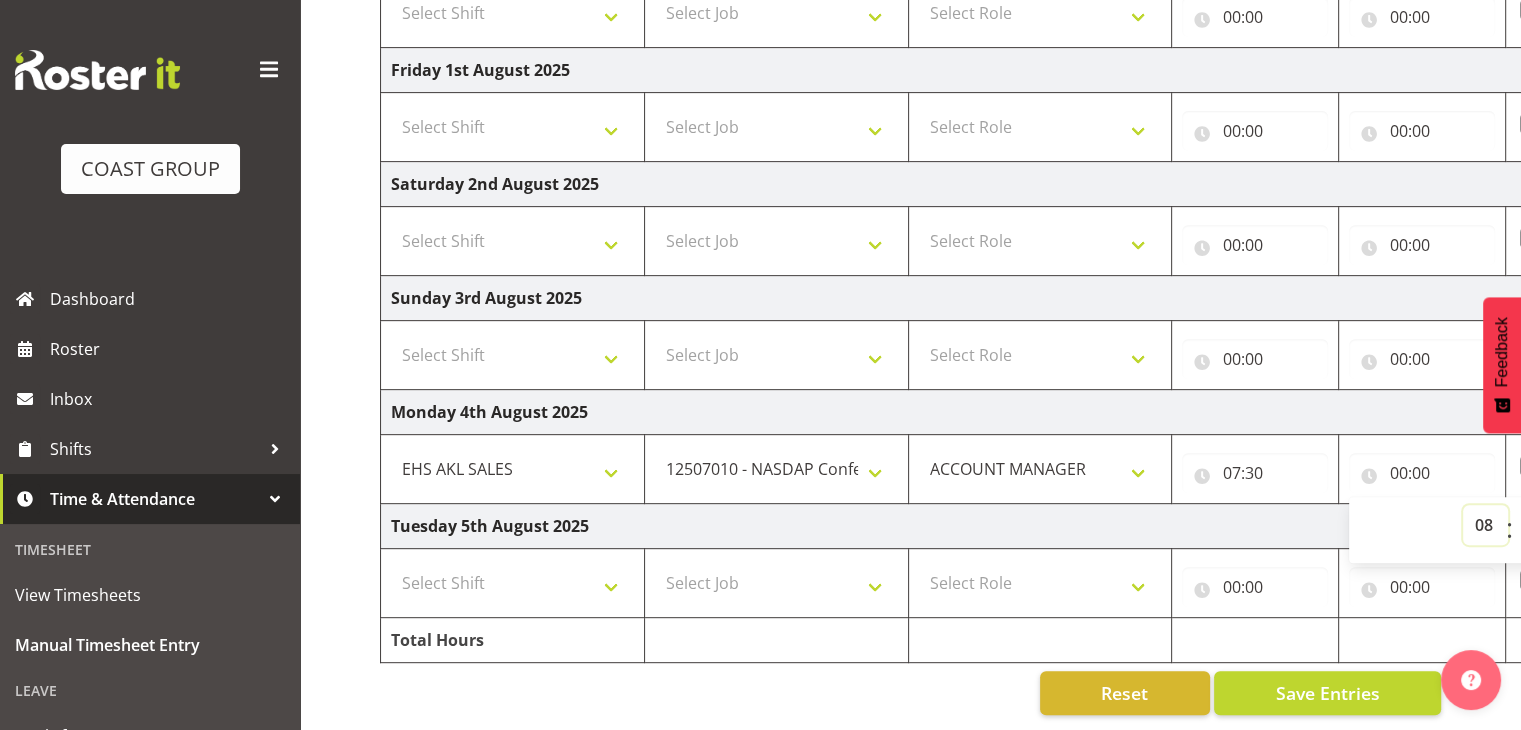 click on "00   01   02   03   04   05   06   07   08   09   10   11   12   13   14   15   16   17   18   19   20   21   22   23" at bounding box center [1485, 525] 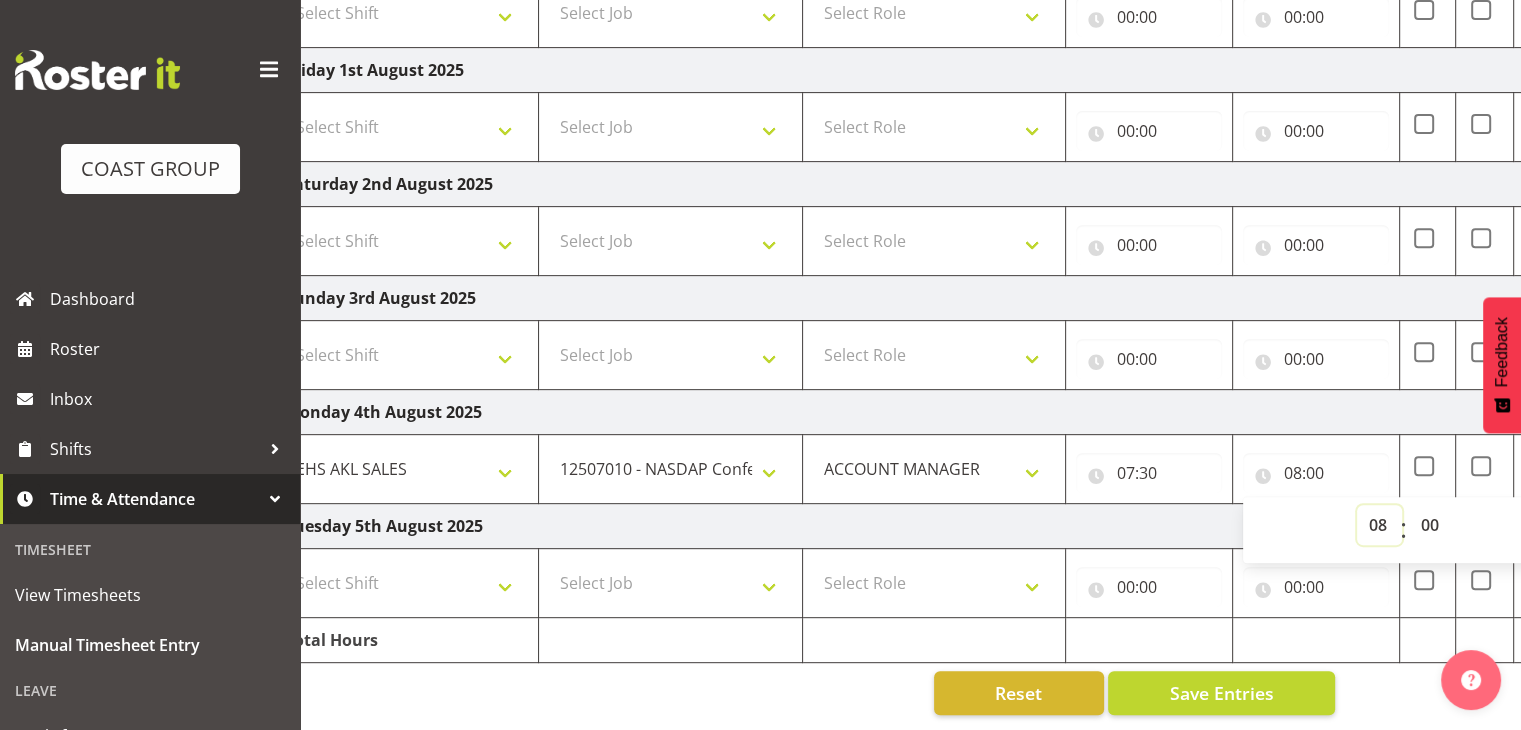 scroll, scrollTop: 0, scrollLeft: 146, axis: horizontal 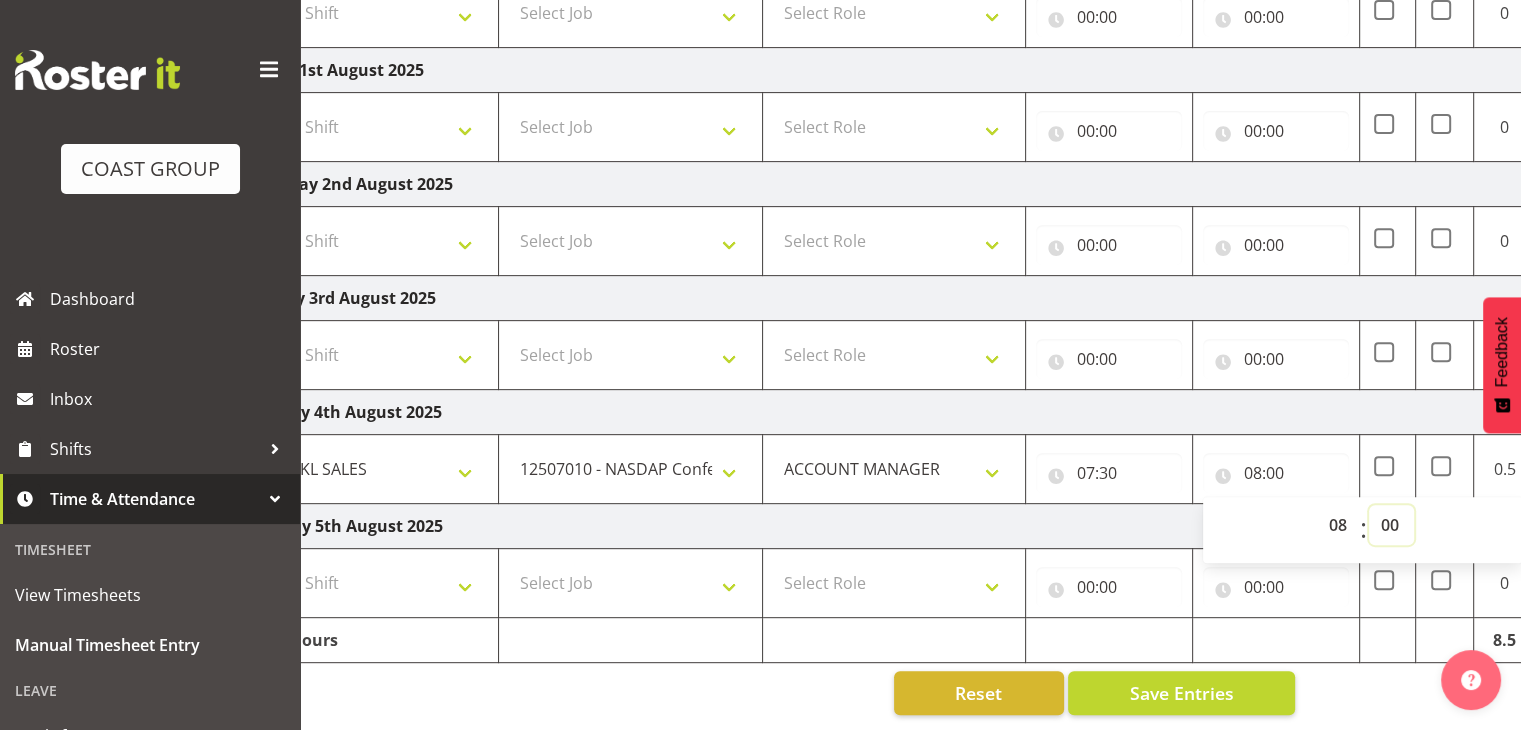 click on "00   01   02   03   04   05   06   07   08   09   10   11   12   13   14   15   16   17   18   19   20   21   22   23   24   25   26   27   28   29   30   31   32   33   34   35   36   37   38   39   40   41   42   43   44   45   46   47   48   49   50   51   52   53   54   55   56   57   58   59" at bounding box center (1391, 525) 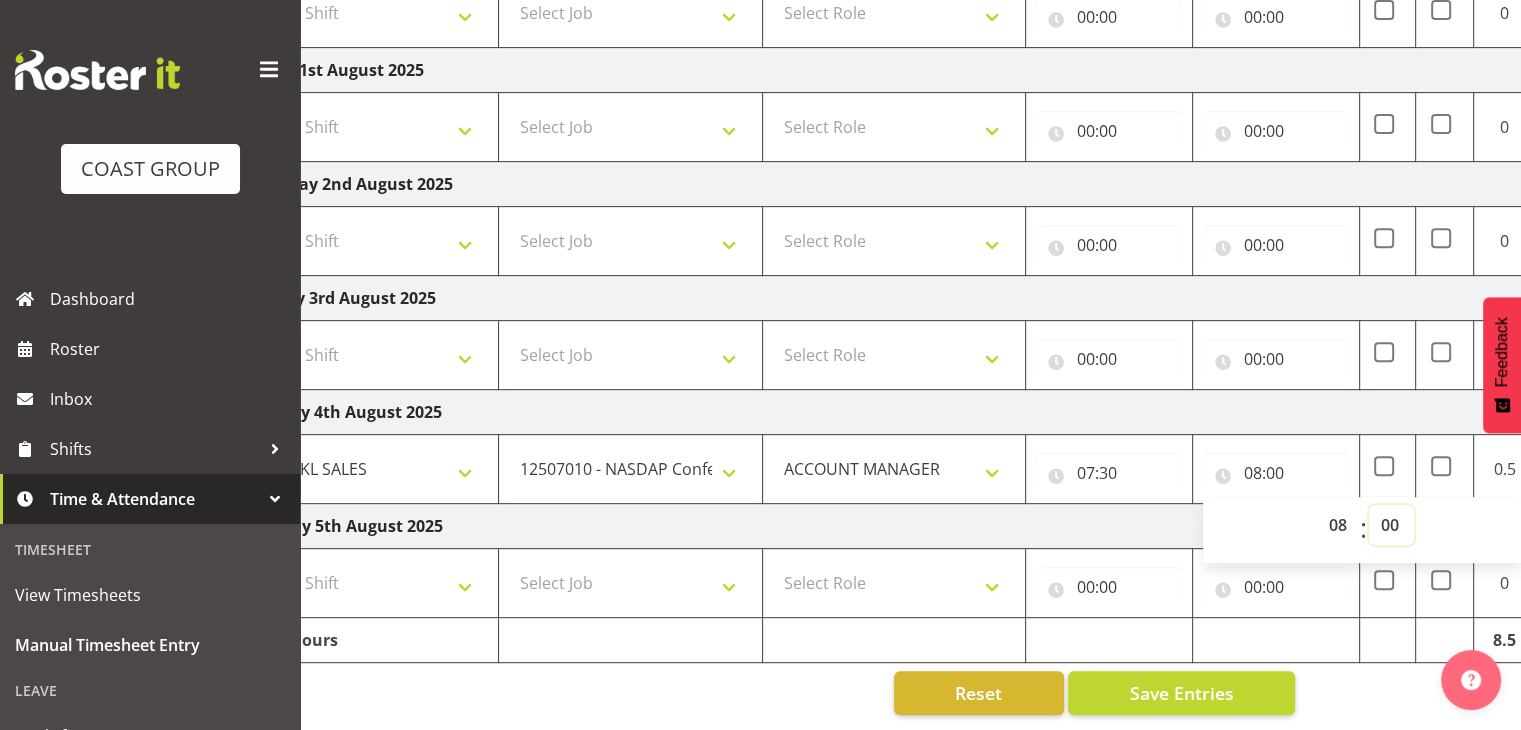 click on "00   01   02   03   04   05   06   07   08   09   10   11   12   13   14   15   16   17   18   19   20   21   22   23   24   25   26   27   28   29   30   31   32   33   34   35   36   37   38   39   40   41   42   43   44   45   46   47   48   49   50   51   52   53   54   55   56   57   58   59" at bounding box center (1391, 525) 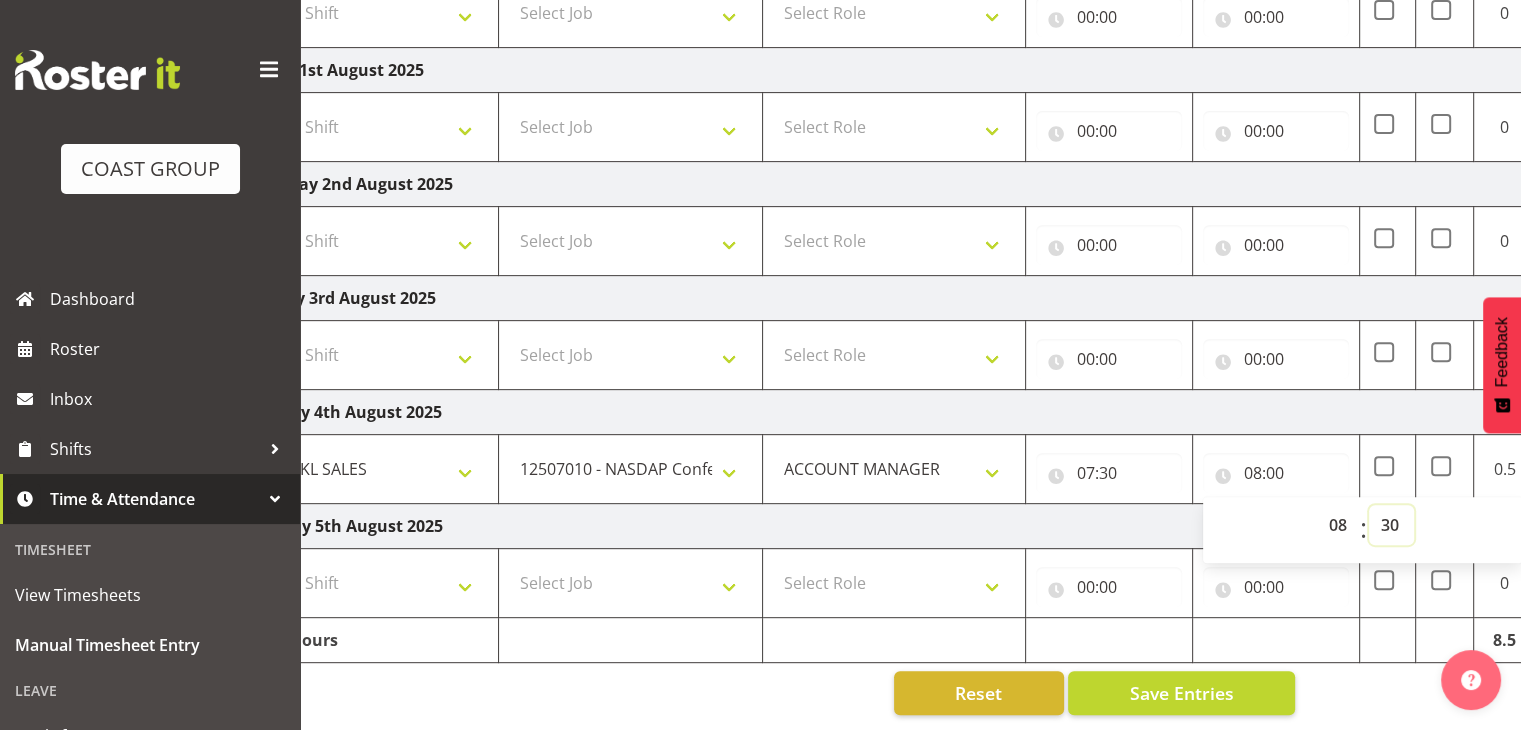 click on "00   01   02   03   04   05   06   07   08   09   10   11   12   13   14   15   16   17   18   19   20   21   22   23   24   25   26   27   28   29   30   31   32   33   34   35   36   37   38   39   40   41   42   43   44   45   46   47   48   49   50   51   52   53   54   55   56   57   58   59" at bounding box center [1391, 525] 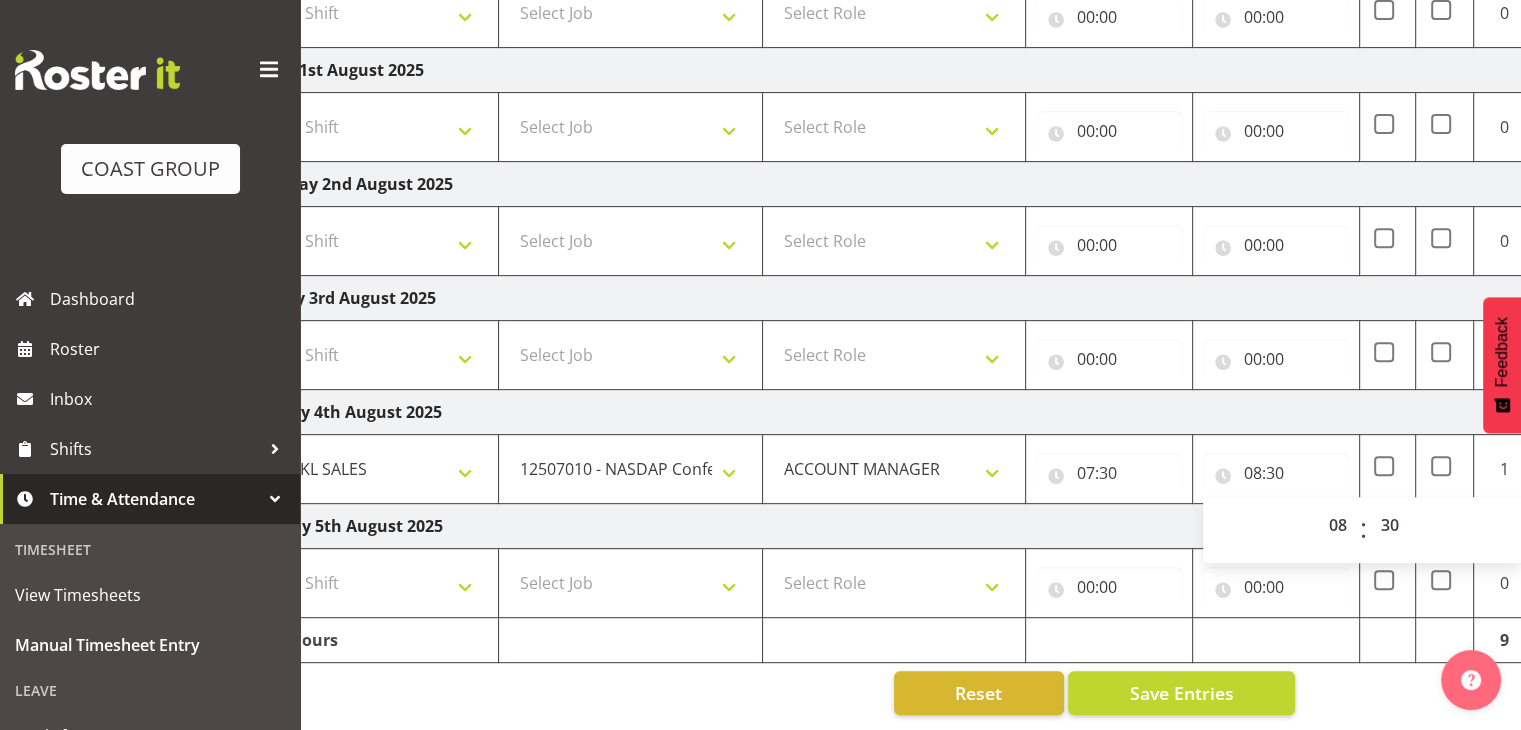 click on "Tuesday 5th August 2025" at bounding box center (934, 526) 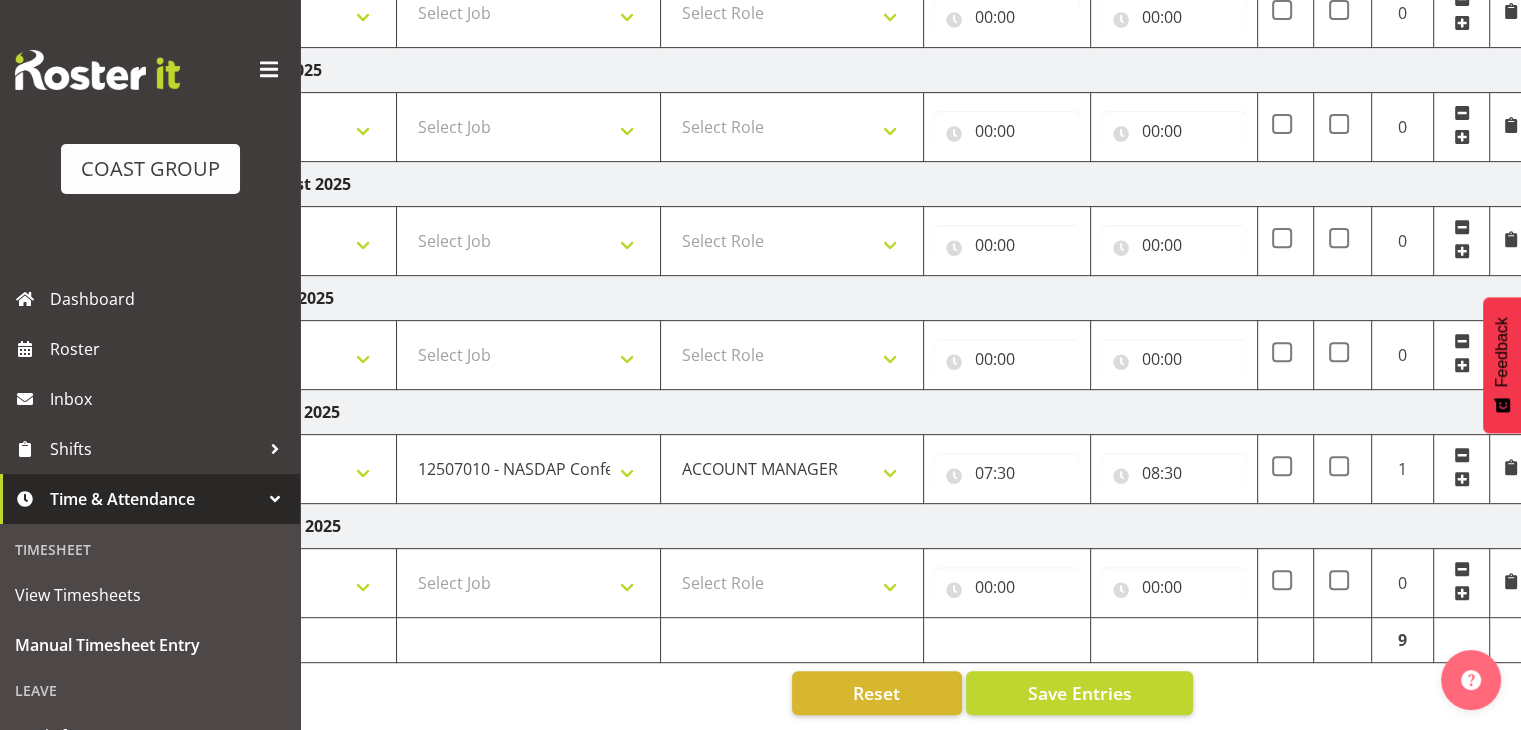 scroll, scrollTop: 0, scrollLeft: 259, axis: horizontal 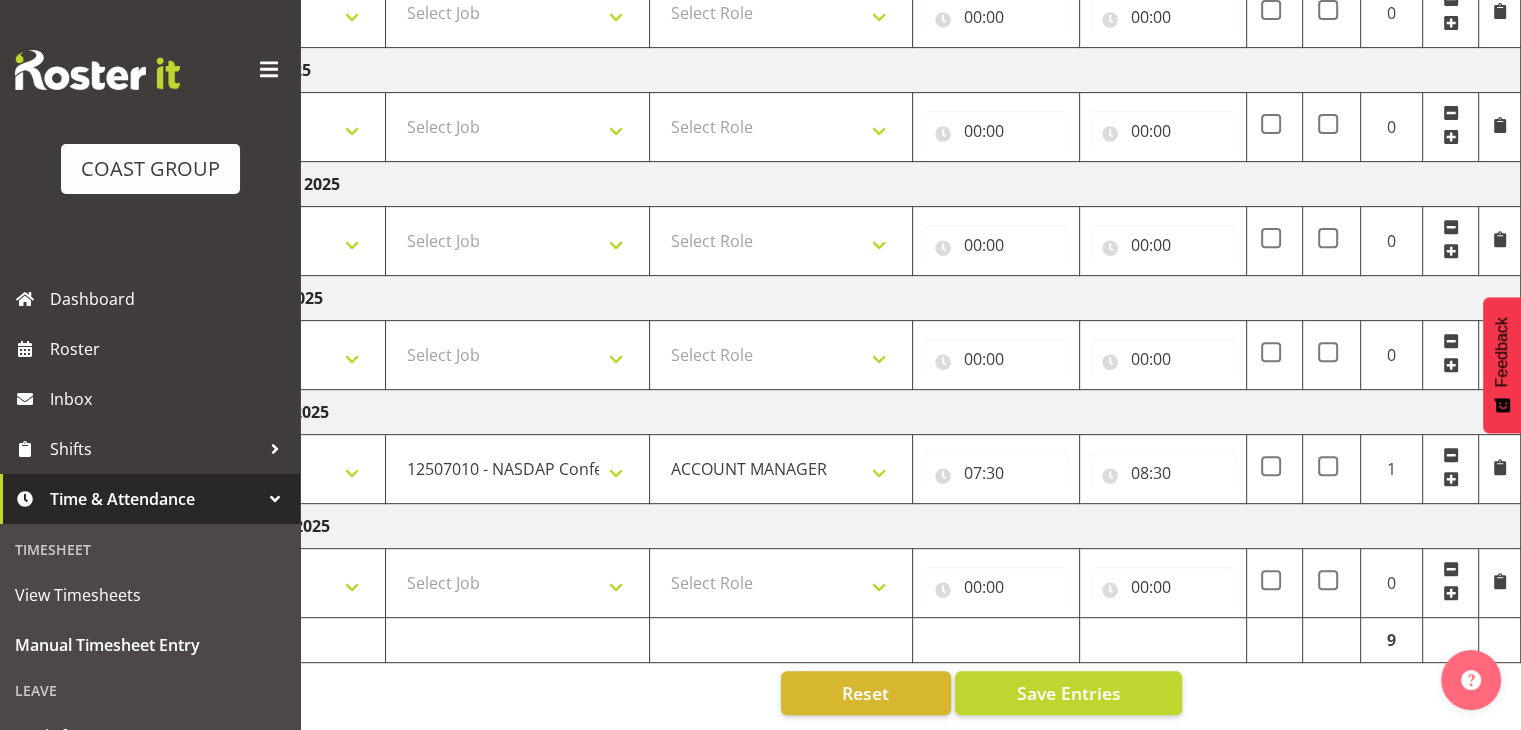click at bounding box center (1451, 479) 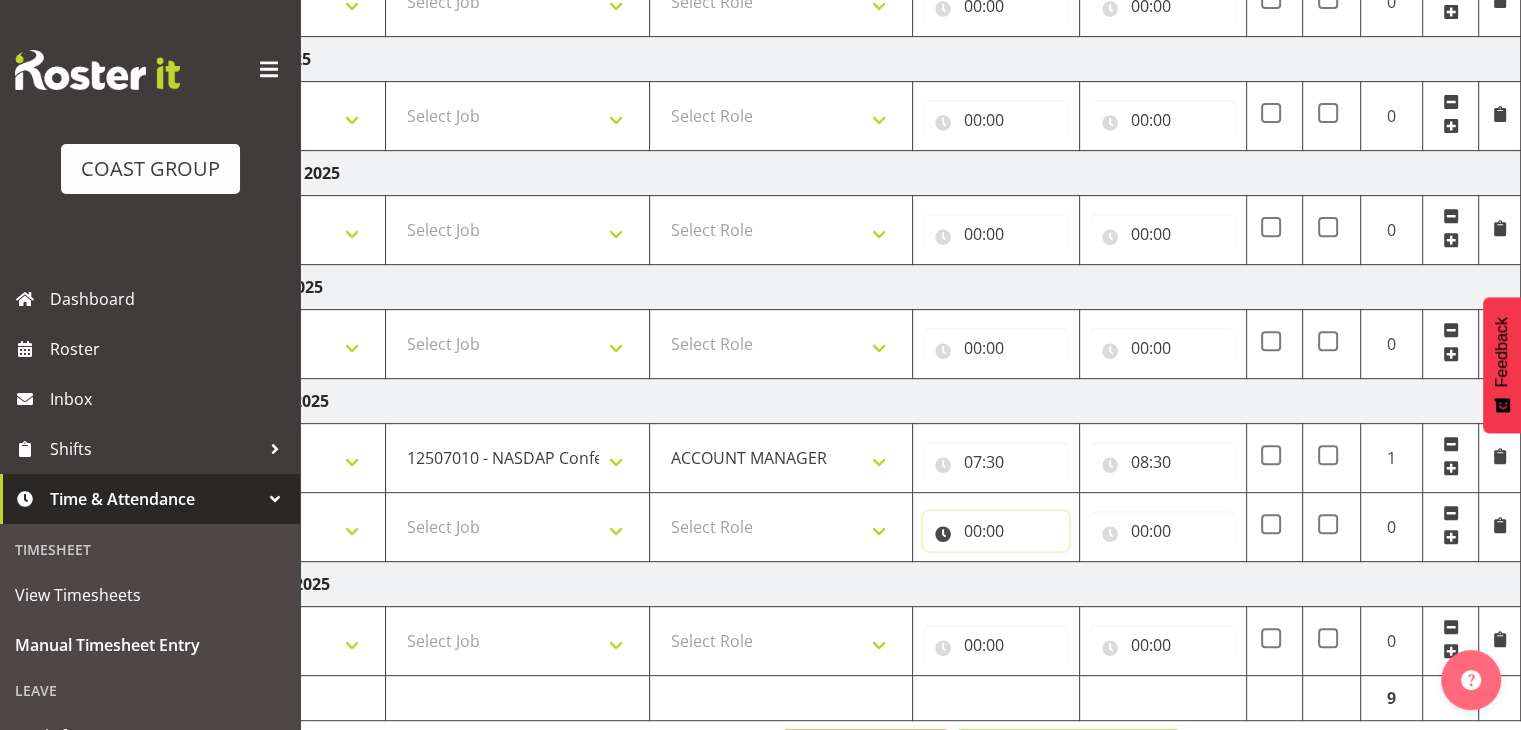 click on "00:00" at bounding box center (996, 531) 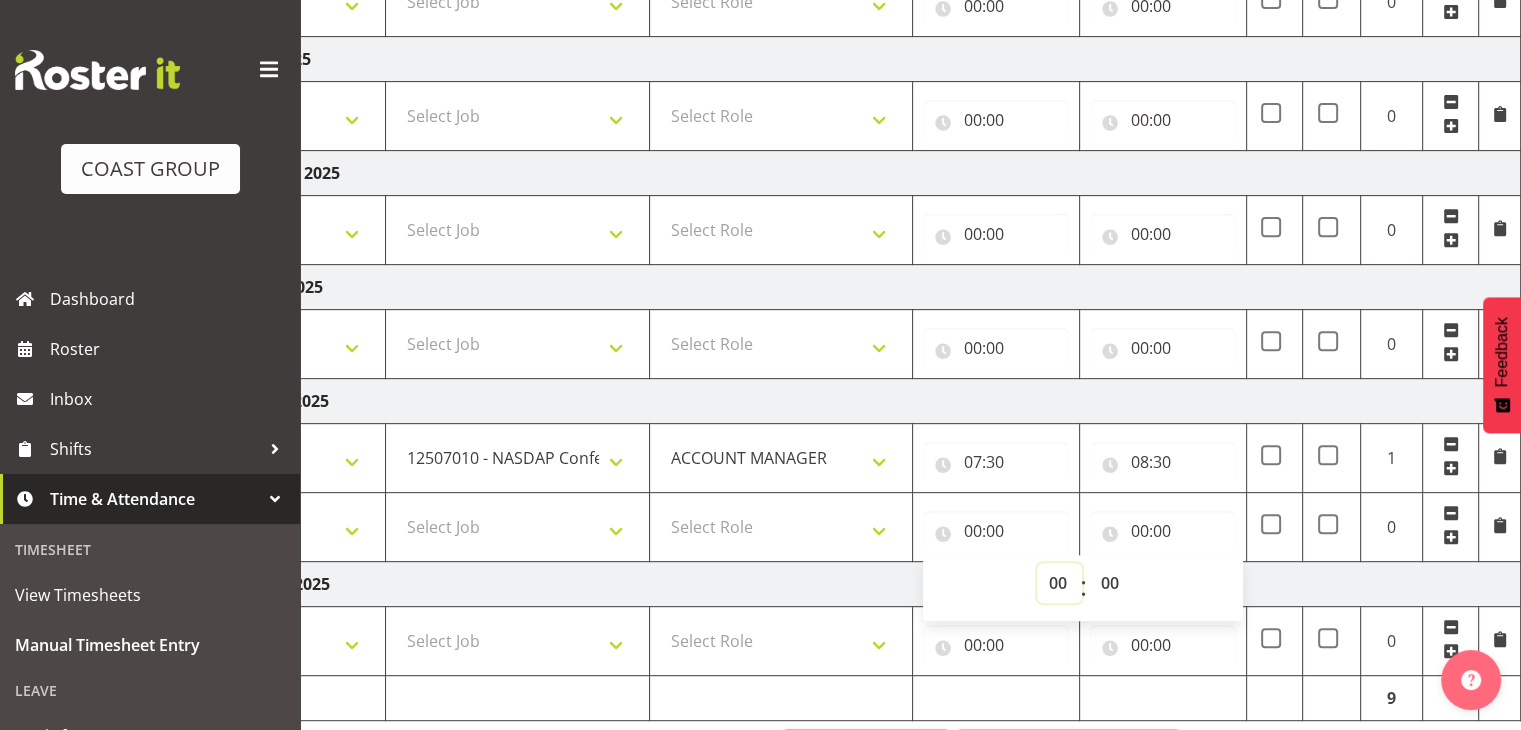 click on "00   01   02   03   04   05   06   07   08   09   10   11   12   13   14   15   16   17   18   19   20   21   22   23" at bounding box center (1059, 583) 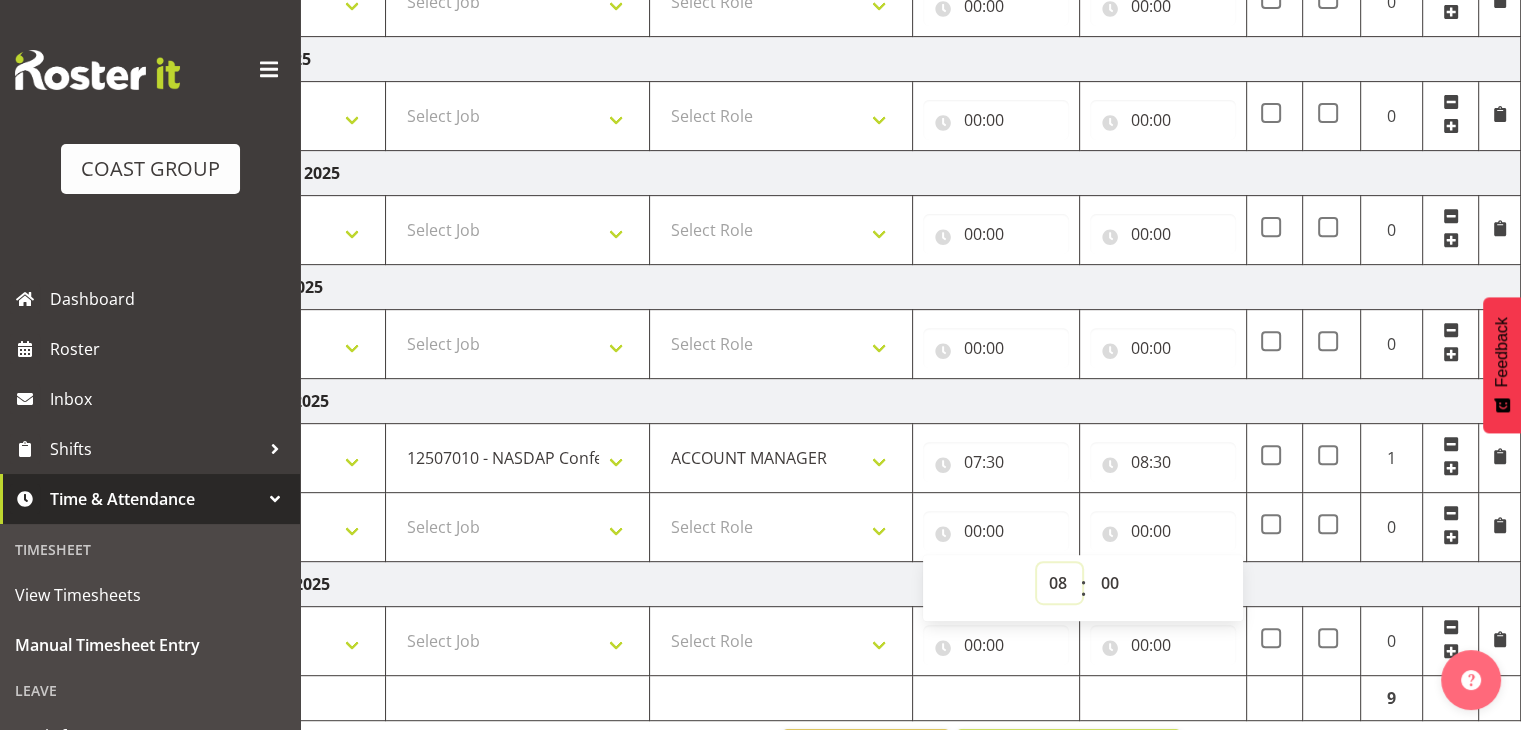 click on "00   01   02   03   04   05   06   07   08   09   10   11   12   13   14   15   16   17   18   19   20   21   22   23" at bounding box center (1059, 583) 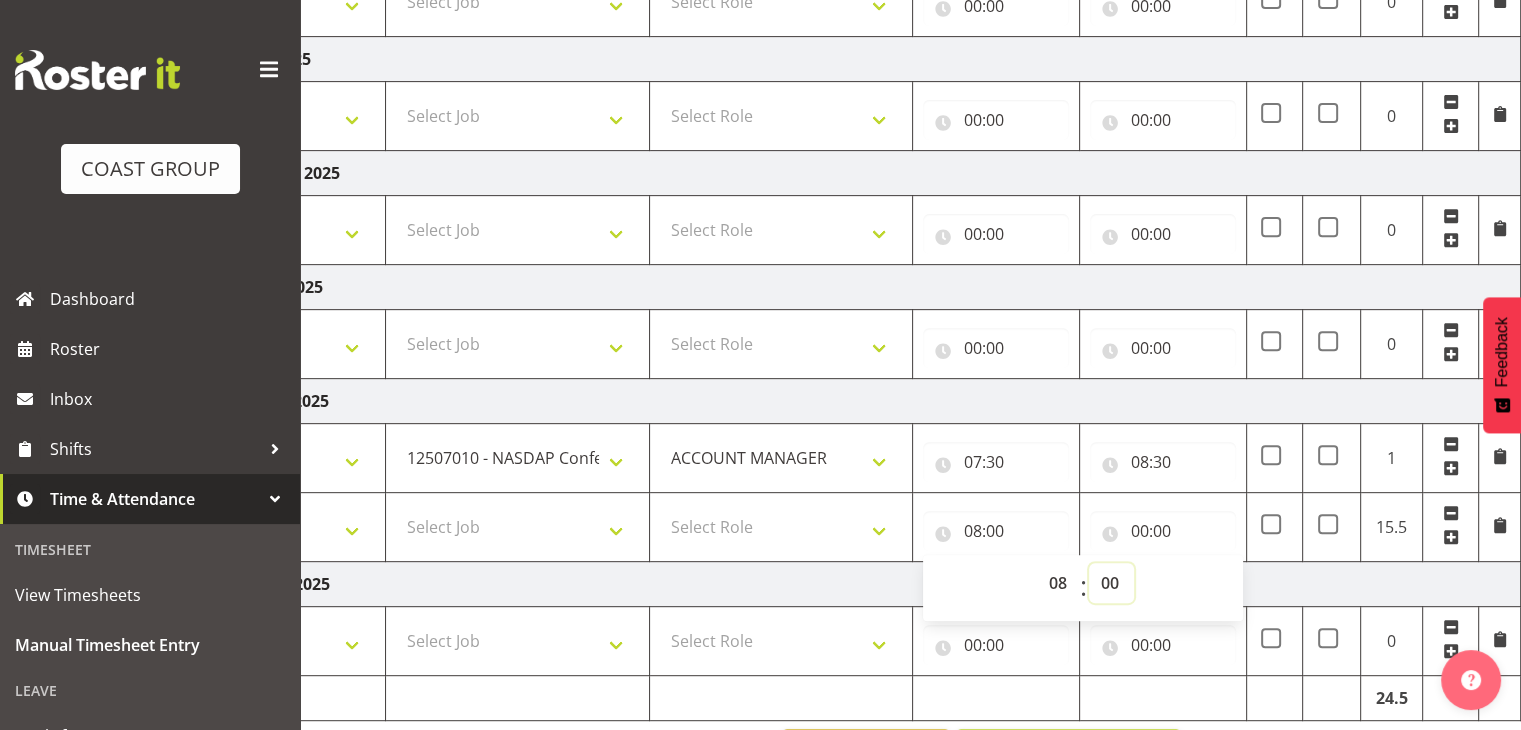 click on "00   01   02   03   04   05   06   07   08   09   10   11   12   13   14   15   16   17   18   19   20   21   22   23   24   25   26   27   28   29   30   31   32   33   34   35   36   37   38   39   40   41   42   43   44   45   46   47   48   49   50   51   52   53   54   55   56   57   58   59" at bounding box center (1111, 583) 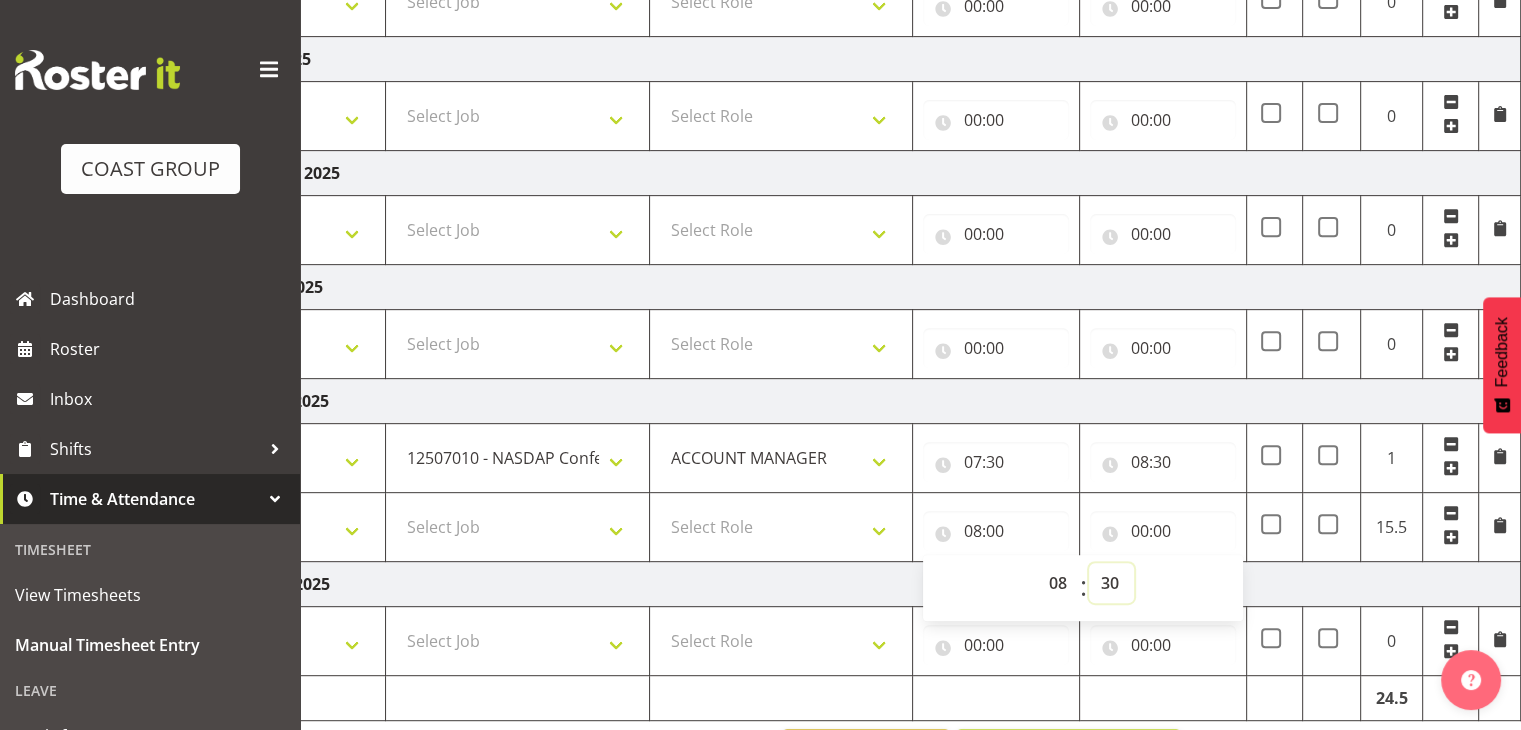 click on "00   01   02   03   04   05   06   07   08   09   10   11   12   13   14   15   16   17   18   19   20   21   22   23   24   25   26   27   28   29   30   31   32   33   34   35   36   37   38   39   40   41   42   43   44   45   46   47   48   49   50   51   52   53   54   55   56   57   58   59" at bounding box center [1111, 583] 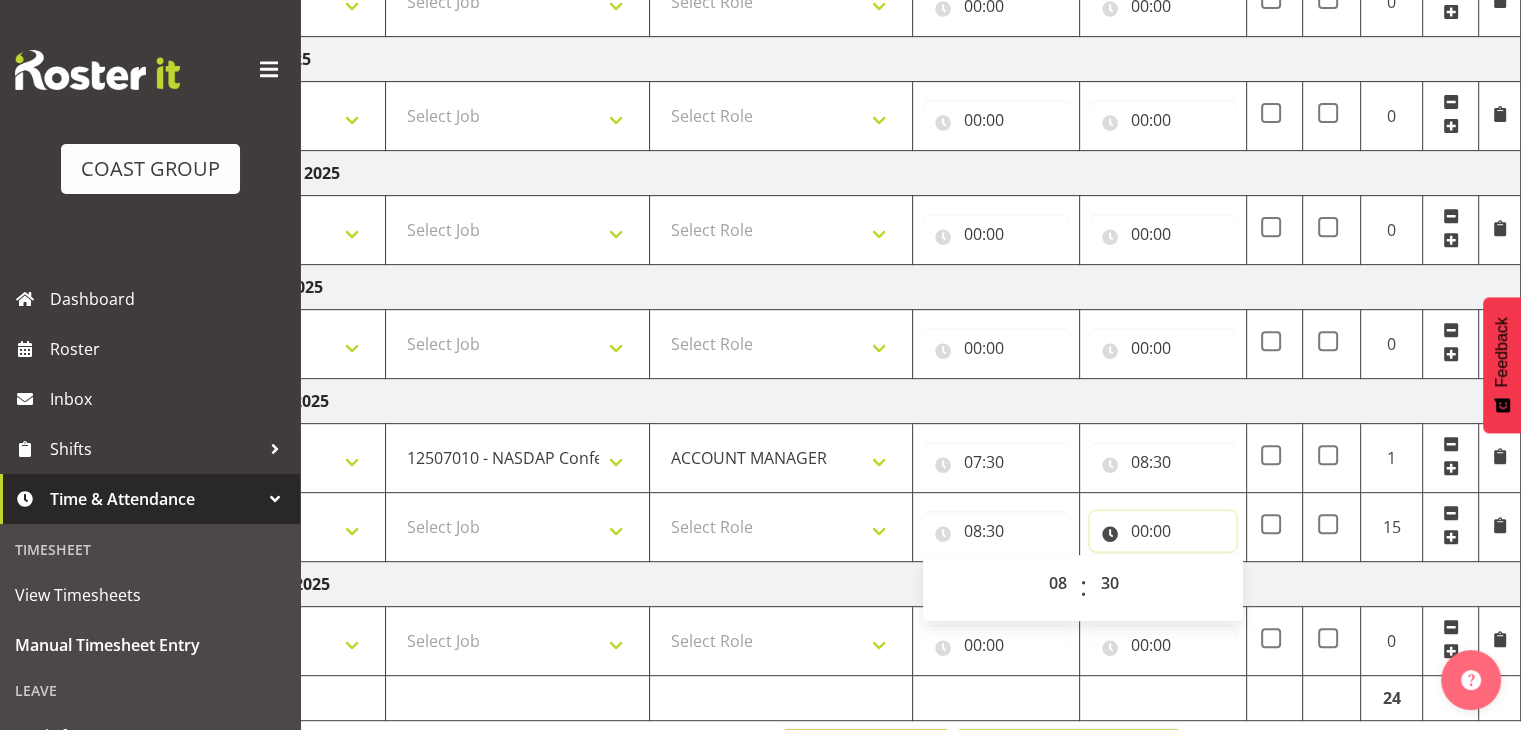 click on "00:00" at bounding box center (1163, 531) 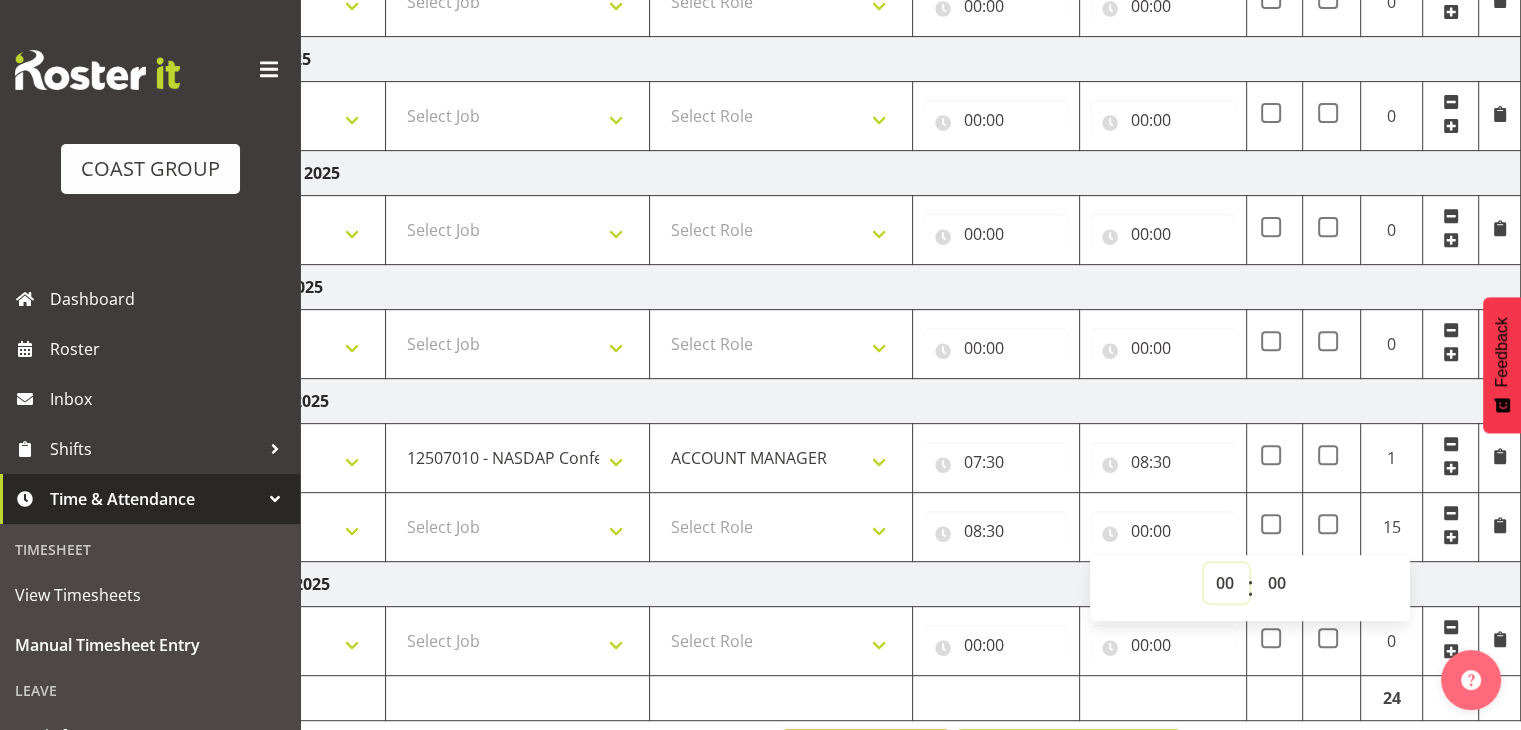 click on "00   01   02   03   04   05   06   07   08   09   10   11   12   13   14   15   16   17   18   19   20   21   22   23" at bounding box center [1226, 583] 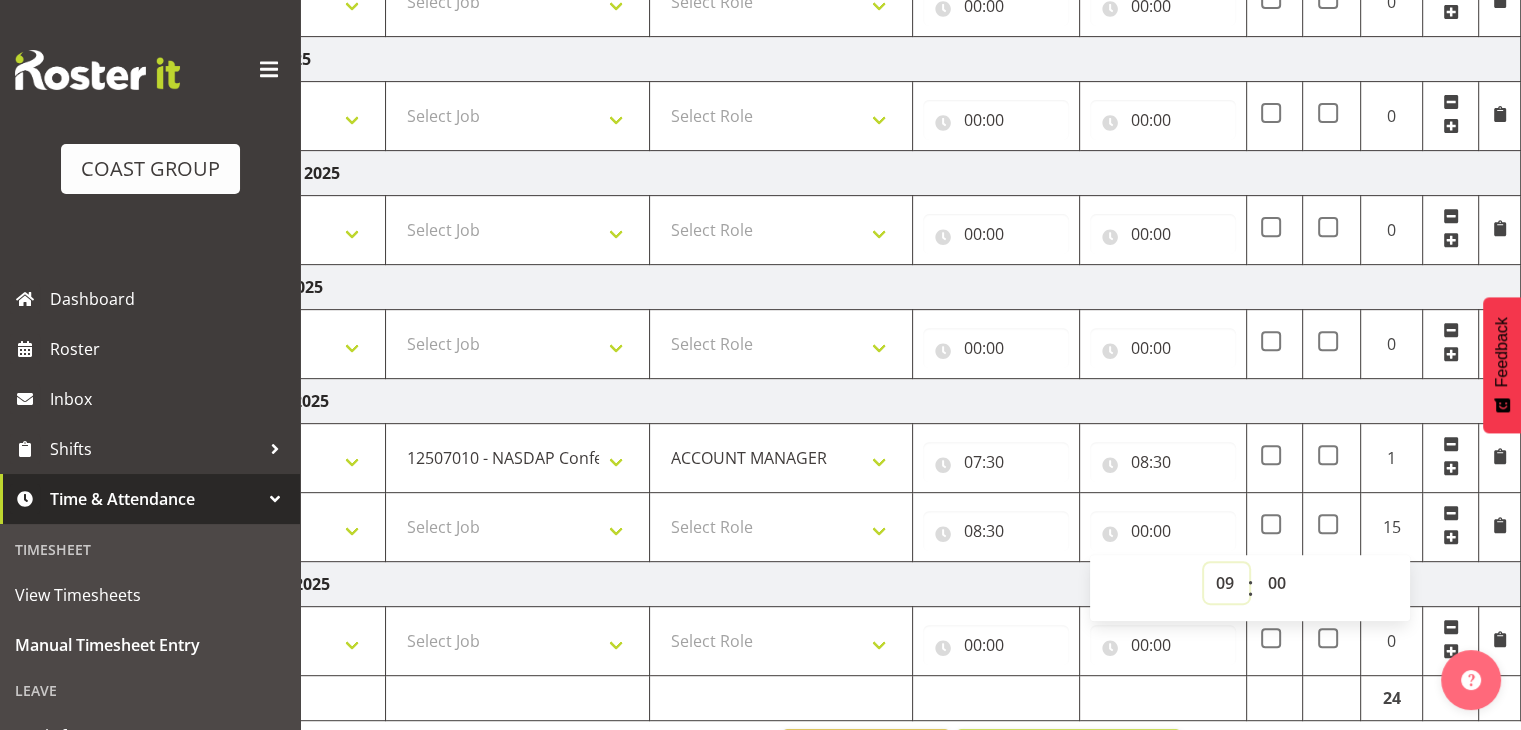 click on "00   01   02   03   04   05   06   07   08   09   10   11   12   13   14   15   16   17   18   19   20   21   22   23" at bounding box center [1226, 583] 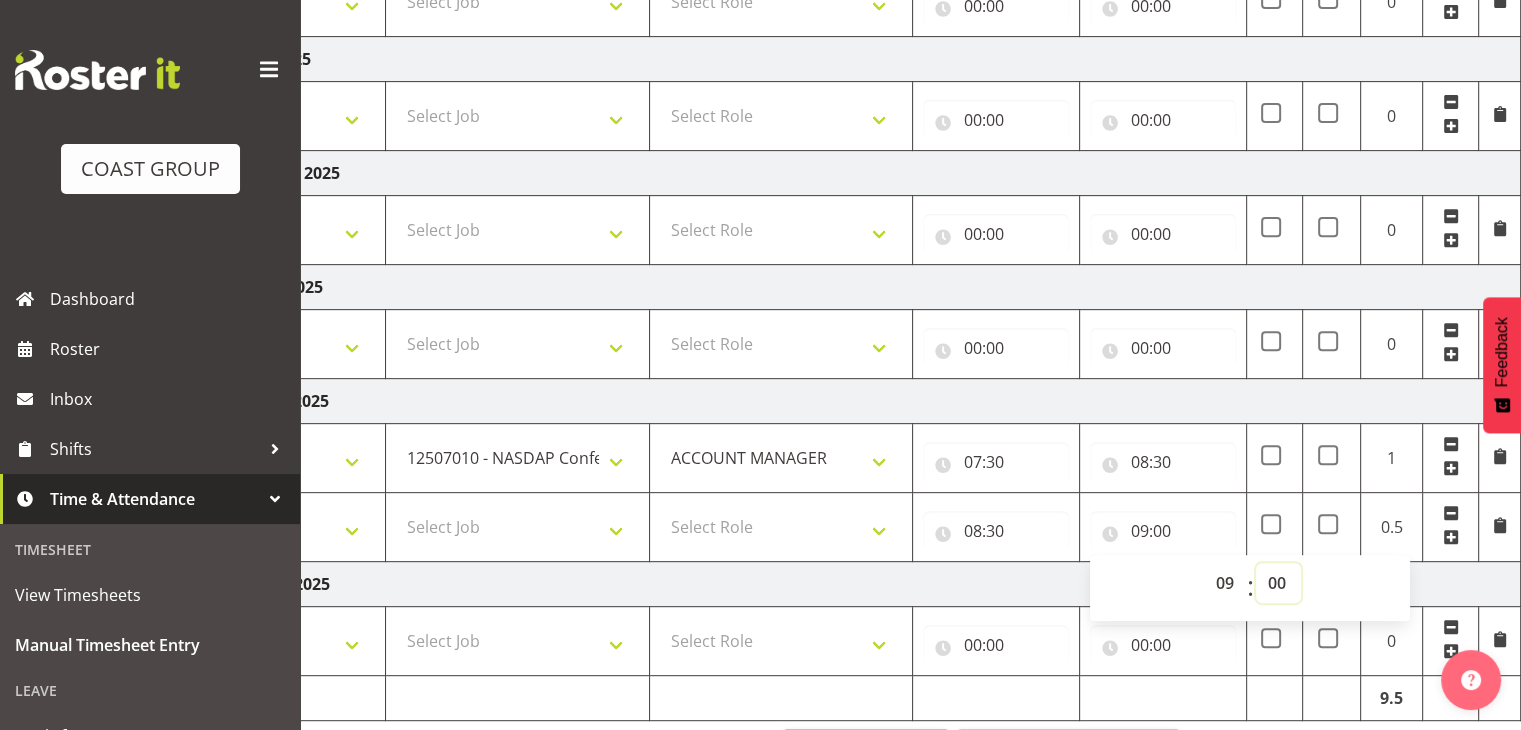 click on "00   01   02   03   04   05   06   07   08   09   10   11   12   13   14   15   16   17   18   19   20   21   22   23   24   25   26   27   28   29   30   31   32   33   34   35   36   37   38   39   40   41   42   43   44   45   46   47   48   49   50   51   52   53   54   55   56   57   58   59" at bounding box center [1278, 583] 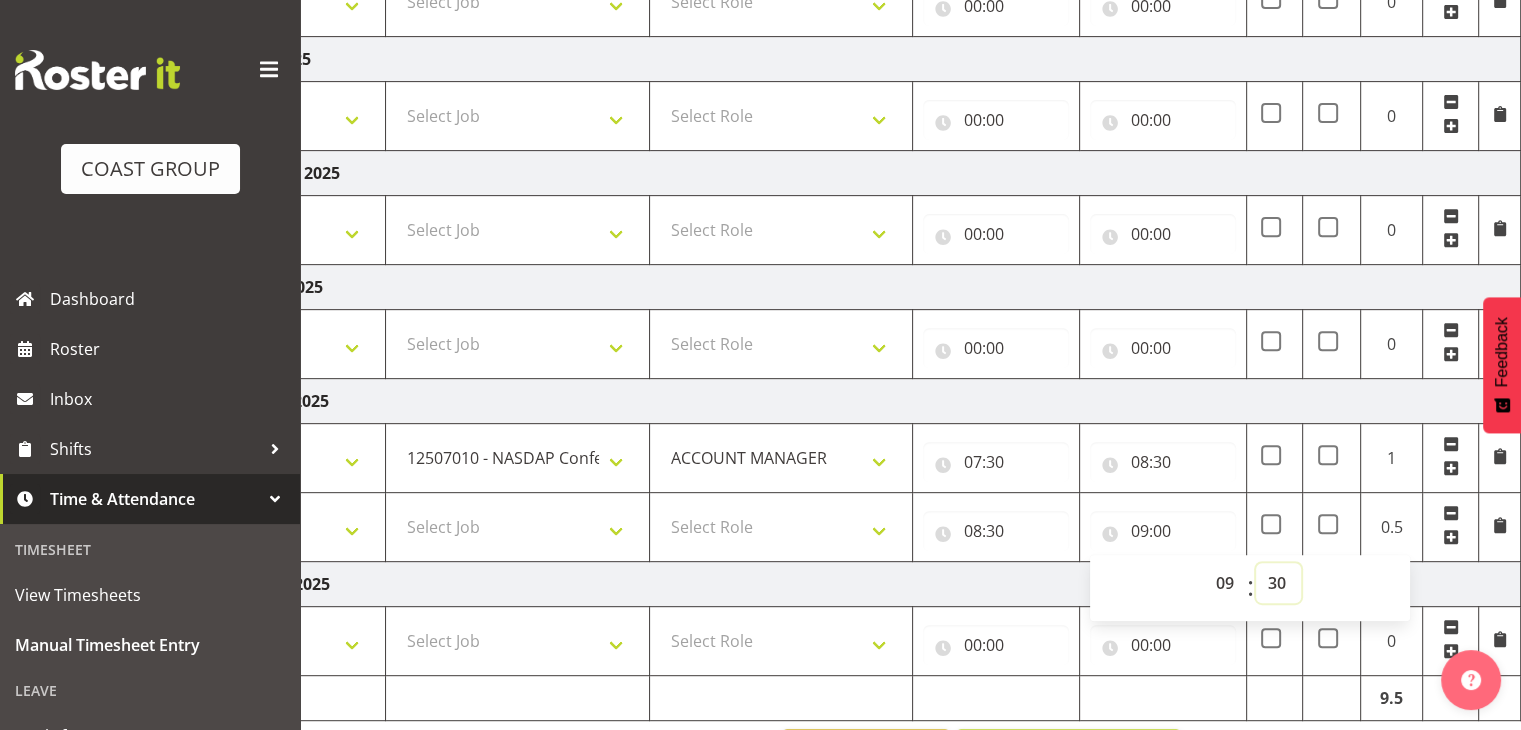 click on "00   01   02   03   04   05   06   07   08   09   10   11   12   13   14   15   16   17   18   19   20   21   22   23   24   25   26   27   28   29   30   31   32   33   34   35   36   37   38   39   40   41   42   43   44   45   46   47   48   49   50   51   52   53   54   55   56   57   58   59" at bounding box center (1278, 583) 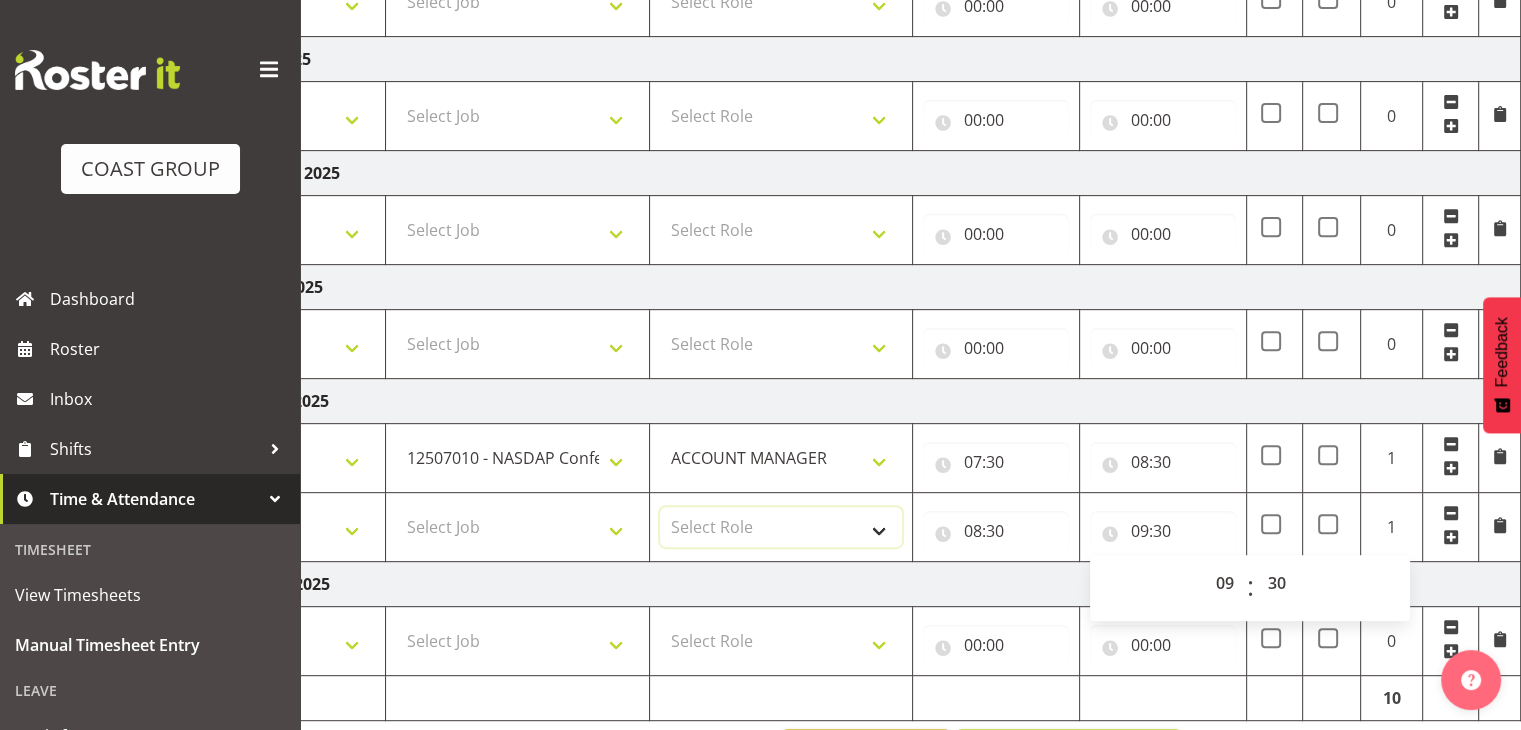 click on "Select Role  ACCOUNT MANAGER" at bounding box center (781, 527) 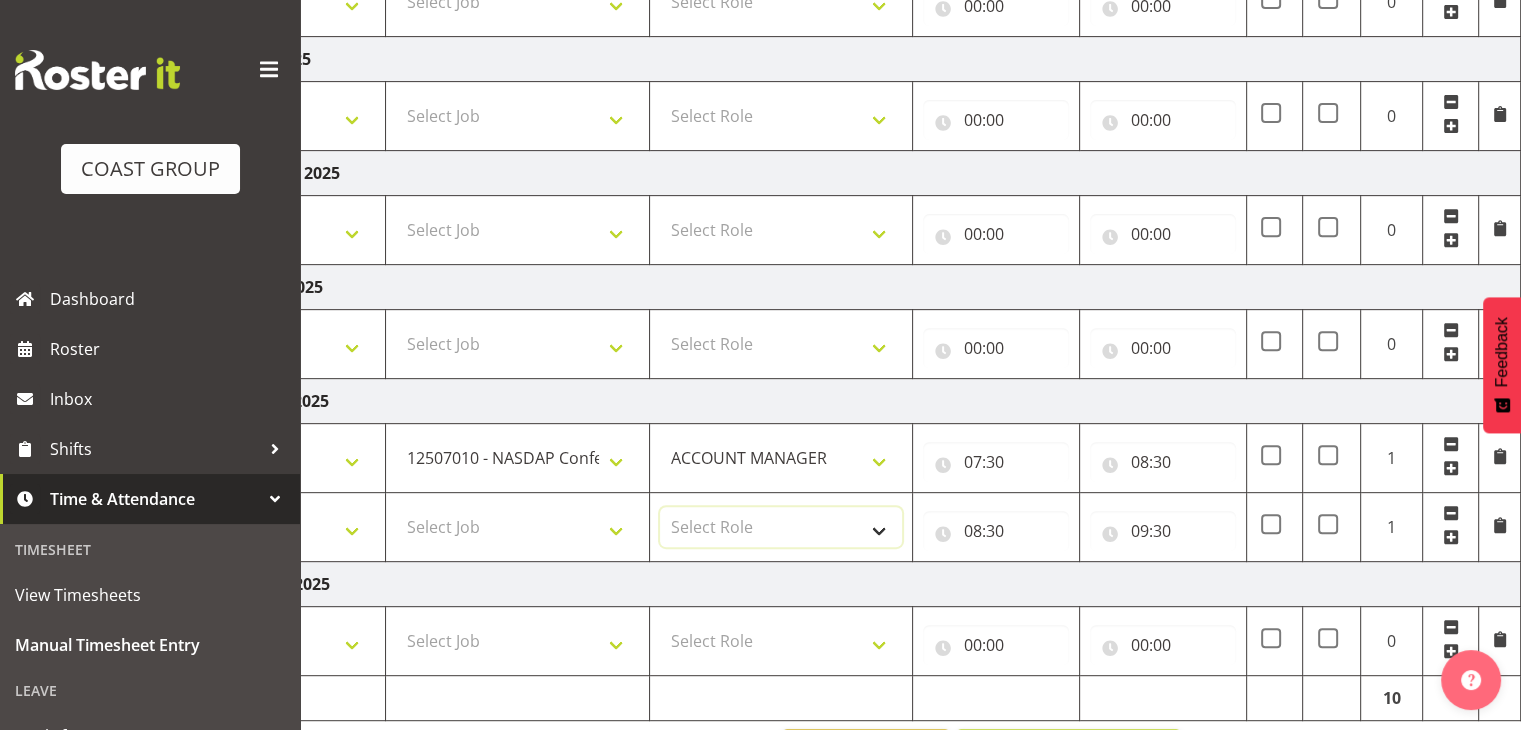 select on "197" 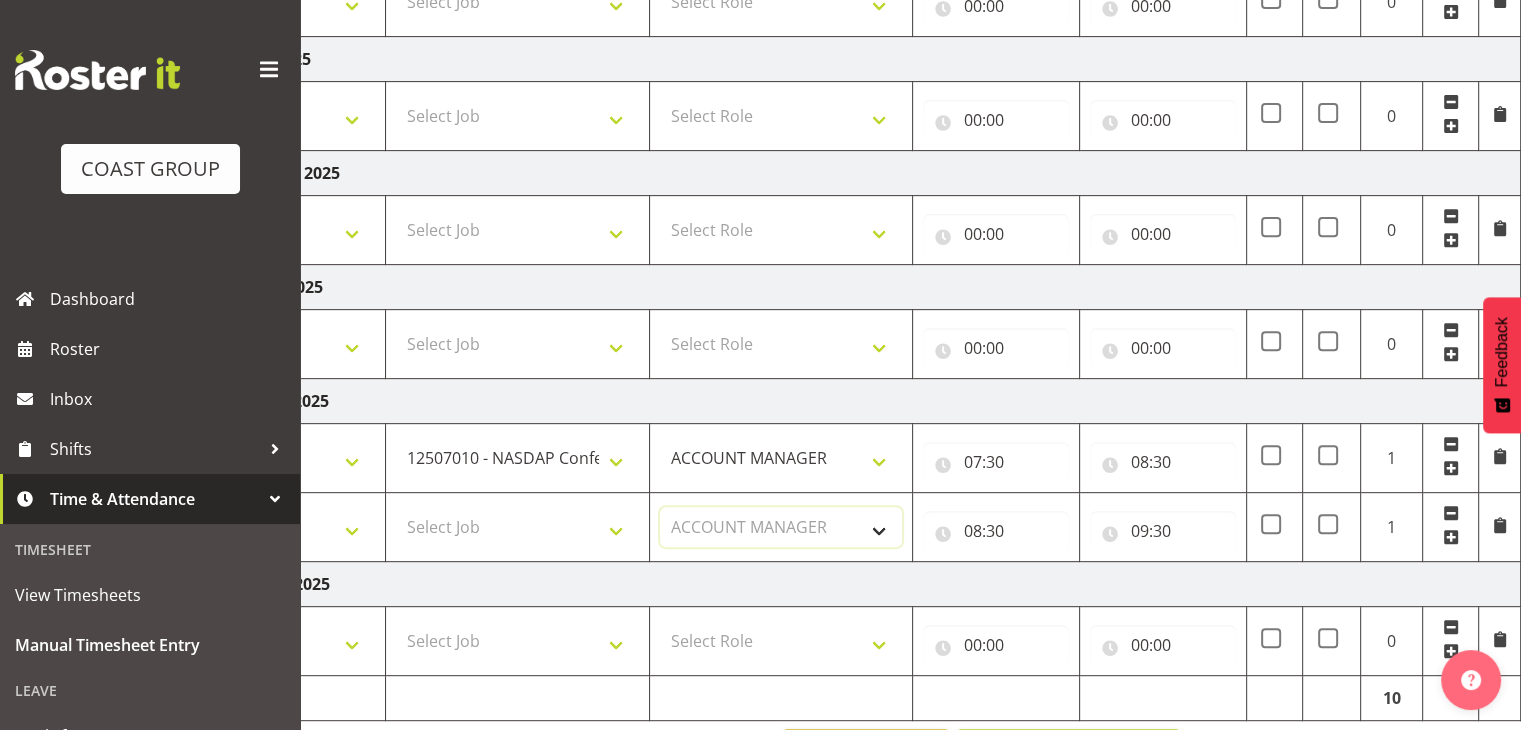 click on "Select Role  ACCOUNT MANAGER" at bounding box center [781, 527] 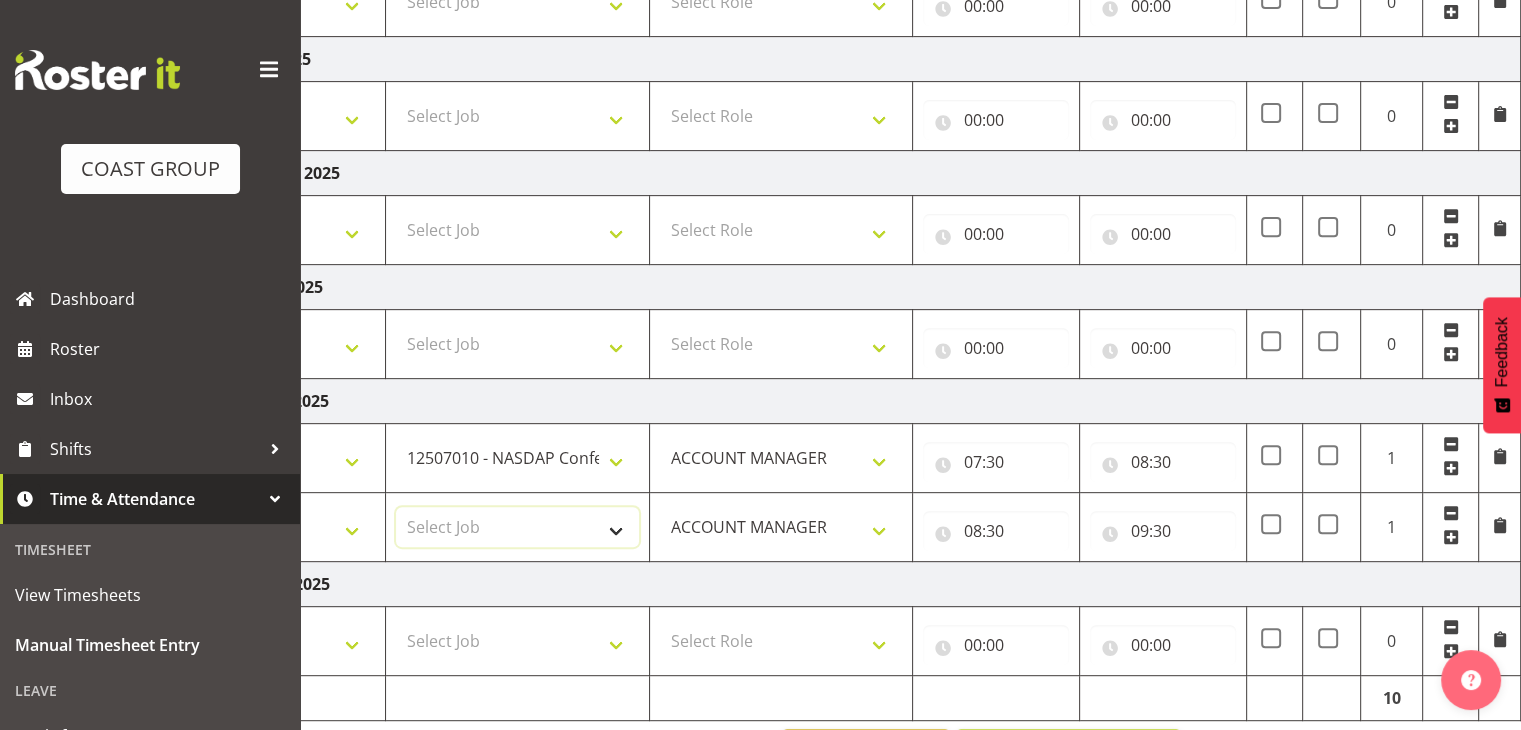 click on "Select Job  1 Carlton Events 1 Carlton Hamilton 1 Carlton Wellington 1 EHS WAREHOUSE/OFFICE 1 GRS 1 SLP Production 1 SLP Tradeshows 12507000 - AKL Casual Jul 2025 1250700R - July Casual C&R 2025 12507010 - NASDAP Conference 2025 12507030 - Auckland Food Show 2025 12507050 - CDES Internship & Graduate Expo 2025 12507100 - NZCB Education Day 2025 12507110 - CCNZ 2025 1250711A - CCNZ25-Accordant GroupServices 12507120 - NZACA Symposium 2025 12507130 - Risk & Resilience 2025 1250713A - Risk 2025 - Protecht 1250713B - RISK 2025 - Camms 12507140 - Jobs Expo in NZ 2025 12507150 - Crane 2025 1250715A - Crane 2025 - UAA 12507160 - BestStart conference 25 12507170 - UoA - T-Tech 2025 12507180 - Banks Art Exhibition 25 12507190 - GSA 2025 12507200 - UoA Clubs Expo Semster 2 2025 12507210 - All Black Tour 2025 - Hamilton 12507220 - All Blacks Stock Purchasing 25 12508000 - AKL Casual Aug 2025 1250800R - August Casual C&R 2025 12508010 - Spring Gift Fair 2025 1250801A - Jty Imports/Exports-SpringGift 12508080 - FANZ 2025" at bounding box center (517, 527) 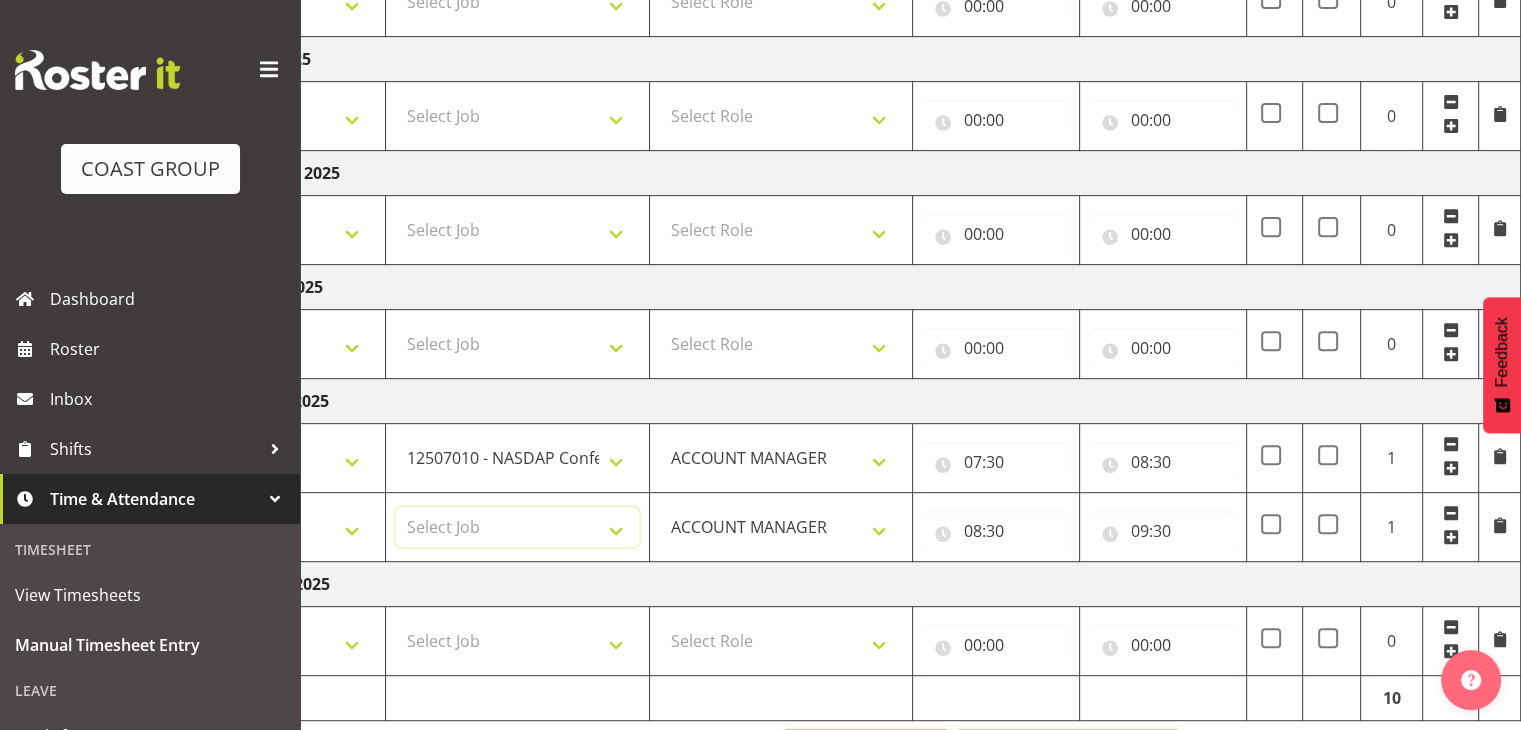 select on "9016" 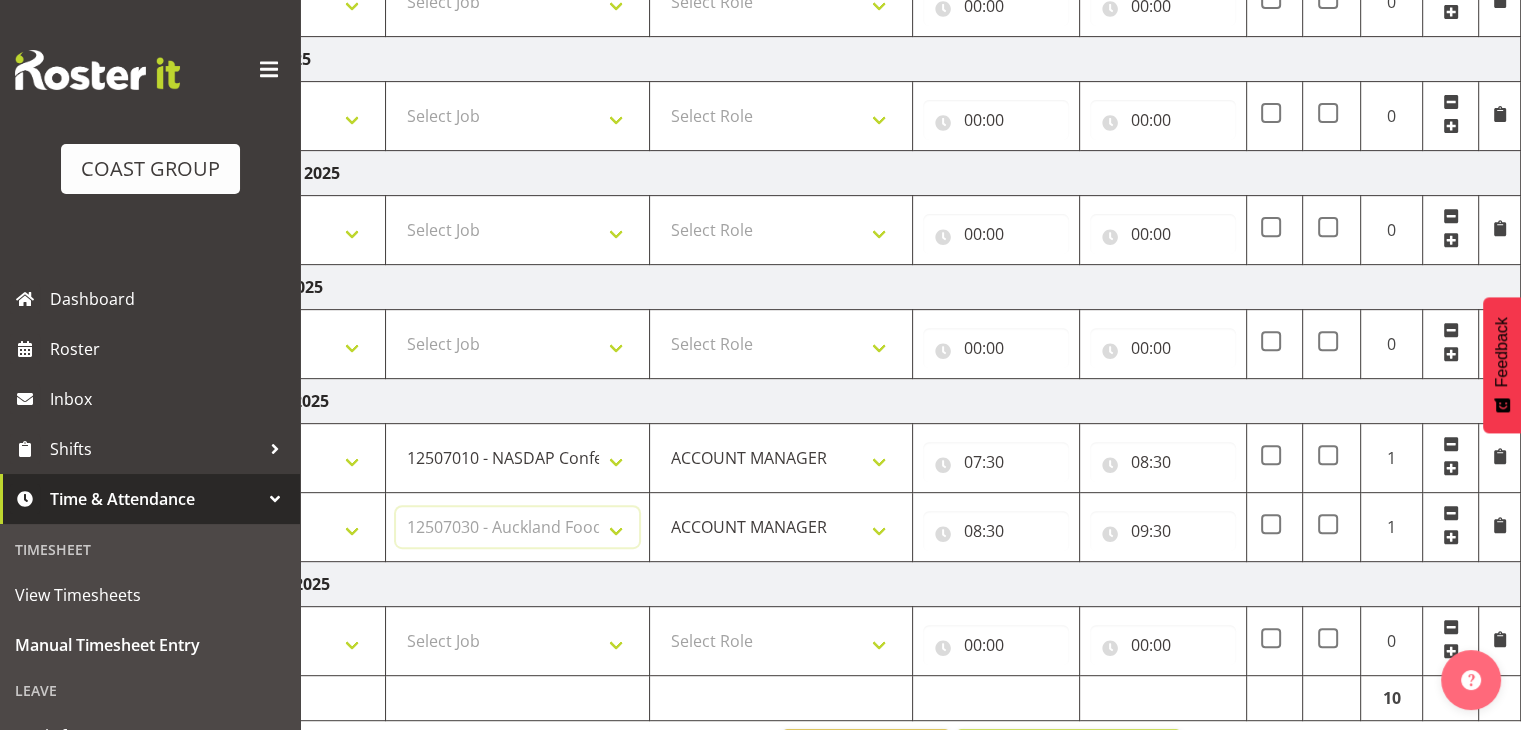 click on "Select Job  1 Carlton Events 1 Carlton Hamilton 1 Carlton Wellington 1 EHS WAREHOUSE/OFFICE 1 GRS 1 SLP Production 1 SLP Tradeshows 12507000 - AKL Casual Jul 2025 1250700R - July Casual C&R 2025 12507010 - NASDAP Conference 2025 12507030 - Auckland Food Show 2025 12507050 - CDES Internship & Graduate Expo 2025 12507100 - NZCB Education Day 2025 12507110 - CCNZ 2025 1250711A - CCNZ25-Accordant GroupServices 12507120 - NZACA Symposium 2025 12507130 - Risk & Resilience 2025 1250713A - Risk 2025 - Protecht 1250713B - RISK 2025 - Camms 12507140 - Jobs Expo in NZ 2025 12507150 - Crane 2025 1250715A - Crane 2025 - UAA 12507160 - BestStart conference 25 12507170 - UoA - T-Tech 2025 12507180 - Banks Art Exhibition 25 12507190 - GSA 2025 12507200 - UoA Clubs Expo Semster 2 2025 12507210 - All Black Tour 2025 - Hamilton 12507220 - All Blacks Stock Purchasing 25 12508000 - AKL Casual Aug 2025 1250800R - August Casual C&R 2025 12508010 - Spring Gift Fair 2025 1250801A - Jty Imports/Exports-SpringGift 12508080 - FANZ 2025" at bounding box center (517, 527) 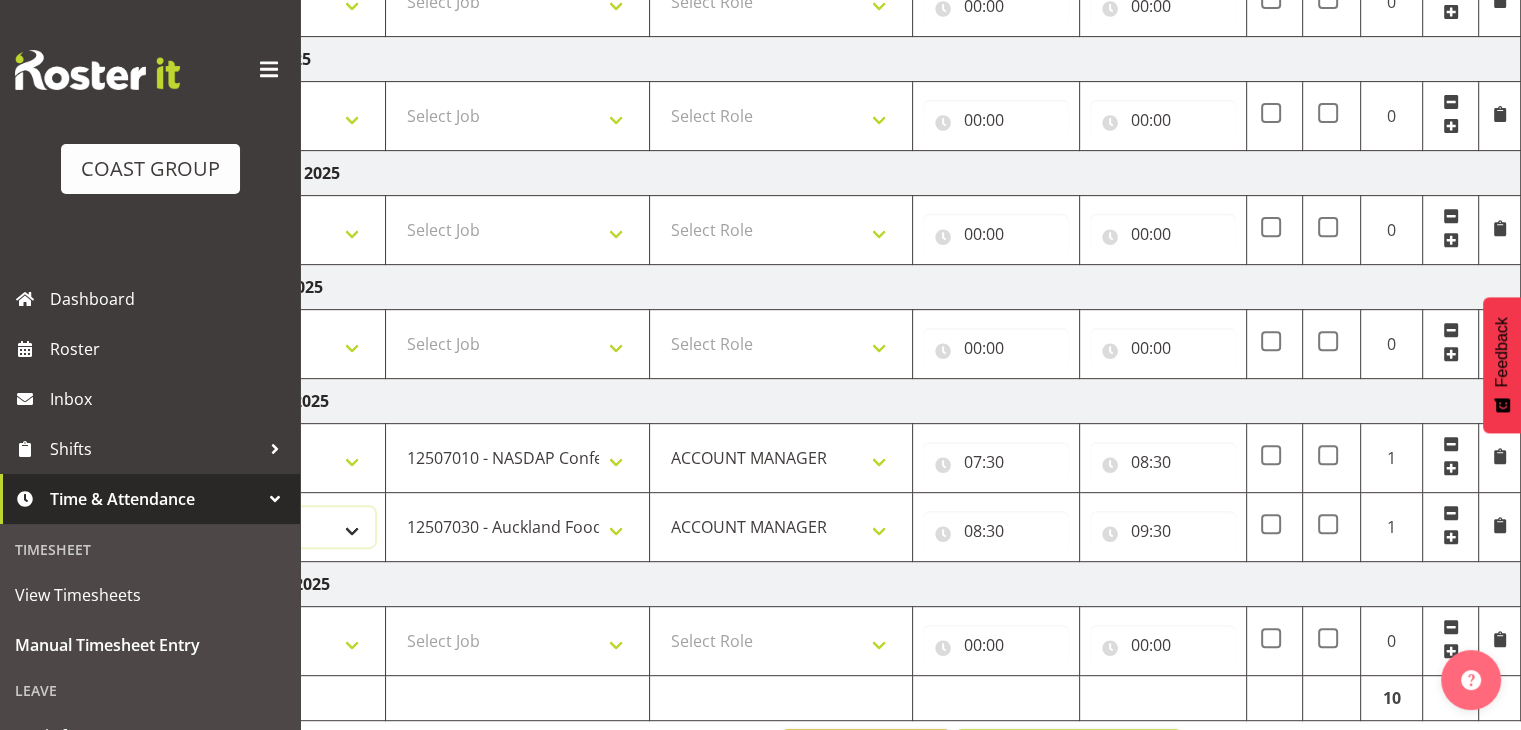 click on "Select Shift  EHS AKL SALES" at bounding box center [253, 527] 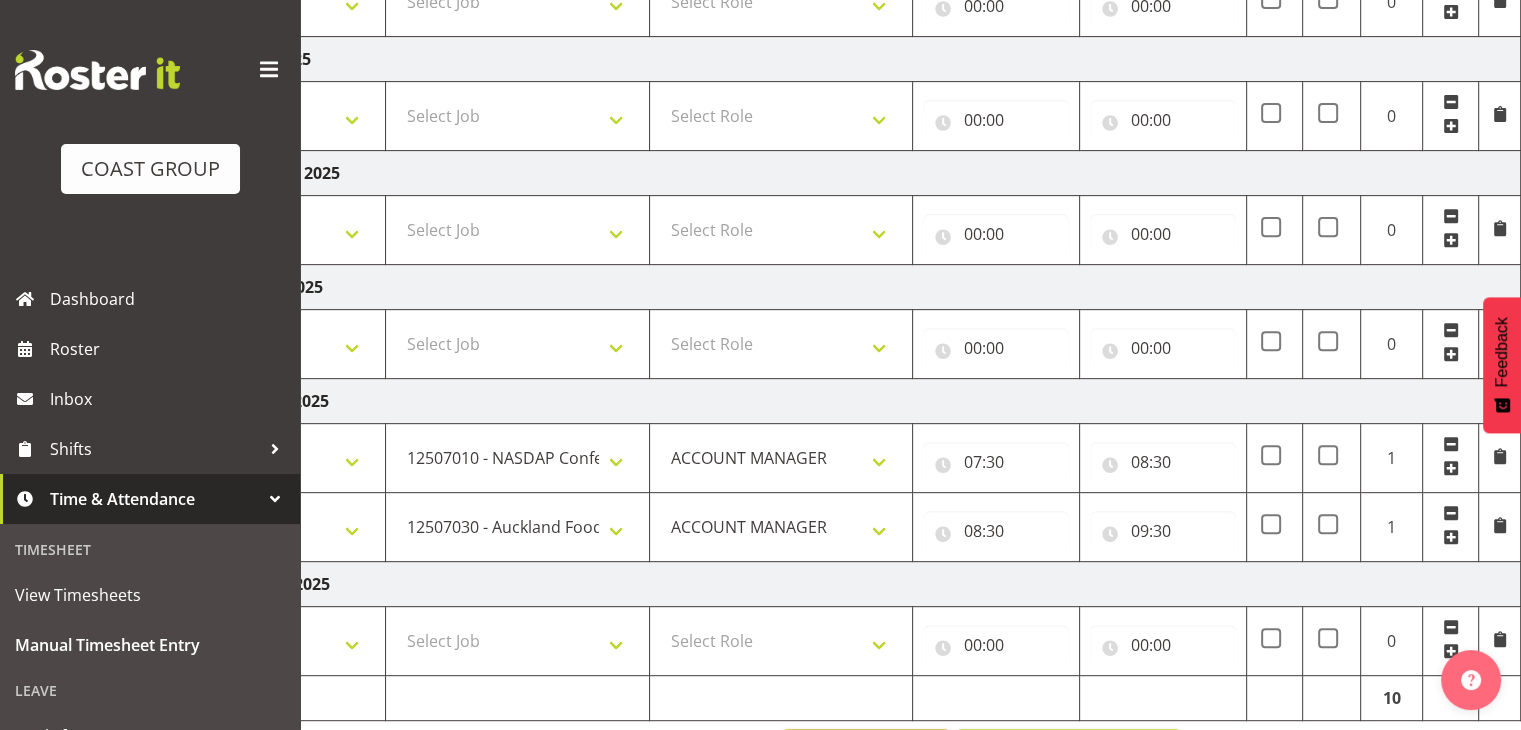 click at bounding box center [1451, 537] 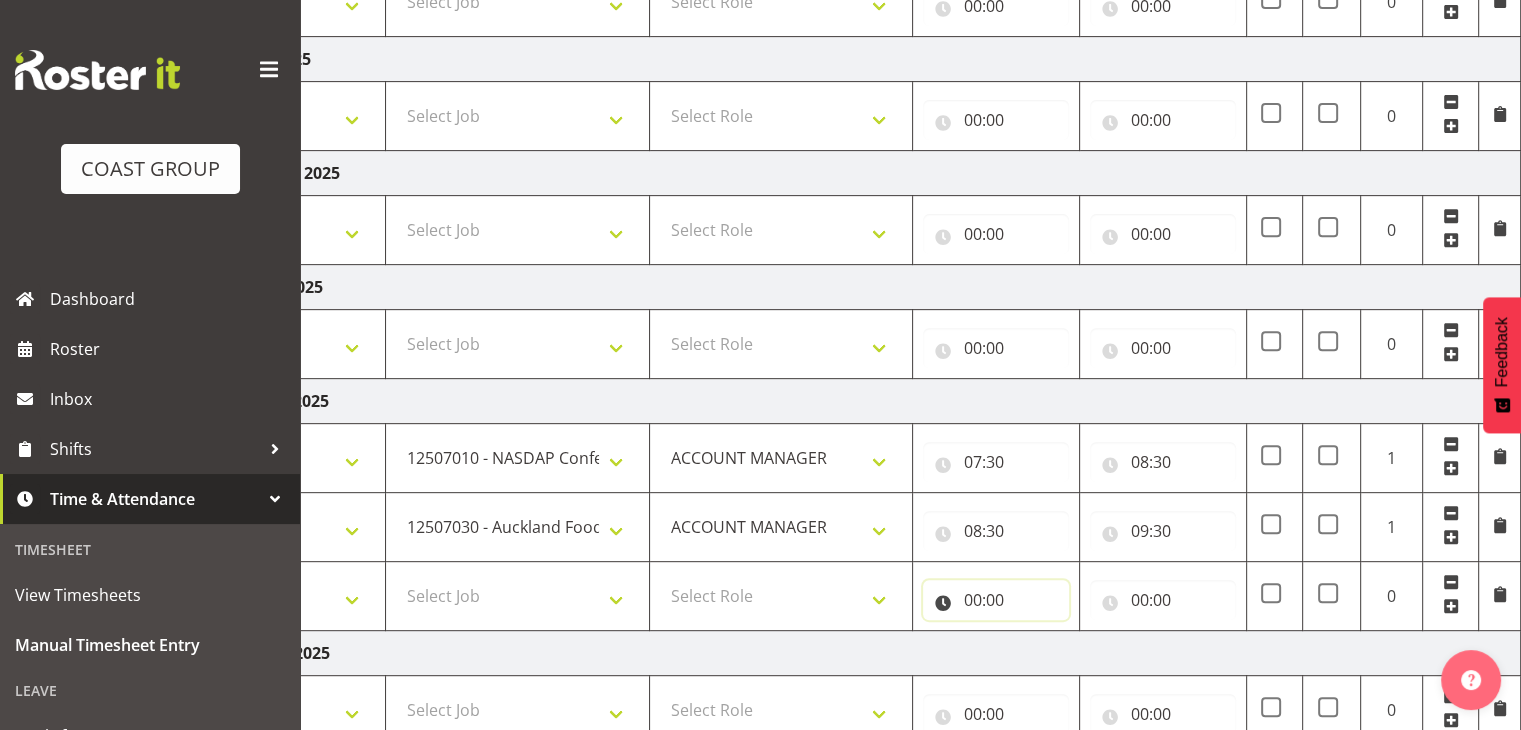 click on "00:00" at bounding box center (996, 600) 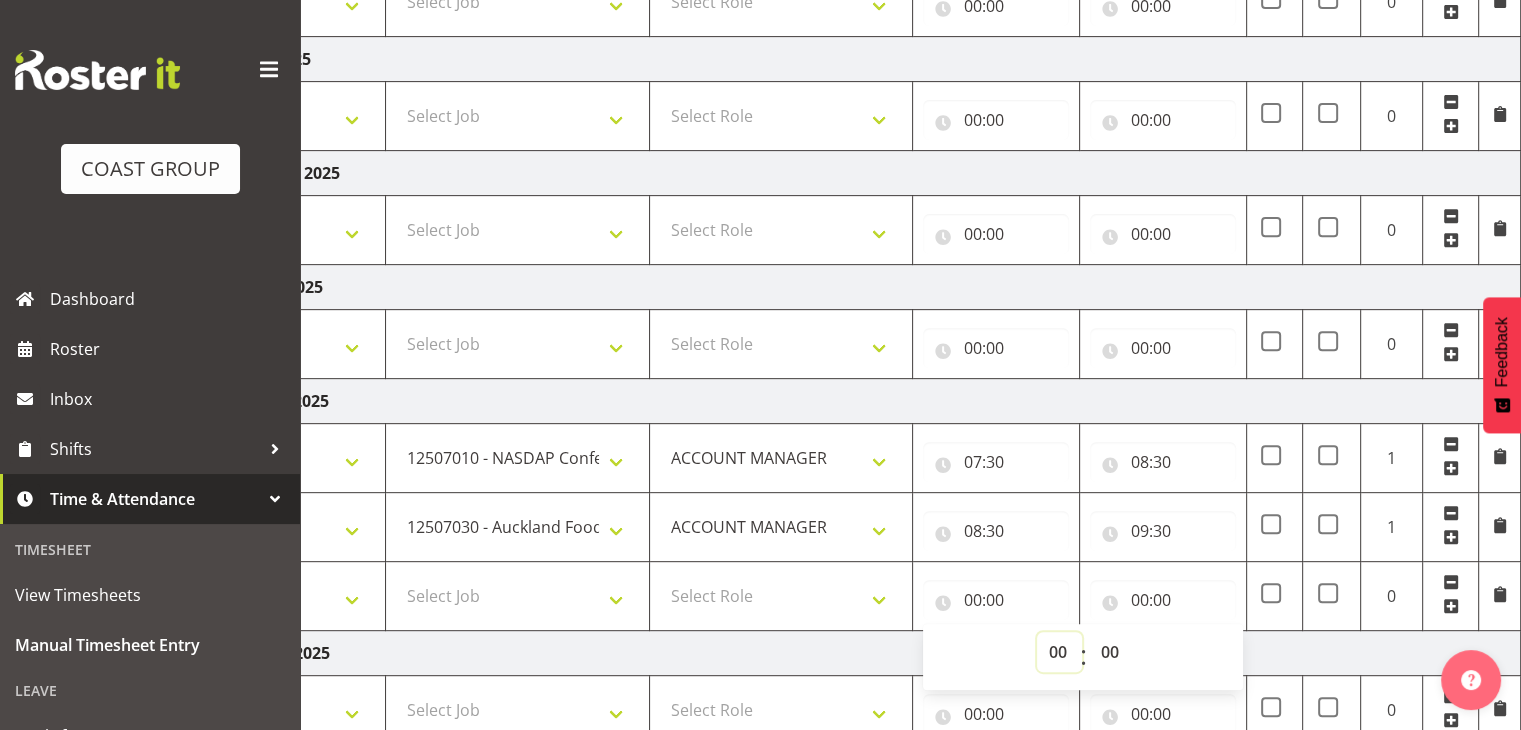 click on "00   01   02   03   04   05   06   07   08   09   10   11   12   13   14   15   16   17   18   19   20   21   22   23" at bounding box center (1059, 652) 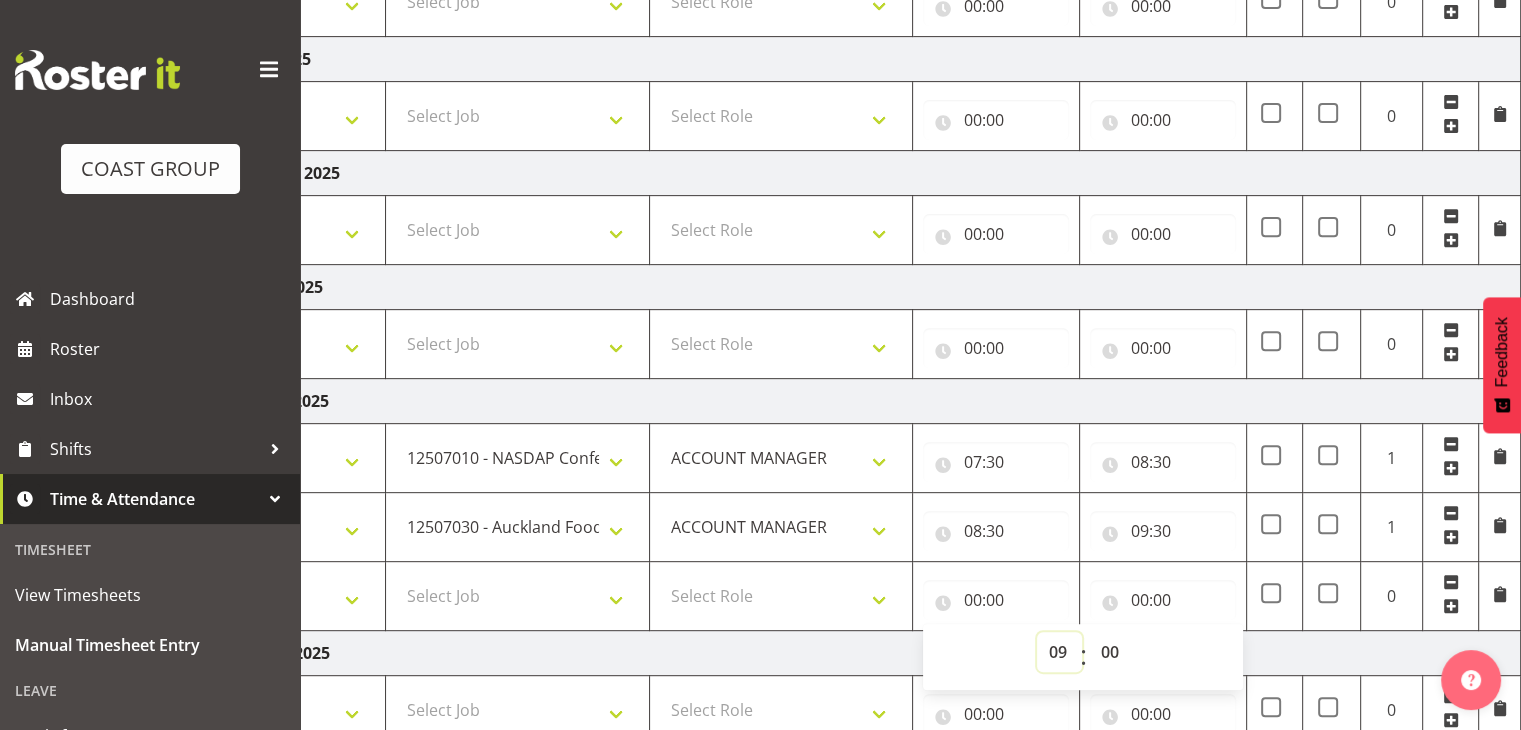 click on "00   01   02   03   04   05   06   07   08   09   10   11   12   13   14   15   16   17   18   19   20   21   22   23" at bounding box center [1059, 652] 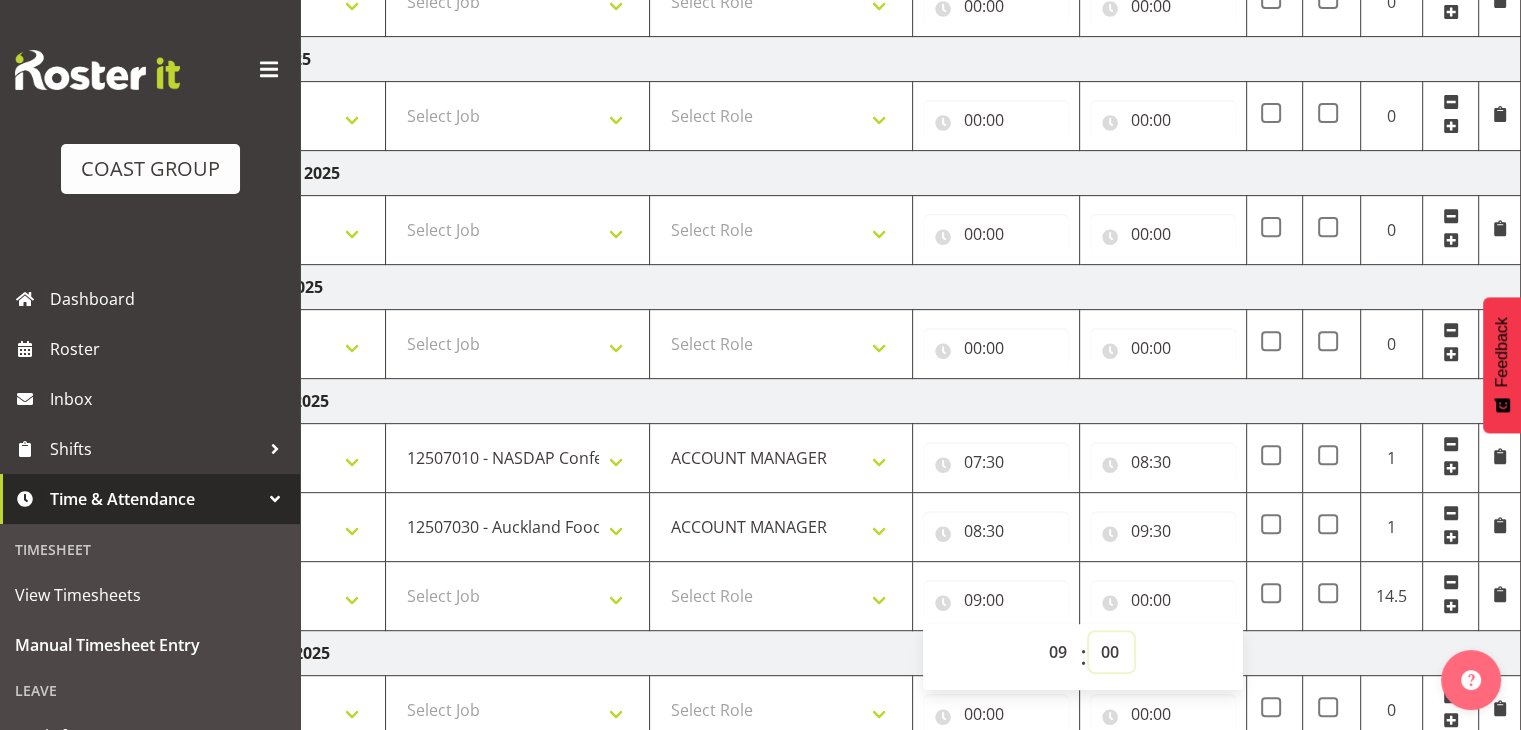click on "00   01   02   03   04   05   06   07   08   09   10   11   12   13   14   15   16   17   18   19   20   21   22   23   24   25   26   27   28   29   30   31   32   33   34   35   36   37   38   39   40   41   42   43   44   45   46   47   48   49   50   51   52   53   54   55   56   57   58   59" at bounding box center (1111, 652) 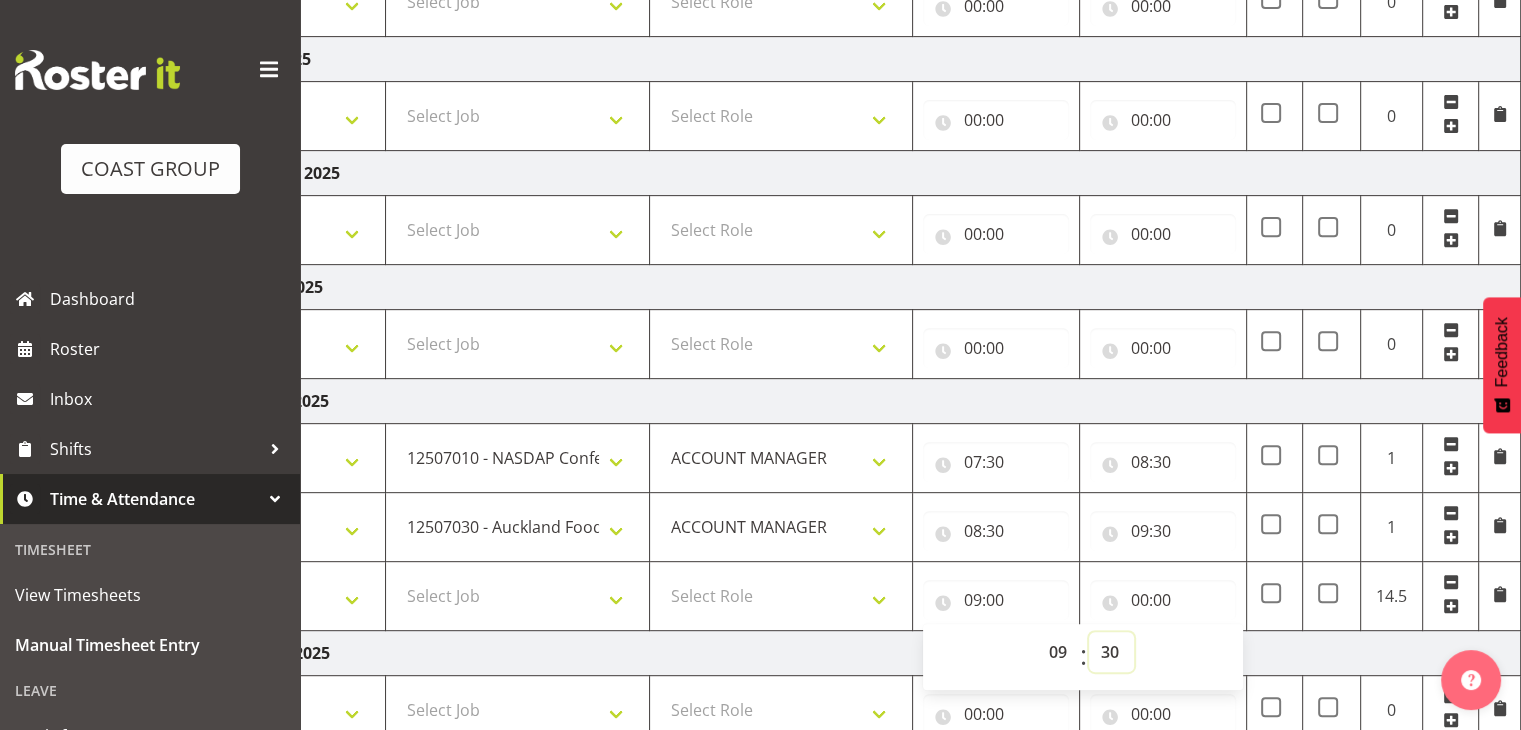 click on "00   01   02   03   04   05   06   07   08   09   10   11   12   13   14   15   16   17   18   19   20   21   22   23   24   25   26   27   28   29   30   31   32   33   34   35   36   37   38   39   40   41   42   43   44   45   46   47   48   49   50   51   52   53   54   55   56   57   58   59" at bounding box center (1111, 652) 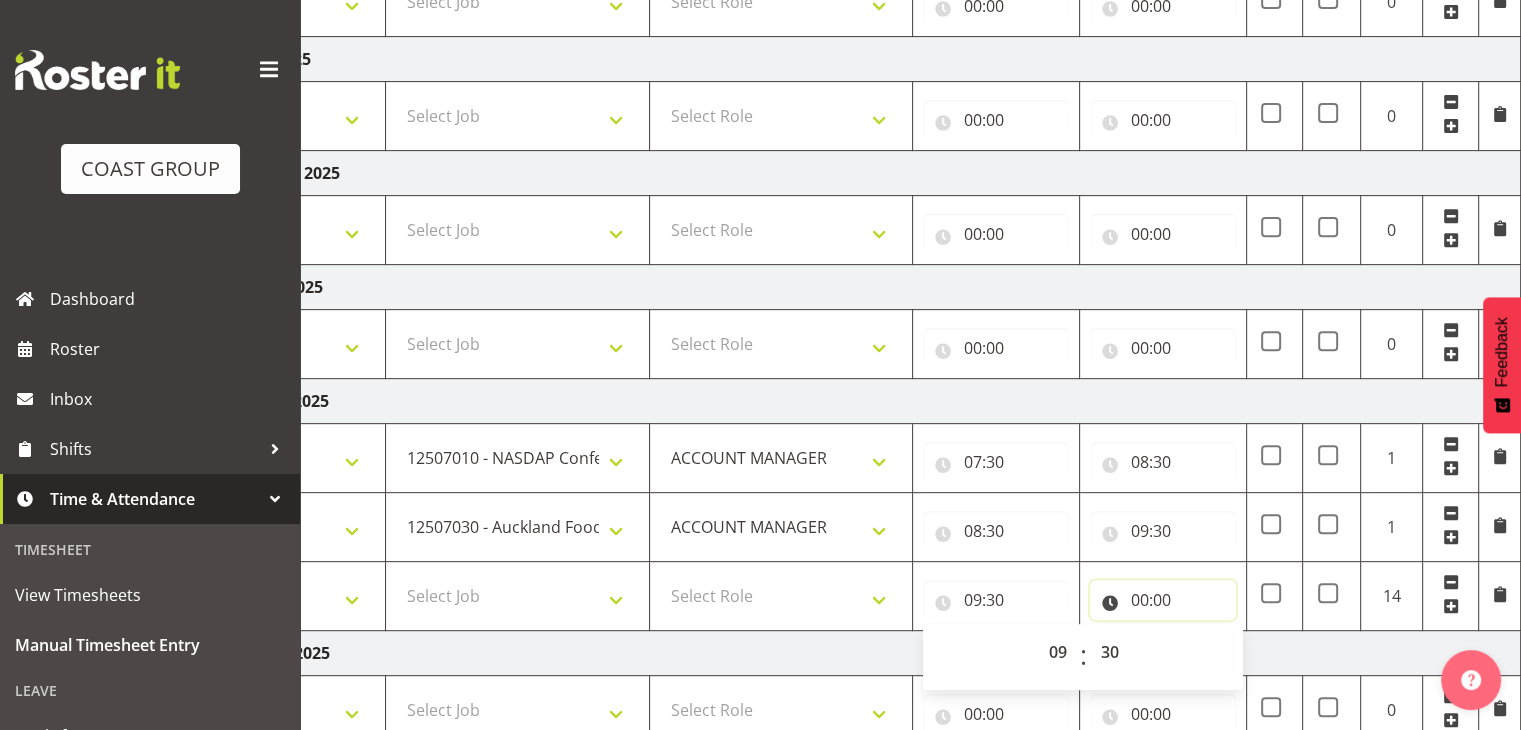 click on "00:00" at bounding box center (1163, 600) 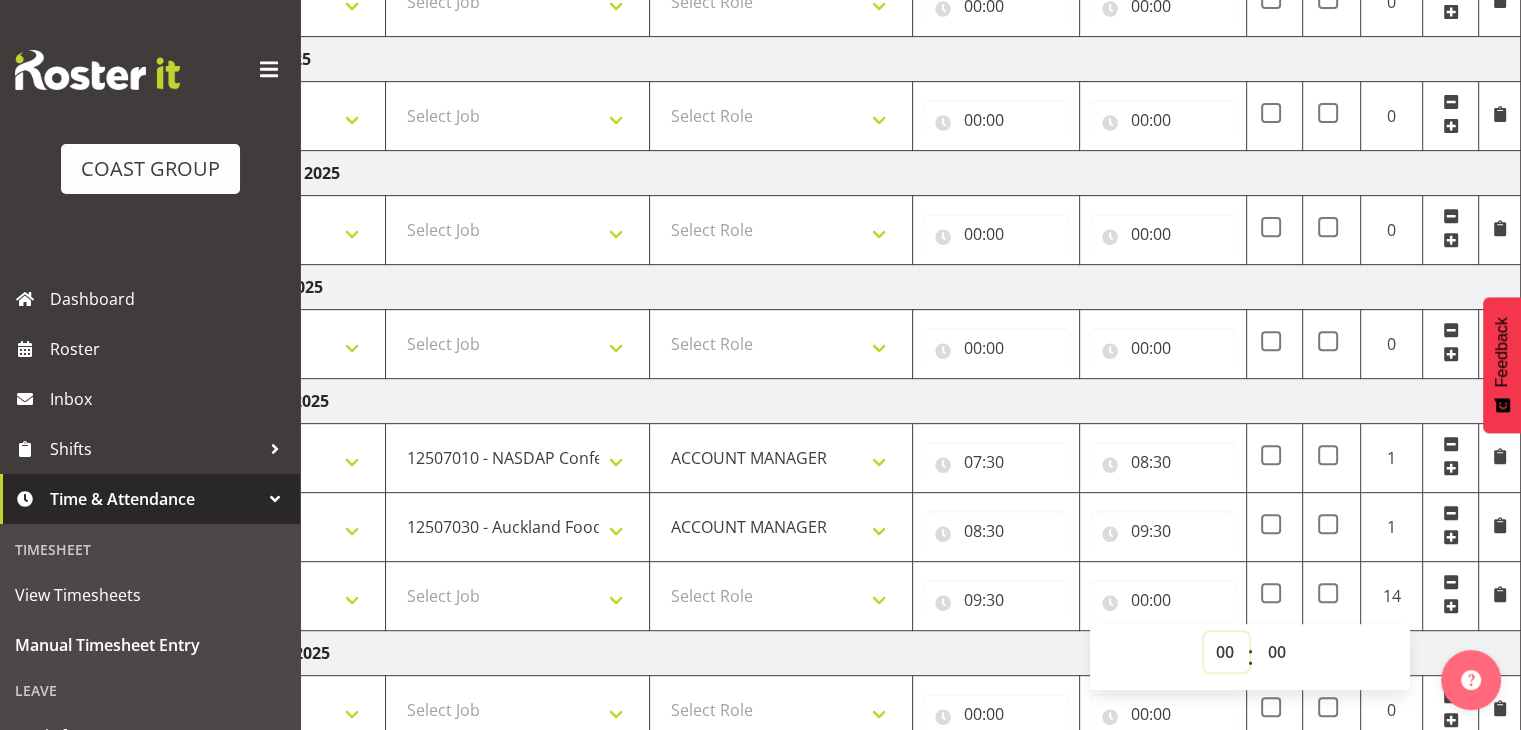 click on "00   01   02   03   04   05   06   07   08   09   10   11   12   13   14   15   16   17   18   19   20   21   22   23" at bounding box center [1226, 652] 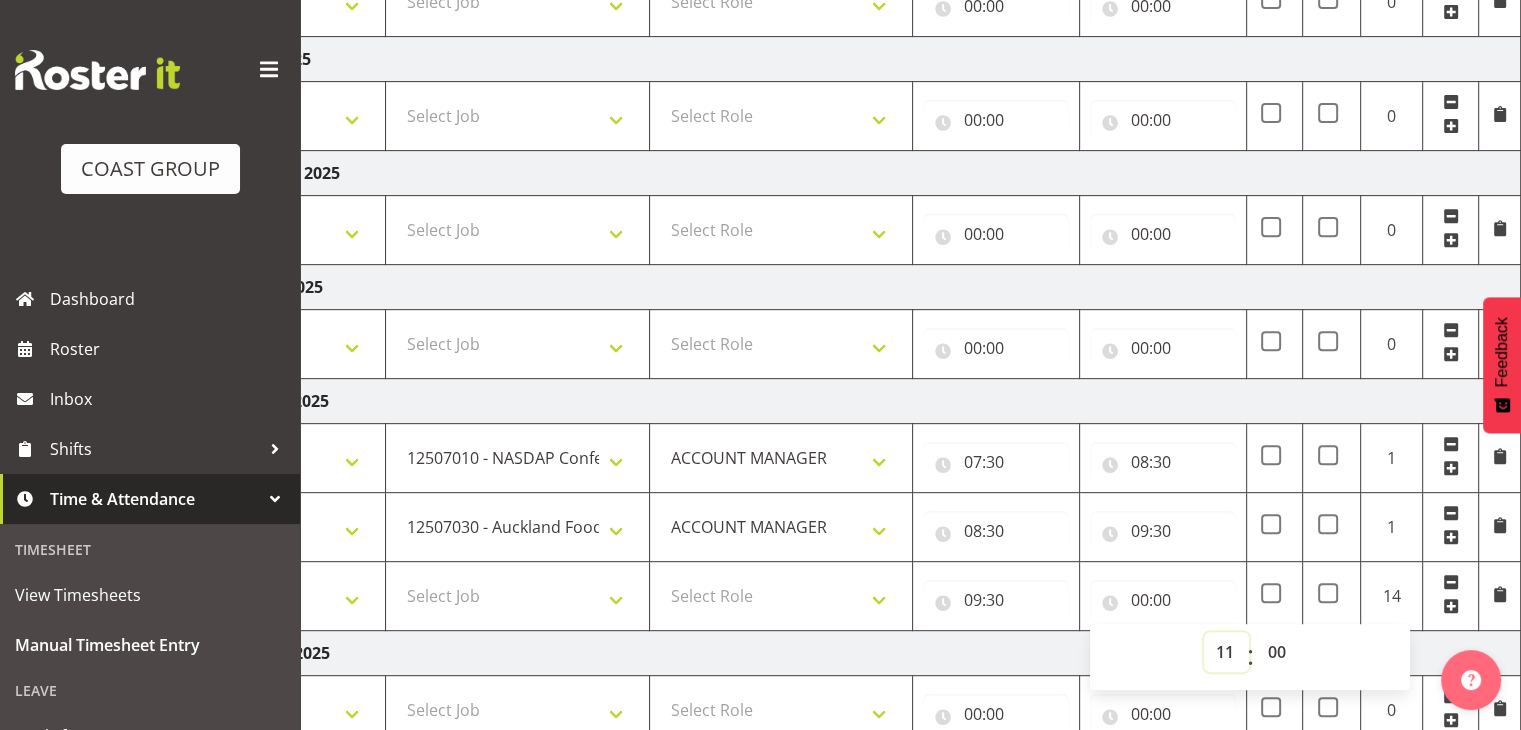 click on "00   01   02   03   04   05   06   07   08   09   10   11   12   13   14   15   16   17   18   19   20   21   22   23" at bounding box center (1226, 652) 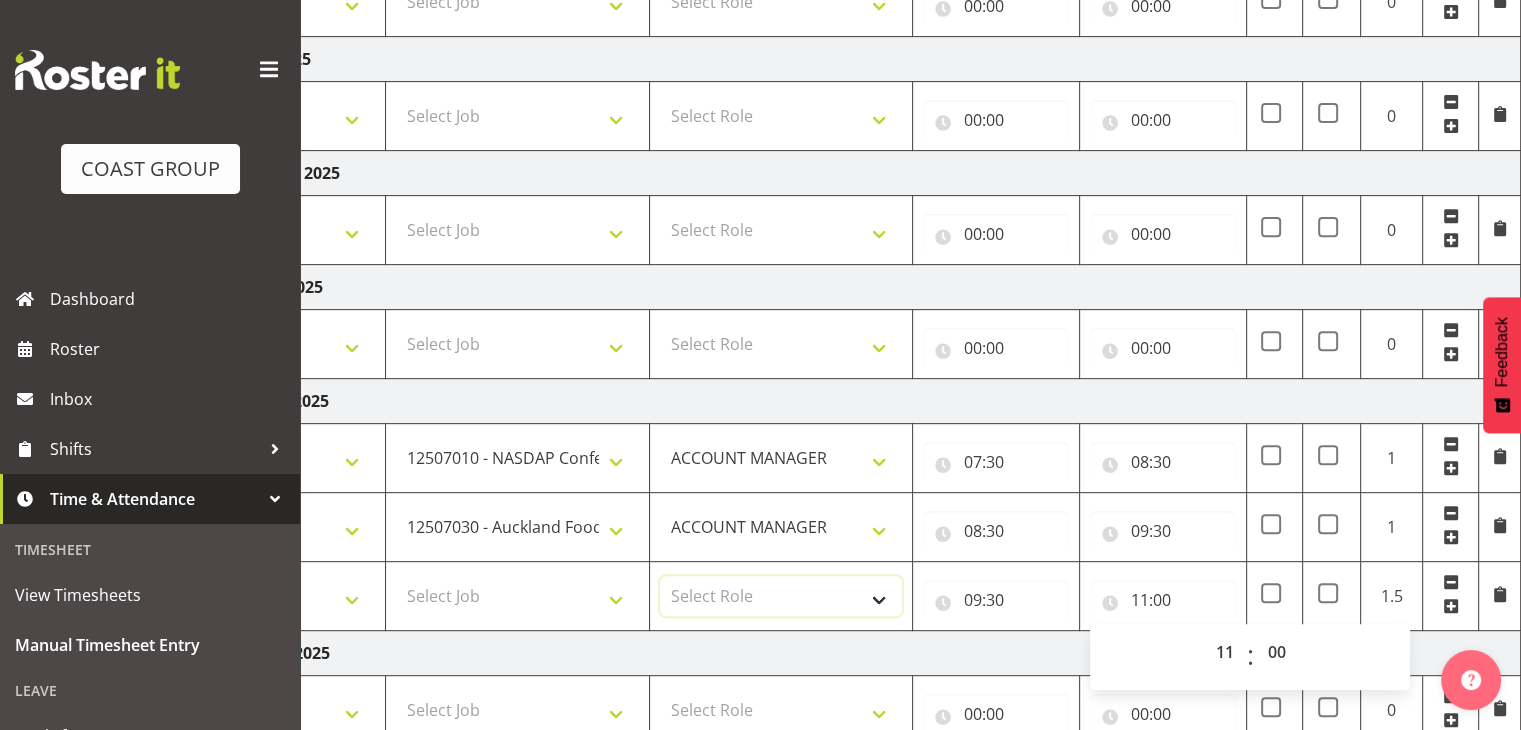 click on "Select Role  ACCOUNT MANAGER" at bounding box center [781, 596] 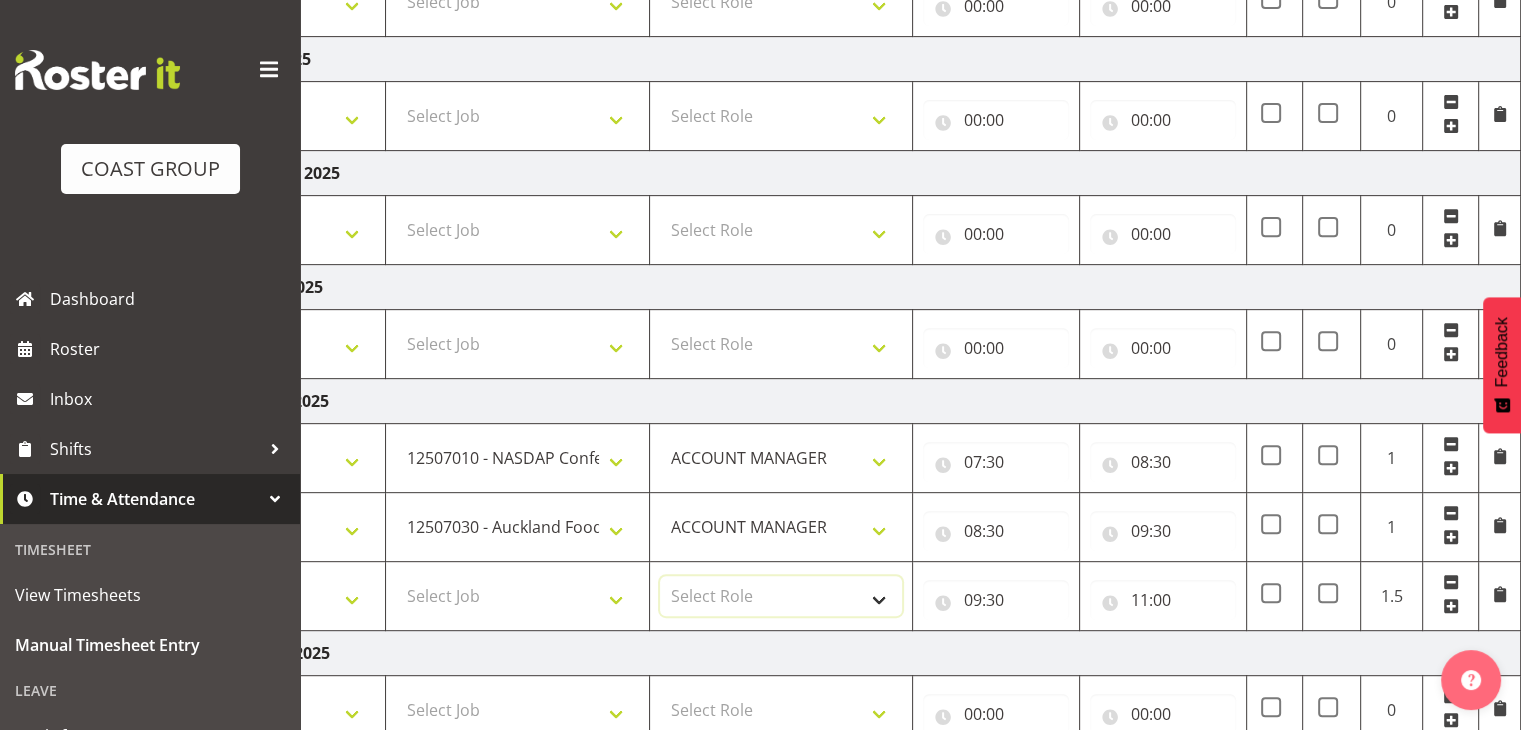 select on "197" 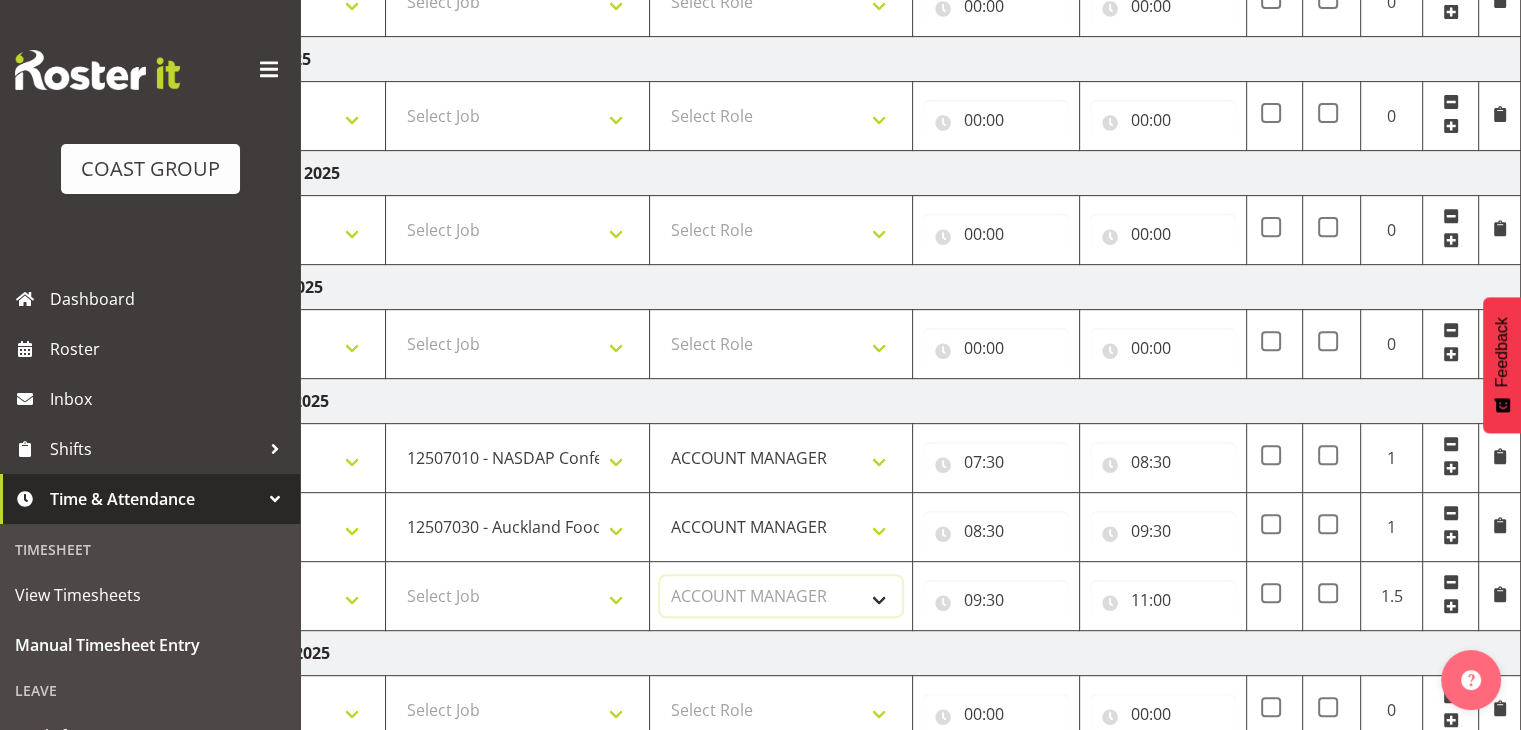 click on "Select Role  ACCOUNT MANAGER" at bounding box center (781, 596) 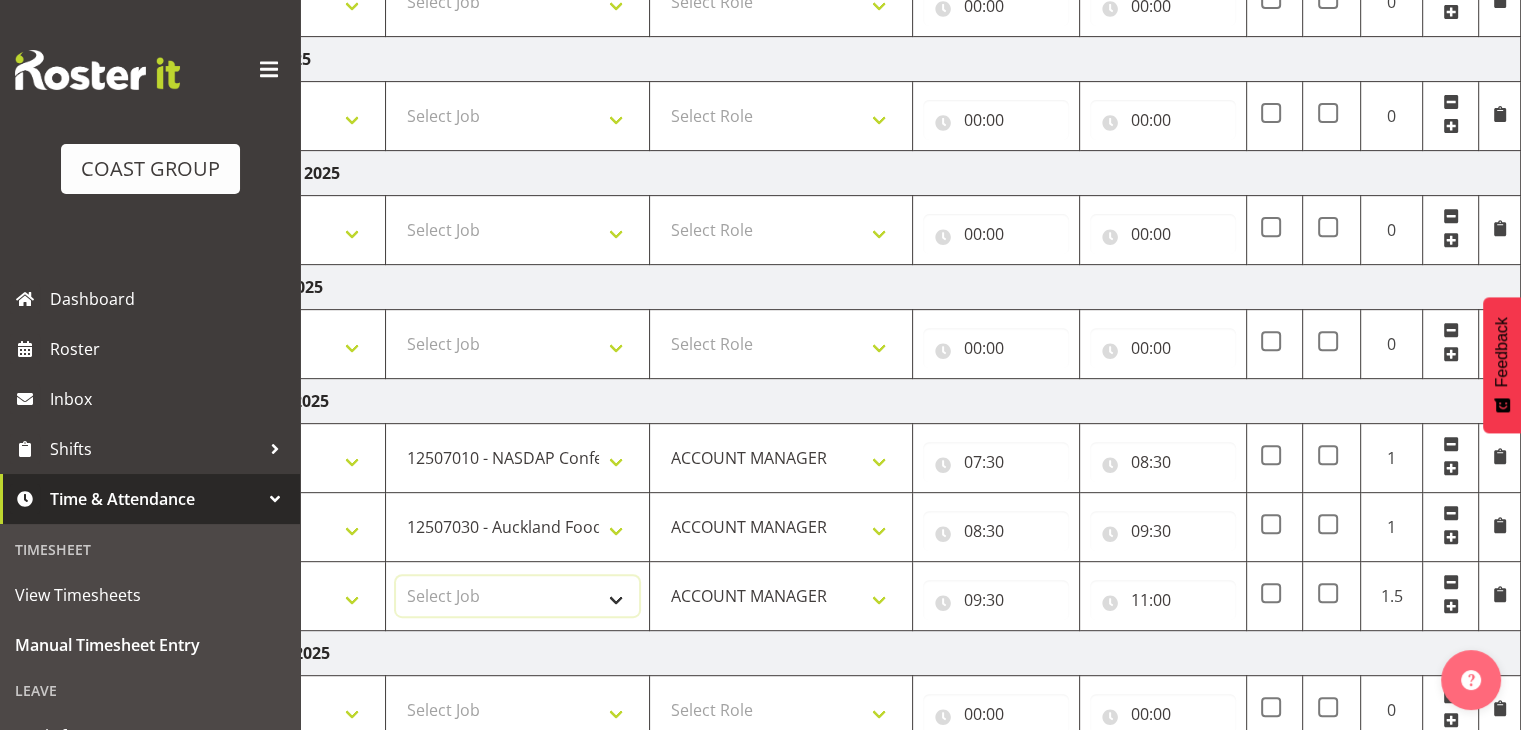 click on "Select Job  1 Carlton Events 1 Carlton Hamilton 1 Carlton Wellington 1 EHS WAREHOUSE/OFFICE 1 GRS 1 SLP Production 1 SLP Tradeshows 12507000 - AKL Casual Jul 2025 1250700R - July Casual C&R 2025 12507010 - NASDAP Conference 2025 12507030 - Auckland Food Show 2025 12507050 - CDES Internship & Graduate Expo 2025 12507100 - NZCB Education Day 2025 12507110 - CCNZ 2025 1250711A - CCNZ25-Accordant GroupServices 12507120 - NZACA Symposium 2025 12507130 - Risk & Resilience 2025 1250713A - Risk 2025 - Protecht 1250713B - RISK 2025 - Camms 12507140 - Jobs Expo in NZ 2025 12507150 - Crane 2025 1250715A - Crane 2025 - UAA 12507160 - BestStart conference 25 12507170 - UoA - T-Tech 2025 12507180 - Banks Art Exhibition 25 12507190 - GSA 2025 12507200 - UoA Clubs Expo Semster 2 2025 12507210 - All Black Tour 2025 - Hamilton 12507220 - All Blacks Stock Purchasing 25 12508000 - AKL Casual Aug 2025 1250800R - August Casual C&R 2025 12508010 - Spring Gift Fair 2025 1250801A - Jty Imports/Exports-SpringGift 12508080 - FANZ 2025" at bounding box center [517, 596] 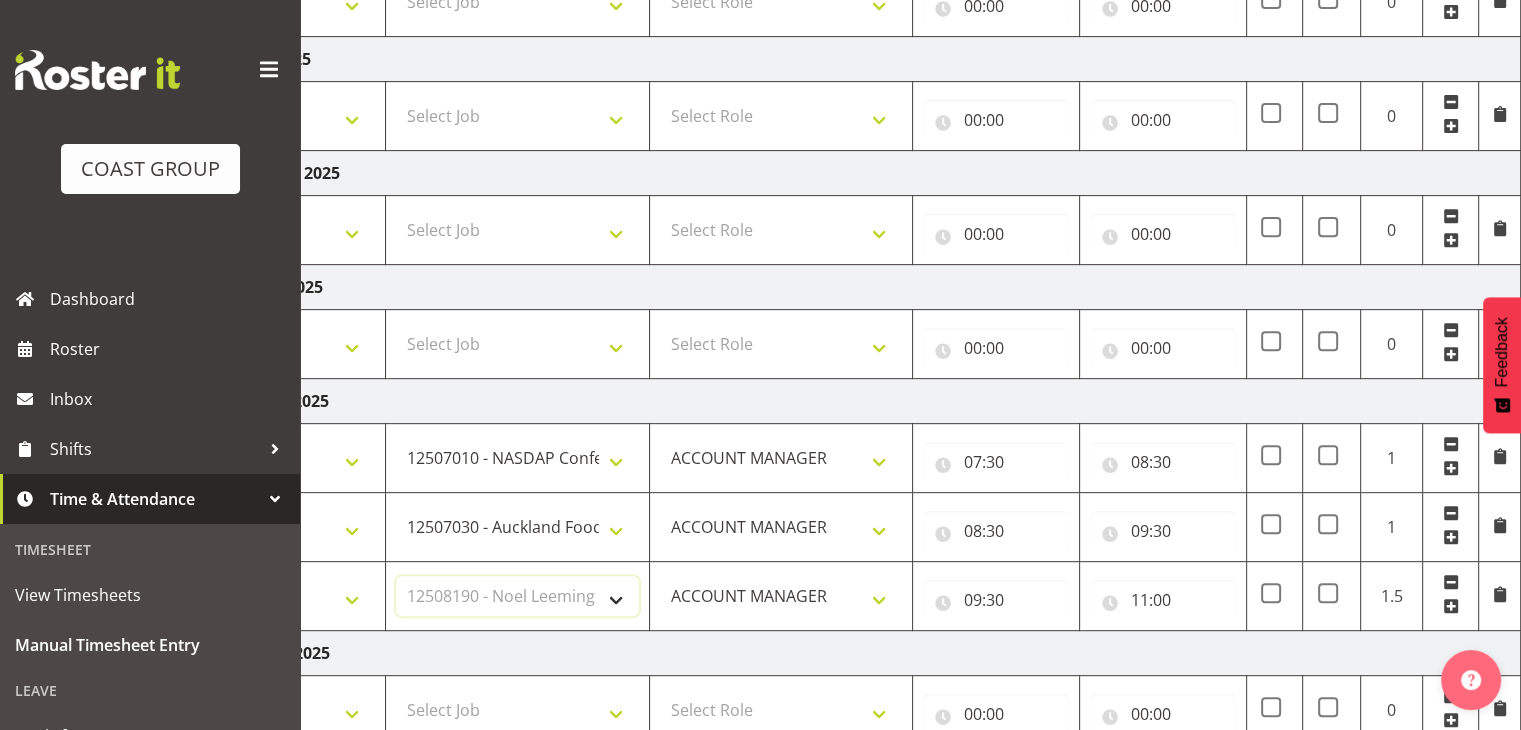 click on "Select Job  1 Carlton Events 1 Carlton Hamilton 1 Carlton Wellington 1 EHS WAREHOUSE/OFFICE 1 GRS 1 SLP Production 1 SLP Tradeshows 12507000 - AKL Casual Jul 2025 1250700R - July Casual C&R 2025 12507010 - NASDAP Conference 2025 12507030 - Auckland Food Show 2025 12507050 - CDES Internship & Graduate Expo 2025 12507100 - NZCB Education Day 2025 12507110 - CCNZ 2025 1250711A - CCNZ25-Accordant GroupServices 12507120 - NZACA Symposium 2025 12507130 - Risk & Resilience 2025 1250713A - Risk 2025 - Protecht 1250713B - RISK 2025 - Camms 12507140 - Jobs Expo in NZ 2025 12507150 - Crane 2025 1250715A - Crane 2025 - UAA 12507160 - BestStart conference 25 12507170 - UoA - T-Tech 2025 12507180 - Banks Art Exhibition 25 12507190 - GSA 2025 12507200 - UoA Clubs Expo Semster 2 2025 12507210 - All Black Tour 2025 - Hamilton 12507220 - All Blacks Stock Purchasing 25 12508000 - AKL Casual Aug 2025 1250800R - August Casual C&R 2025 12508010 - Spring Gift Fair 2025 1250801A - Jty Imports/Exports-SpringGift 12508080 - FANZ 2025" at bounding box center (517, 596) 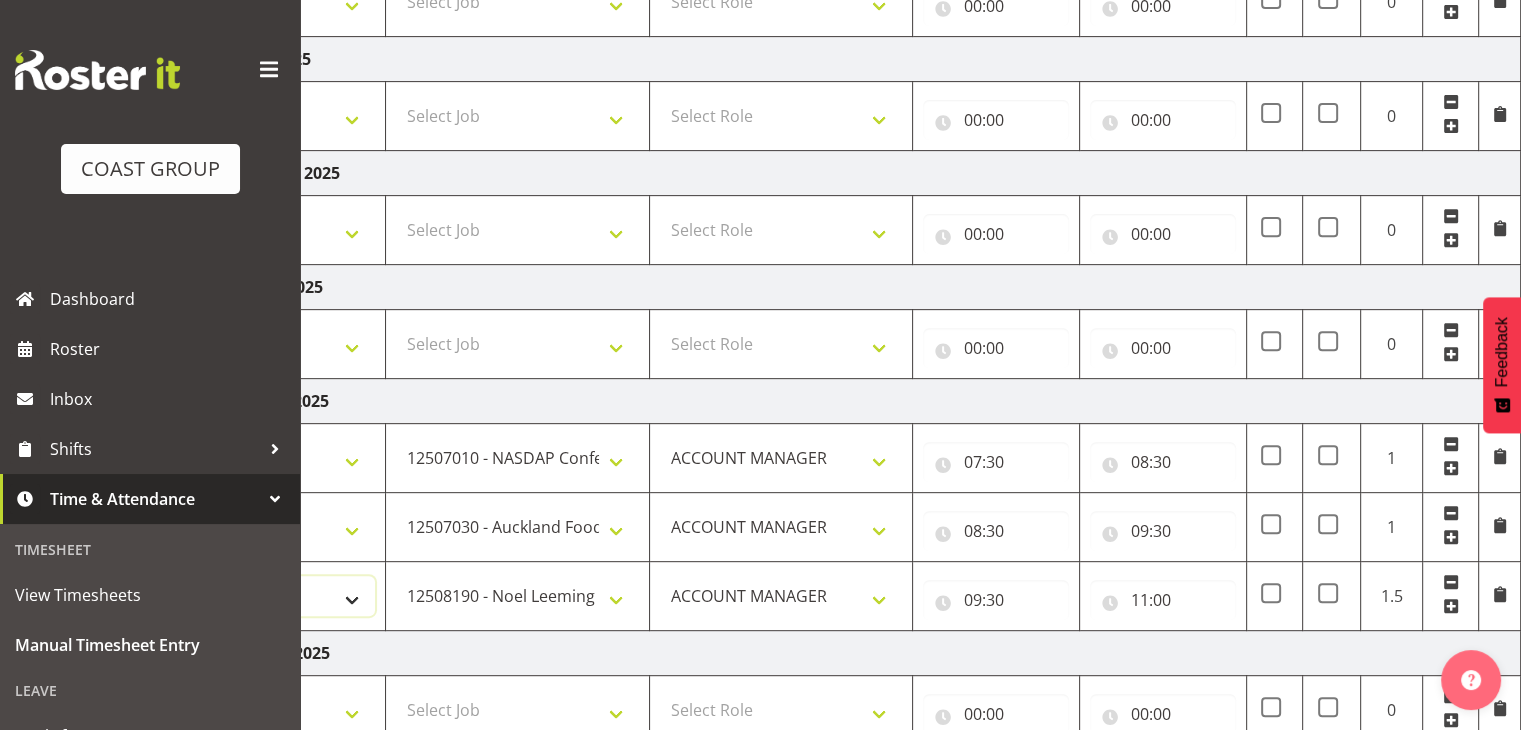 click on "Select Shift  EHS AKL SALES" at bounding box center (253, 596) 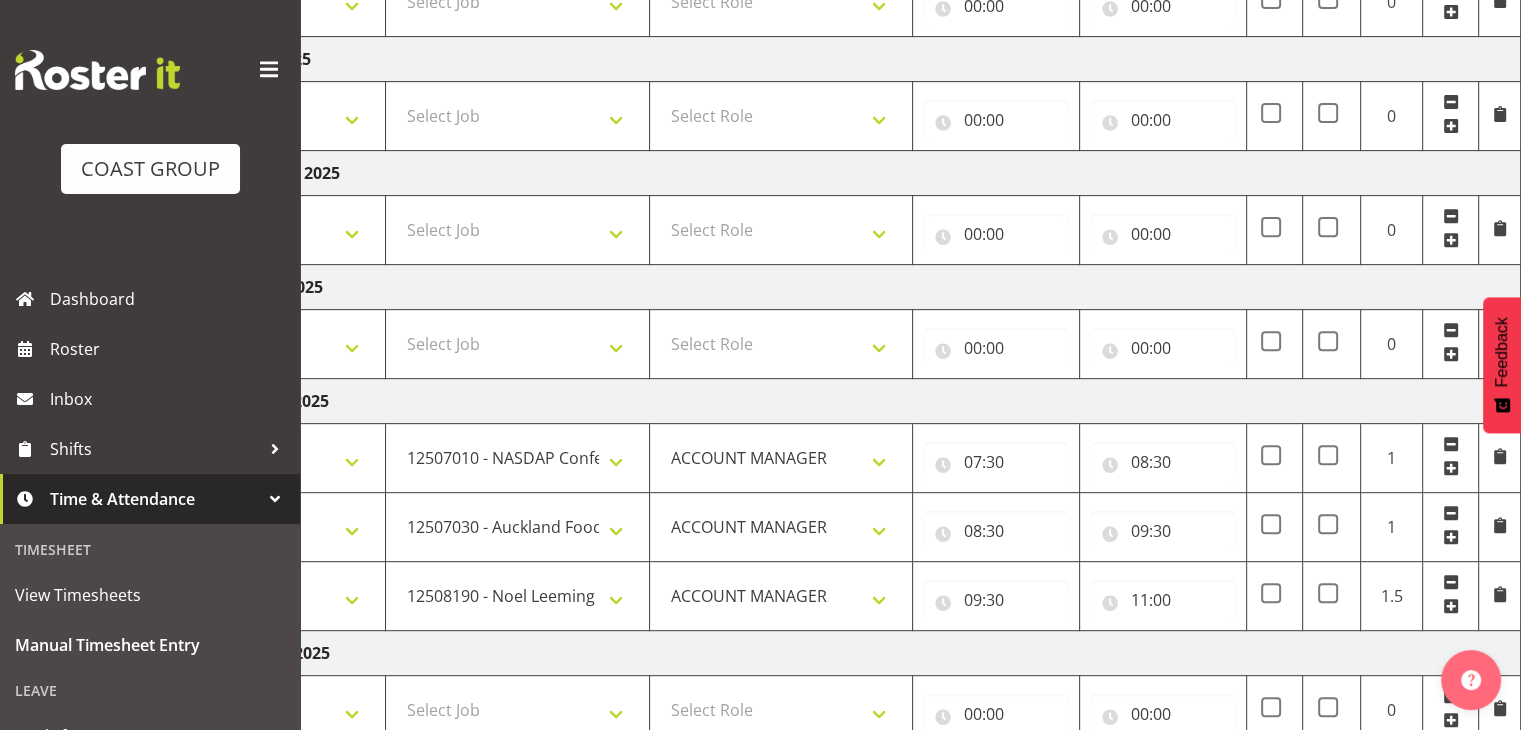 click at bounding box center (1451, 596) 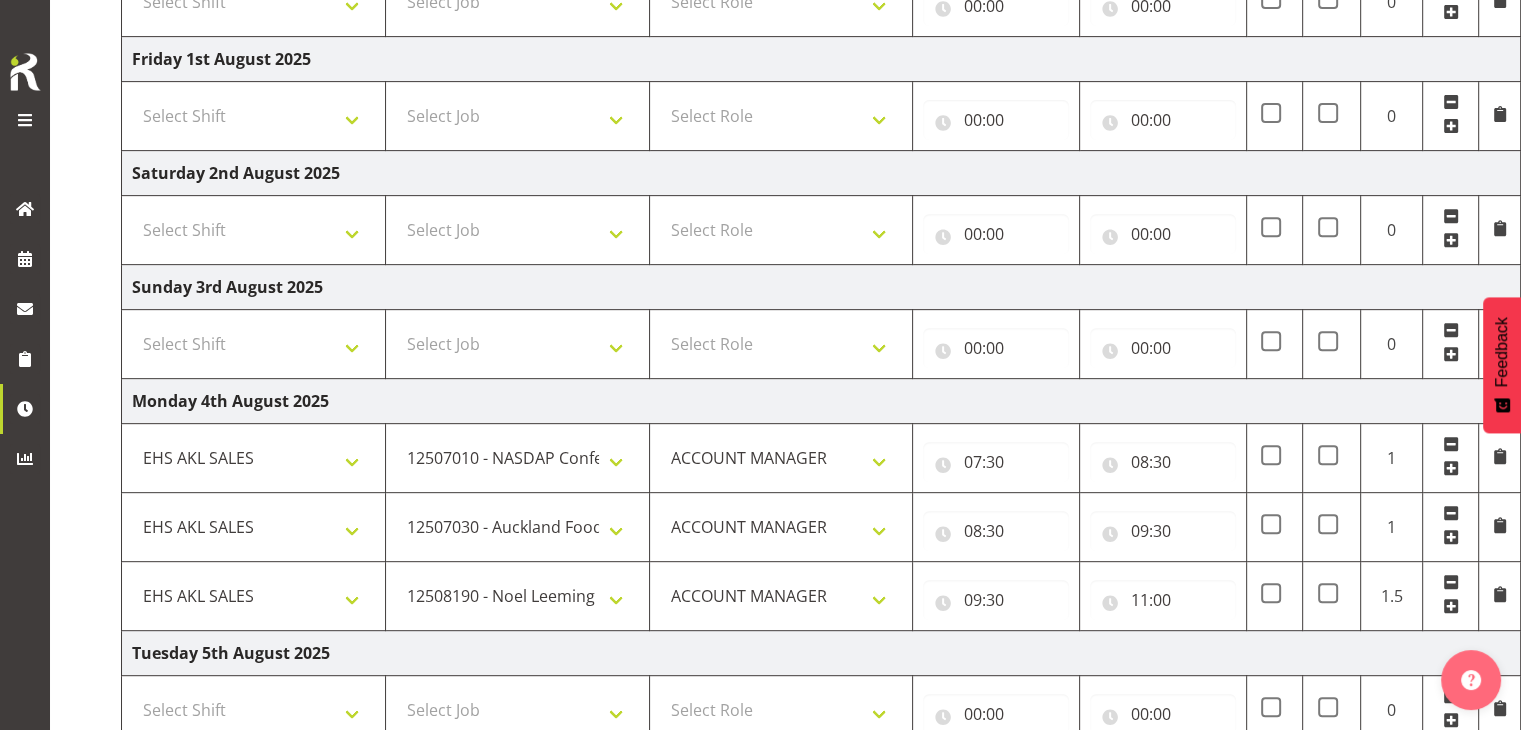 scroll, scrollTop: 0, scrollLeft: 8, axis: horizontal 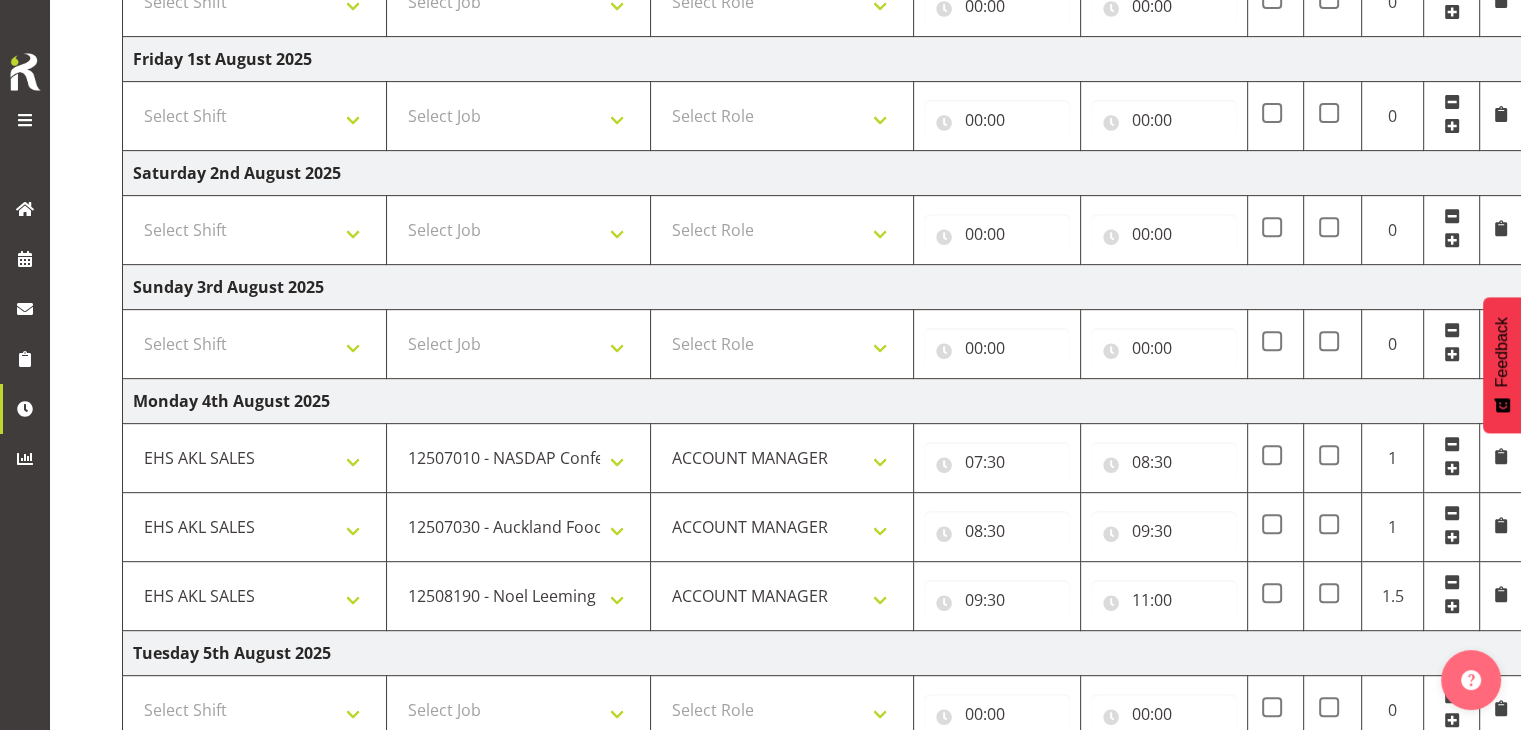 click at bounding box center (1452, 606) 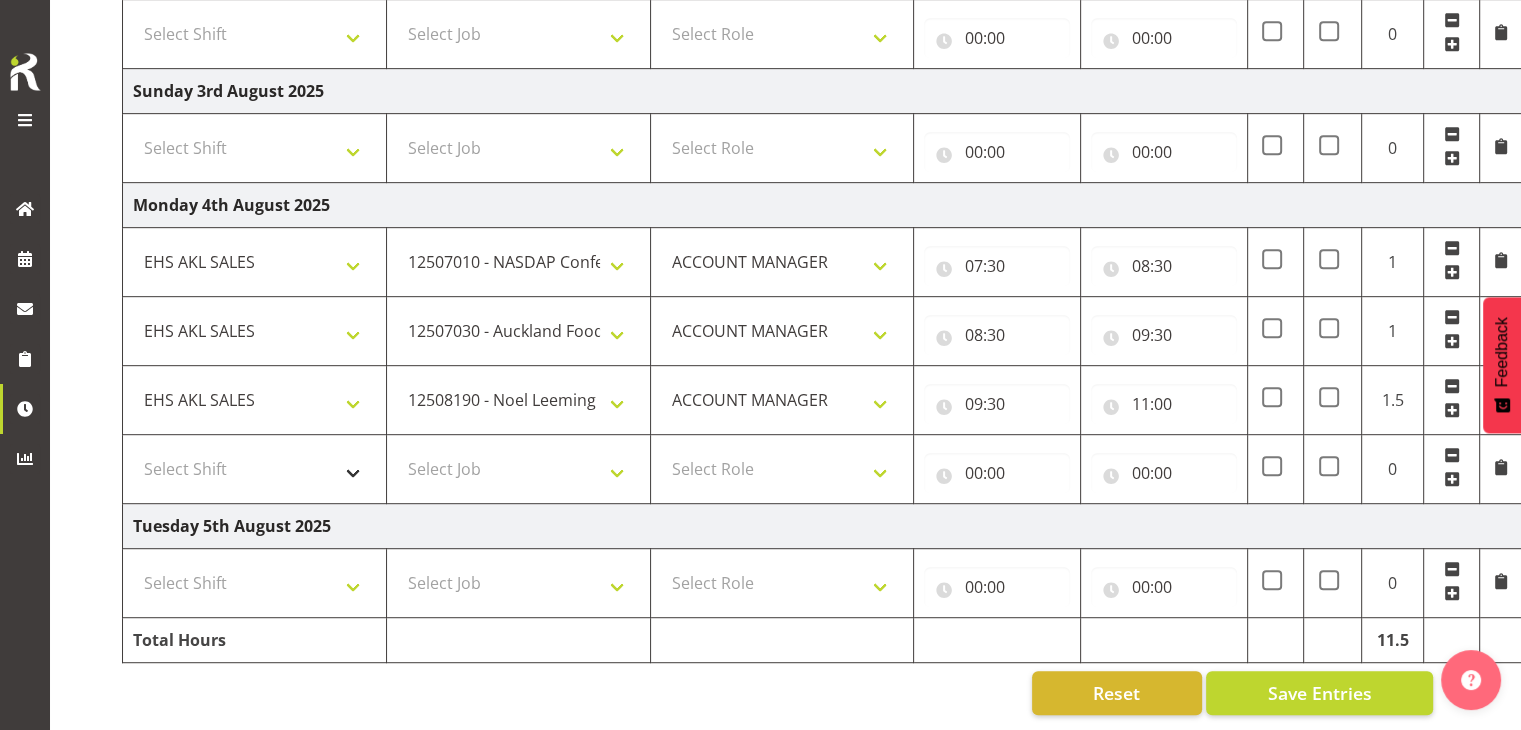 scroll, scrollTop: 983, scrollLeft: 0, axis: vertical 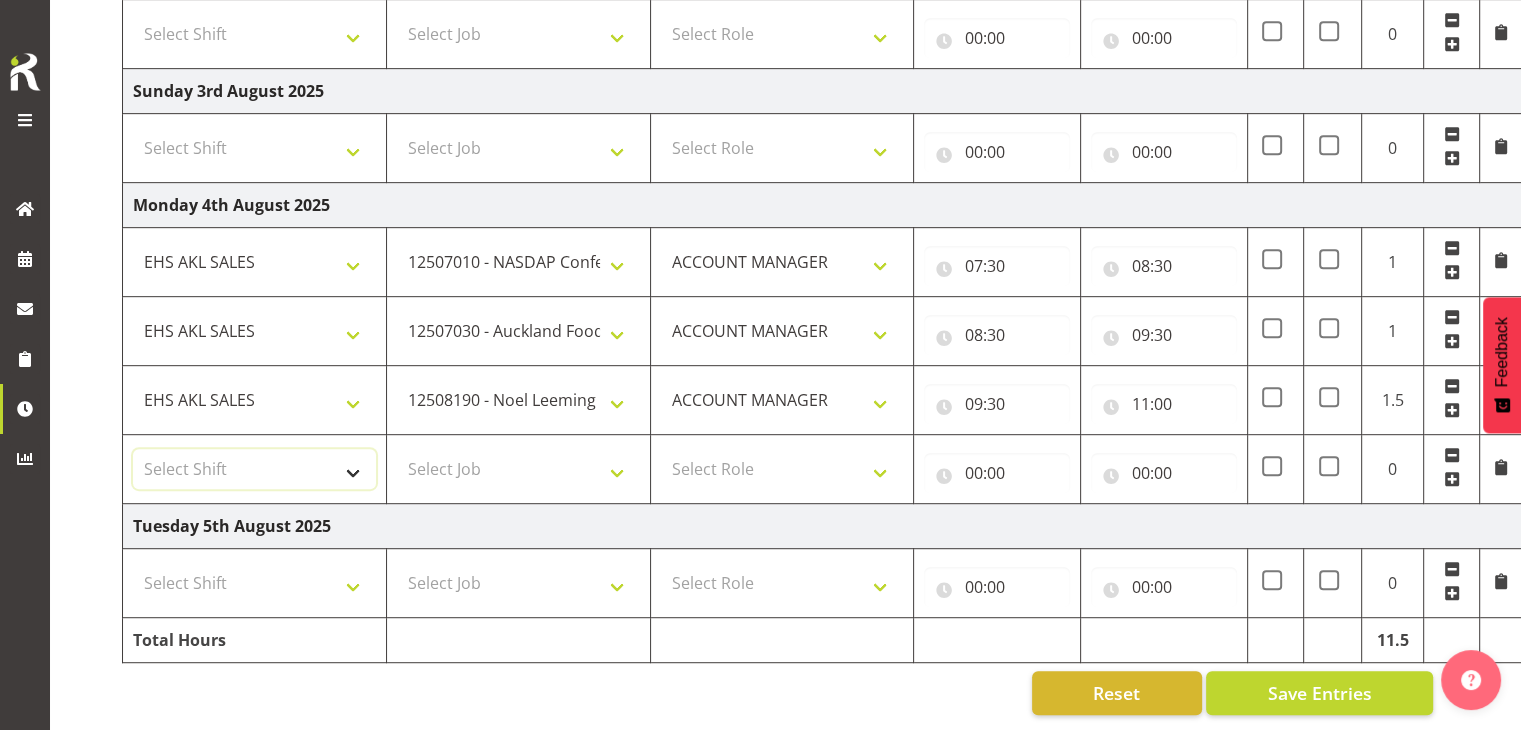 click on "Select Shift  EHS AKL SALES" at bounding box center [254, 469] 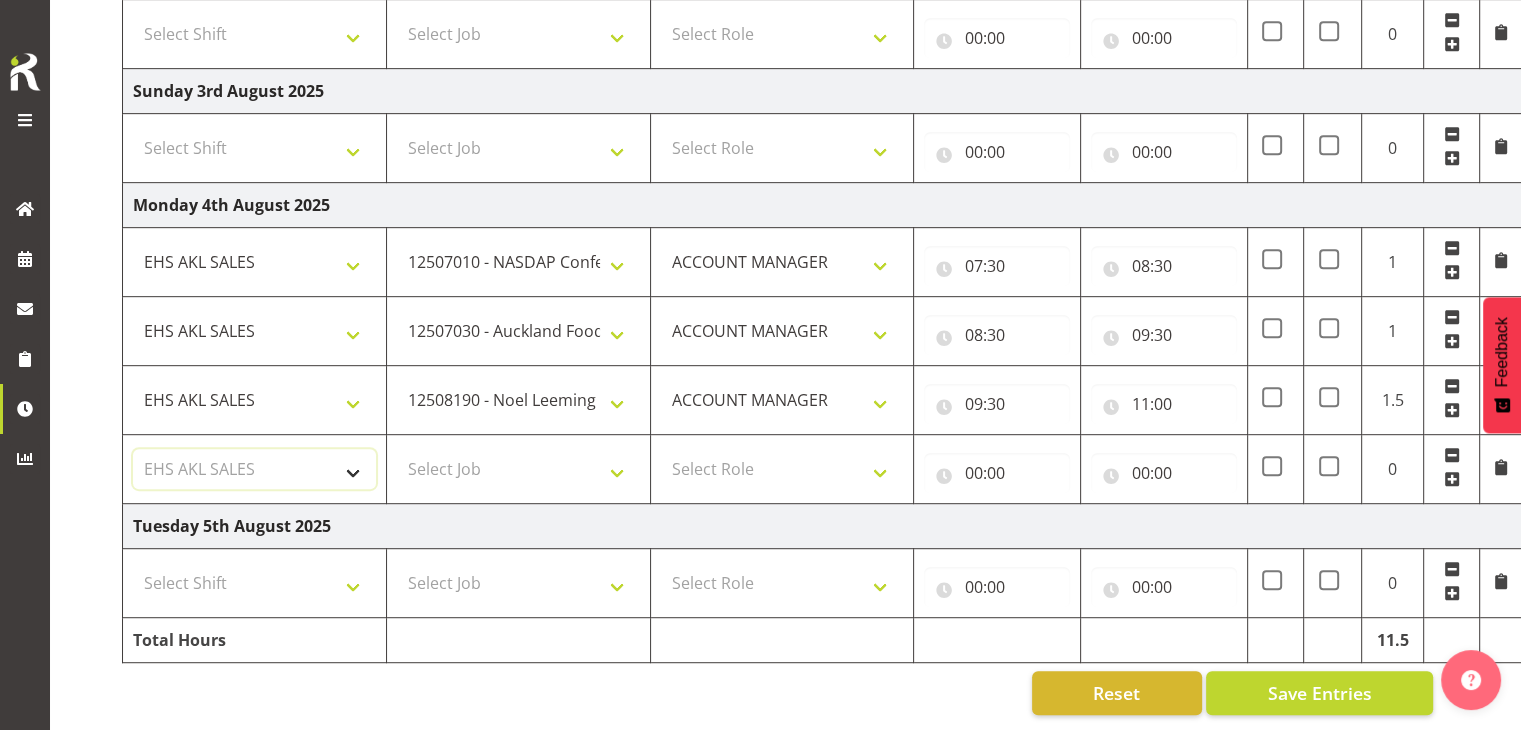 click on "Select Shift  EHS AKL SALES" at bounding box center [254, 469] 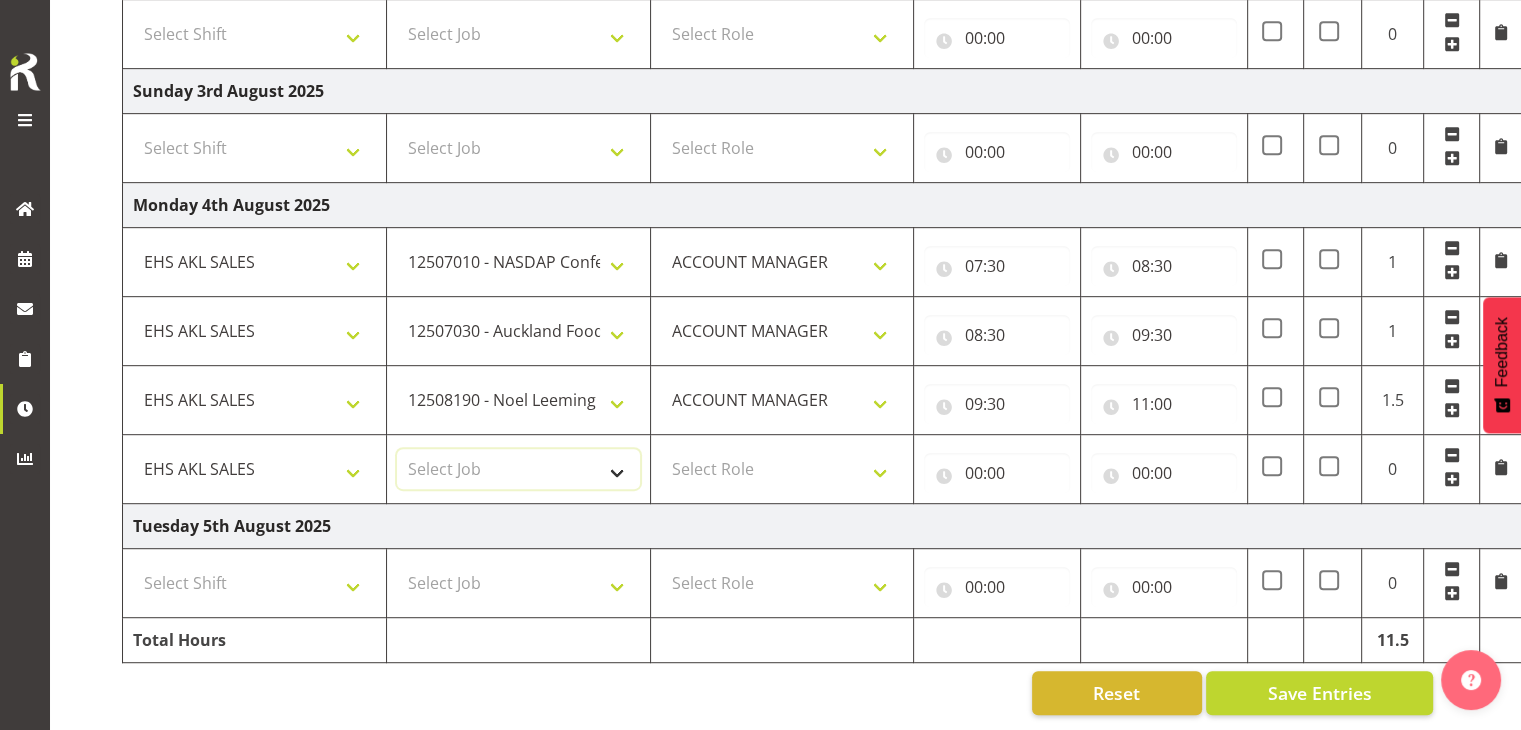 click on "Select Job  1 Carlton Events 1 Carlton Hamilton 1 Carlton Wellington 1 EHS WAREHOUSE/OFFICE 1 GRS 1 SLP Production 1 SLP Tradeshows 12507000 - AKL Casual Jul 2025 1250700R - July Casual C&R 2025 12507010 - NASDAP Conference 2025 12507030 - Auckland Food Show 2025 12507050 - CDES Internship & Graduate Expo 2025 12507100 - NZCB Education Day 2025 12507110 - CCNZ 2025 1250711A - CCNZ25-Accordant GroupServices 12507120 - NZACA Symposium 2025 12507130 - Risk & Resilience 2025 1250713A - Risk 2025 - Protecht 1250713B - RISK 2025 - Camms 12507140 - Jobs Expo in NZ 2025 12507150 - Crane 2025 1250715A - Crane 2025 - UAA 12507160 - BestStart conference 25 12507170 - UoA - T-Tech 2025 12507180 - Banks Art Exhibition 25 12507190 - GSA 2025 12507200 - UoA Clubs Expo Semster 2 2025 12507210 - All Black Tour 2025 - Hamilton 12507220 - All Blacks Stock Purchasing 25 12508000 - AKL Casual Aug 2025 1250800R - August Casual C&R 2025 12508010 - Spring Gift Fair 2025 1250801A - Jty Imports/Exports-SpringGift 12508080 - FANZ 2025" at bounding box center [518, 469] 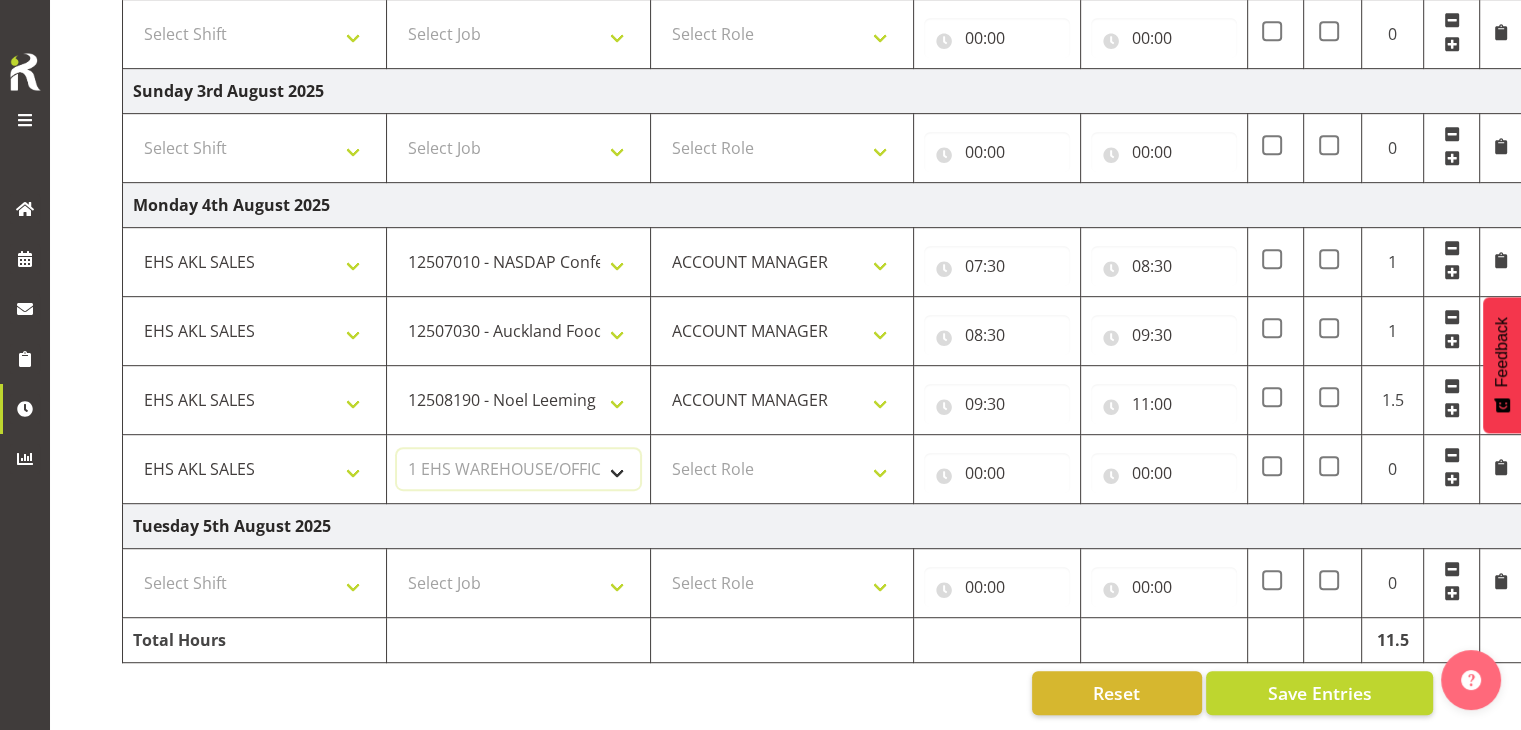 click on "Select Job  1 Carlton Events 1 Carlton Hamilton 1 Carlton Wellington 1 EHS WAREHOUSE/OFFICE 1 GRS 1 SLP Production 1 SLP Tradeshows 12507000 - AKL Casual Jul 2025 1250700R - July Casual C&R 2025 12507010 - NASDAP Conference 2025 12507030 - Auckland Food Show 2025 12507050 - CDES Internship & Graduate Expo 2025 12507100 - NZCB Education Day 2025 12507110 - CCNZ 2025 1250711A - CCNZ25-Accordant GroupServices 12507120 - NZACA Symposium 2025 12507130 - Risk & Resilience 2025 1250713A - Risk 2025 - Protecht 1250713B - RISK 2025 - Camms 12507140 - Jobs Expo in NZ 2025 12507150 - Crane 2025 1250715A - Crane 2025 - UAA 12507160 - BestStart conference 25 12507170 - UoA - T-Tech 2025 12507180 - Banks Art Exhibition 25 12507190 - GSA 2025 12507200 - UoA Clubs Expo Semster 2 2025 12507210 - All Black Tour 2025 - Hamilton 12507220 - All Blacks Stock Purchasing 25 12508000 - AKL Casual Aug 2025 1250800R - August Casual C&R 2025 12508010 - Spring Gift Fair 2025 1250801A - Jty Imports/Exports-SpringGift 12508080 - FANZ 2025" at bounding box center (518, 469) 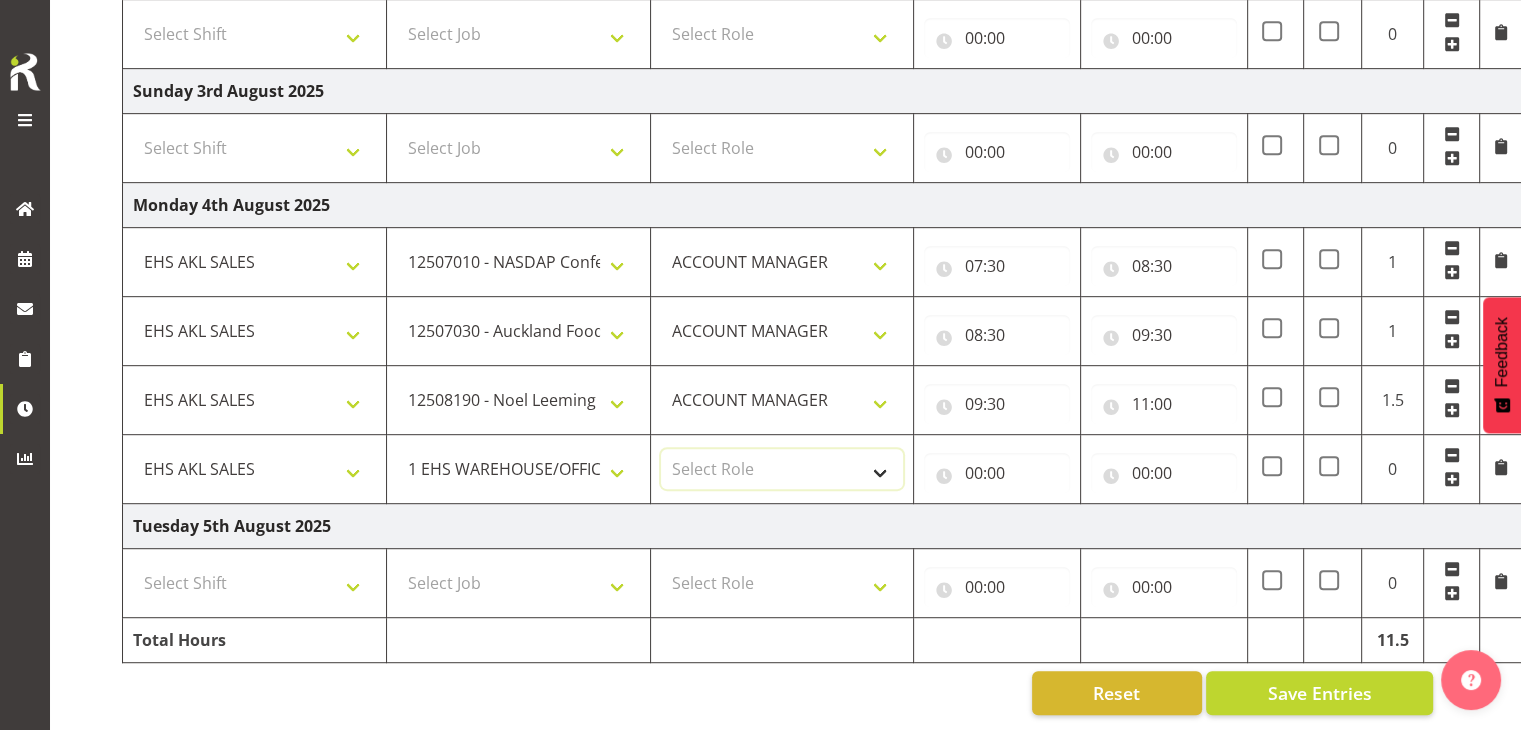 click on "Select Role  ACCOUNT MANAGER" at bounding box center [782, 469] 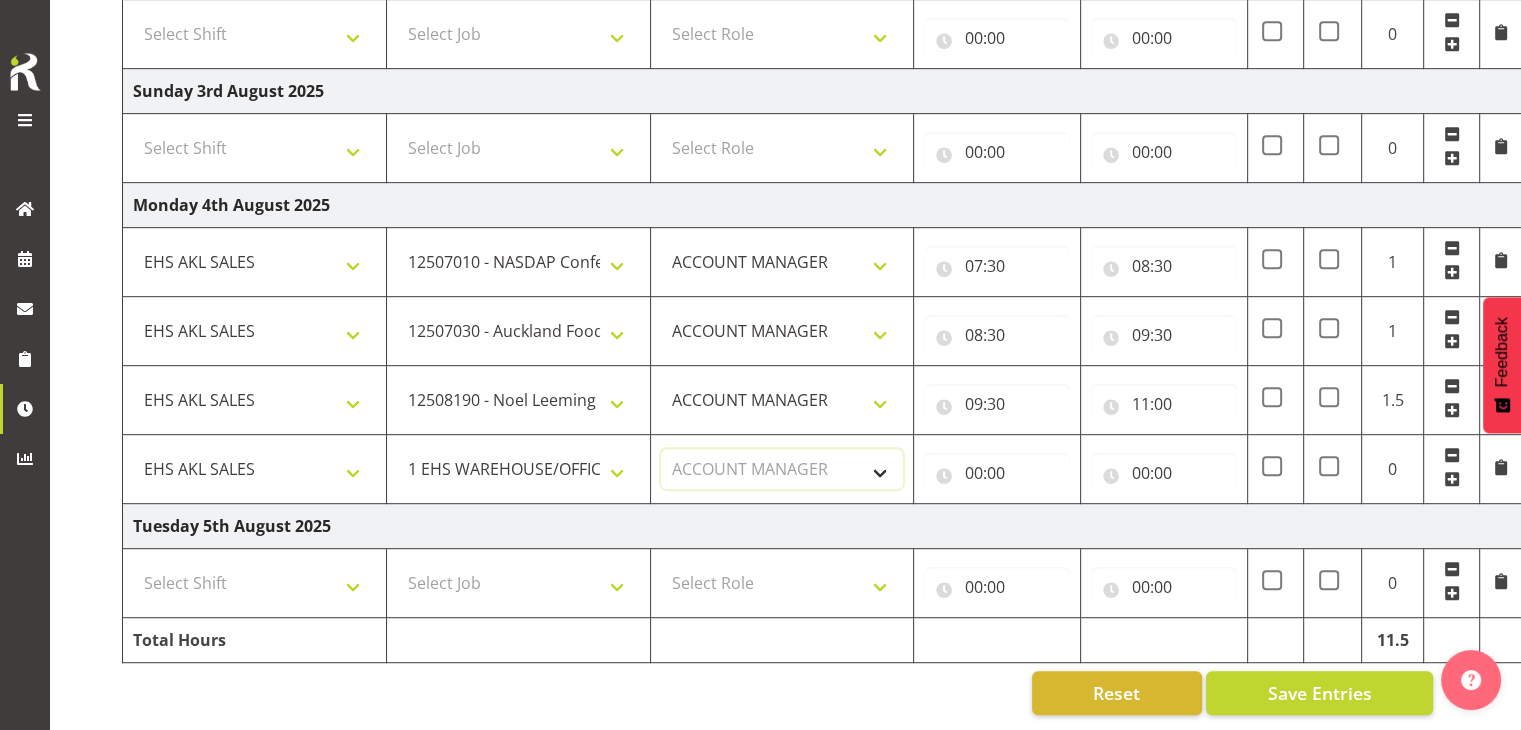 click on "Select Role  ACCOUNT MANAGER" at bounding box center (782, 469) 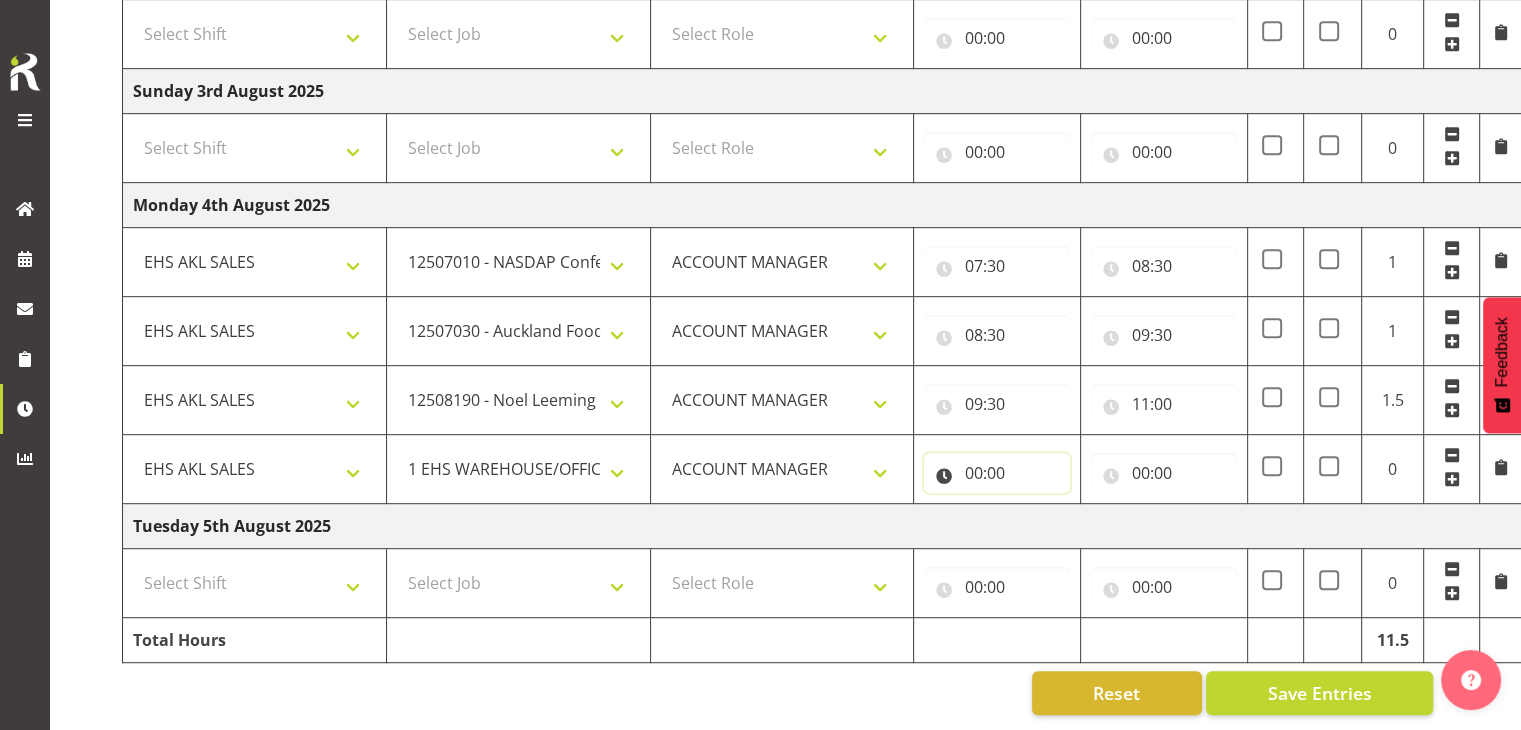 click on "00:00" at bounding box center (997, 473) 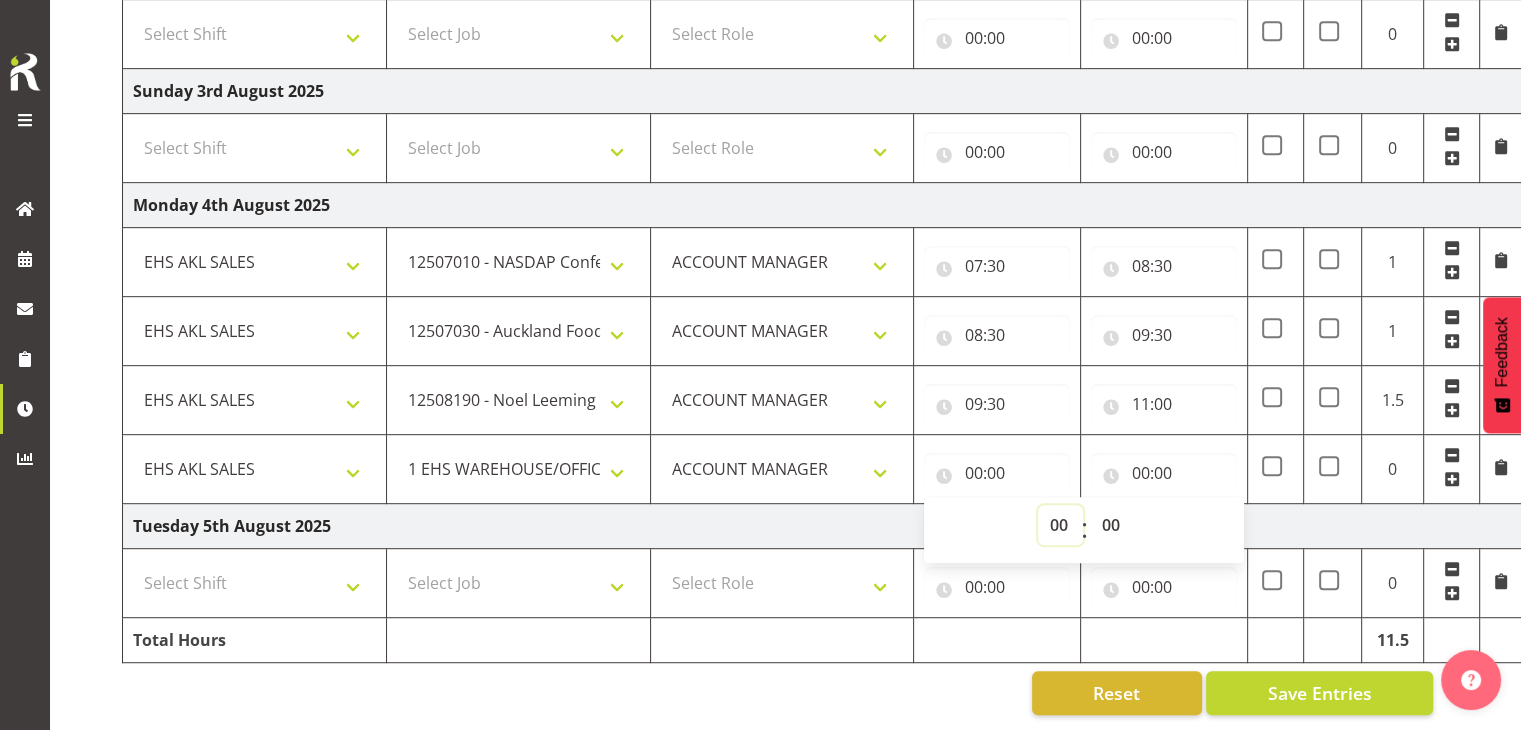 click on "00   01   02   03   04   05   06   07   08   09   10   11   12   13   14   15   16   17   18   19   20   21   22   23" at bounding box center (1060, 525) 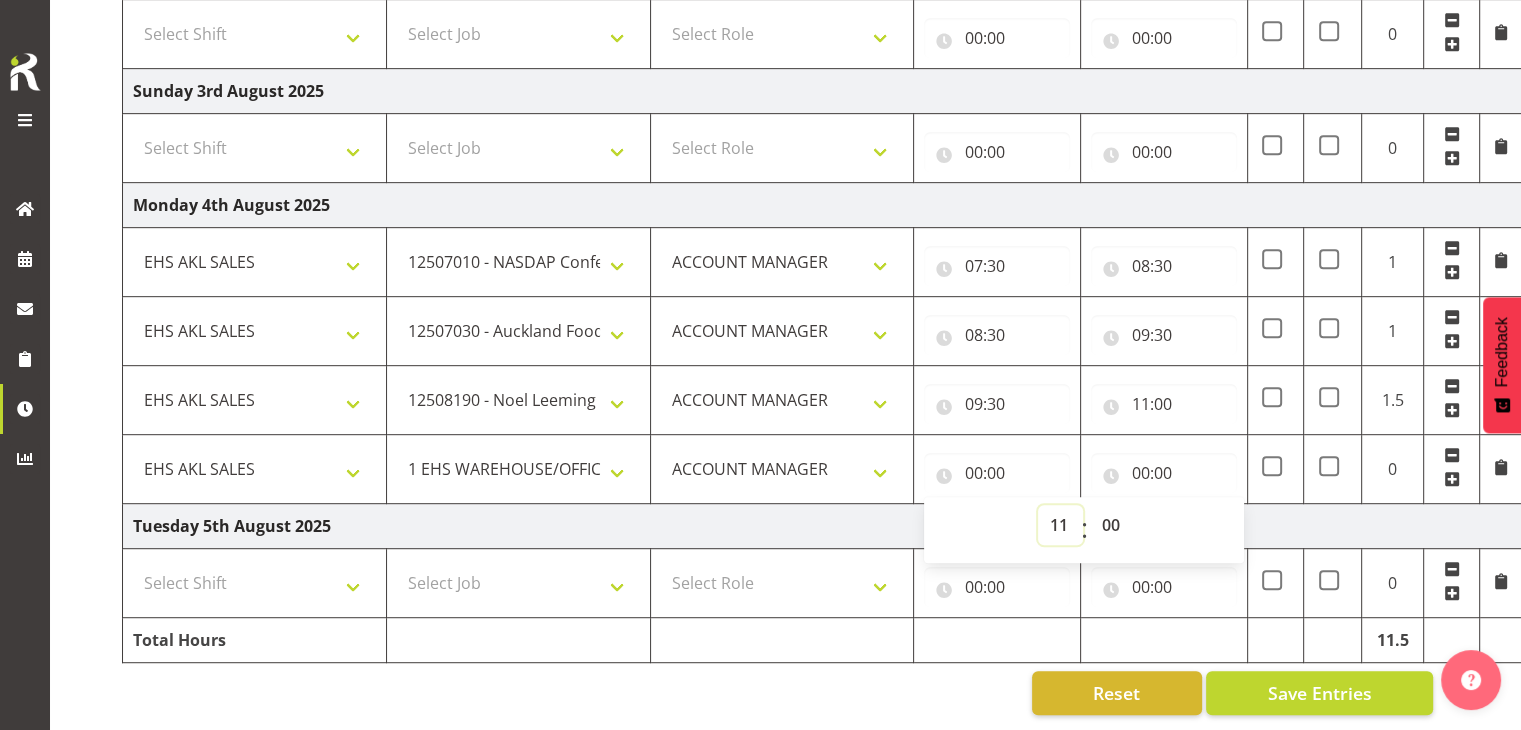 click on "00   01   02   03   04   05   06   07   08   09   10   11   12   13   14   15   16   17   18   19   20   21   22   23" at bounding box center (1060, 525) 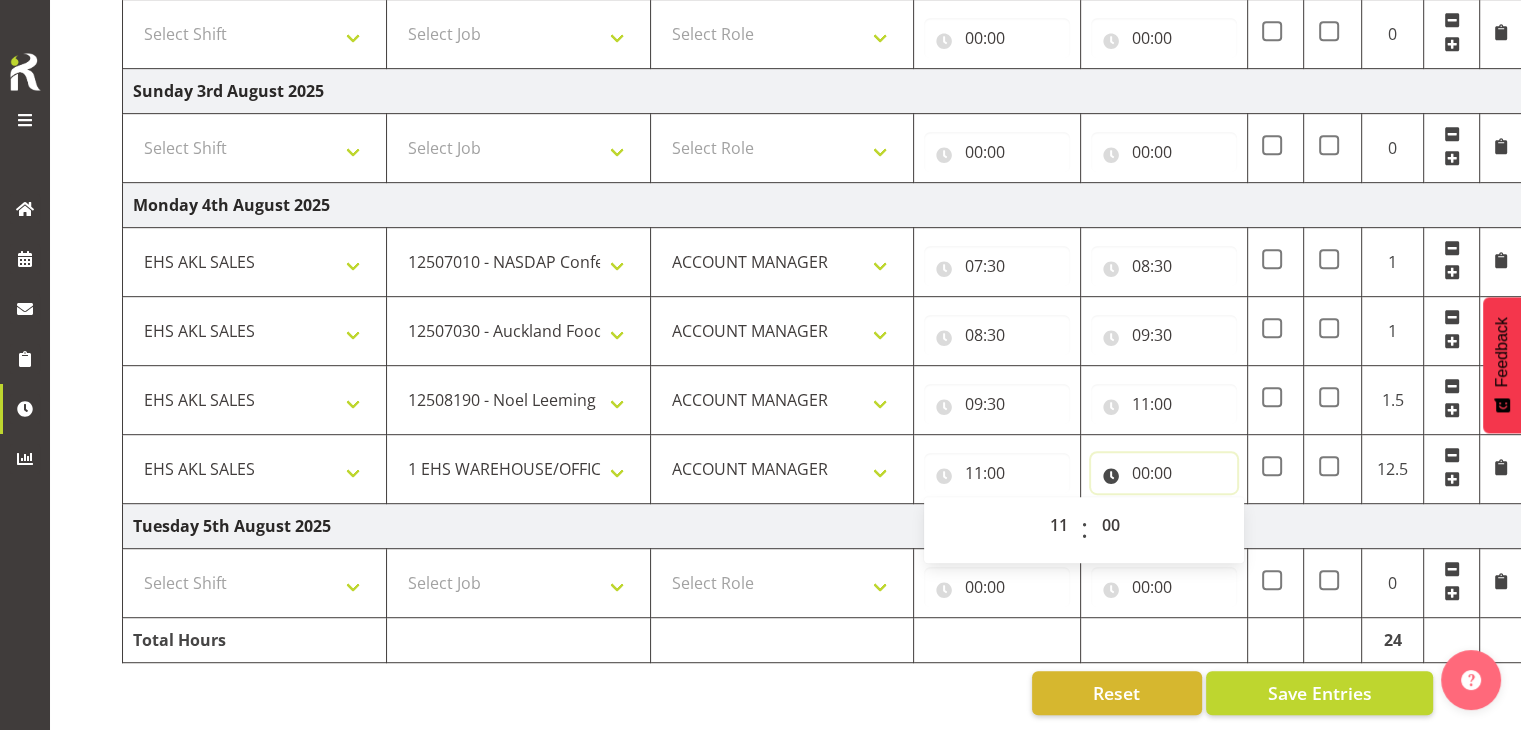 click on "00:00" at bounding box center (1164, 473) 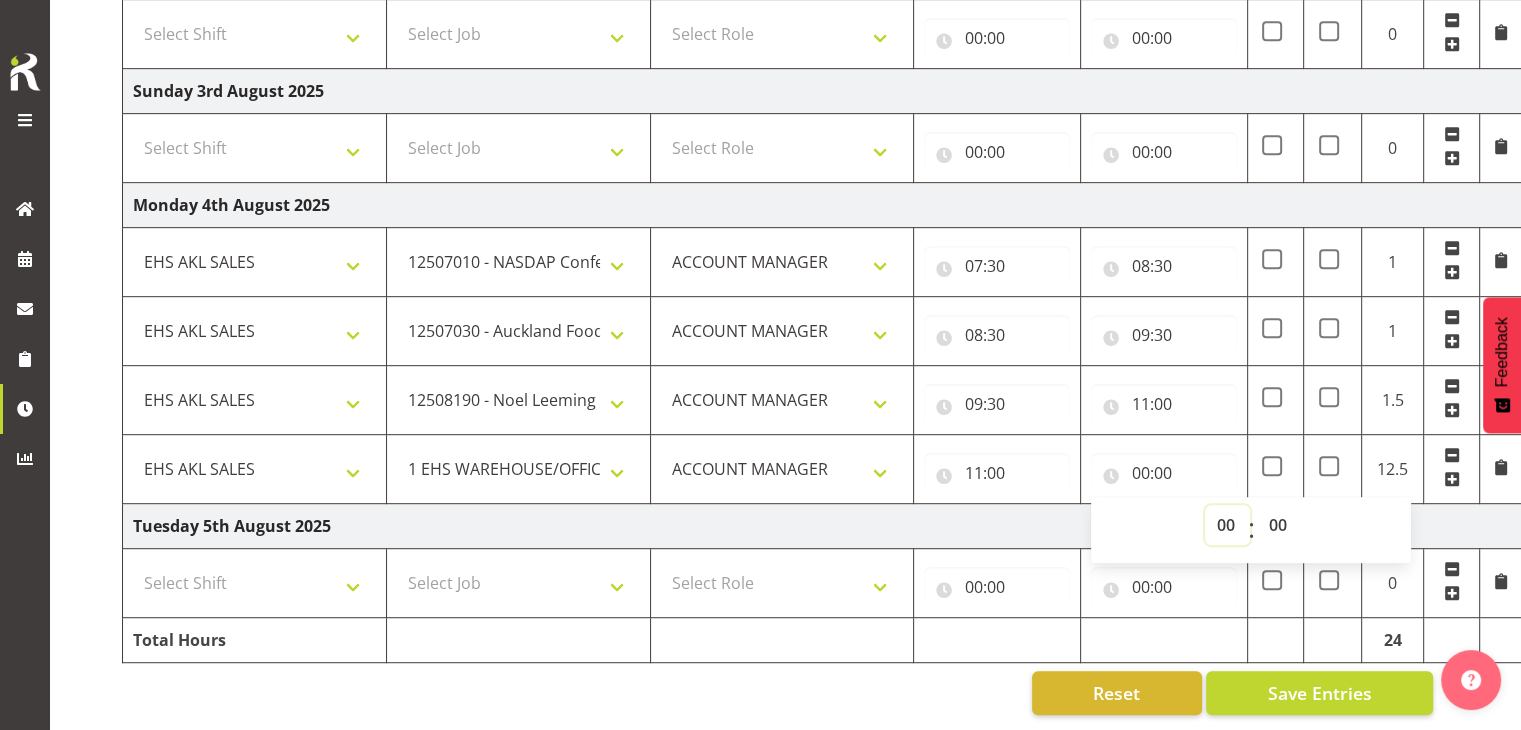 click on "00   01   02   03   04   05   06   07   08   09   10   11   12   13   14   15   16   17   18   19   20   21   22   23" at bounding box center [1227, 525] 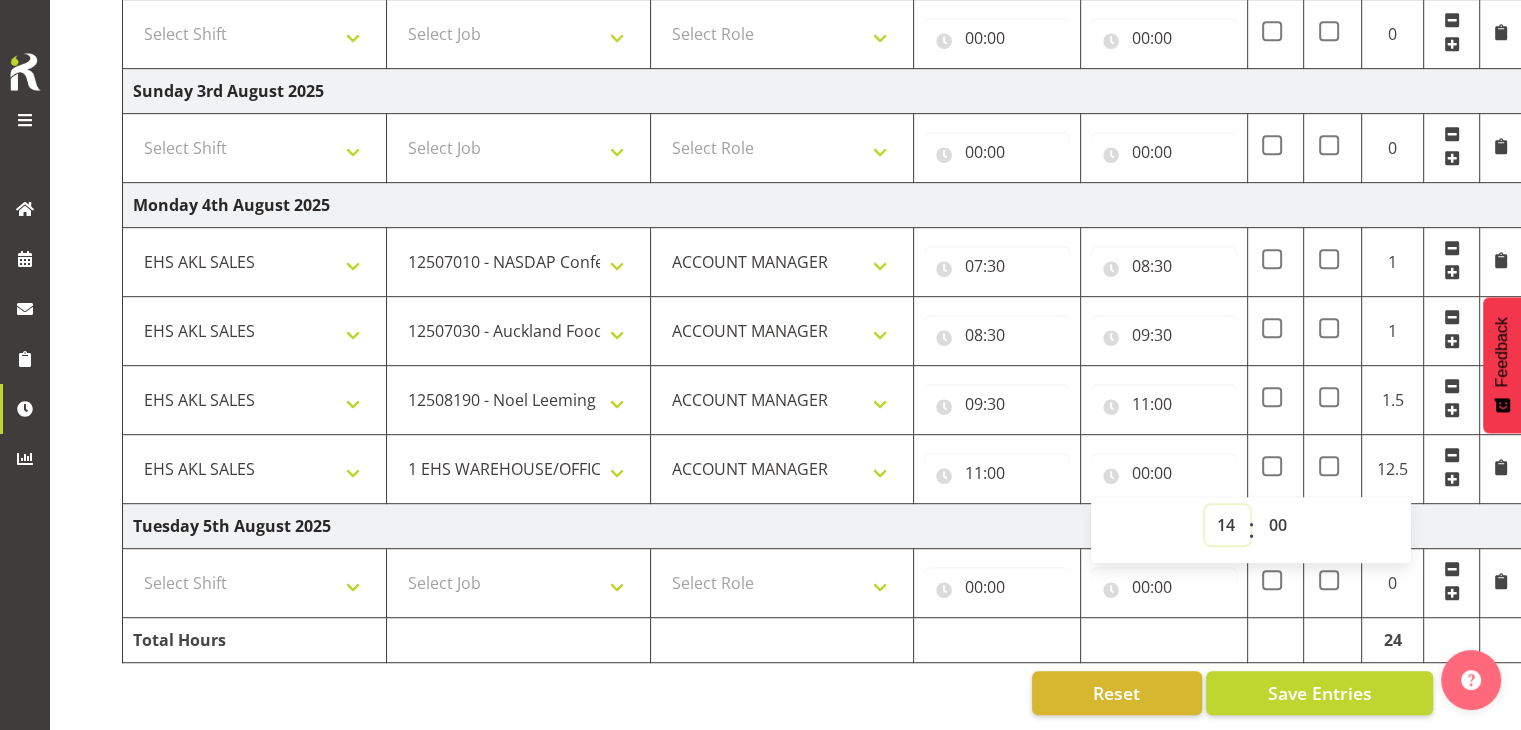 click on "00   01   02   03   04   05   06   07   08   09   10   11   12   13   14   15   16   17   18   19   20   21   22   23" at bounding box center (1227, 525) 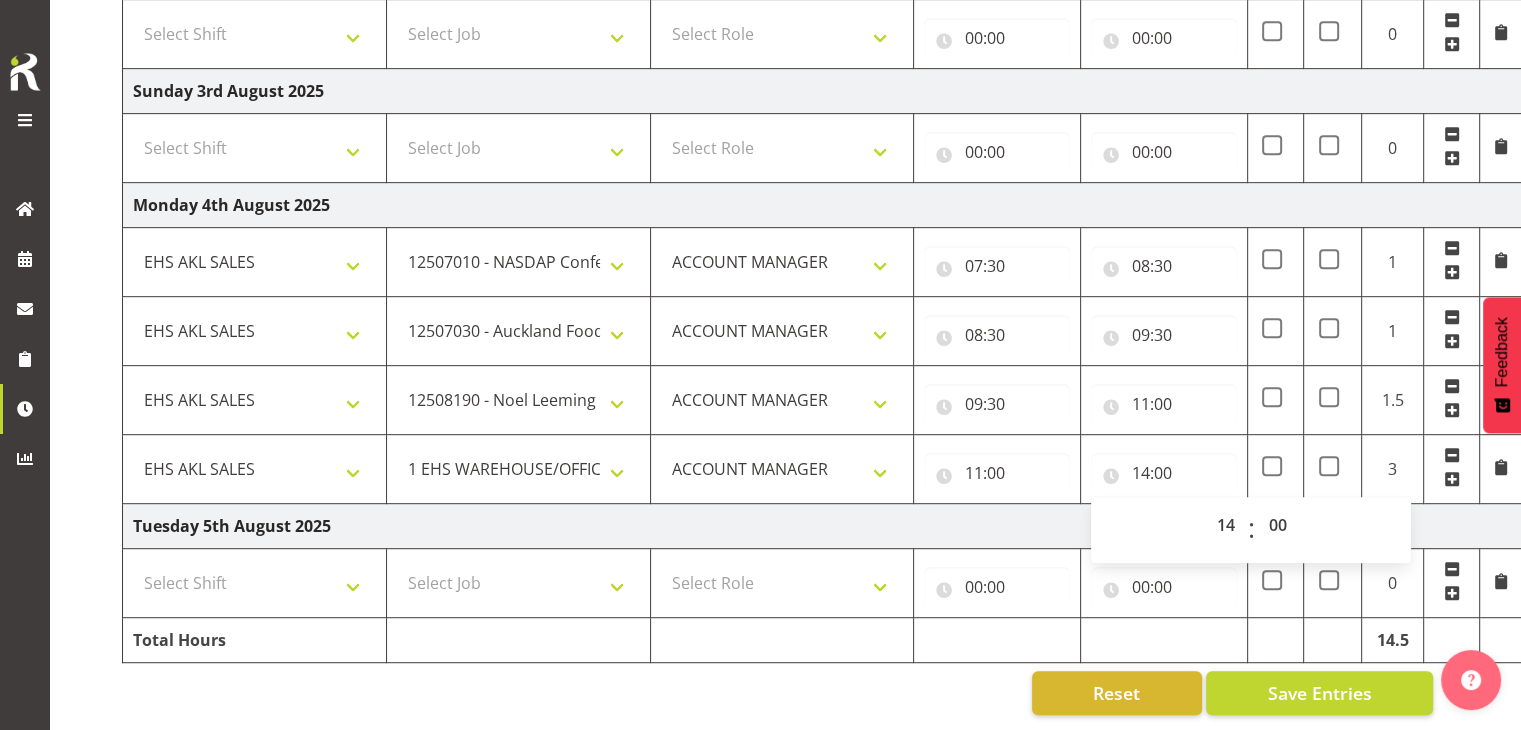 click at bounding box center [1452, 479] 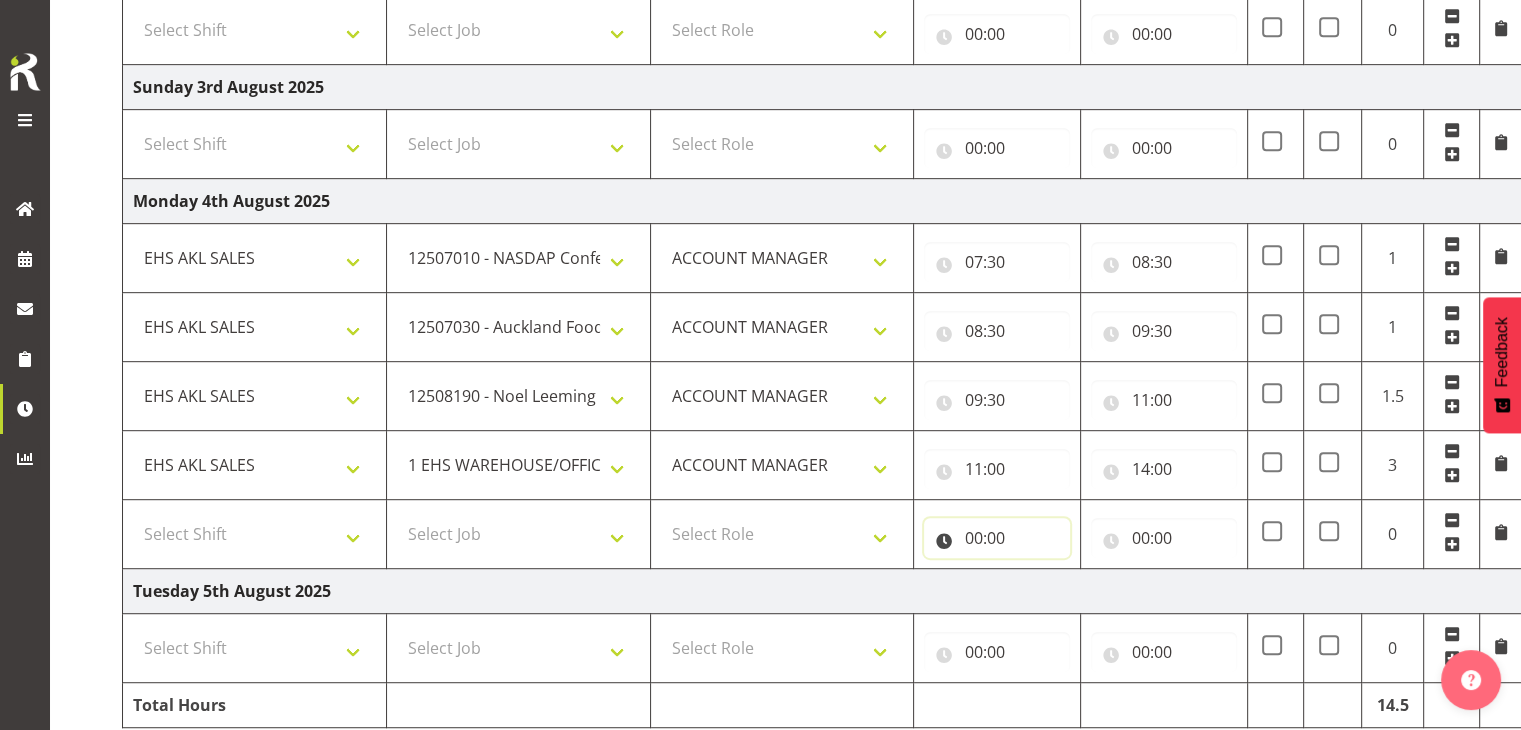 click on "00:00" at bounding box center [997, 538] 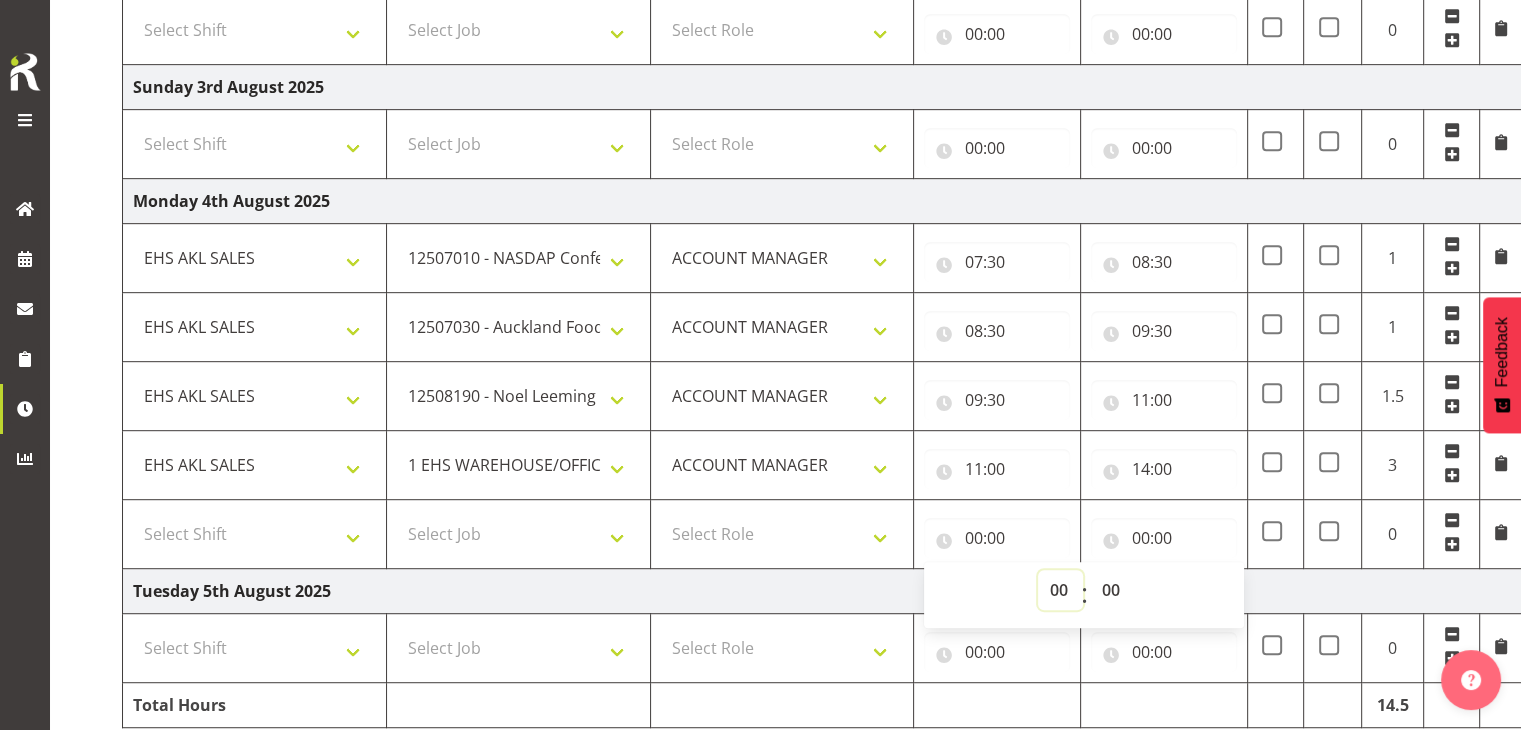 click on "00   01   02   03   04   05   06   07   08   09   10   11   12   13   14   15   16   17   18   19   20   21   22   23" at bounding box center [1060, 590] 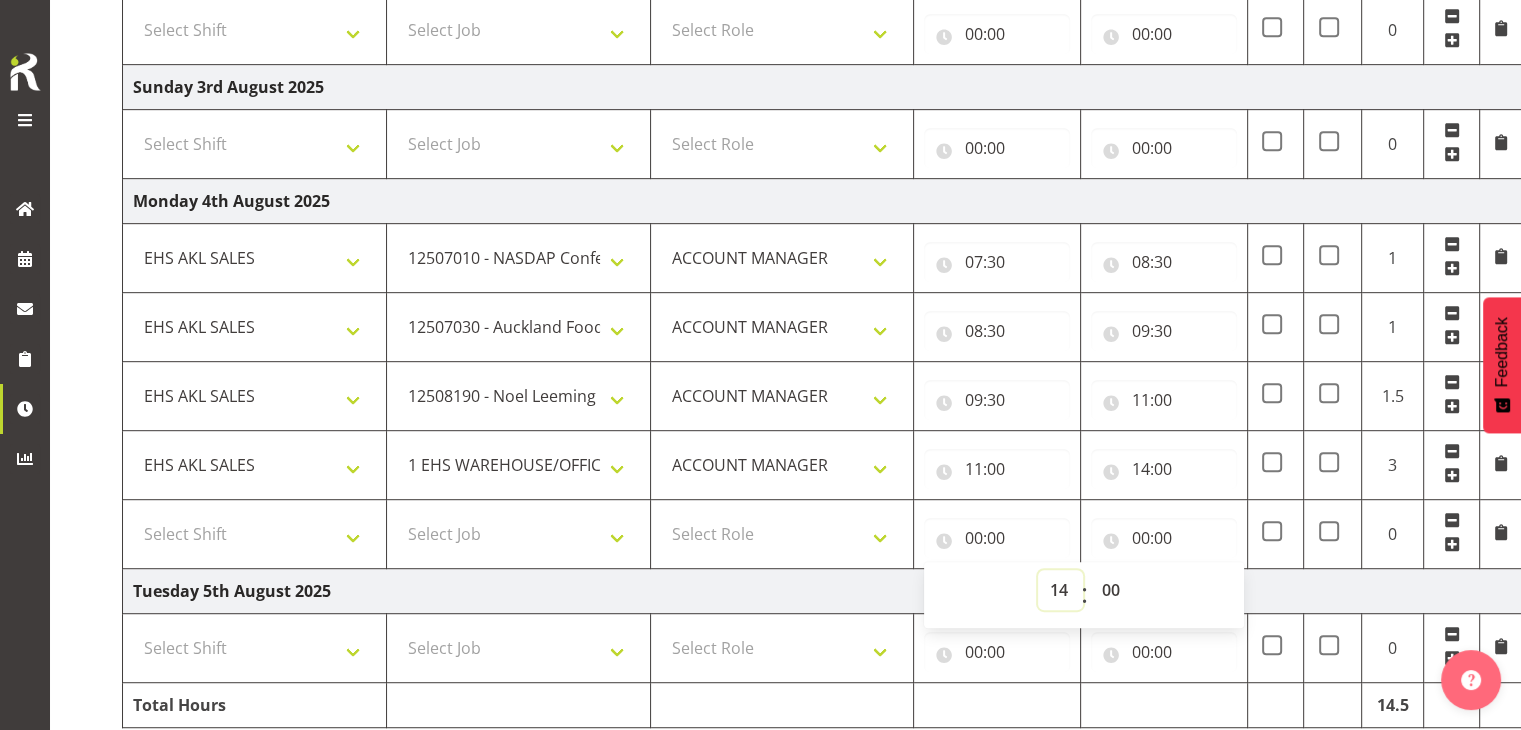 click on "00   01   02   03   04   05   06   07   08   09   10   11   12   13   14   15   16   17   18   19   20   21   22   23" at bounding box center [1060, 590] 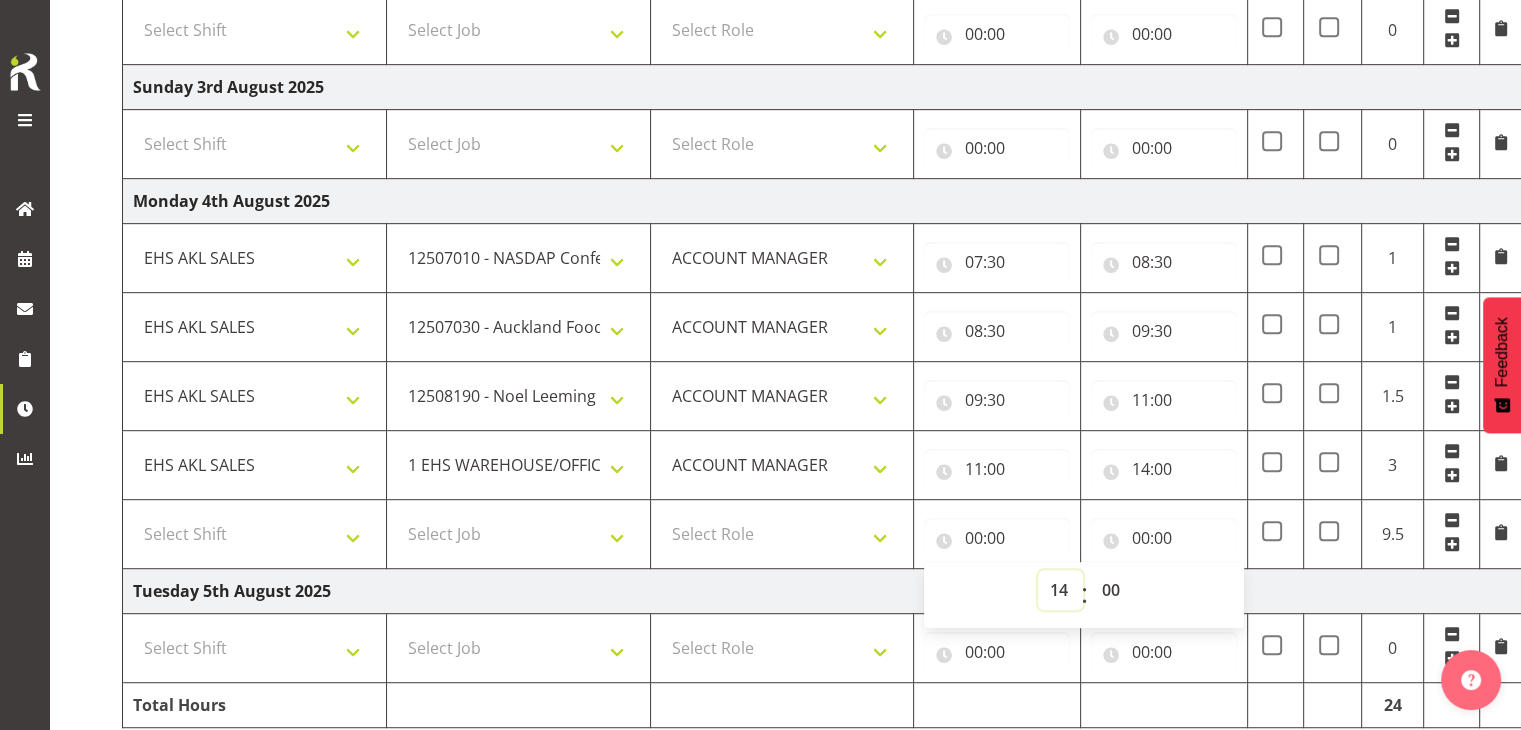 type on "14:00" 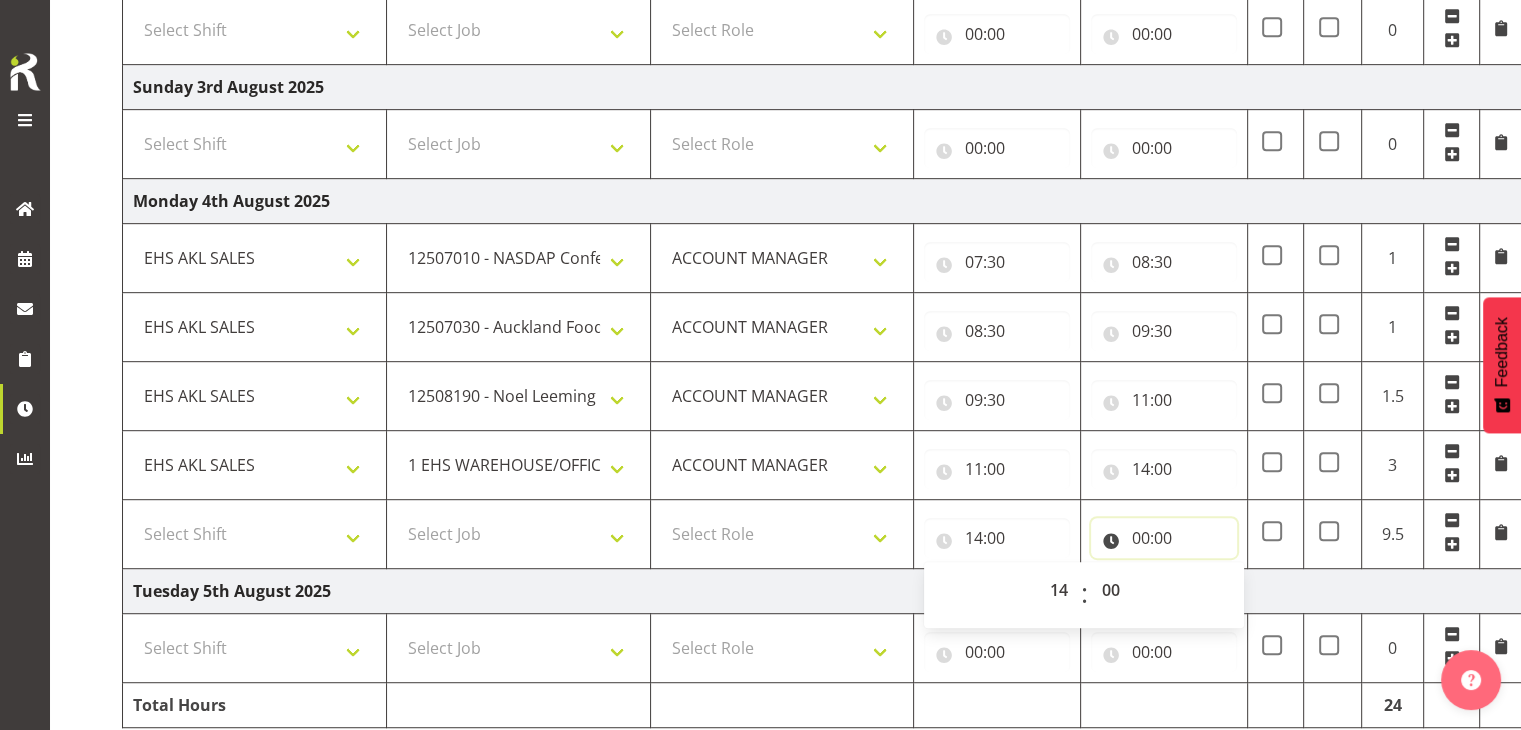 click on "00:00" at bounding box center [1164, 538] 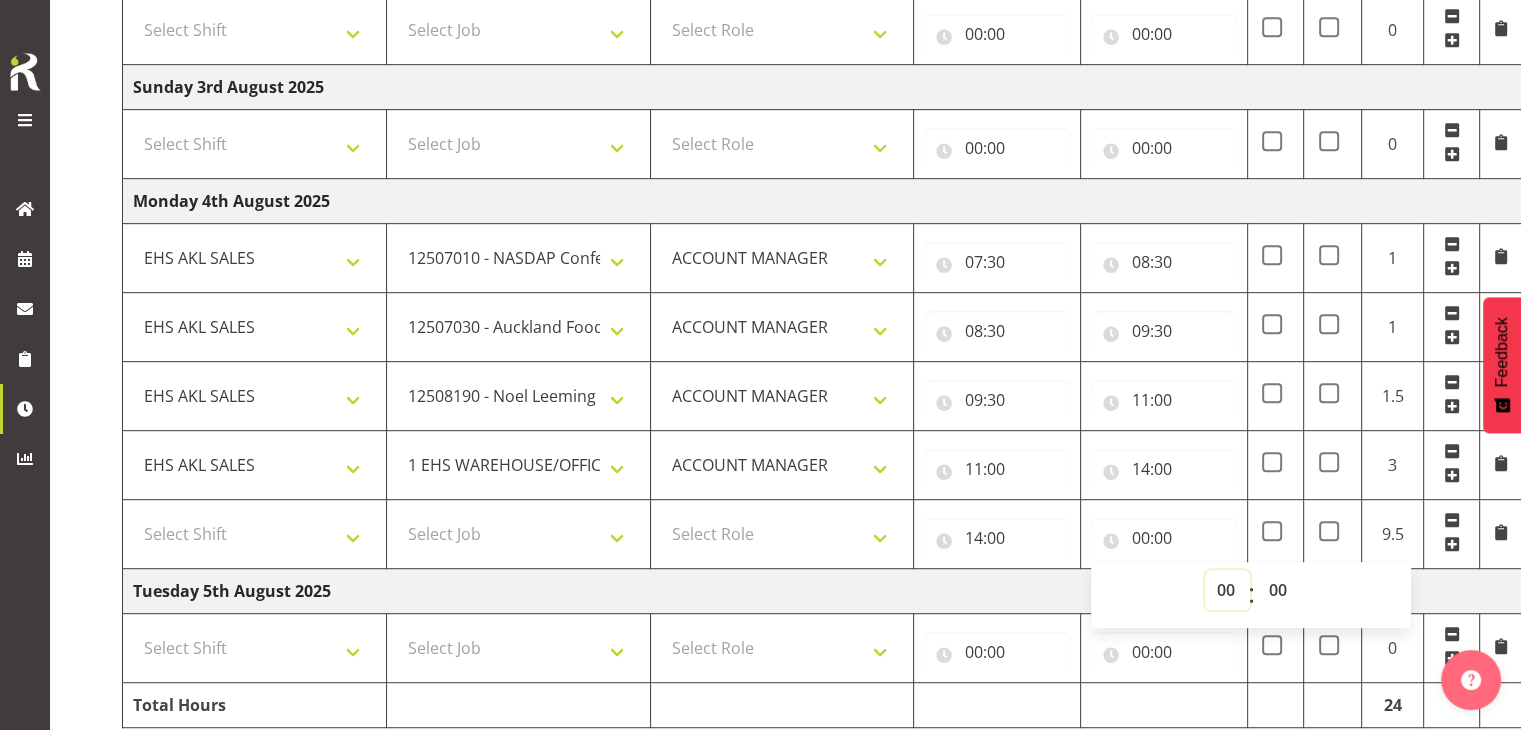click on "00   01   02   03   04   05   06   07   08   09   10   11   12   13   14   15   16   17   18   19   20   21   22   23" at bounding box center (1227, 590) 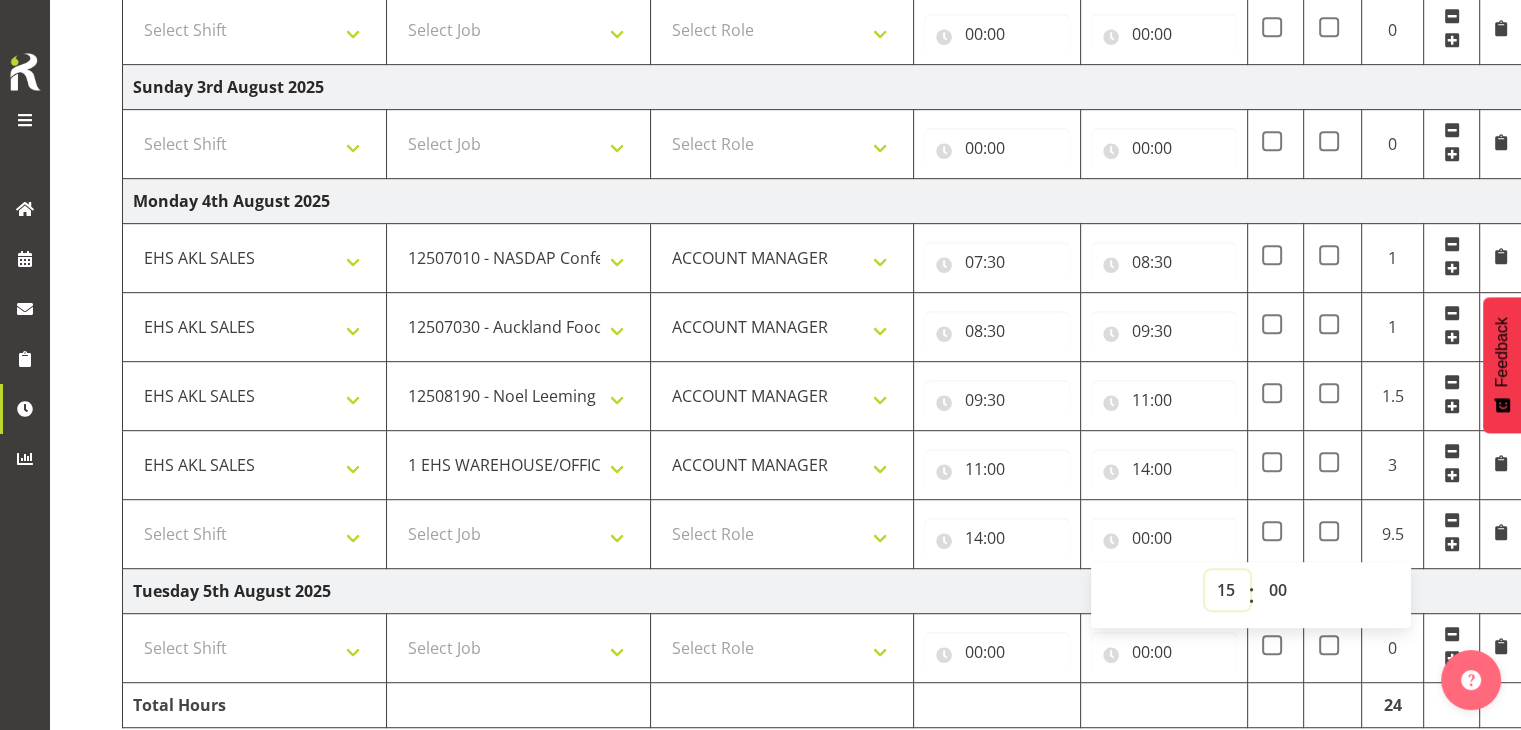click on "00   01   02   03   04   05   06   07   08   09   10   11   12   13   14   15   16   17   18   19   20   21   22   23" at bounding box center (1227, 590) 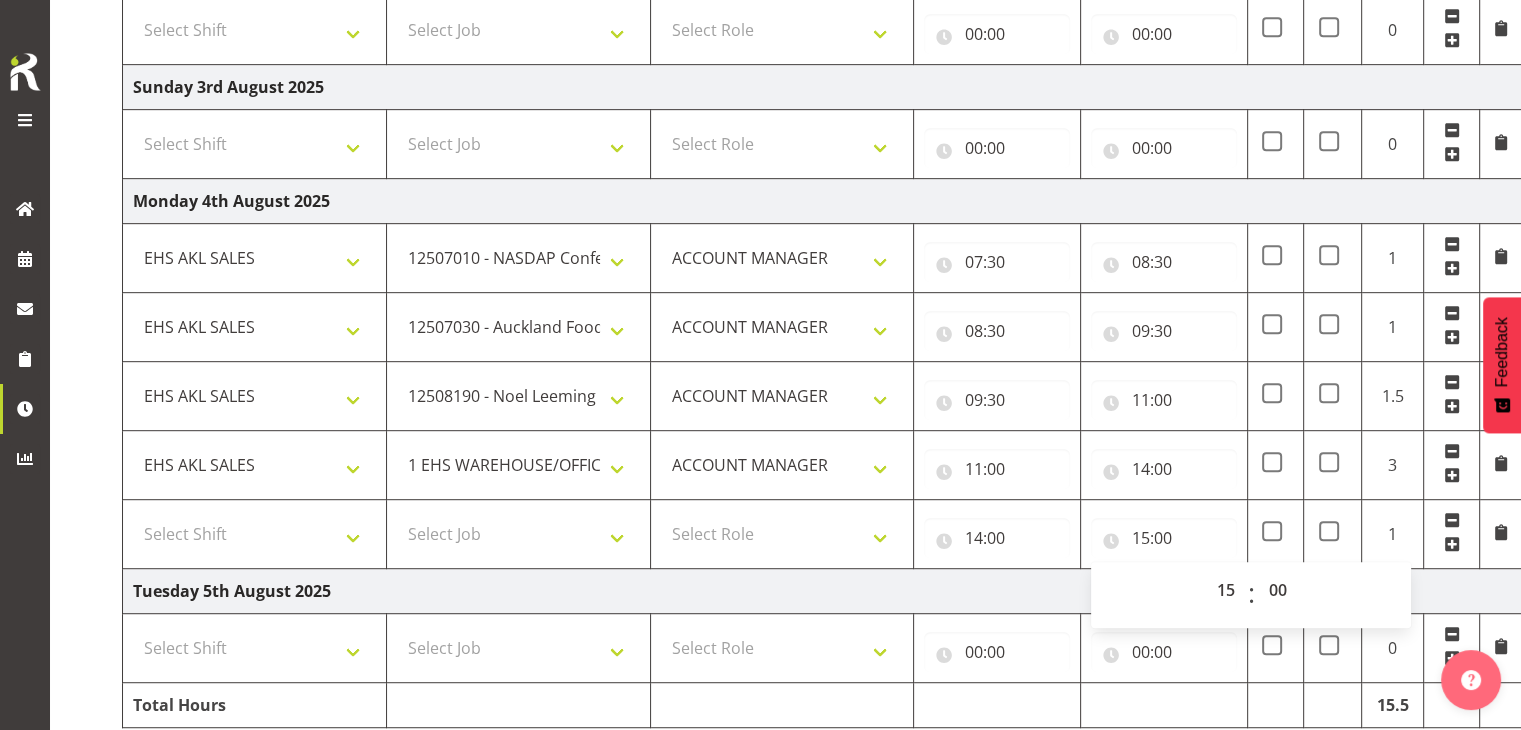 click at bounding box center (1452, 544) 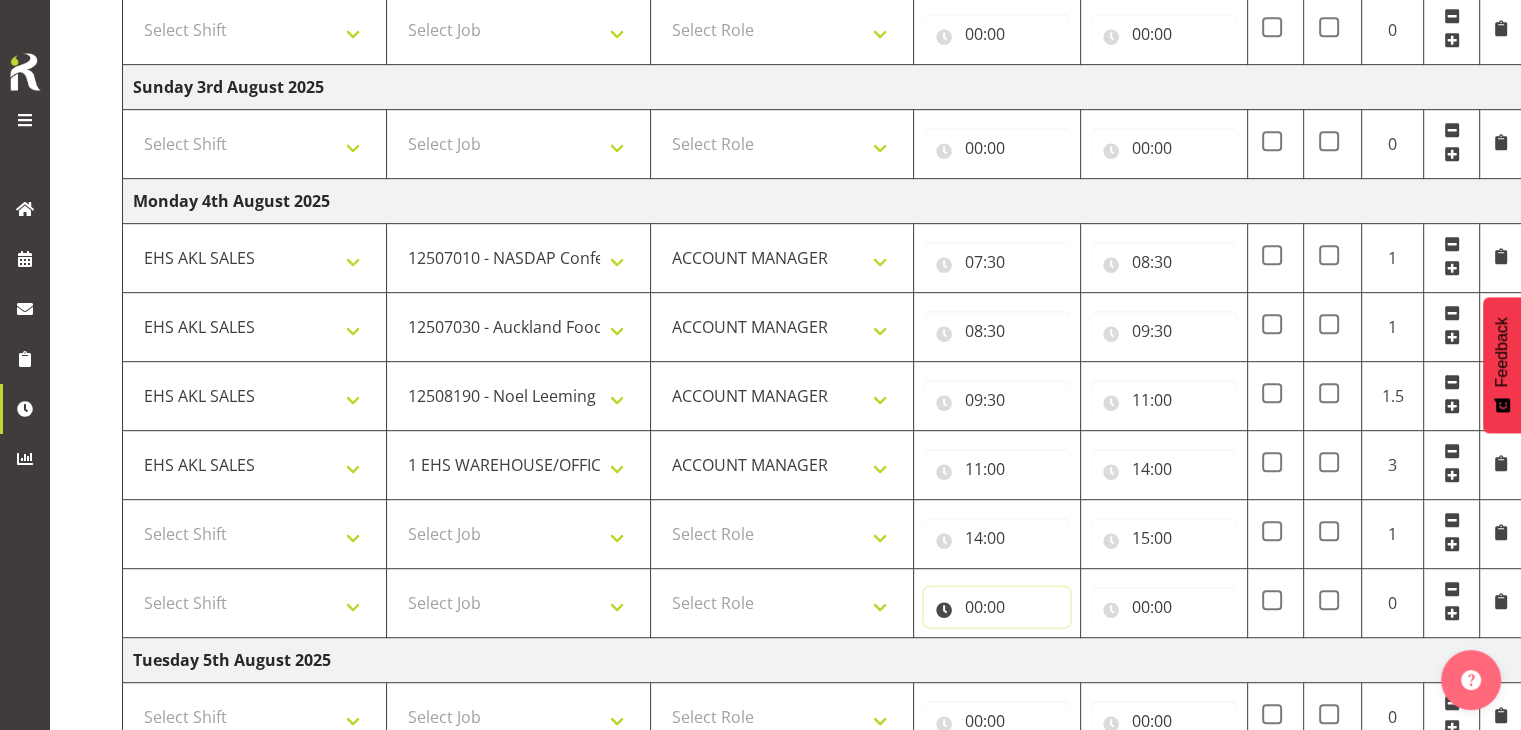 click on "00:00" at bounding box center [997, 607] 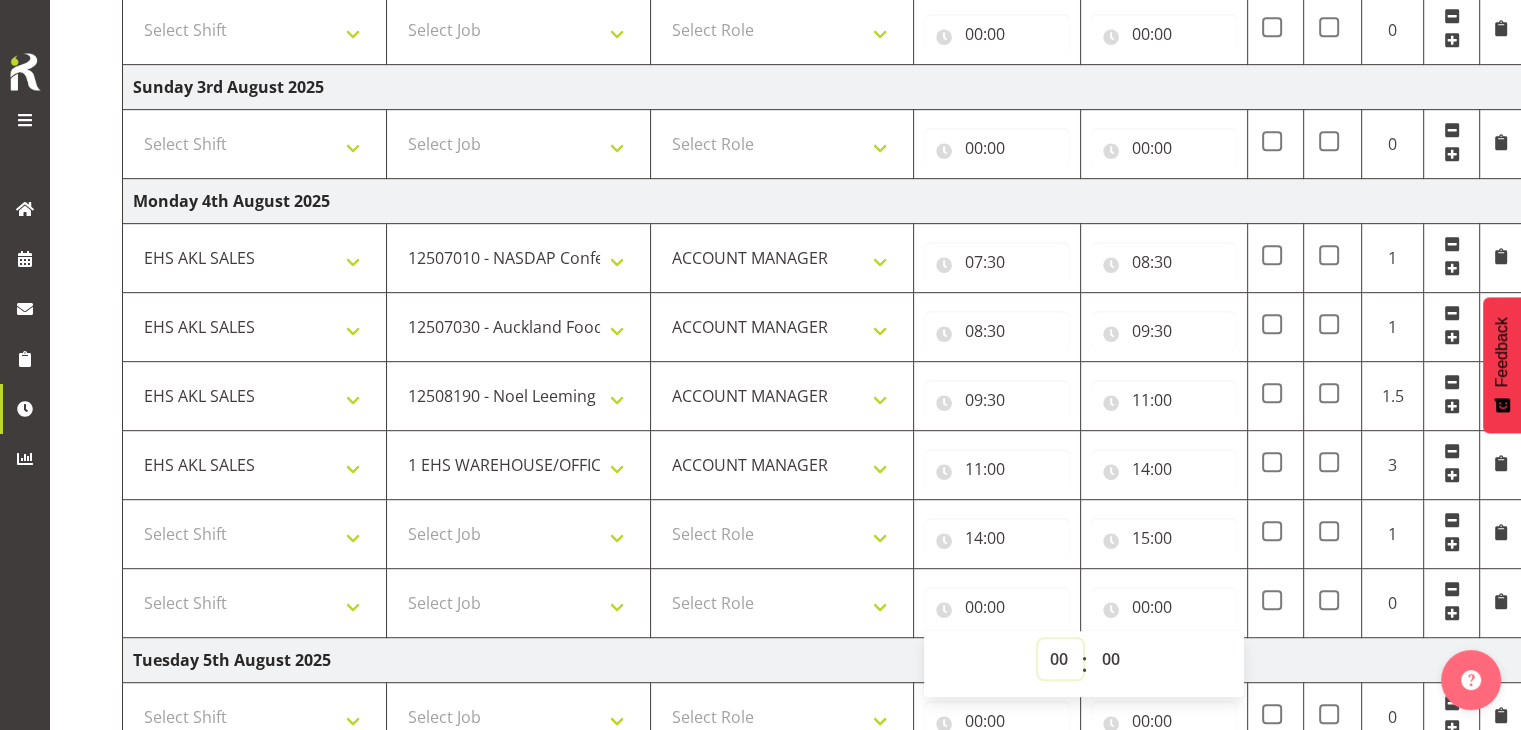 drag, startPoint x: 1048, startPoint y: 651, endPoint x: 1056, endPoint y: 641, distance: 12.806249 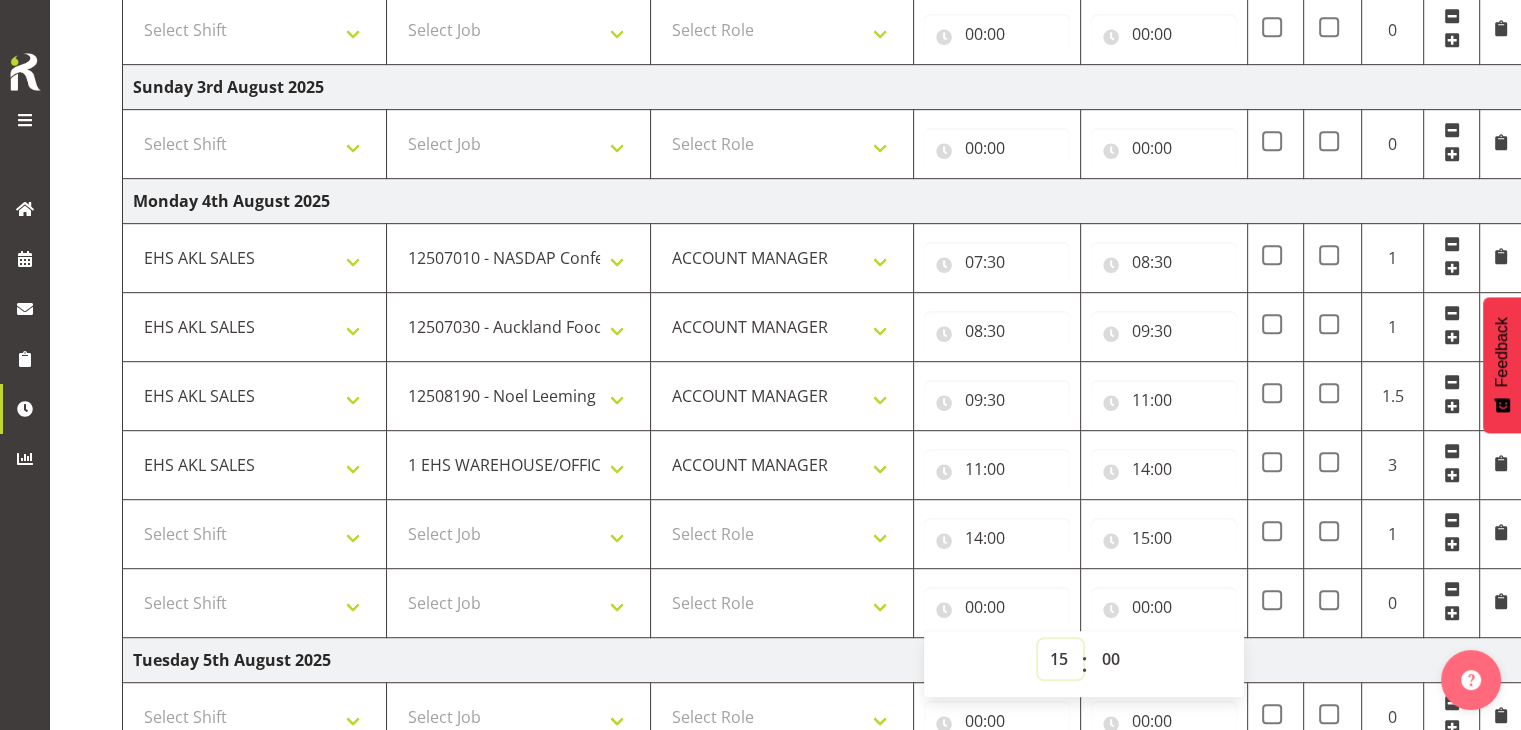 click on "00   01   02   03   04   05   06   07   08   09   10   11   12   13   14   15   16   17   18   19   20   21   22   23" at bounding box center [1060, 659] 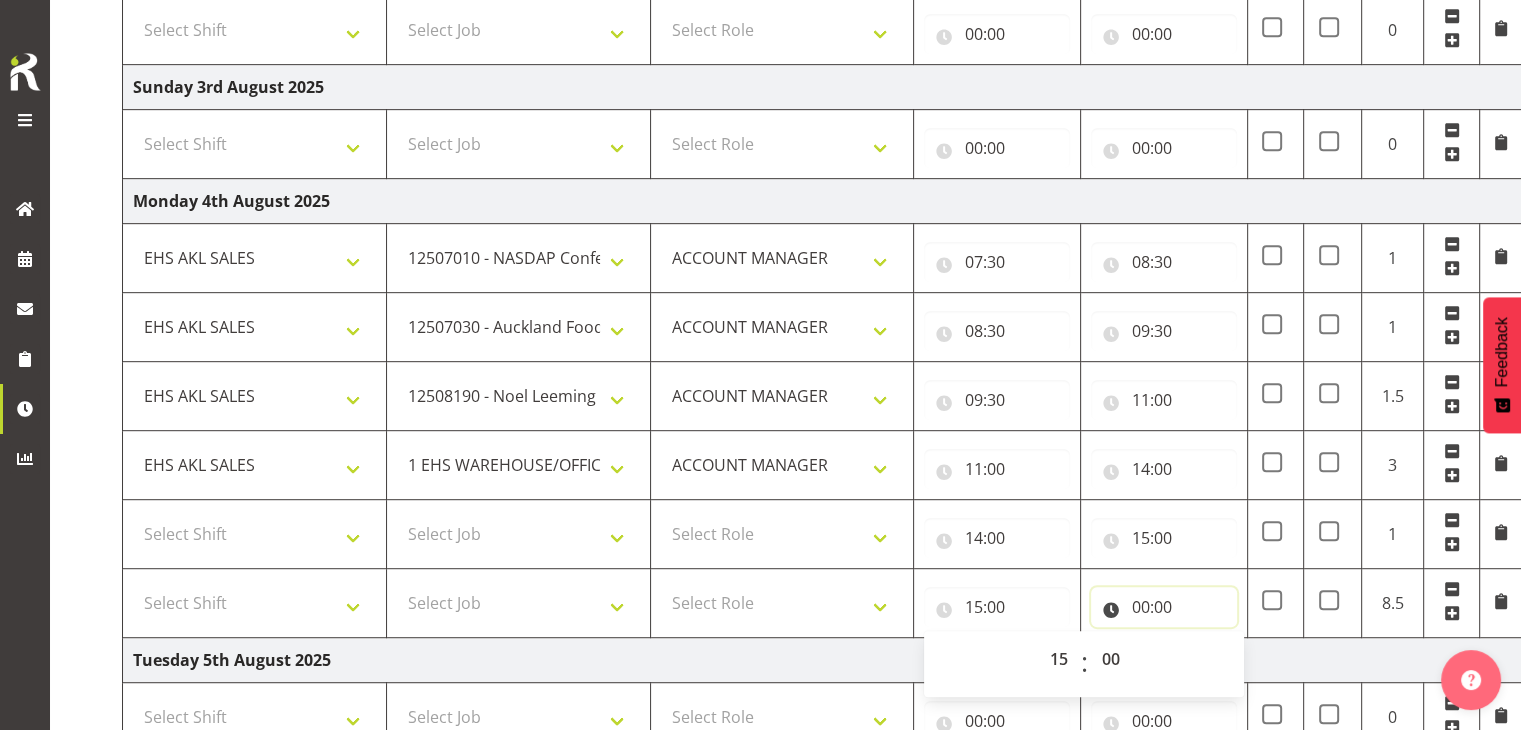 click on "00:00" at bounding box center (1164, 607) 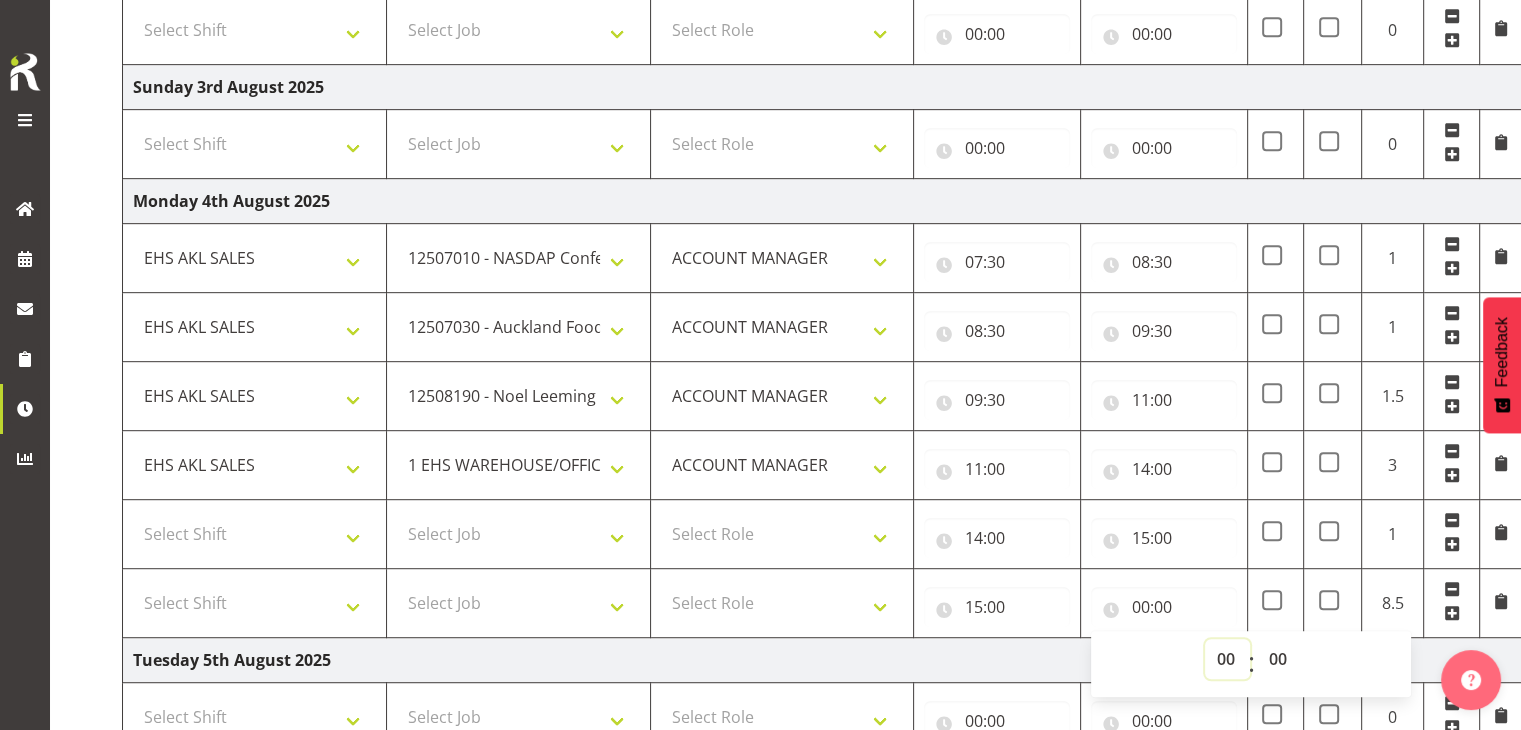 click on "00   01   02   03   04   05   06   07   08   09   10   11   12   13   14   15   16   17   18   19   20   21   22   23" at bounding box center [1227, 659] 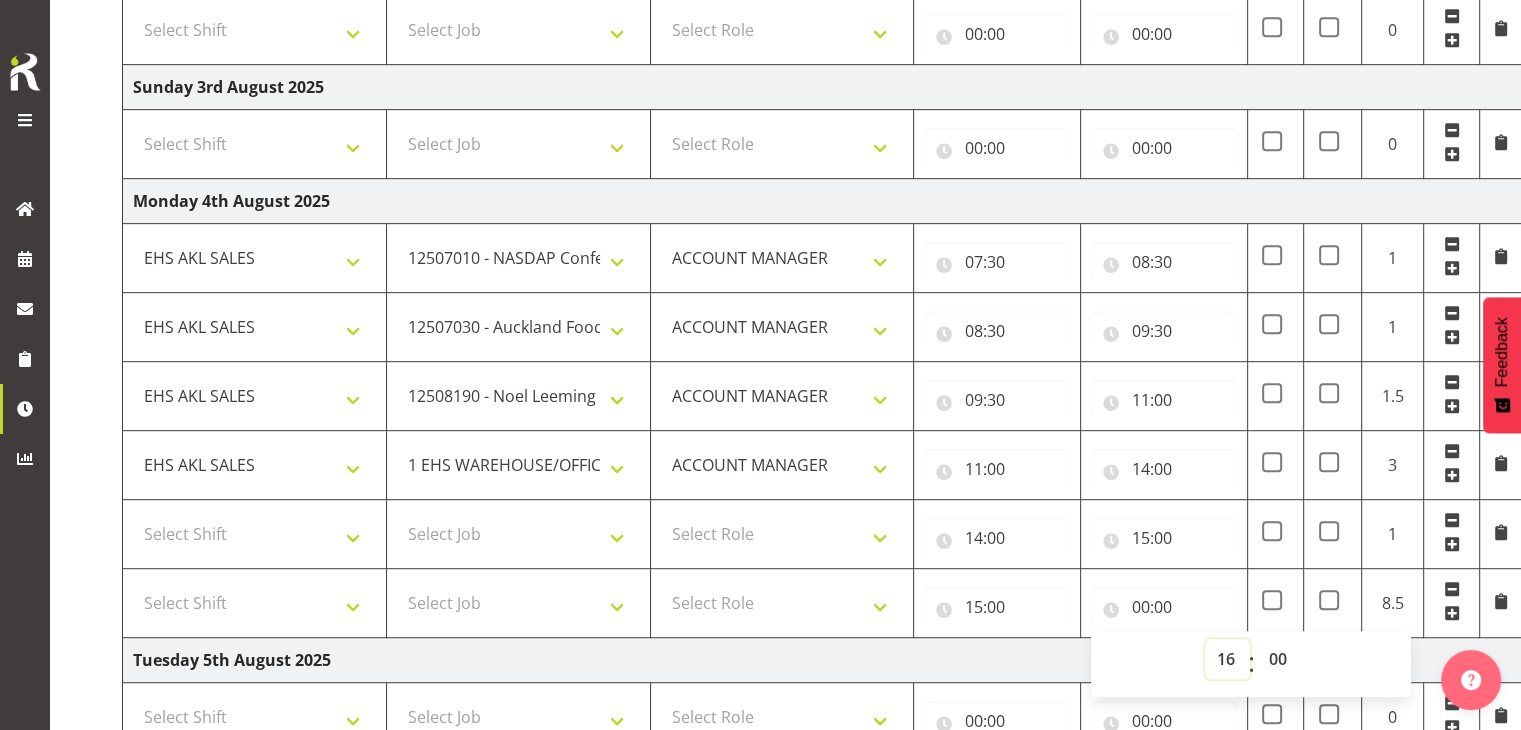 click on "00   01   02   03   04   05   06   07   08   09   10   11   12   13   14   15   16   17   18   19   20   21   22   23" at bounding box center (1227, 659) 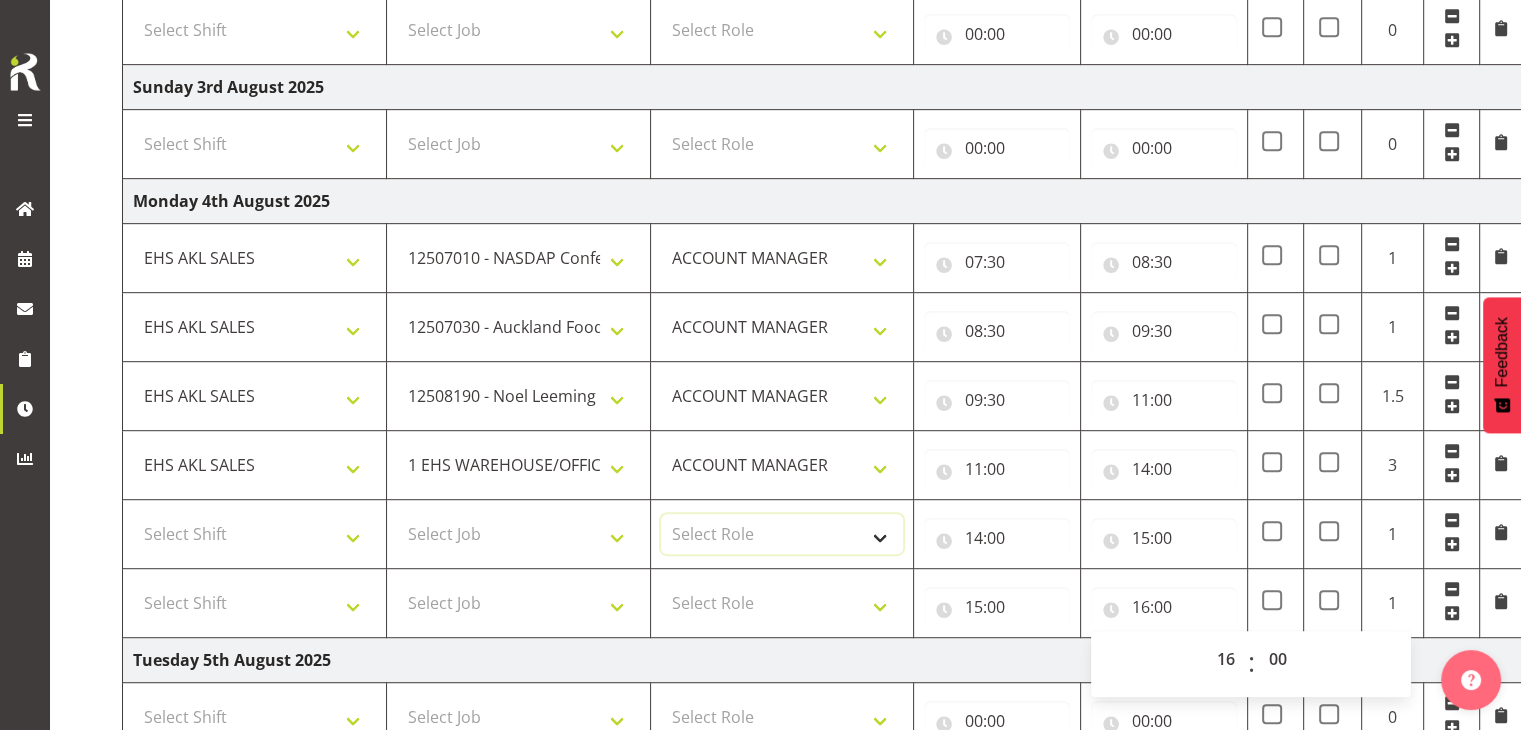click on "Select Role  ACCOUNT MANAGER" at bounding box center (782, 534) 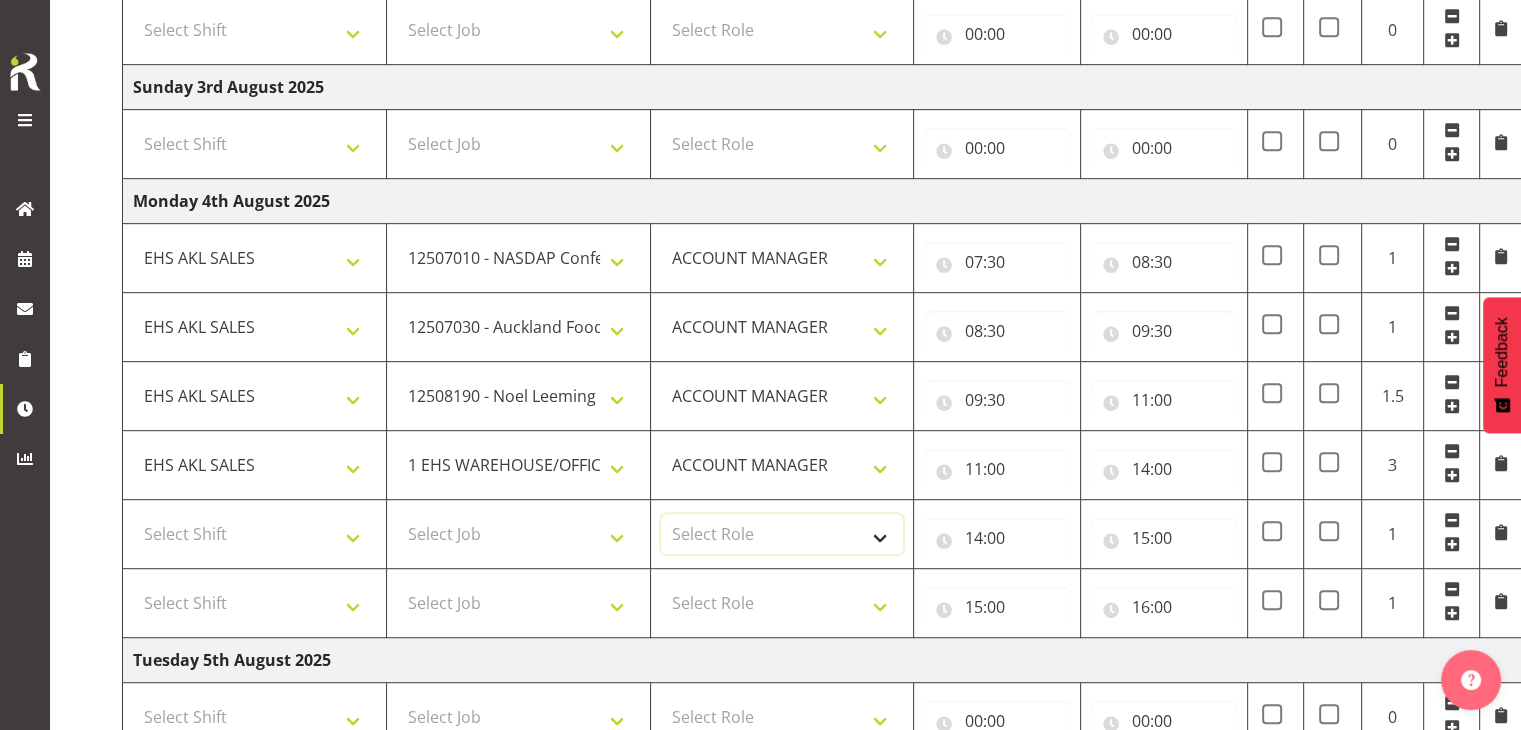 select on "197" 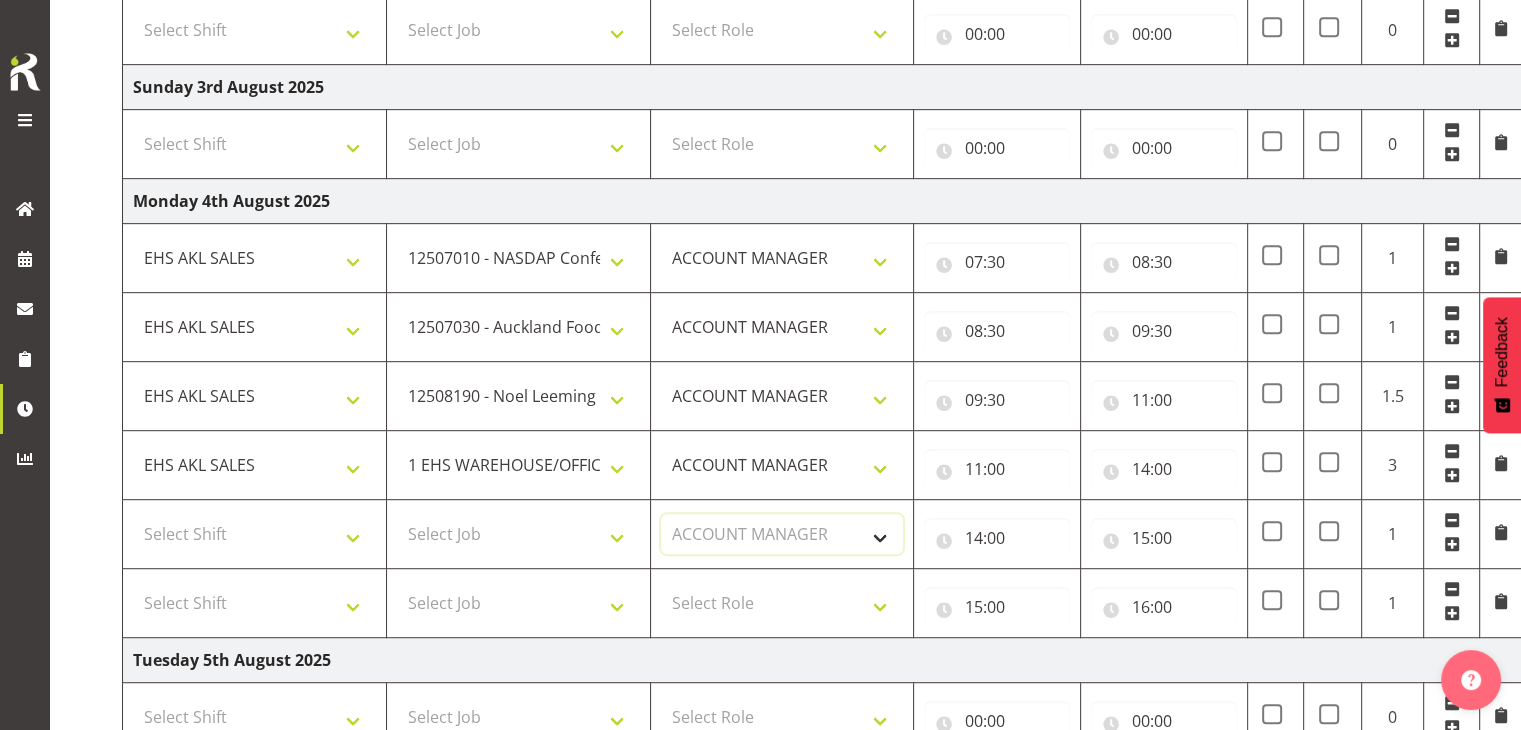 click on "Select Role  ACCOUNT MANAGER" at bounding box center [782, 534] 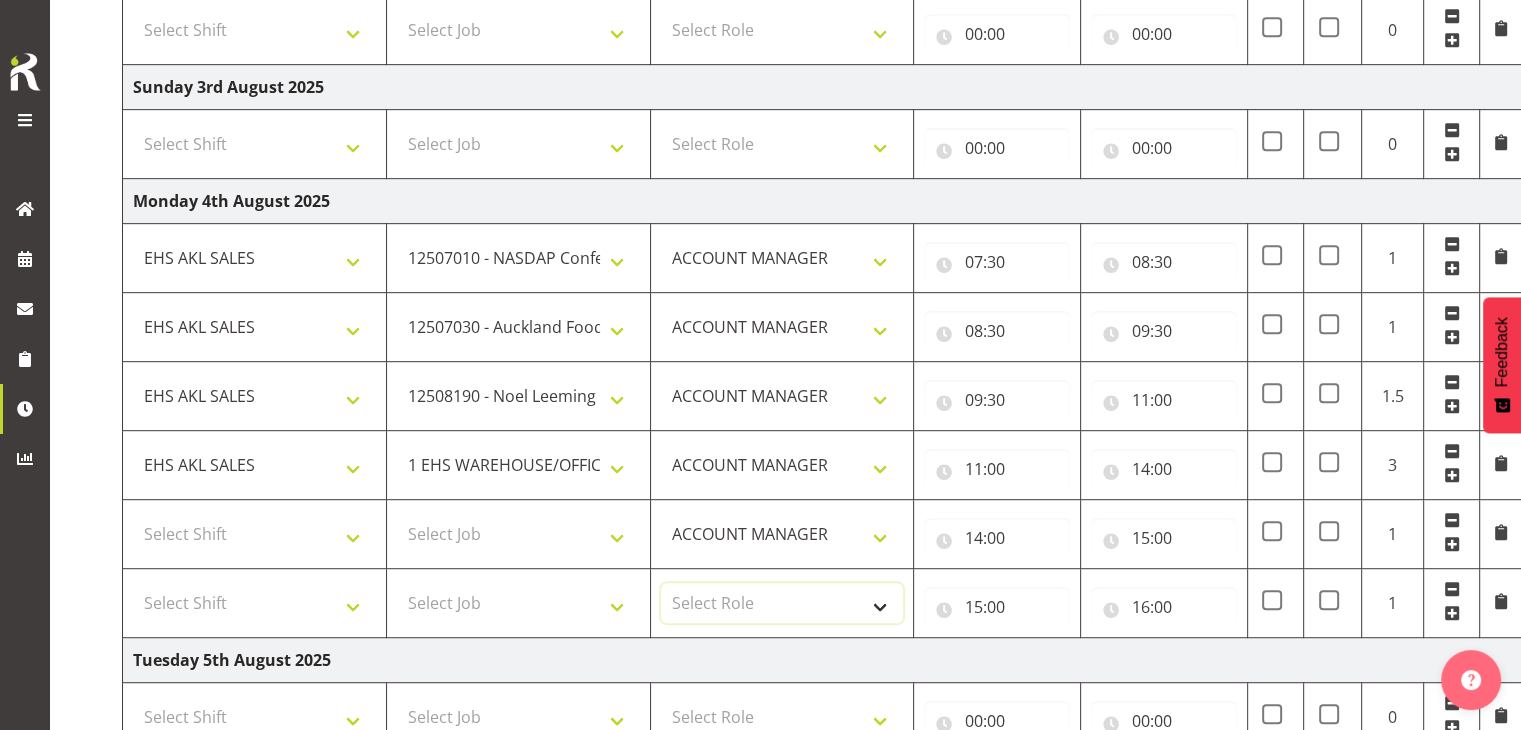 click on "Select Role  ACCOUNT MANAGER" at bounding box center (782, 603) 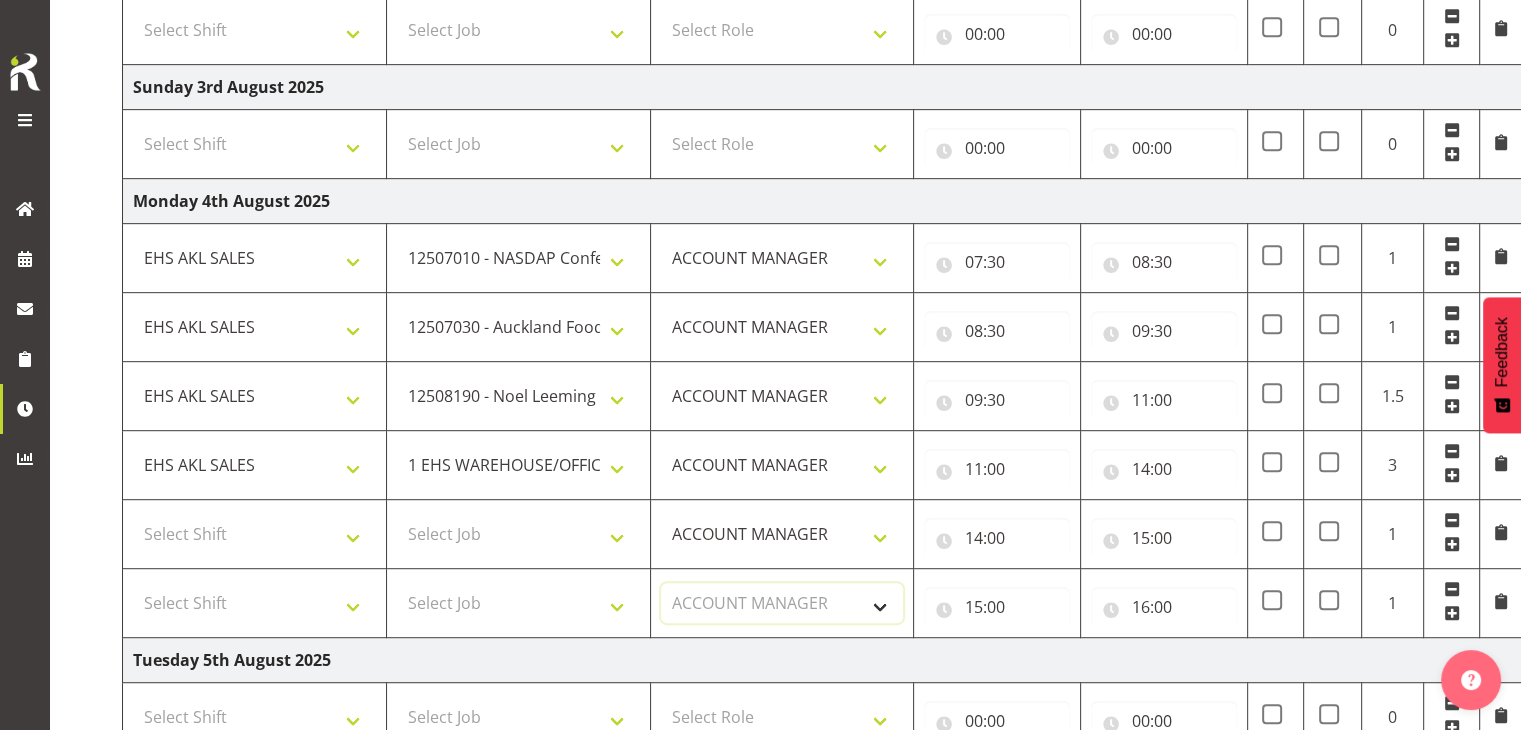 click on "Select Role  ACCOUNT MANAGER" at bounding box center (782, 603) 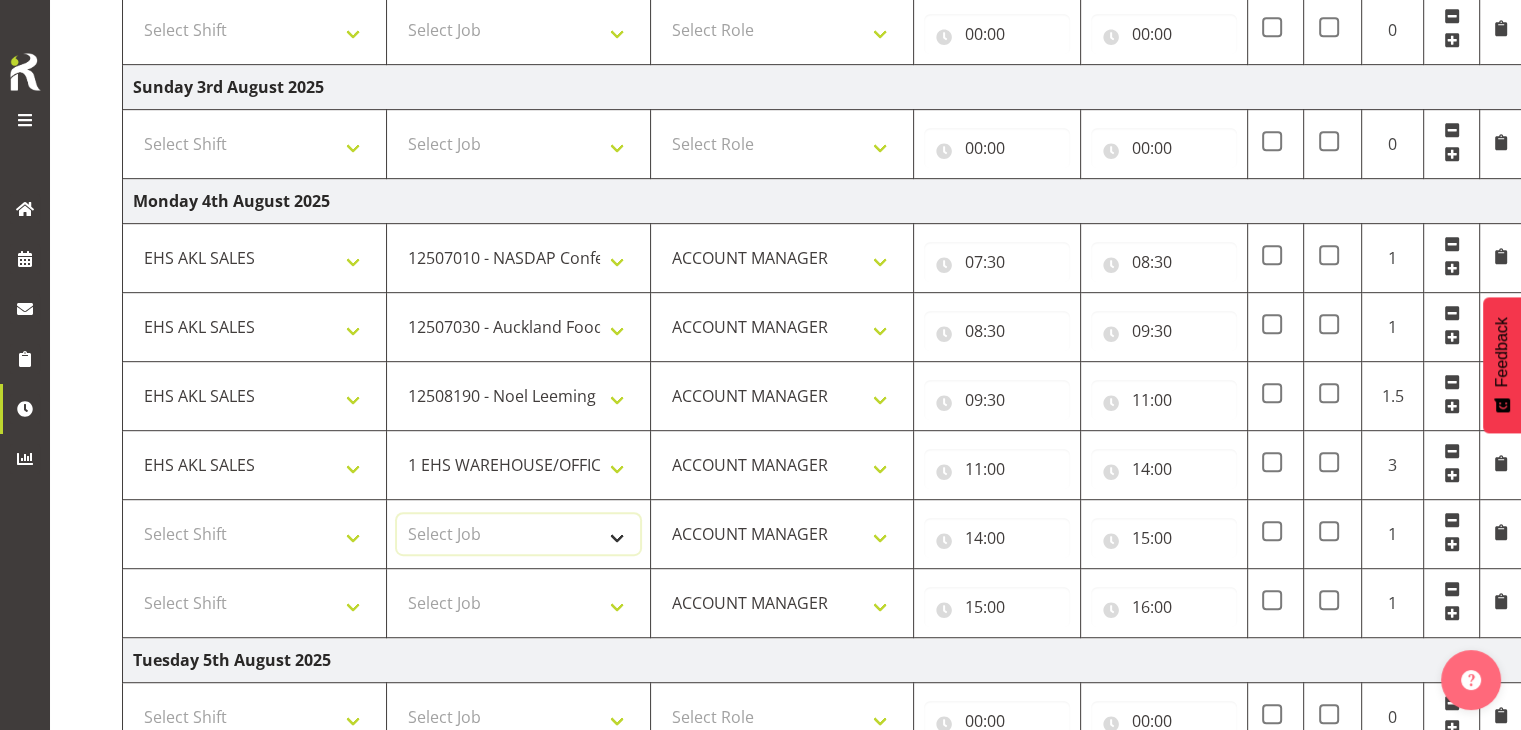 click on "Select Job  1 Carlton Events 1 Carlton Hamilton 1 Carlton Wellington 1 EHS WAREHOUSE/OFFICE 1 GRS 1 SLP Production 1 SLP Tradeshows 12507000 - AKL Casual Jul 2025 1250700R - July Casual C&R 2025 12507010 - NASDAP Conference 2025 12507030 - Auckland Food Show 2025 12507050 - CDES Internship & Graduate Expo 2025 12507100 - NZCB Education Day 2025 12507110 - CCNZ 2025 1250711A - CCNZ25-Accordant GroupServices 12507120 - NZACA Symposium 2025 12507130 - Risk & Resilience 2025 1250713A - Risk 2025 - Protecht 1250713B - RISK 2025 - Camms 12507140 - Jobs Expo in NZ 2025 12507150 - Crane 2025 1250715A - Crane 2025 - UAA 12507160 - BestStart conference 25 12507170 - UoA - T-Tech 2025 12507180 - Banks Art Exhibition 25 12507190 - GSA 2025 12507200 - UoA Clubs Expo Semster 2 2025 12507210 - All Black Tour 2025 - Hamilton 12507220 - All Blacks Stock Purchasing 25 12508000 - AKL Casual Aug 2025 1250800R - August Casual C&R 2025 12508010 - Spring Gift Fair 2025 1250801A - Jty Imports/Exports-SpringGift 12508080 - FANZ 2025" at bounding box center (518, 534) 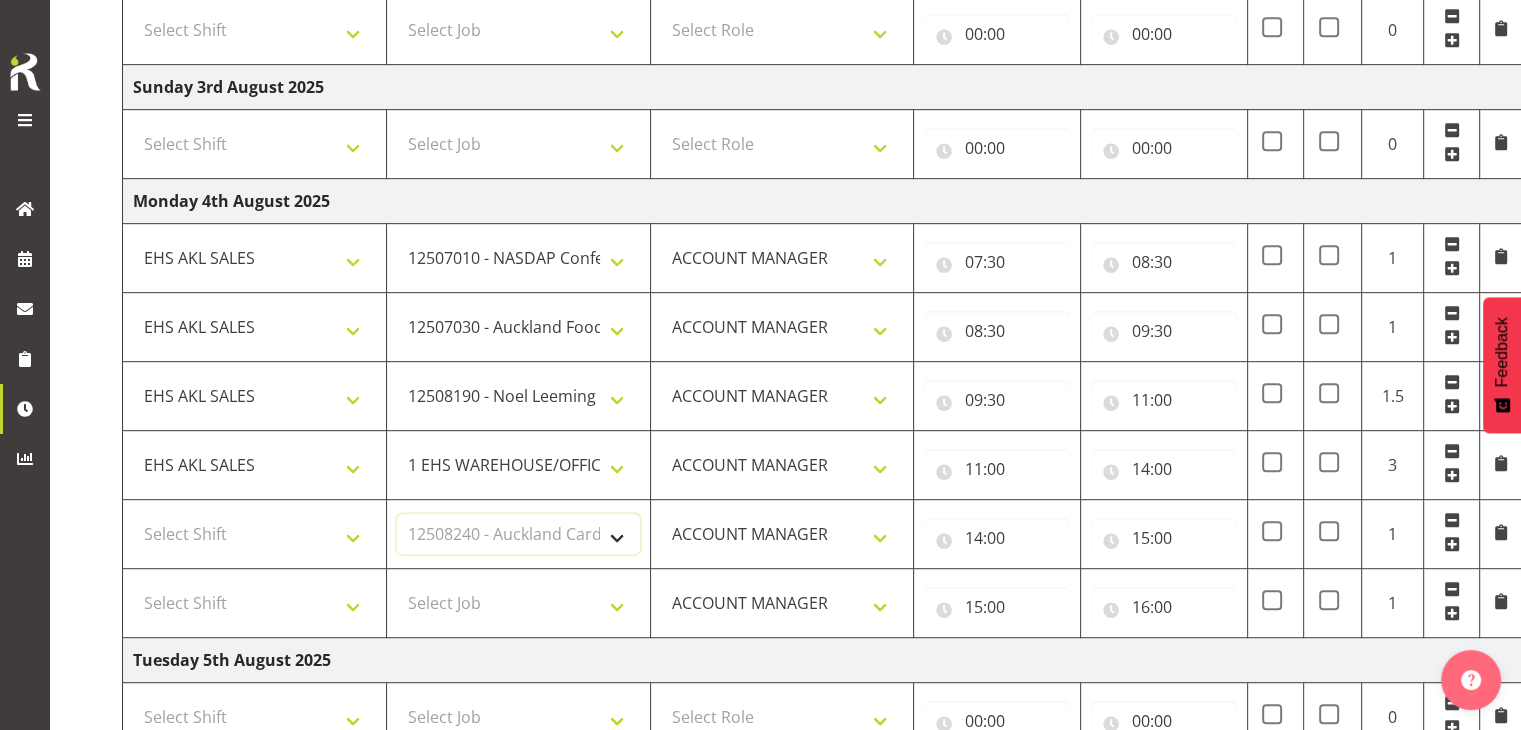 click on "Select Job  1 Carlton Events 1 Carlton Hamilton 1 Carlton Wellington 1 EHS WAREHOUSE/OFFICE 1 GRS 1 SLP Production 1 SLP Tradeshows 12507000 - AKL Casual Jul 2025 1250700R - July Casual C&R 2025 12507010 - NASDAP Conference 2025 12507030 - Auckland Food Show 2025 12507050 - CDES Internship & Graduate Expo 2025 12507100 - NZCB Education Day 2025 12507110 - CCNZ 2025 1250711A - CCNZ25-Accordant GroupServices 12507120 - NZACA Symposium 2025 12507130 - Risk & Resilience 2025 1250713A - Risk 2025 - Protecht 1250713B - RISK 2025 - Camms 12507140 - Jobs Expo in NZ 2025 12507150 - Crane 2025 1250715A - Crane 2025 - UAA 12507160 - BestStart conference 25 12507170 - UoA - T-Tech 2025 12507180 - Banks Art Exhibition 25 12507190 - GSA 2025 12507200 - UoA Clubs Expo Semster 2 2025 12507210 - All Black Tour 2025 - Hamilton 12507220 - All Blacks Stock Purchasing 25 12508000 - AKL Casual Aug 2025 1250800R - August Casual C&R 2025 12508010 - Spring Gift Fair 2025 1250801A - Jty Imports/Exports-SpringGift 12508080 - FANZ 2025" at bounding box center (518, 534) 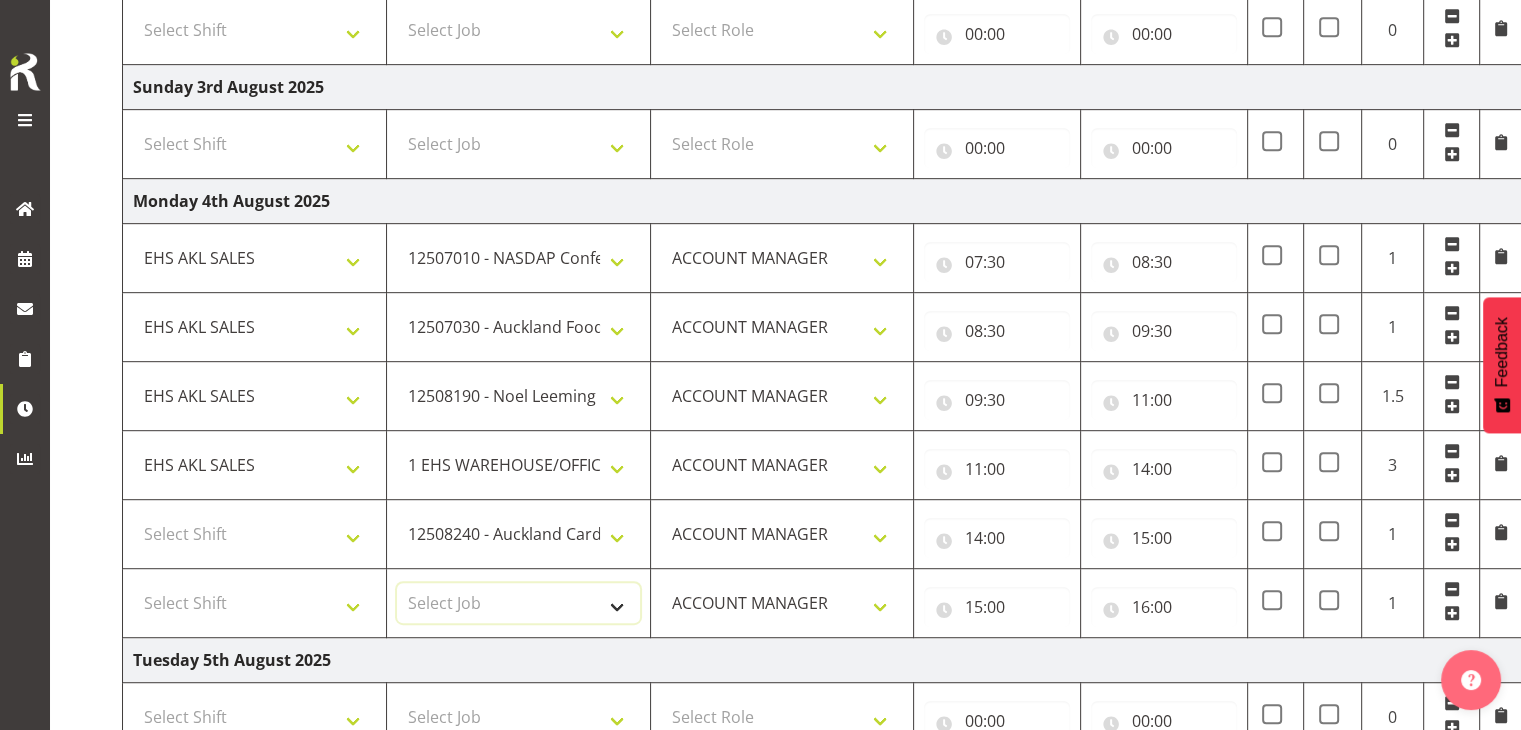 click on "Select Job  1 Carlton Events 1 Carlton Hamilton 1 Carlton Wellington 1 EHS WAREHOUSE/OFFICE 1 GRS 1 SLP Production 1 SLP Tradeshows 12507000 - AKL Casual Jul 2025 1250700R - July Casual C&R 2025 12507010 - NASDAP Conference 2025 12507030 - Auckland Food Show 2025 12507050 - CDES Internship & Graduate Expo 2025 12507100 - NZCB Education Day 2025 12507110 - CCNZ 2025 1250711A - CCNZ25-Accordant GroupServices 12507120 - NZACA Symposium 2025 12507130 - Risk & Resilience 2025 1250713A - Risk 2025 - Protecht 1250713B - RISK 2025 - Camms 12507140 - Jobs Expo in NZ 2025 12507150 - Crane 2025 1250715A - Crane 2025 - UAA 12507160 - BestStart conference 25 12507170 - UoA - T-Tech 2025 12507180 - Banks Art Exhibition 25 12507190 - GSA 2025 12507200 - UoA Clubs Expo Semster 2 2025 12507210 - All Black Tour 2025 - Hamilton 12507220 - All Blacks Stock Purchasing 25 12508000 - AKL Casual Aug 2025 1250800R - August Casual C&R 2025 12508010 - Spring Gift Fair 2025 1250801A - Jty Imports/Exports-SpringGift 12508080 - FANZ 2025" at bounding box center (518, 603) 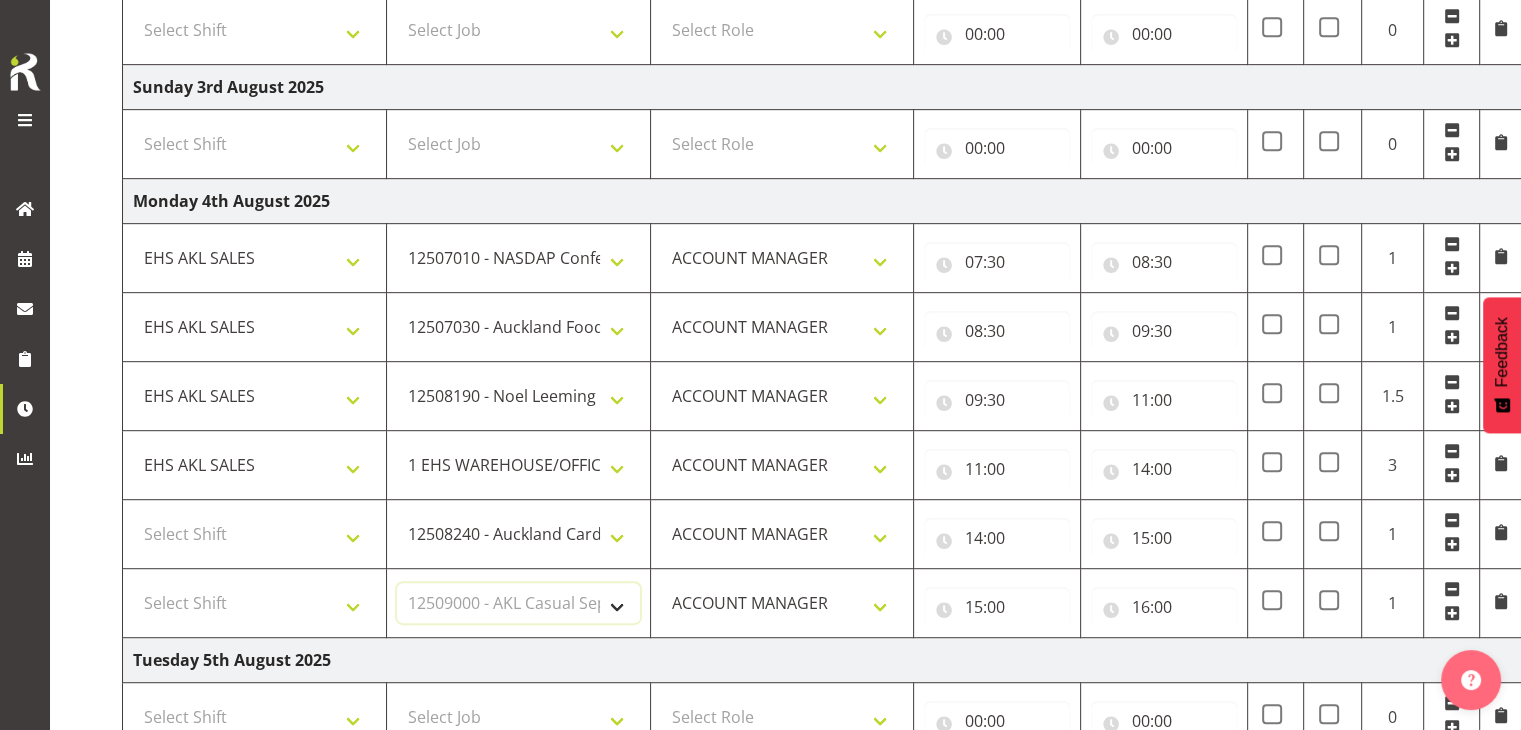 click on "Select Job  1 Carlton Events 1 Carlton Hamilton 1 Carlton Wellington 1 EHS WAREHOUSE/OFFICE 1 GRS 1 SLP Production 1 SLP Tradeshows 12507000 - AKL Casual Jul 2025 1250700R - July Casual C&R 2025 12507010 - NASDAP Conference 2025 12507030 - Auckland Food Show 2025 12507050 - CDES Internship & Graduate Expo 2025 12507100 - NZCB Education Day 2025 12507110 - CCNZ 2025 1250711A - CCNZ25-Accordant GroupServices 12507120 - NZACA Symposium 2025 12507130 - Risk & Resilience 2025 1250713A - Risk 2025 - Protecht 1250713B - RISK 2025 - Camms 12507140 - Jobs Expo in NZ 2025 12507150 - Crane 2025 1250715A - Crane 2025 - UAA 12507160 - BestStart conference 25 12507170 - UoA - T-Tech 2025 12507180 - Banks Art Exhibition 25 12507190 - GSA 2025 12507200 - UoA Clubs Expo Semster 2 2025 12507210 - All Black Tour 2025 - Hamilton 12507220 - All Blacks Stock Purchasing 25 12508000 - AKL Casual Aug 2025 1250800R - August Casual C&R 2025 12508010 - Spring Gift Fair 2025 1250801A - Jty Imports/Exports-SpringGift 12508080 - FANZ 2025" at bounding box center [518, 603] 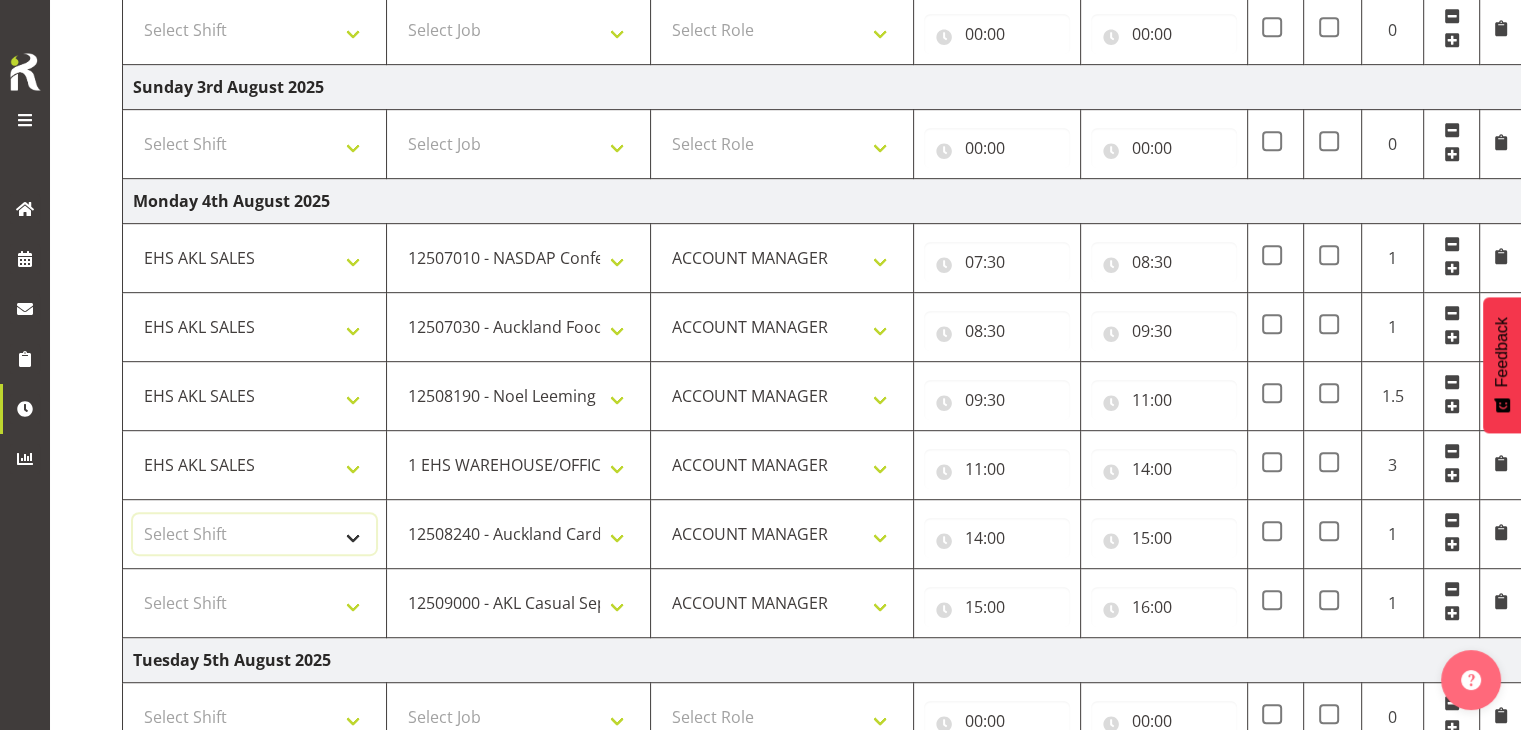 click on "Select Shift  EHS AKL SALES" at bounding box center (254, 534) 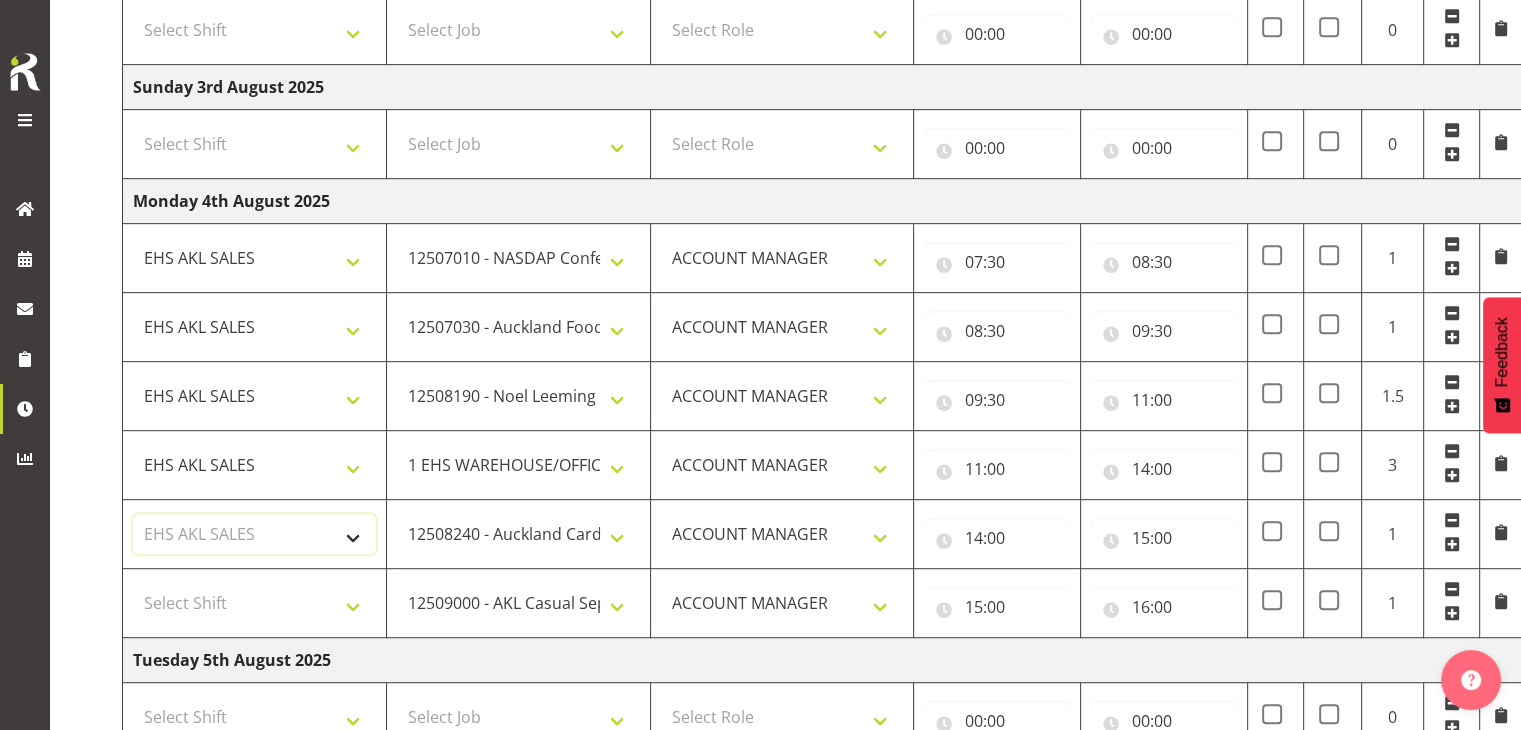 click on "Select Shift  EHS AKL SALES" at bounding box center (254, 534) 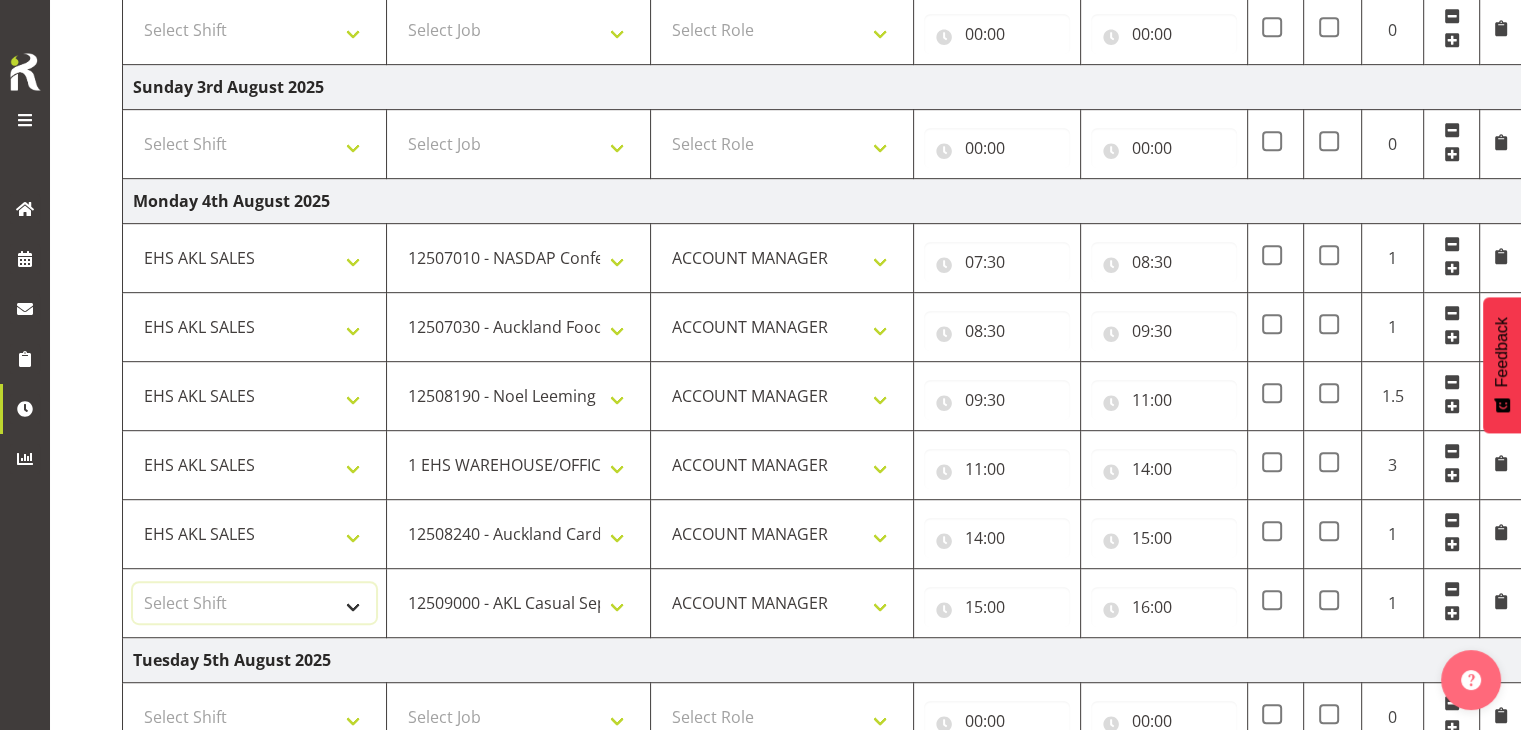 click on "Select Shift  EHS AKL SALES" at bounding box center [254, 603] 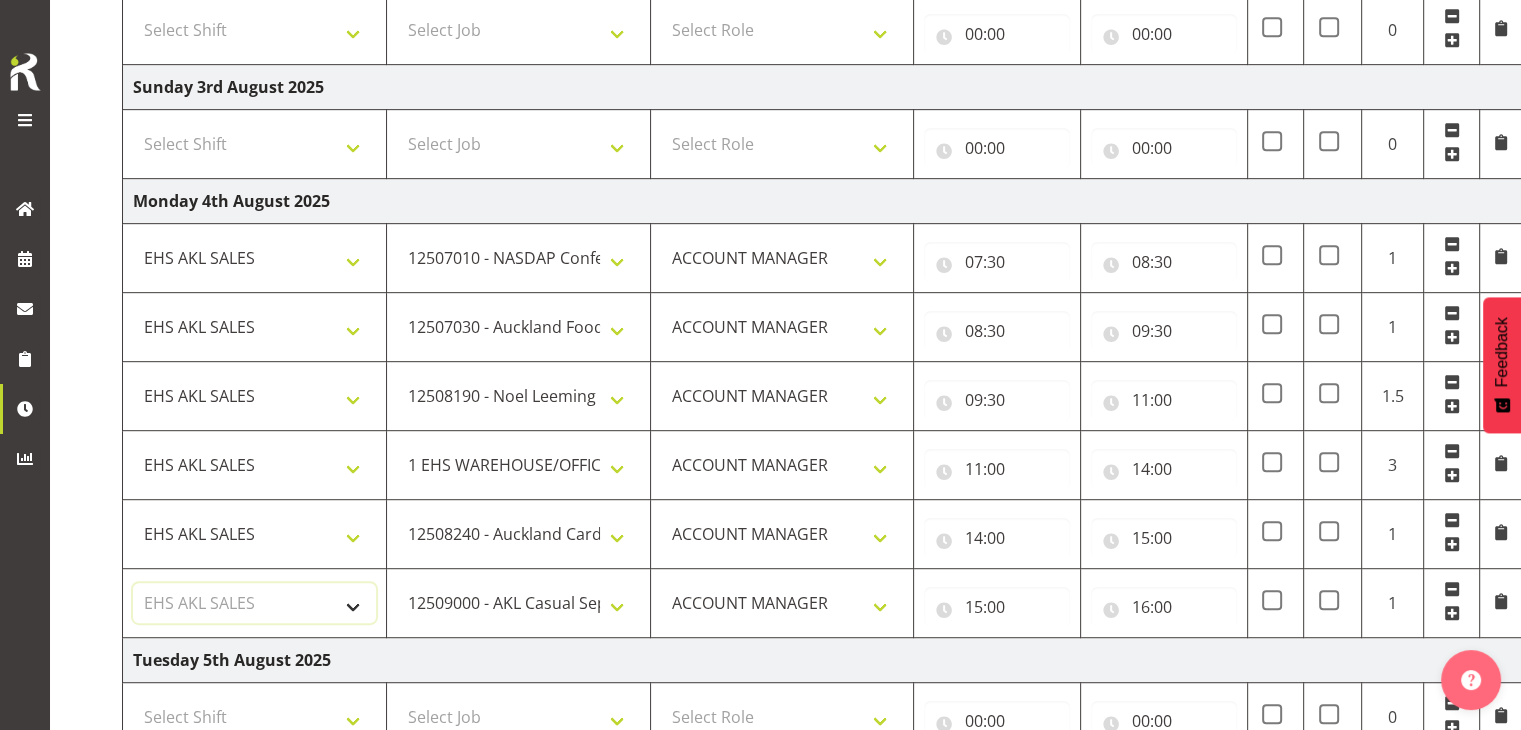 click on "Select Shift  EHS AKL SALES" at bounding box center (254, 603) 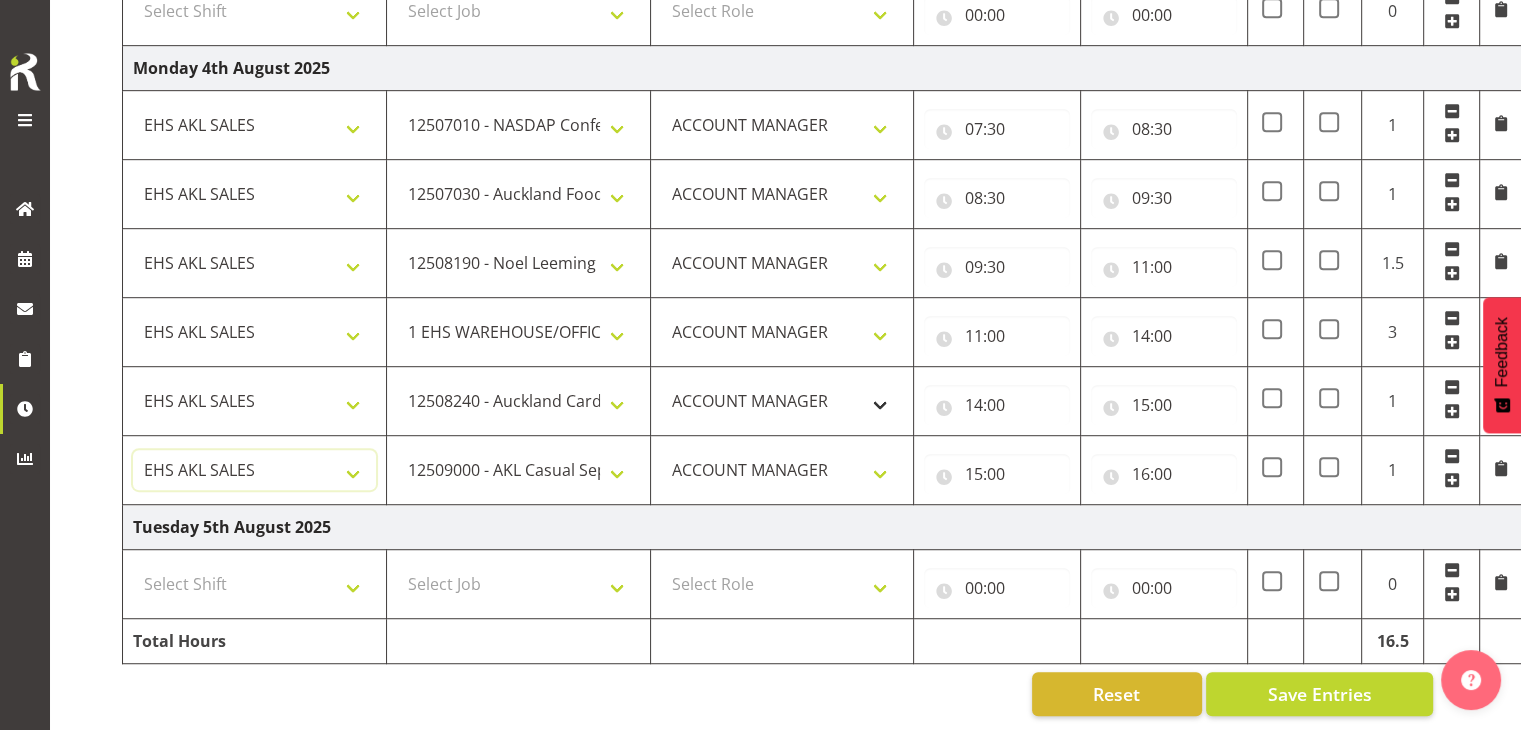 scroll, scrollTop: 1127, scrollLeft: 0, axis: vertical 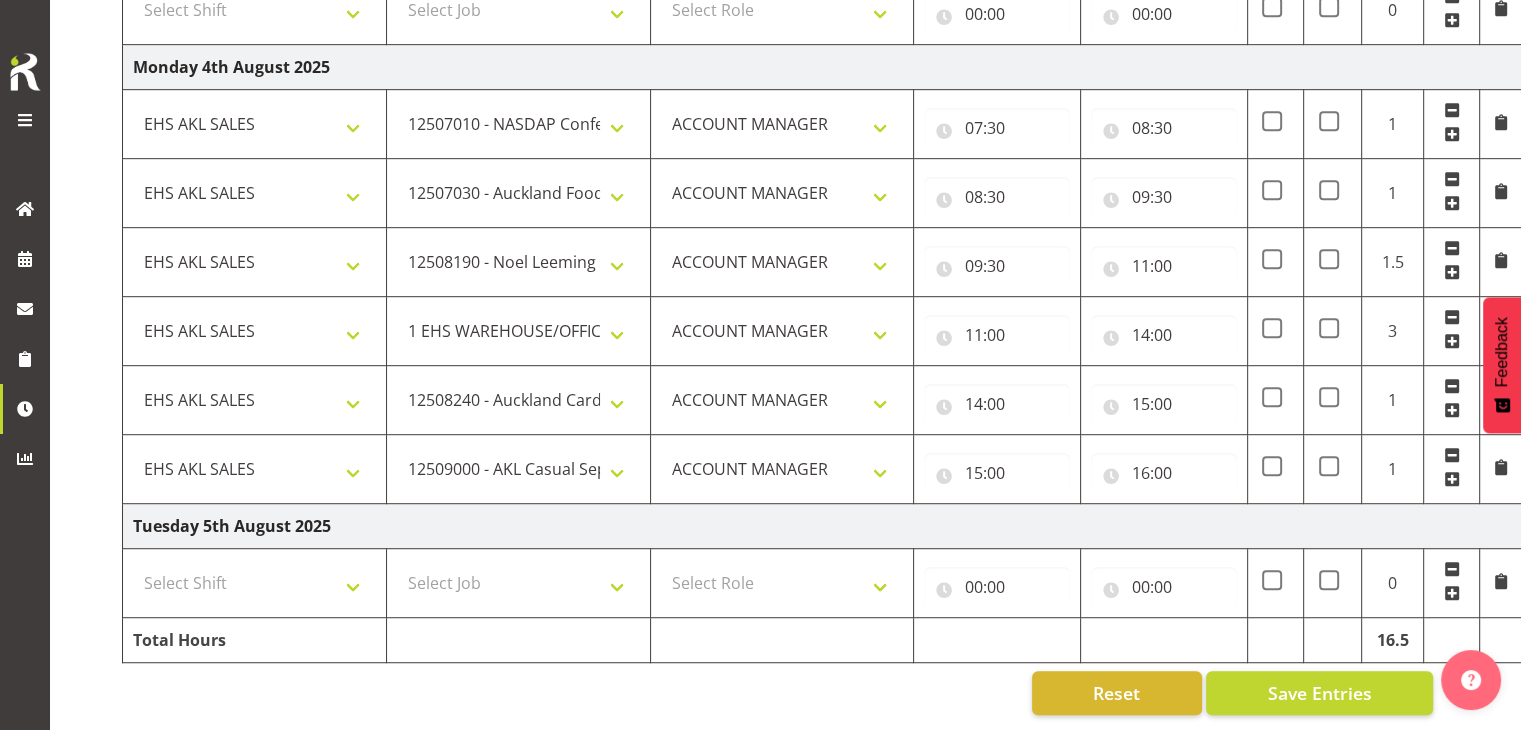 click at bounding box center (1452, 593) 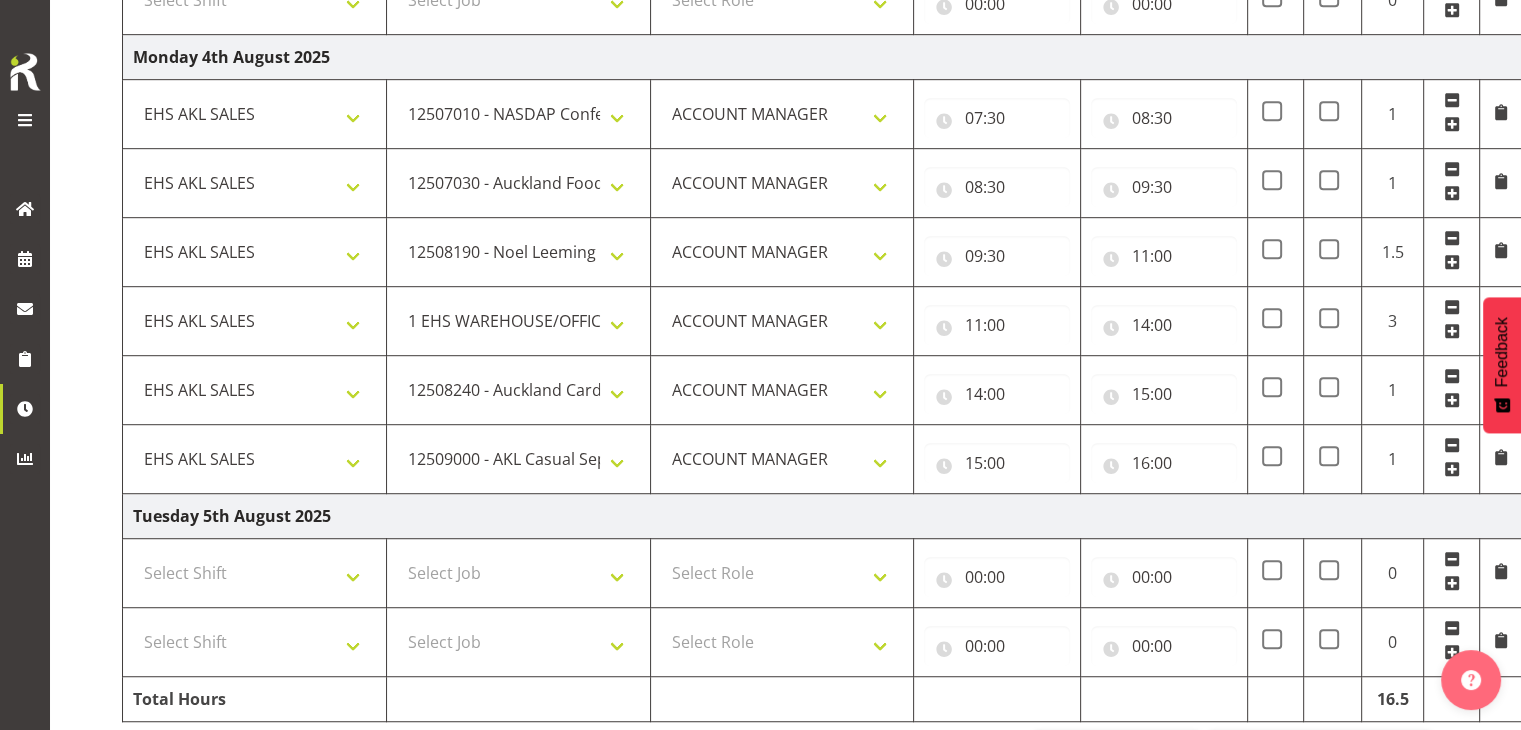 click at bounding box center [1452, 583] 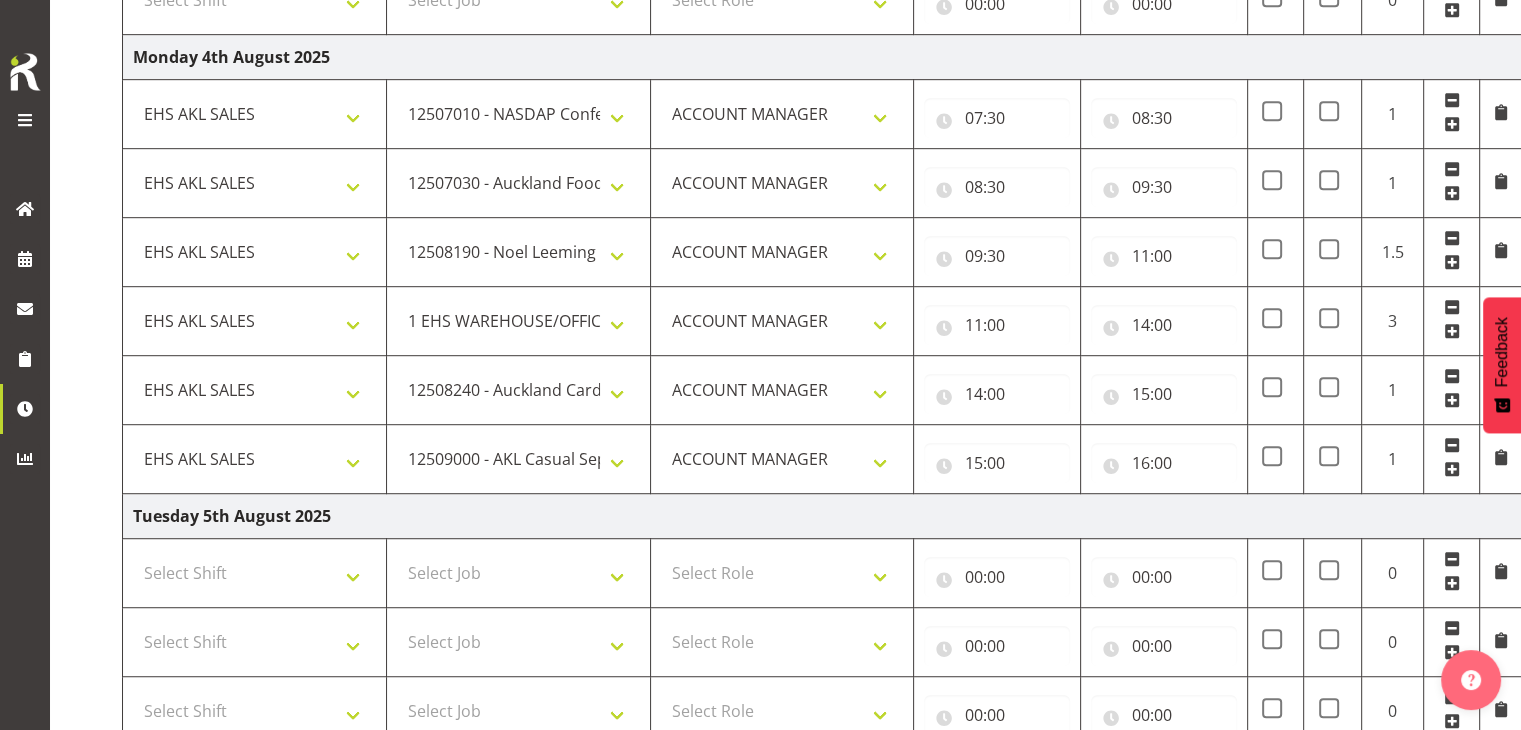 click at bounding box center [1452, 583] 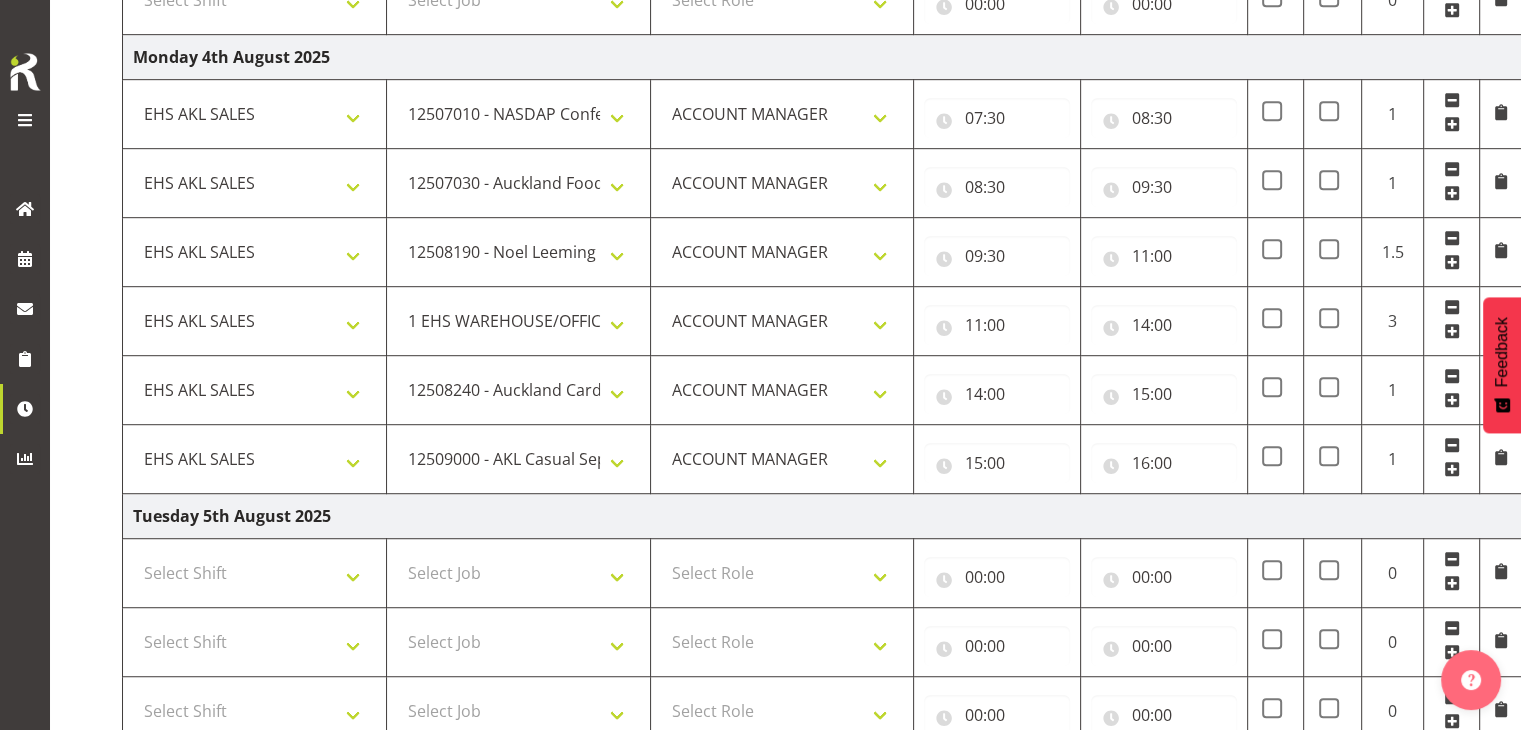 click at bounding box center (1452, 583) 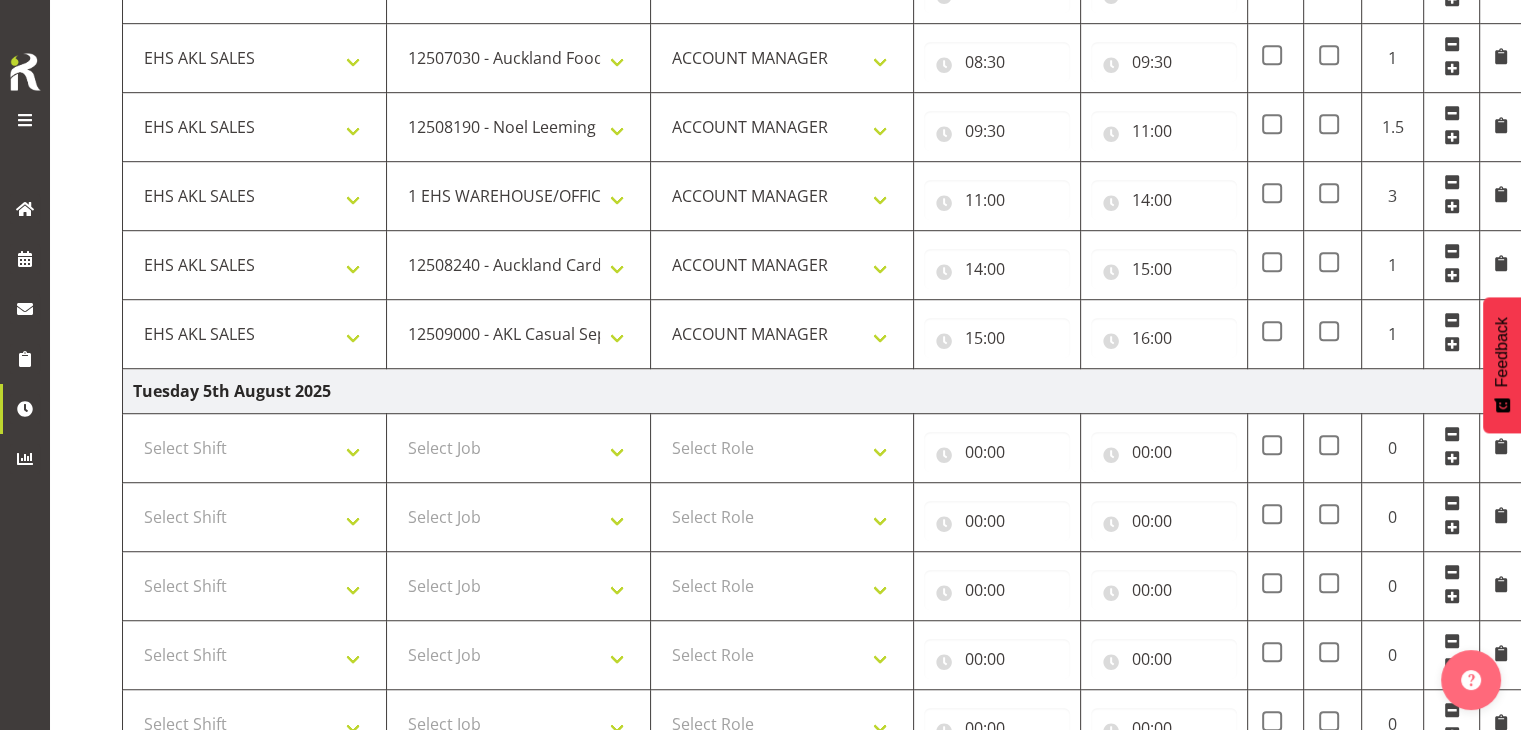 scroll, scrollTop: 1402, scrollLeft: 0, axis: vertical 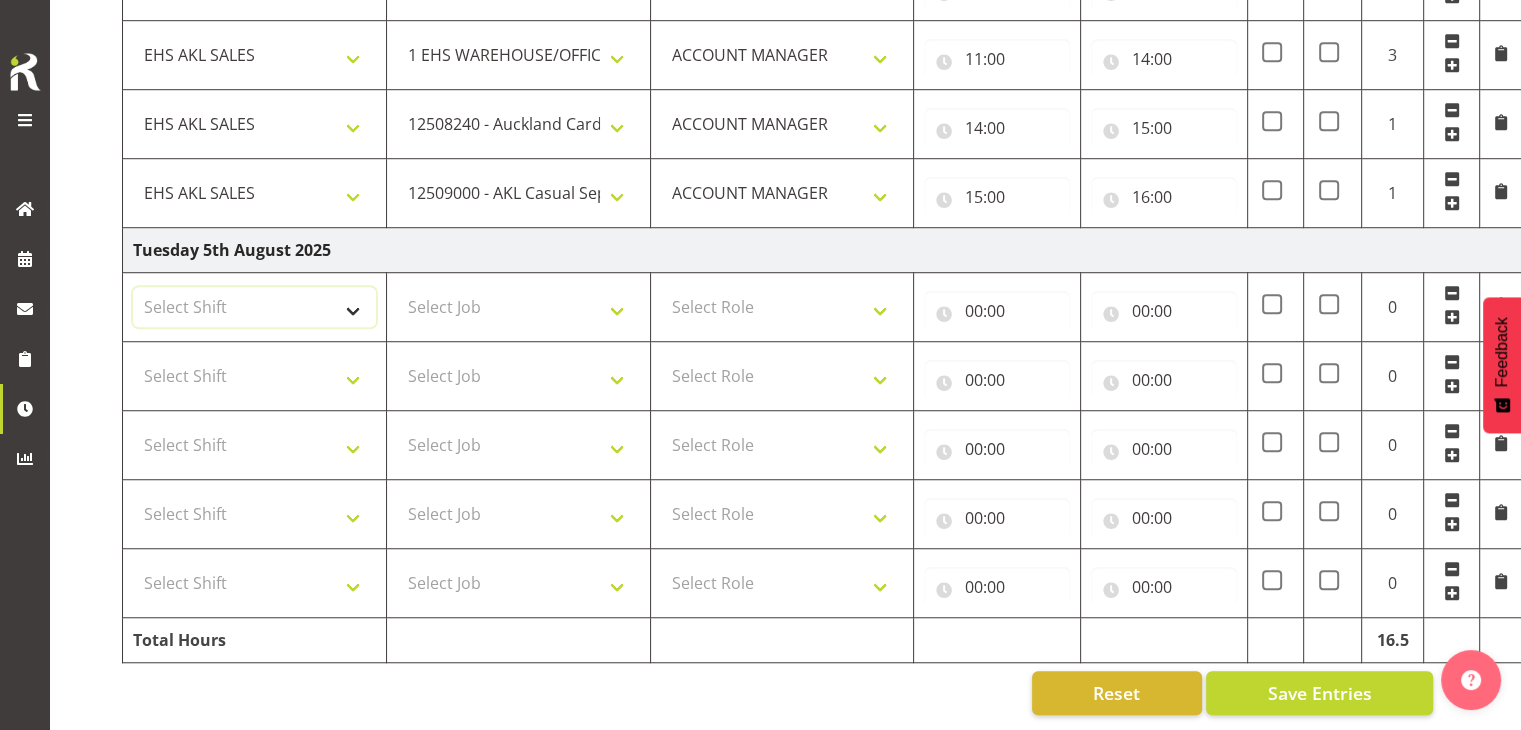 click on "Select Shift  EHS AKL SALES" at bounding box center [254, 307] 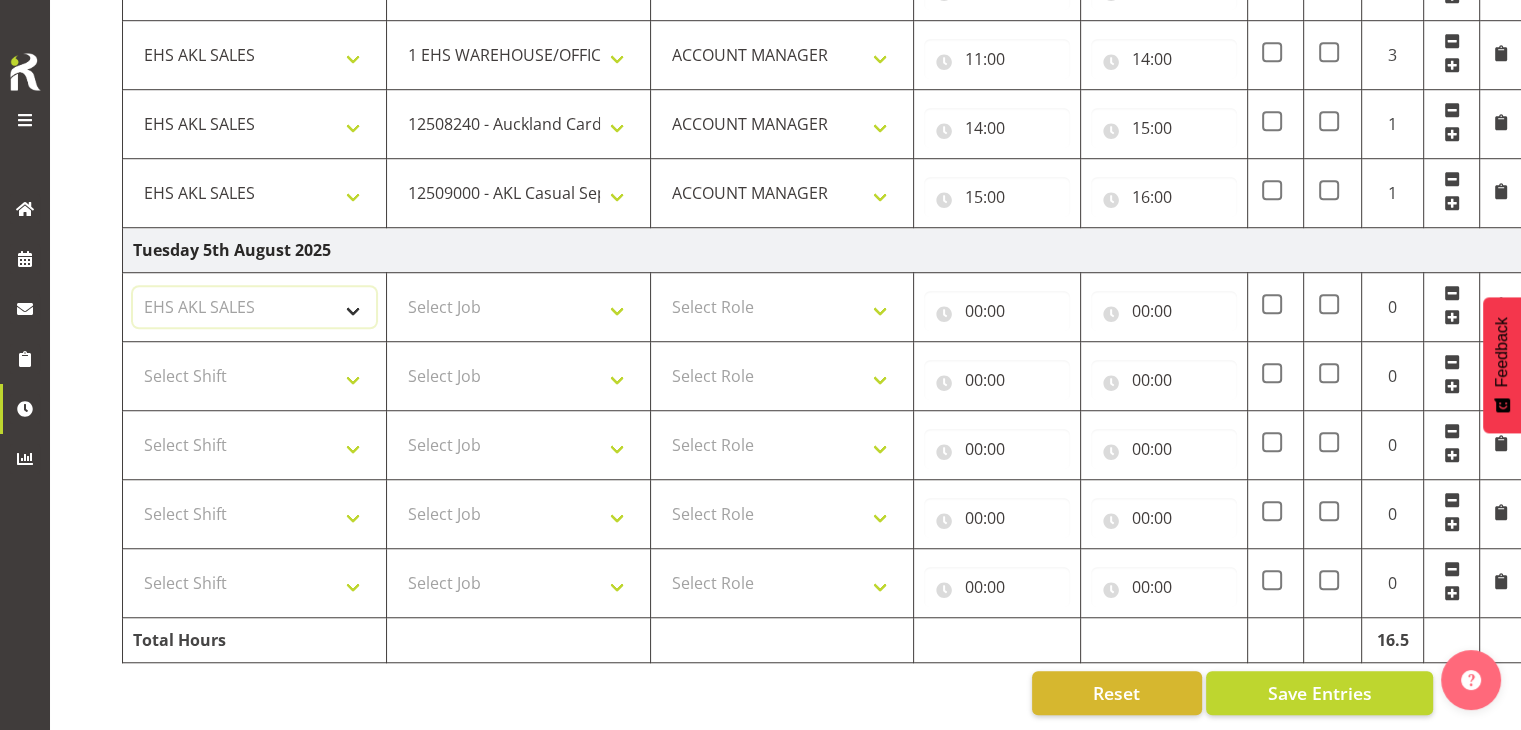 click on "Select Shift  EHS AKL SALES" at bounding box center [254, 307] 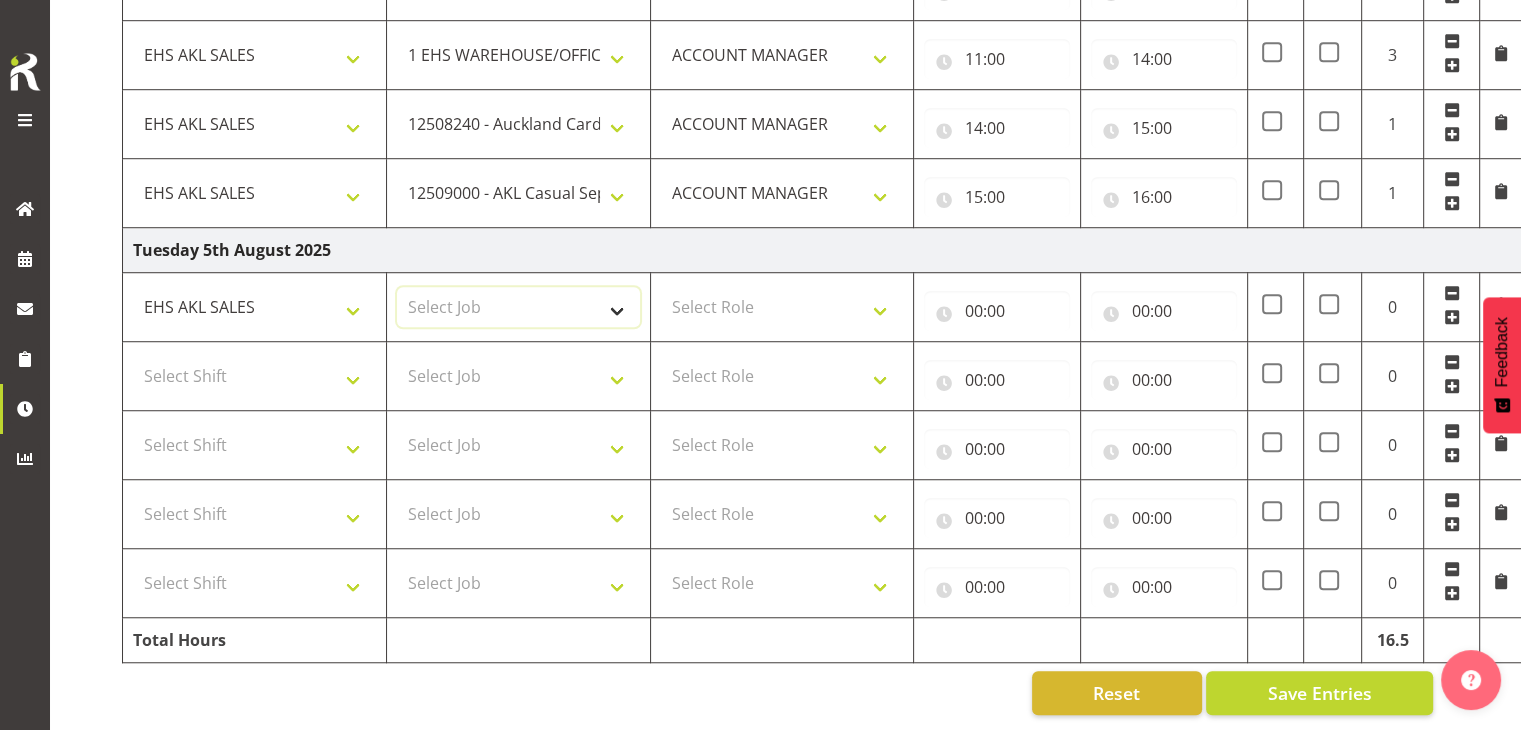 drag, startPoint x: 537, startPoint y: 298, endPoint x: 545, endPoint y: 308, distance: 12.806249 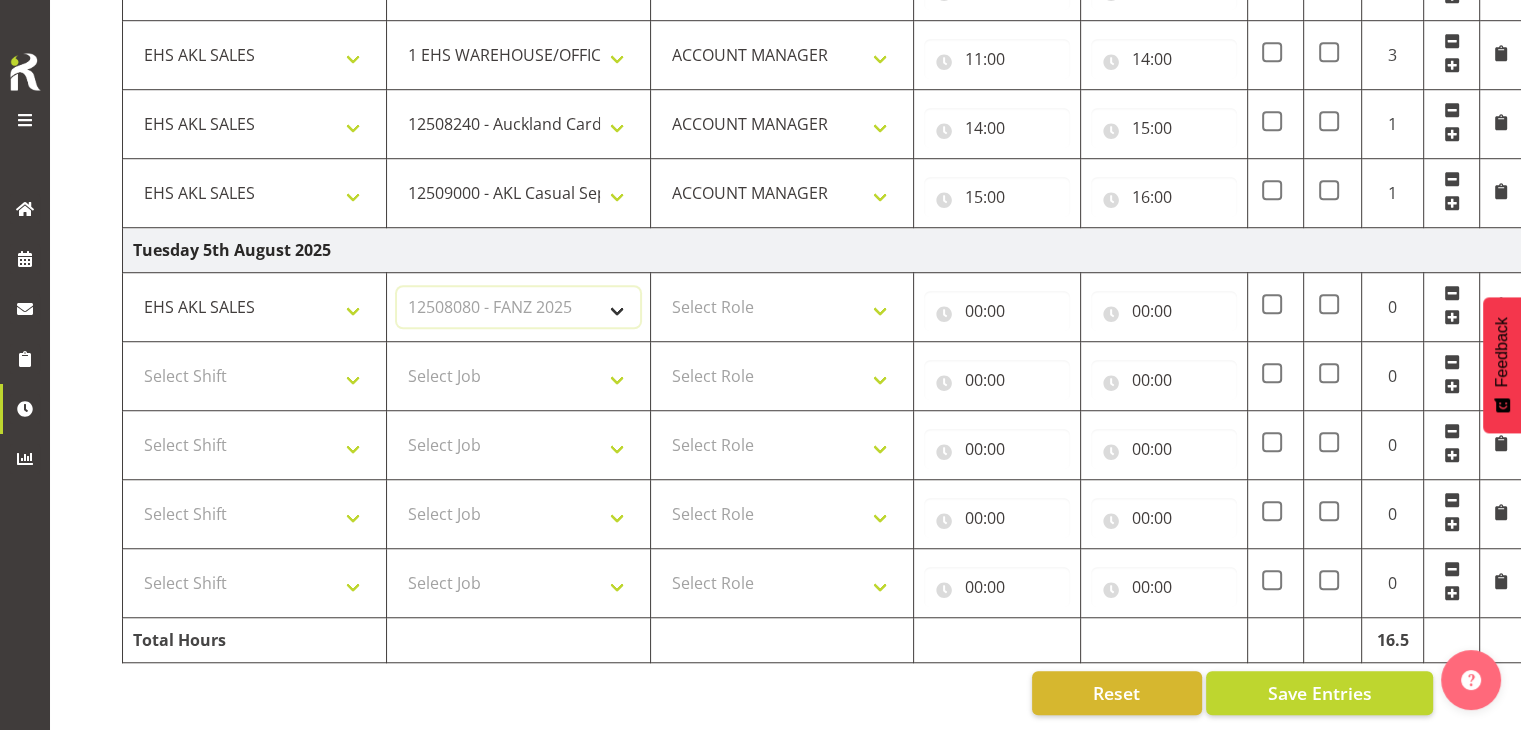 click on "Select Job  1 Carlton Events 1 Carlton Hamilton 1 Carlton Wellington 1 EHS WAREHOUSE/OFFICE 1 GRS 1 SLP Production 1 SLP Tradeshows 12507000 - AKL Casual Jul 2025 1250700R - July Casual C&R 2025 12507010 - NASDAP Conference 2025 12507030 - Auckland Food Show 2025 12507050 - CDES Internship & Graduate Expo 2025 12507100 - NZCB Education Day 2025 12507110 - CCNZ 2025 1250711A - CCNZ25-Accordant GroupServices 12507120 - NZACA Symposium 2025 12507130 - Risk & Resilience 2025 1250713A - Risk 2025 - Protecht 1250713B - RISK 2025 - Camms 12507140 - Jobs Expo in NZ 2025 12507150 - Crane 2025 1250715A - Crane 2025 - UAA 12507160 - BestStart conference 25 12507170 - UoA - T-Tech 2025 12507180 - Banks Art Exhibition 25 12507190 - GSA 2025 12507200 - UoA Clubs Expo Semster 2 2025 12507210 - All Black Tour 2025 - Hamilton 12507220 - All Blacks Stock Purchasing 25 12508000 - AKL Casual Aug 2025 1250800R - August Casual C&R 2025 12508010 - Spring Gift Fair 2025 1250801A - Jty Imports/Exports-SpringGift 12508080 - FANZ 2025" at bounding box center (518, 307) 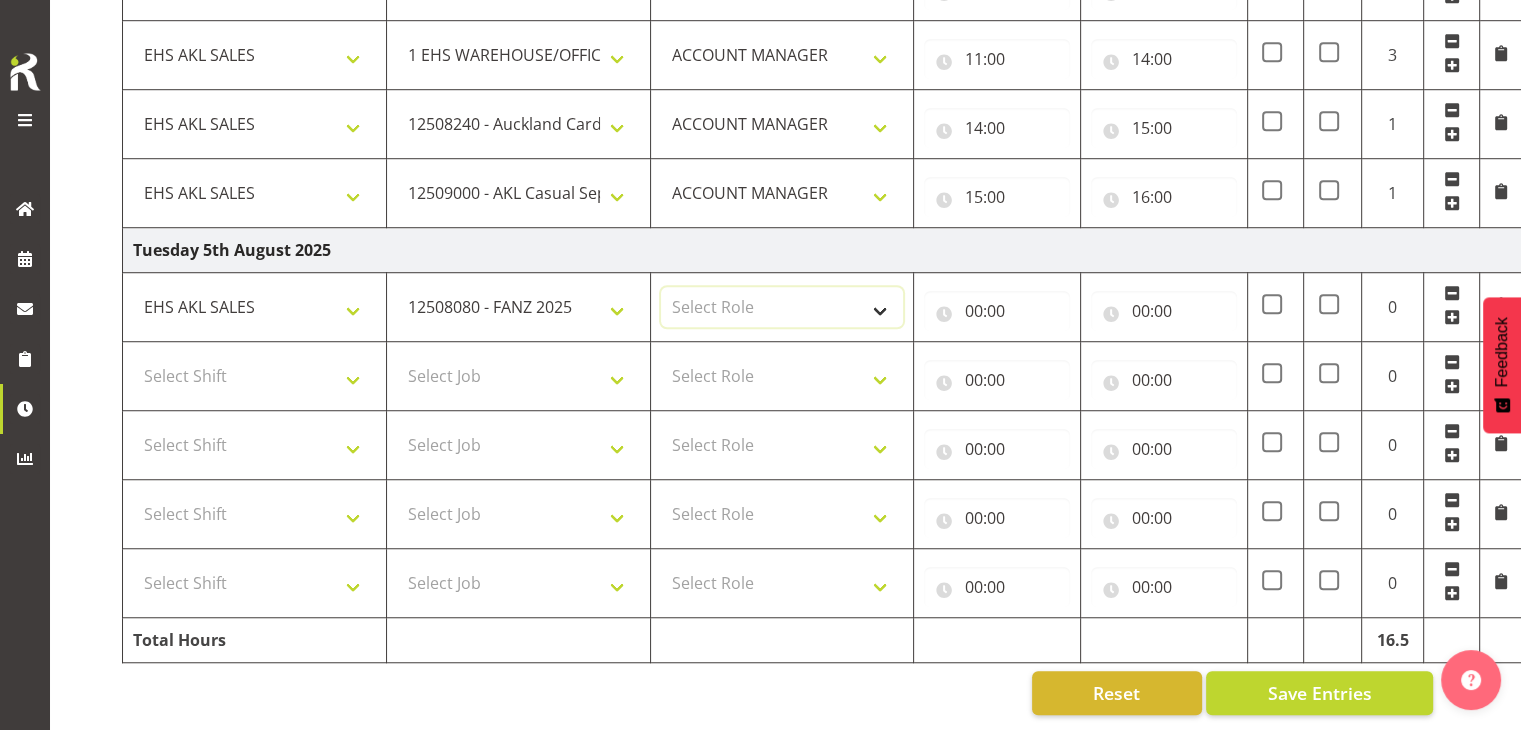 click on "Select Role  ACCOUNT MANAGER" at bounding box center [782, 307] 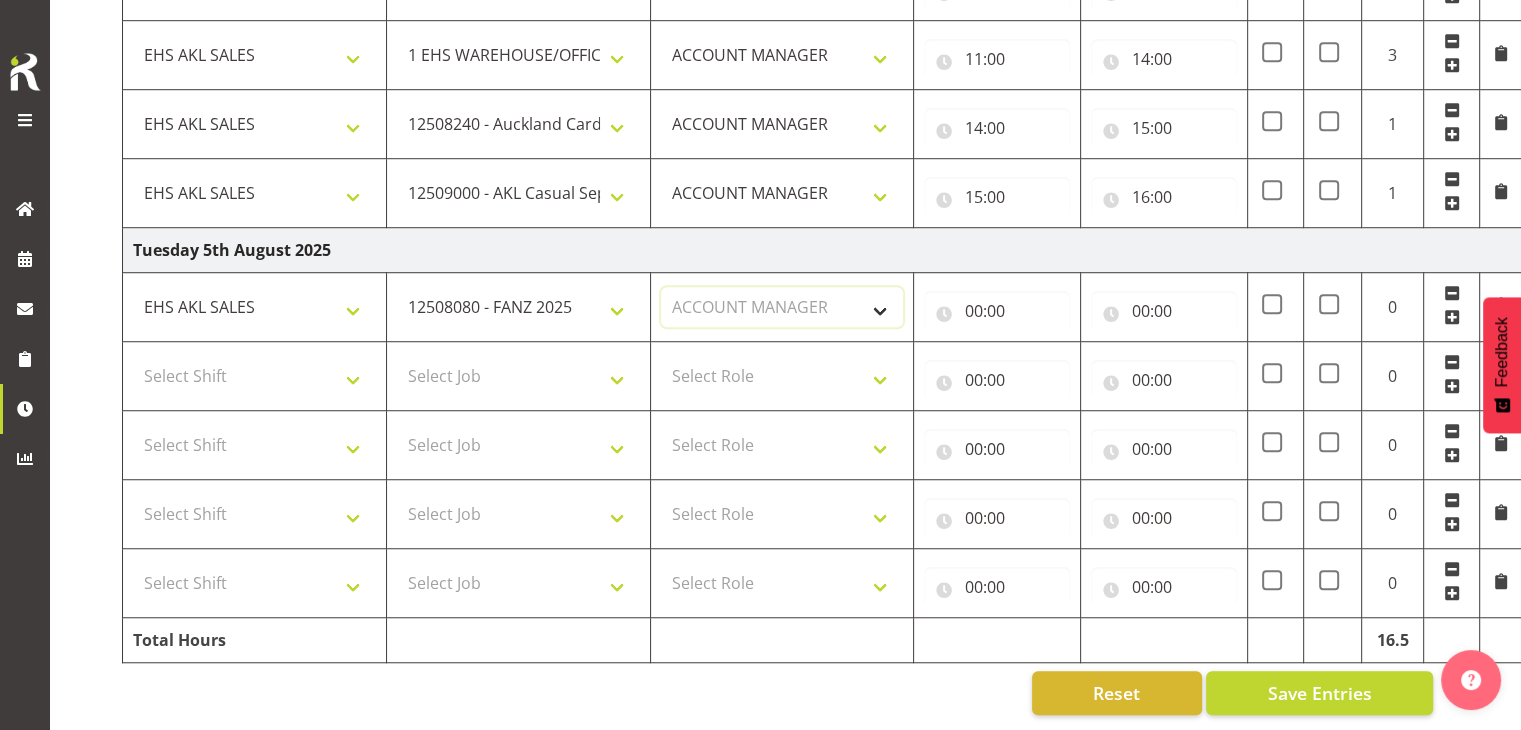 click on "Select Role  ACCOUNT MANAGER" at bounding box center (782, 307) 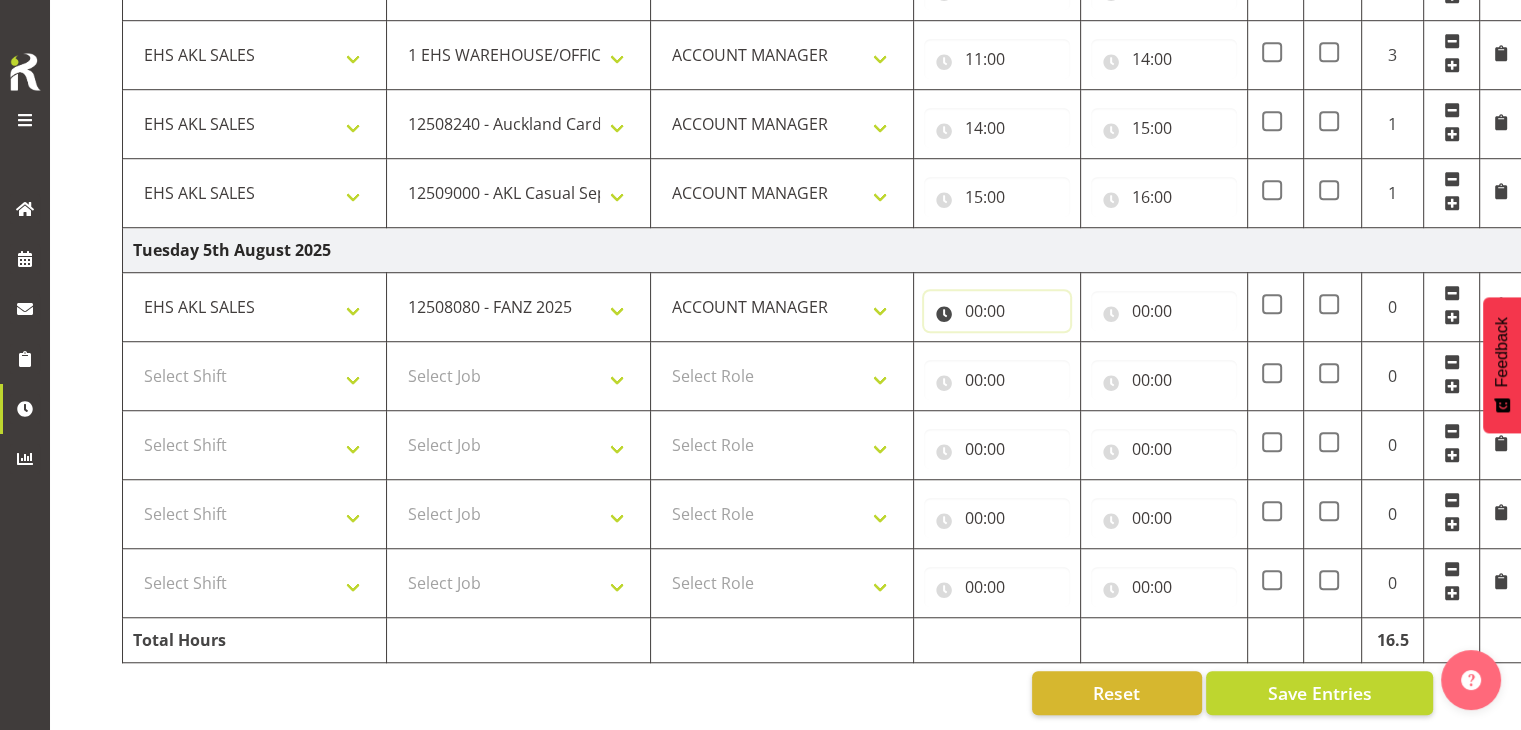 click on "00:00" at bounding box center (997, 311) 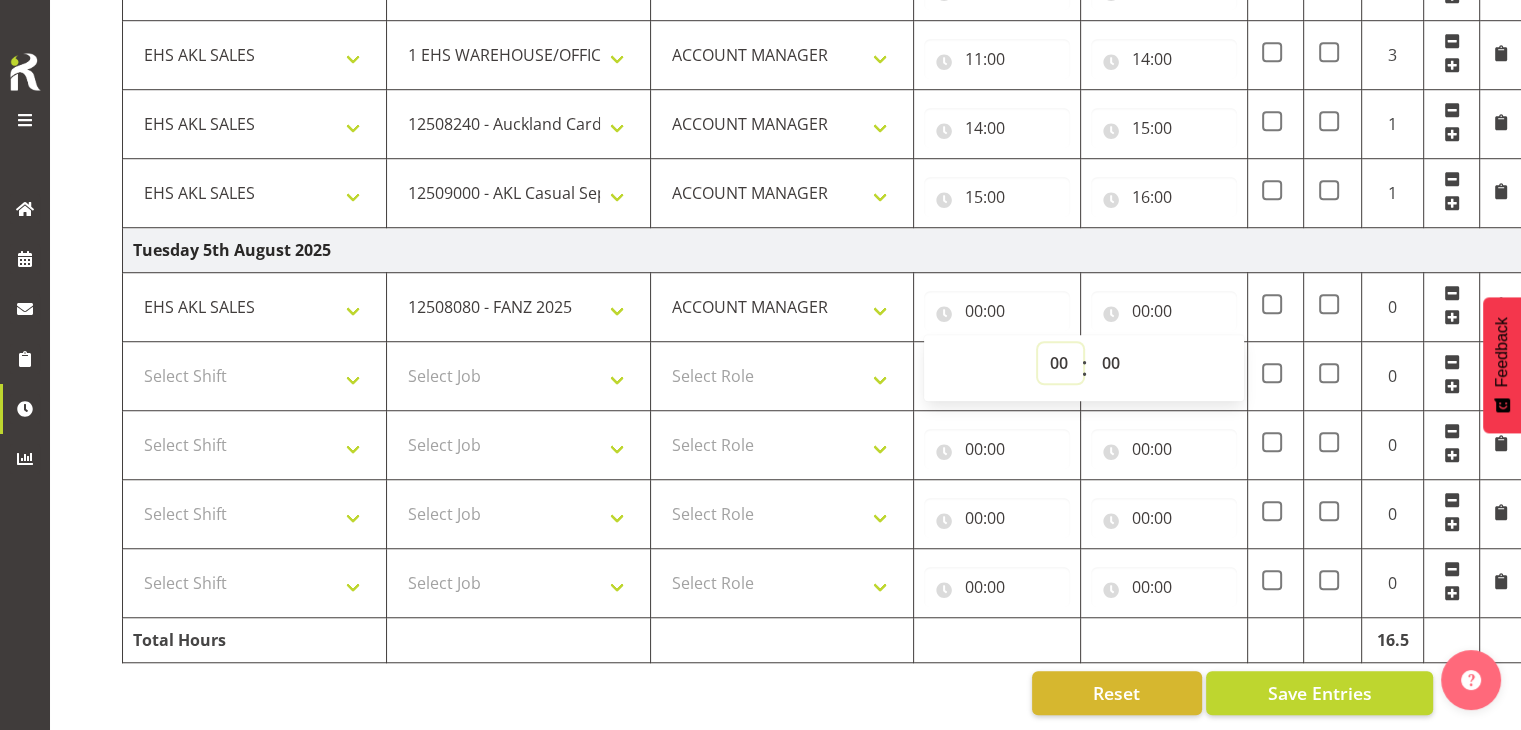 drag, startPoint x: 1051, startPoint y: 351, endPoint x: 1048, endPoint y: 362, distance: 11.401754 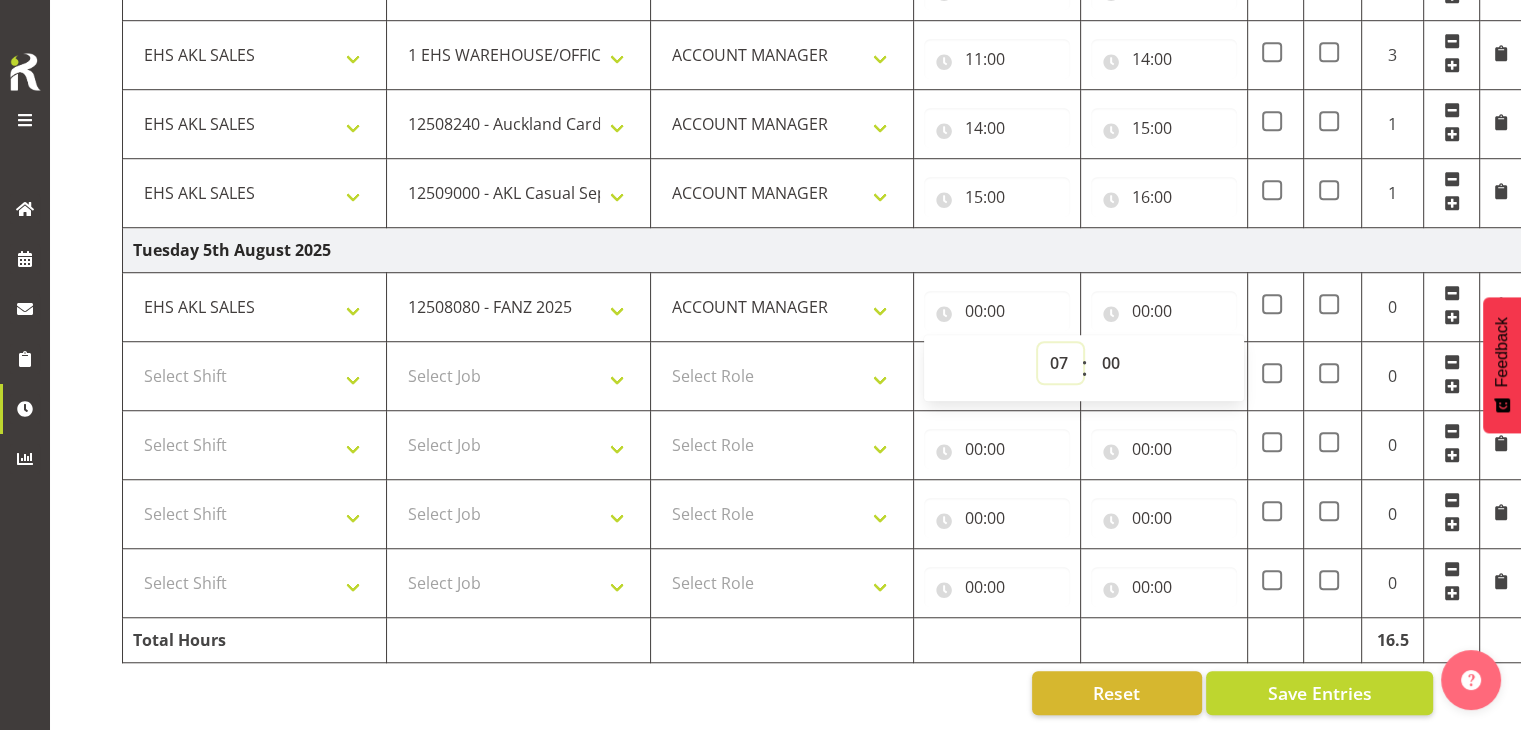 click on "00   01   02   03   04   05   06   07   08   09   10   11   12   13   14   15   16   17   18   19   20   21   22   23" at bounding box center [1060, 363] 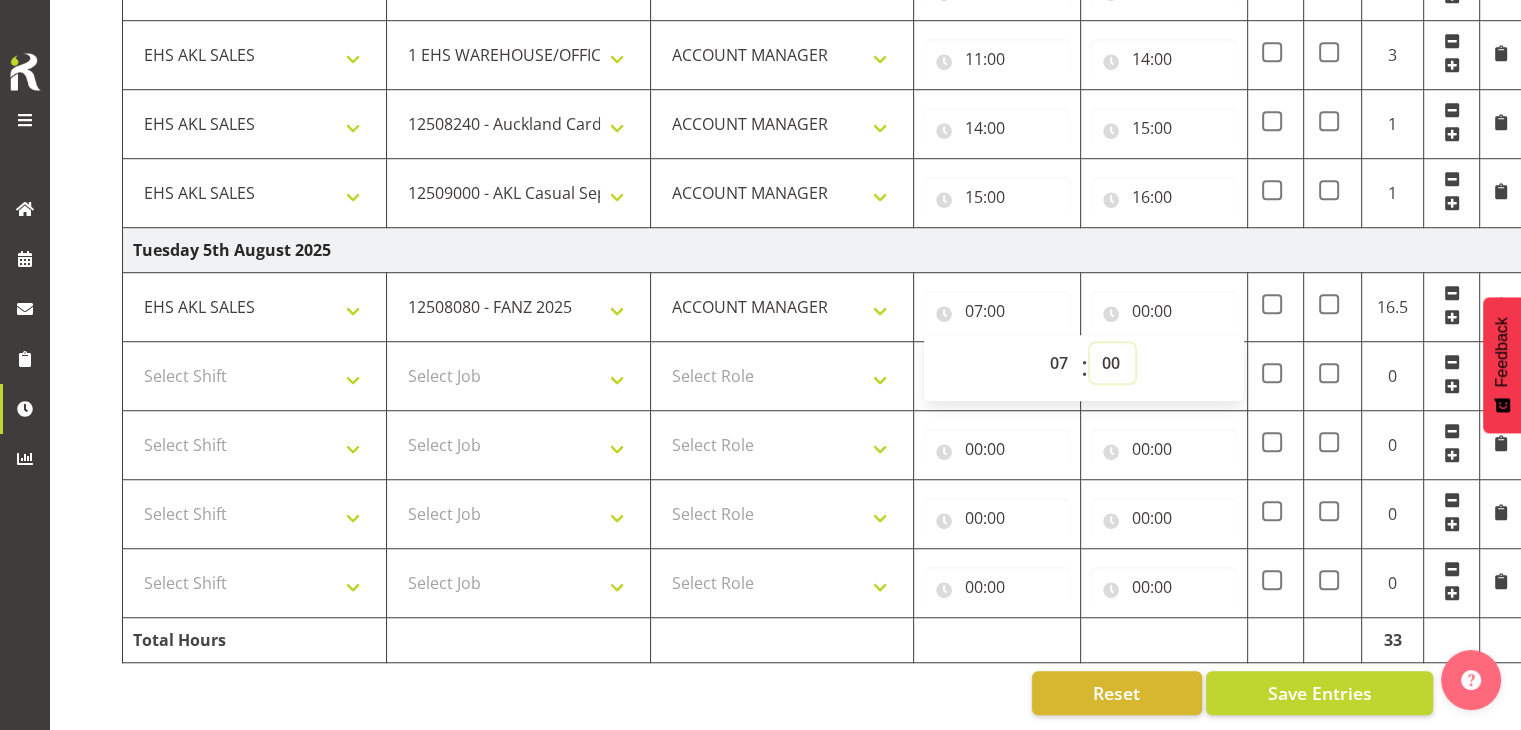 click on "00   01   02   03   04   05   06   07   08   09   10   11   12   13   14   15   16   17   18   19   20   21   22   23   24   25   26   27   28   29   30   31   32   33   34   35   36   37   38   39   40   41   42   43   44   45   46   47   48   49   50   51   52   53   54   55   56   57   58   59" at bounding box center (1112, 363) 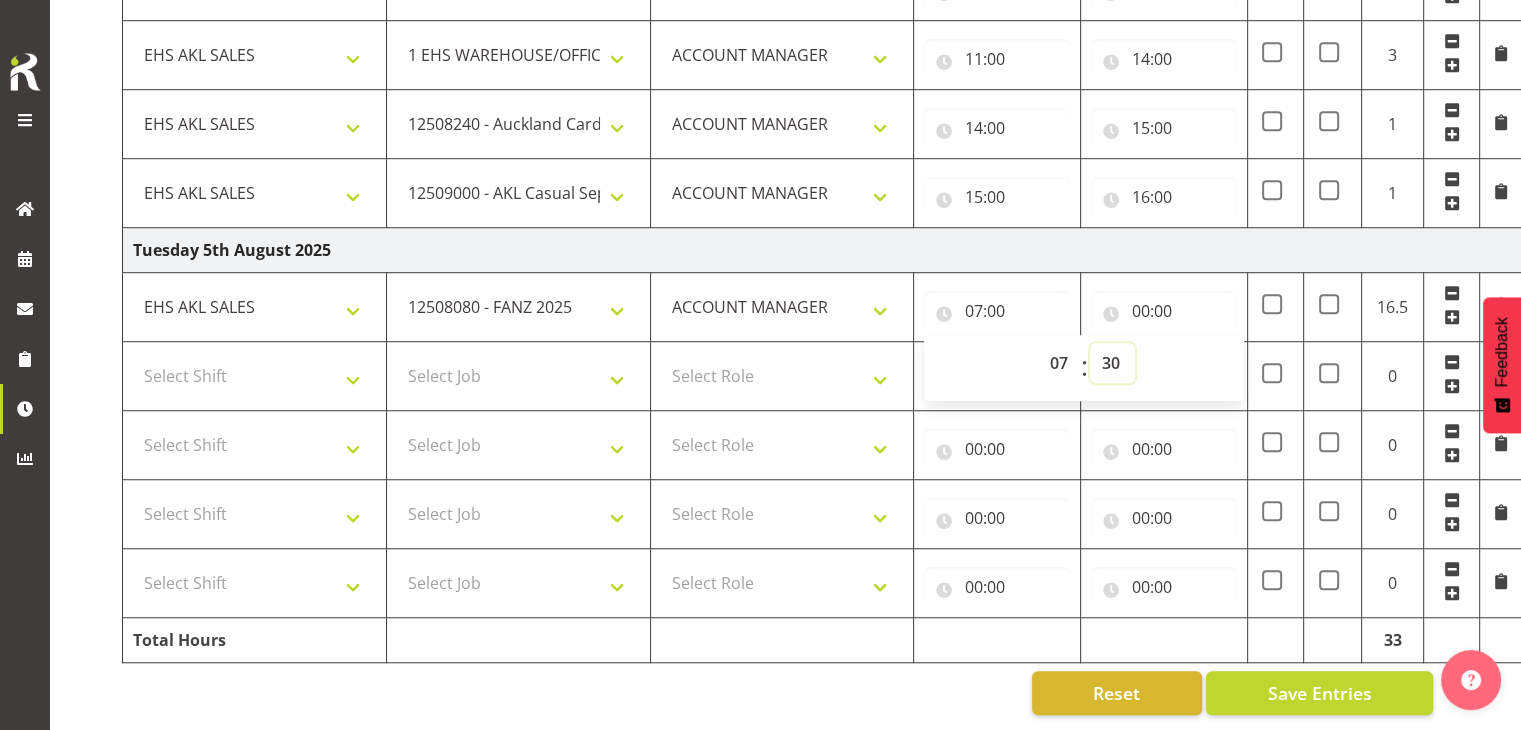 click on "00   01   02   03   04   05   06   07   08   09   10   11   12   13   14   15   16   17   18   19   20   21   22   23   24   25   26   27   28   29   30   31   32   33   34   35   36   37   38   39   40   41   42   43   44   45   46   47   48   49   50   51   52   53   54   55   56   57   58   59" at bounding box center (1112, 363) 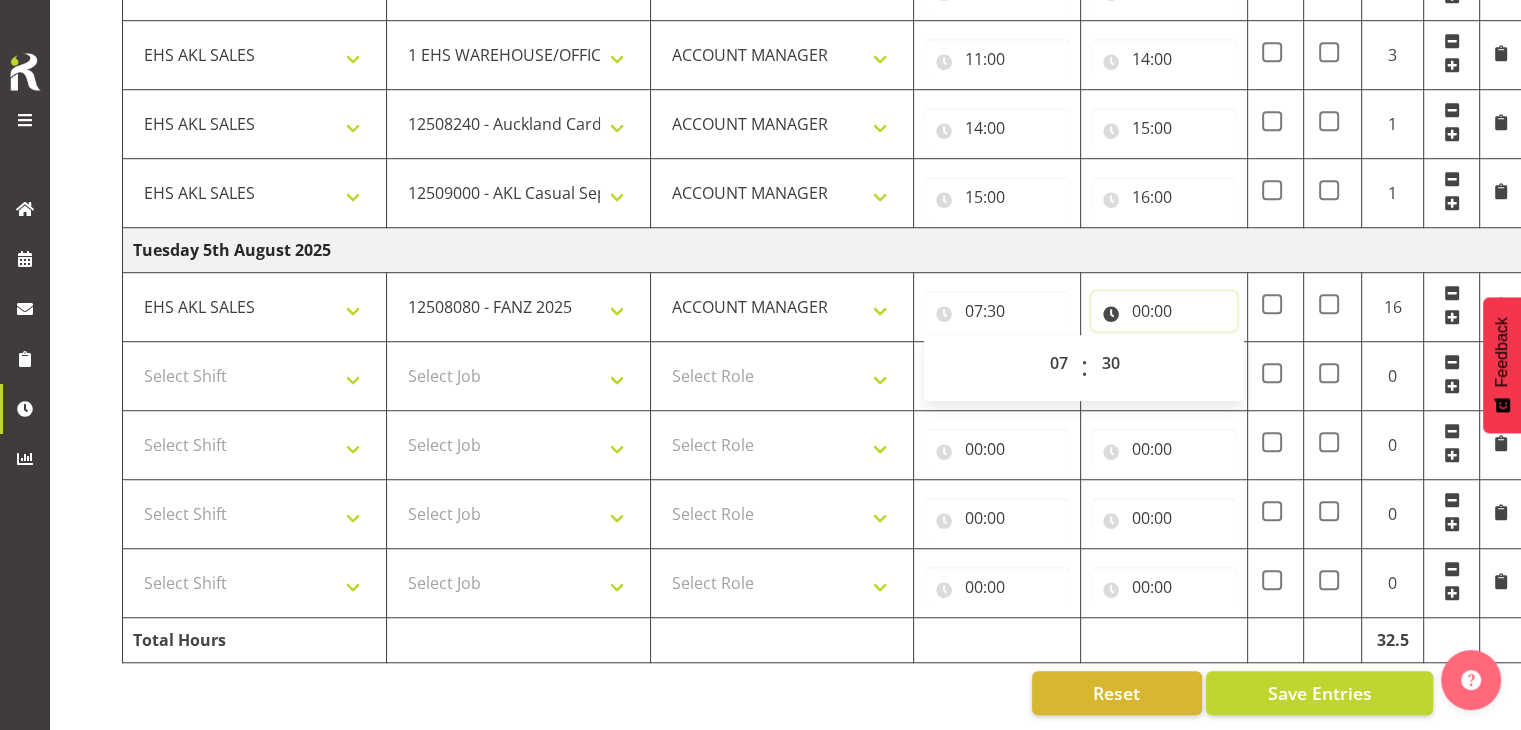 click on "00:00" at bounding box center [1164, 311] 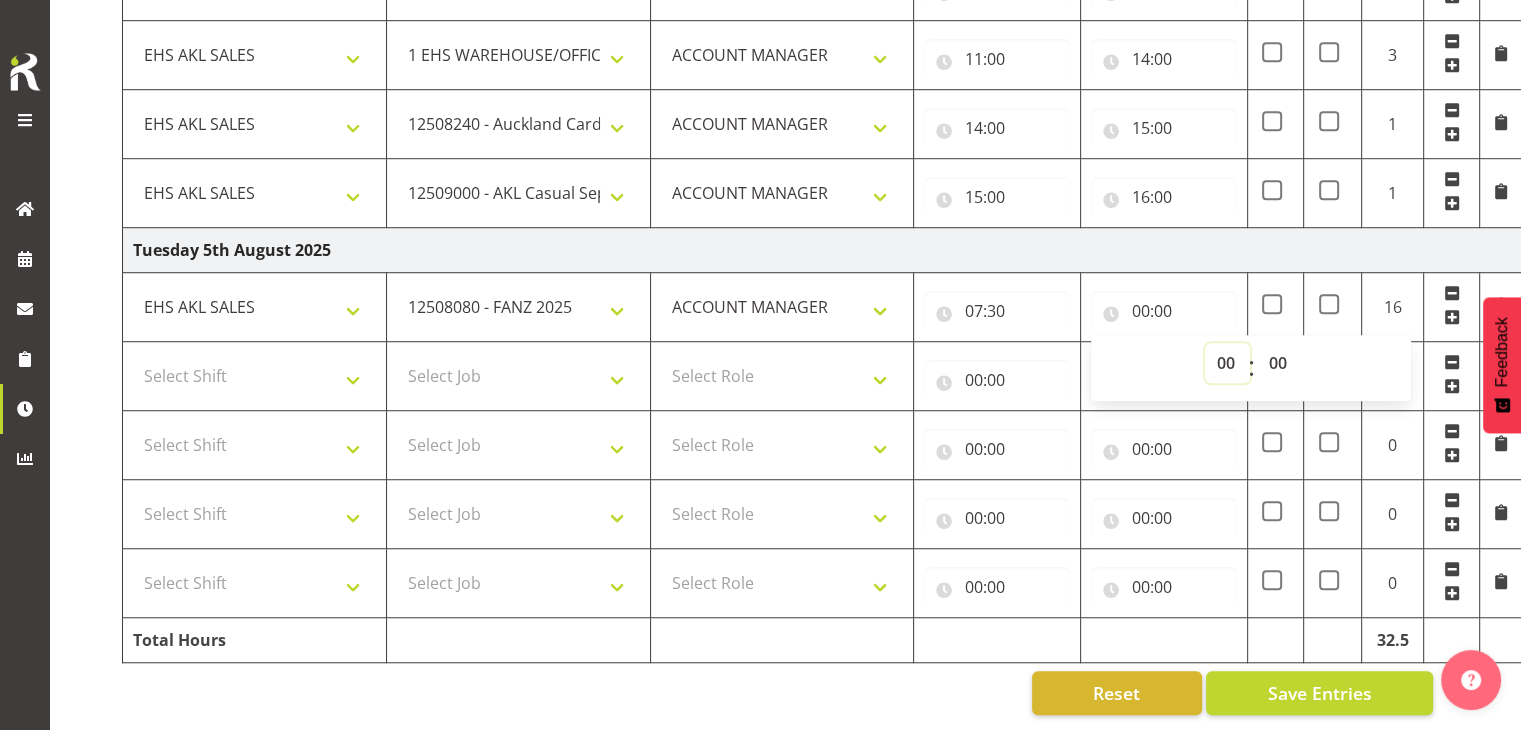 click on "00   01   02   03   04   05   06   07   08   09   10   11   12   13   14   15   16   17   18   19   20   21   22   23" at bounding box center [1227, 363] 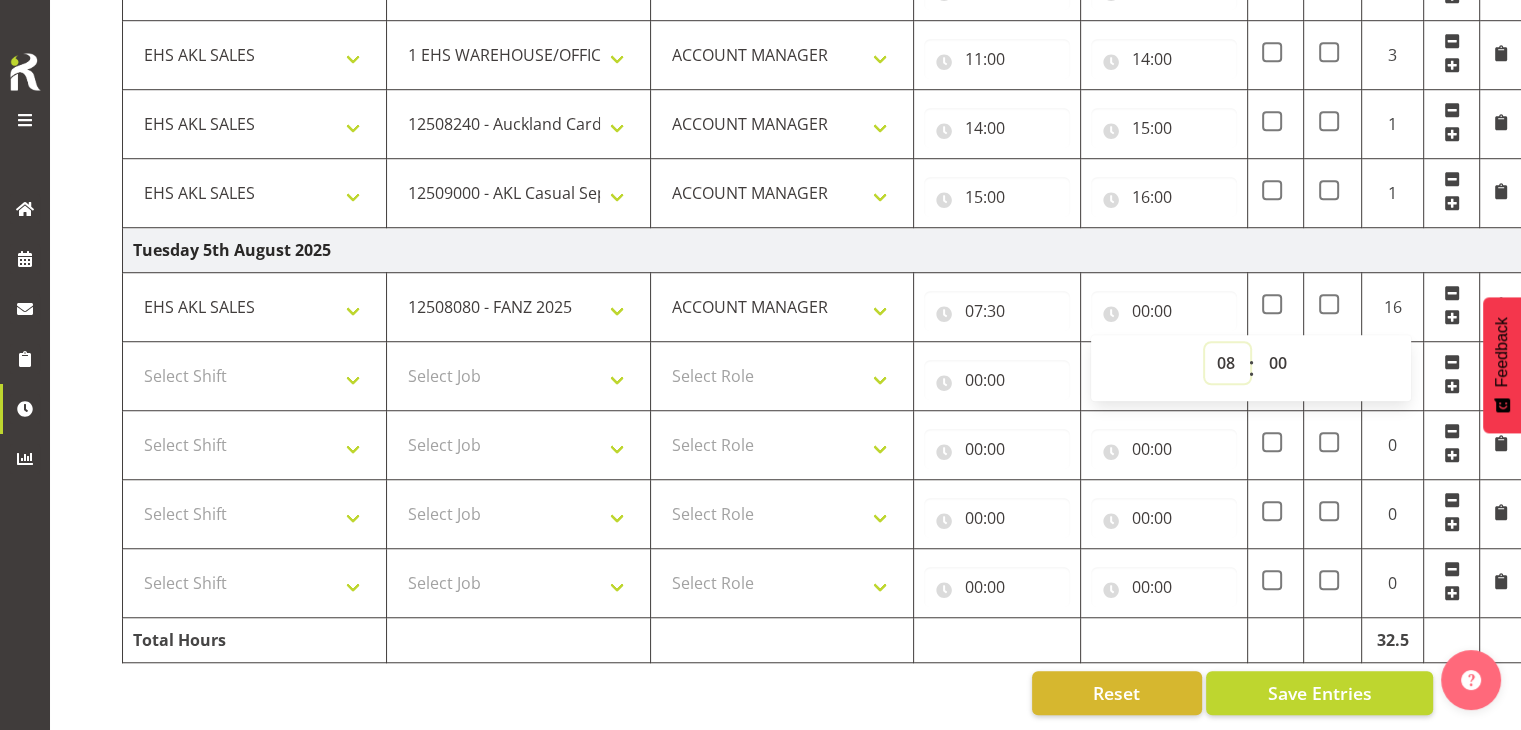 click on "00   01   02   03   04   05   06   07   08   09   10   11   12   13   14   15   16   17   18   19   20   21   22   23" at bounding box center [1227, 363] 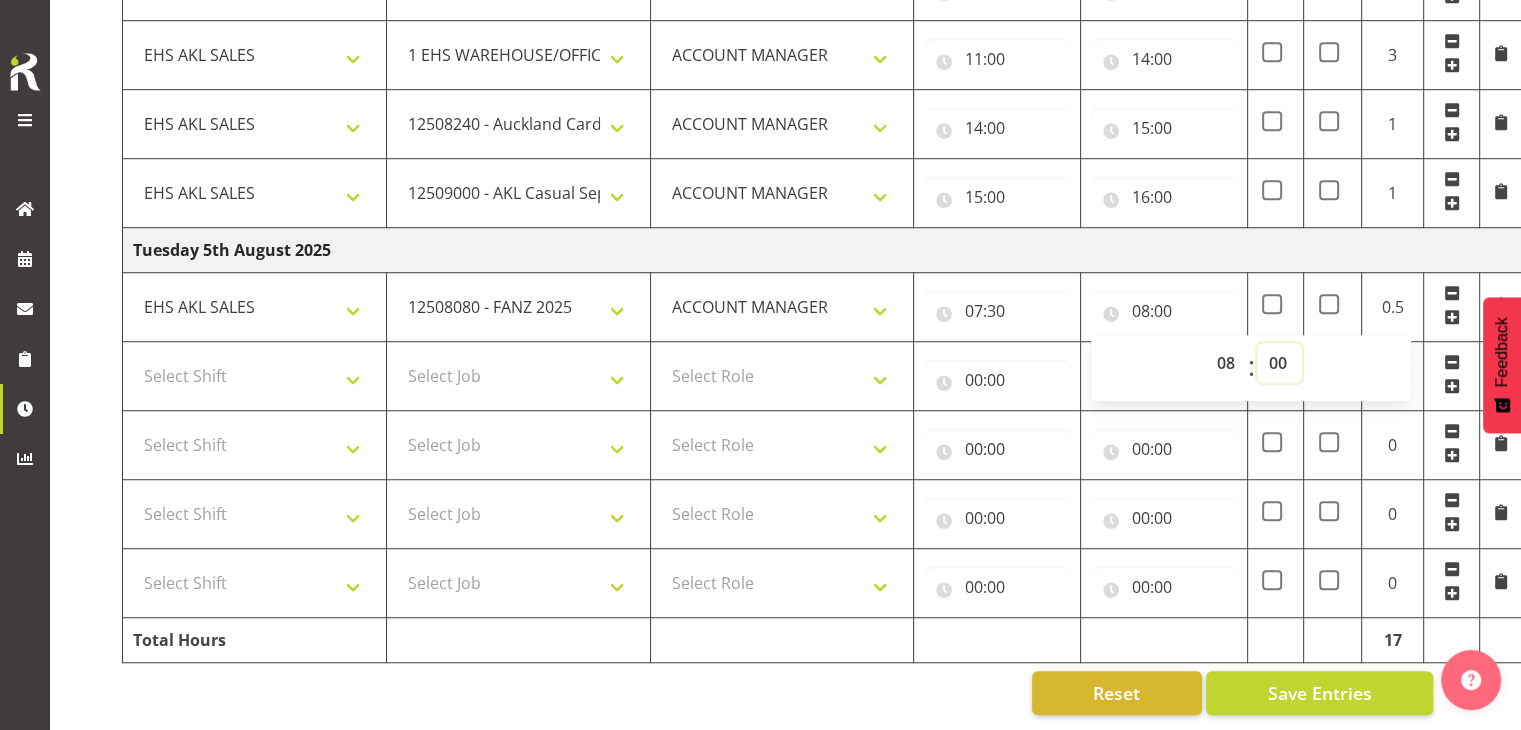 click on "00   01   02   03   04   05   06   07   08   09   10   11   12   13   14   15   16   17   18   19   20   21   22   23   24   25   26   27   28   29   30   31   32   33   34   35   36   37   38   39   40   41   42   43   44   45   46   47   48   49   50   51   52   53   54   55   56   57   58   59" at bounding box center [1279, 363] 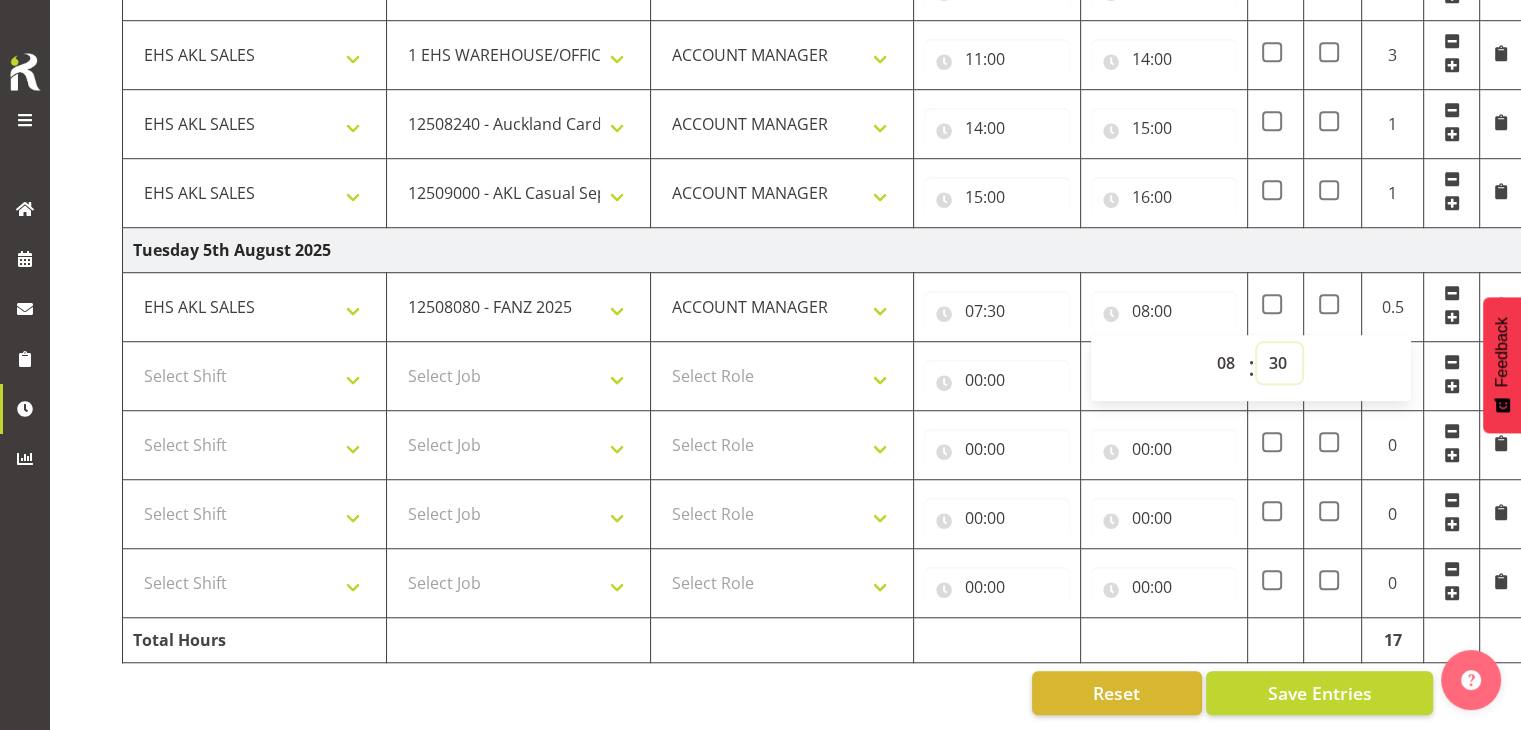 click on "00   01   02   03   04   05   06   07   08   09   10   11   12   13   14   15   16   17   18   19   20   21   22   23   24   25   26   27   28   29   30   31   32   33   34   35   36   37   38   39   40   41   42   43   44   45   46   47   48   49   50   51   52   53   54   55   56   57   58   59" at bounding box center (1279, 363) 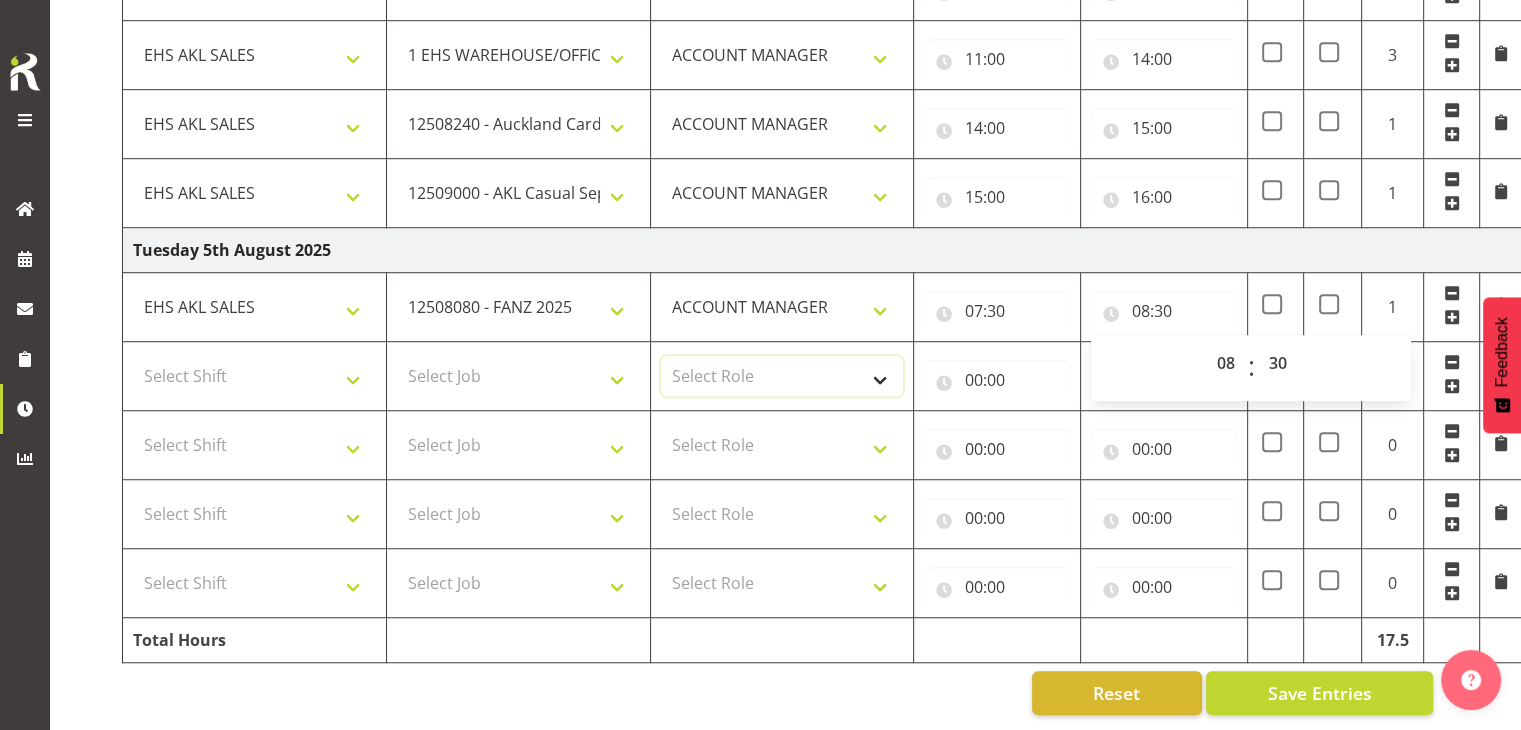 click on "Select Role  ACCOUNT MANAGER" at bounding box center (782, 376) 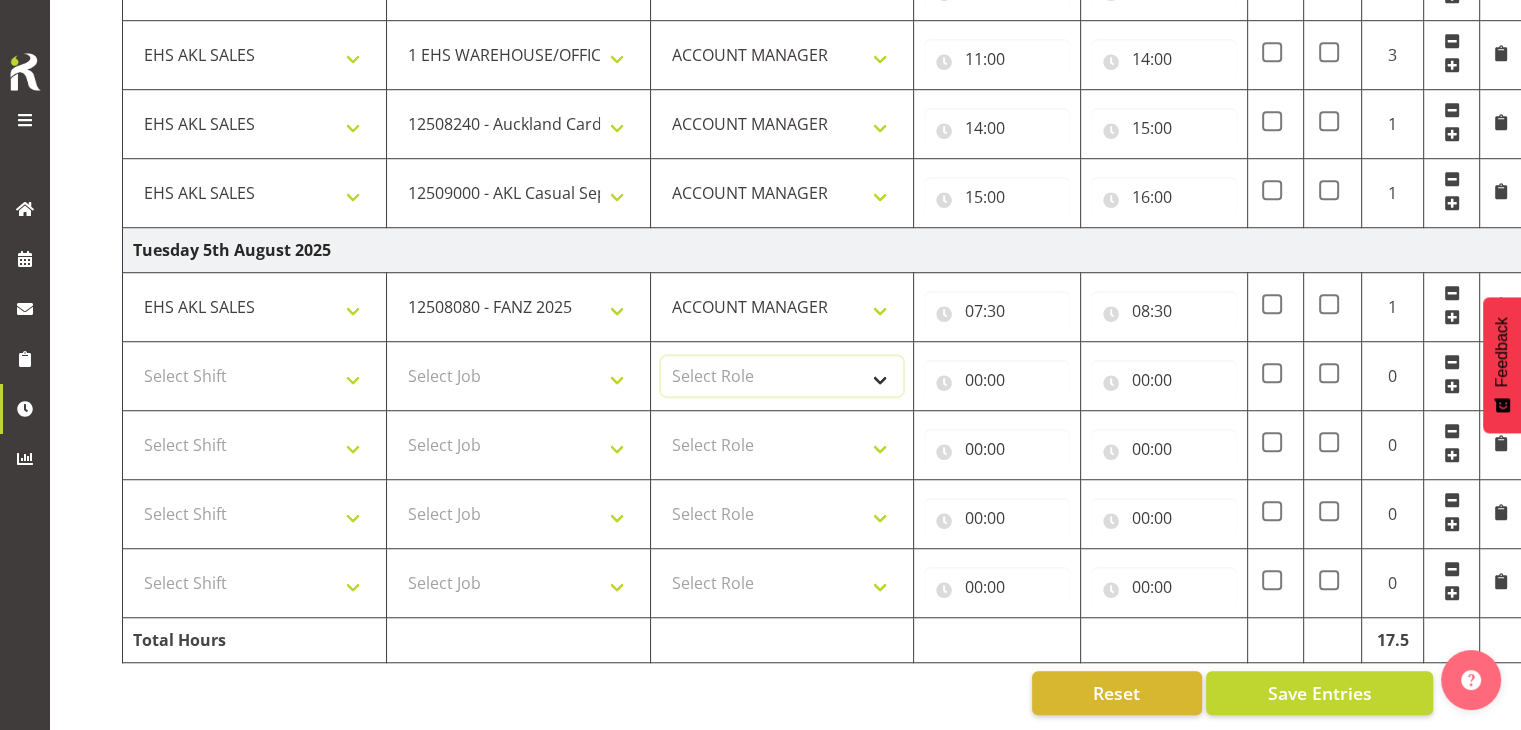 select on "197" 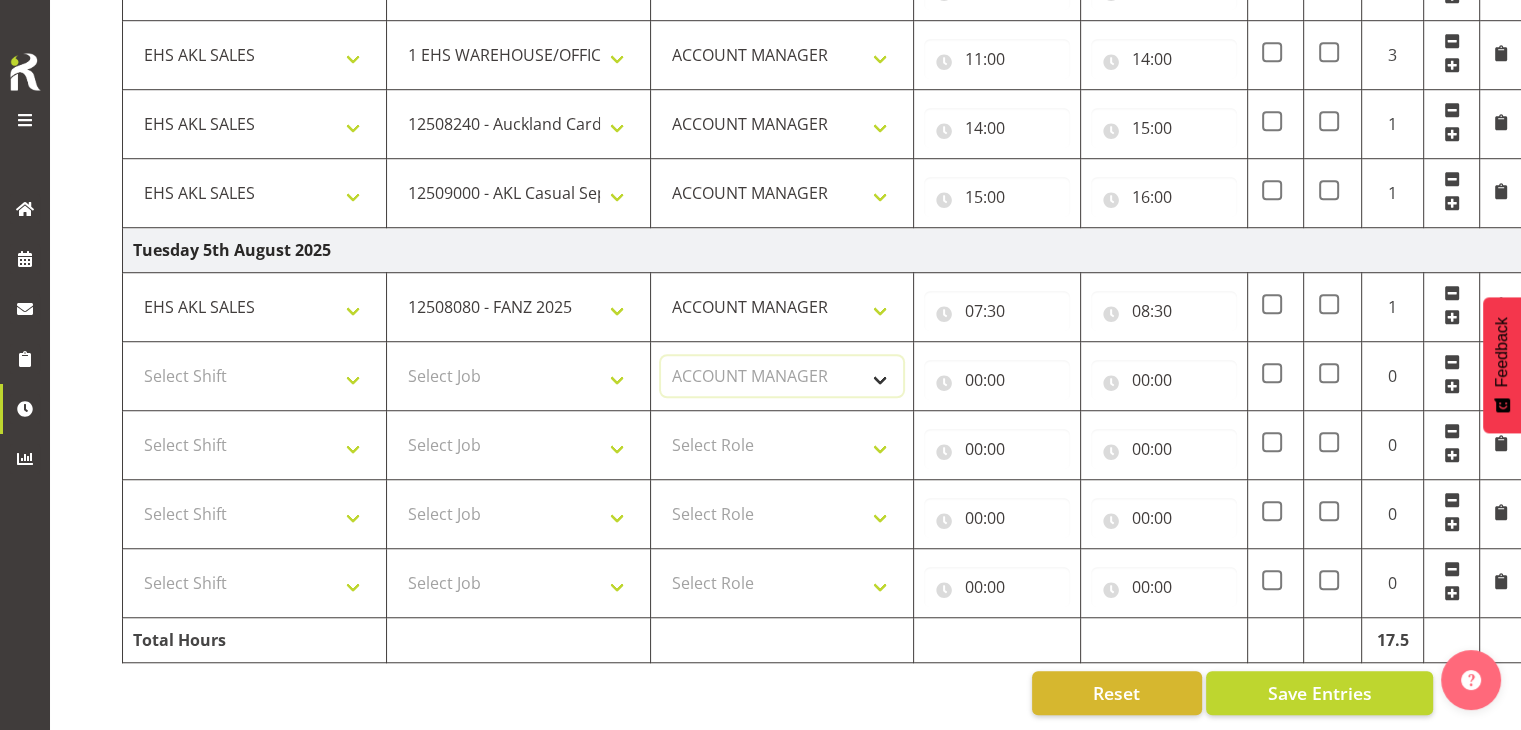 click on "Select Role  ACCOUNT MANAGER" at bounding box center (782, 376) 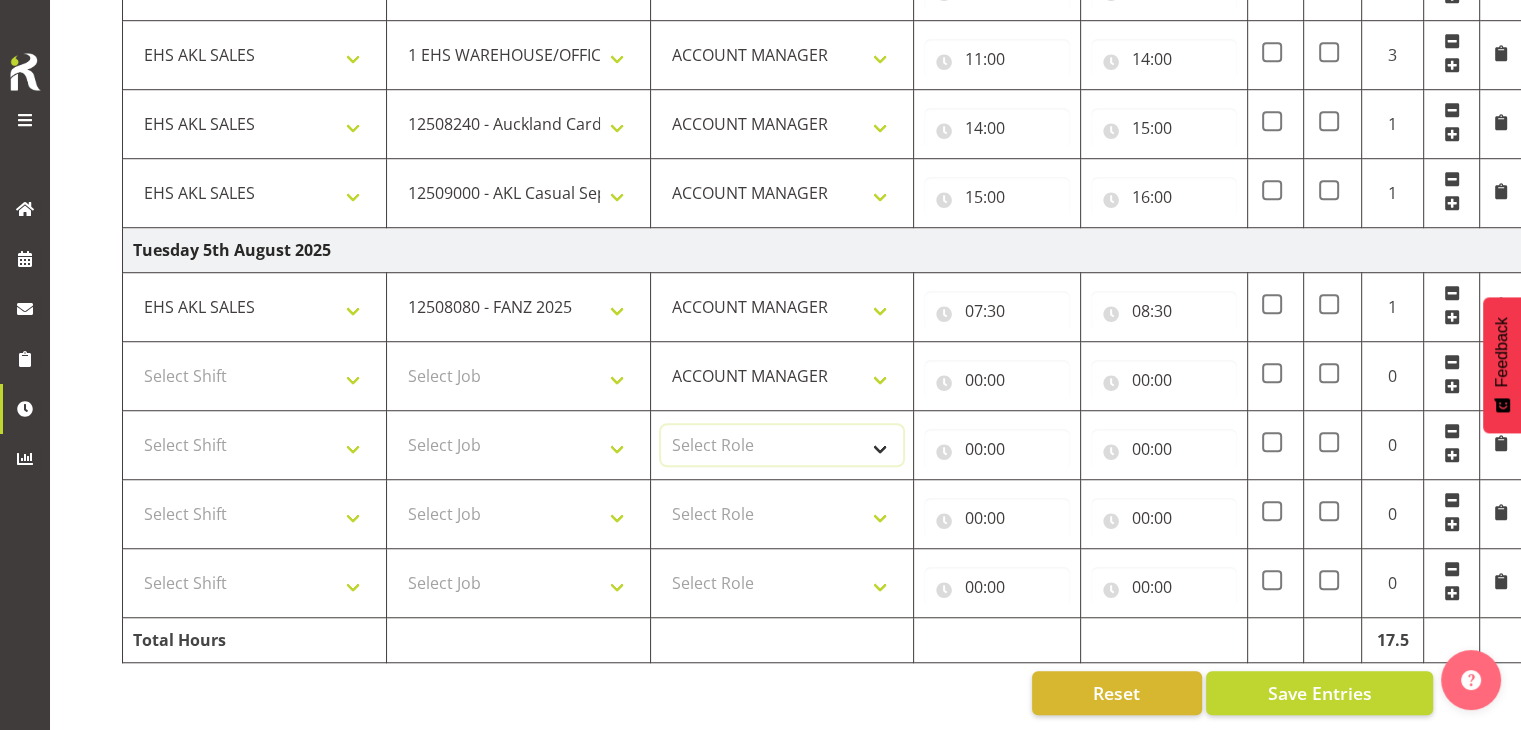 click on "Select Role  ACCOUNT MANAGER" at bounding box center [782, 445] 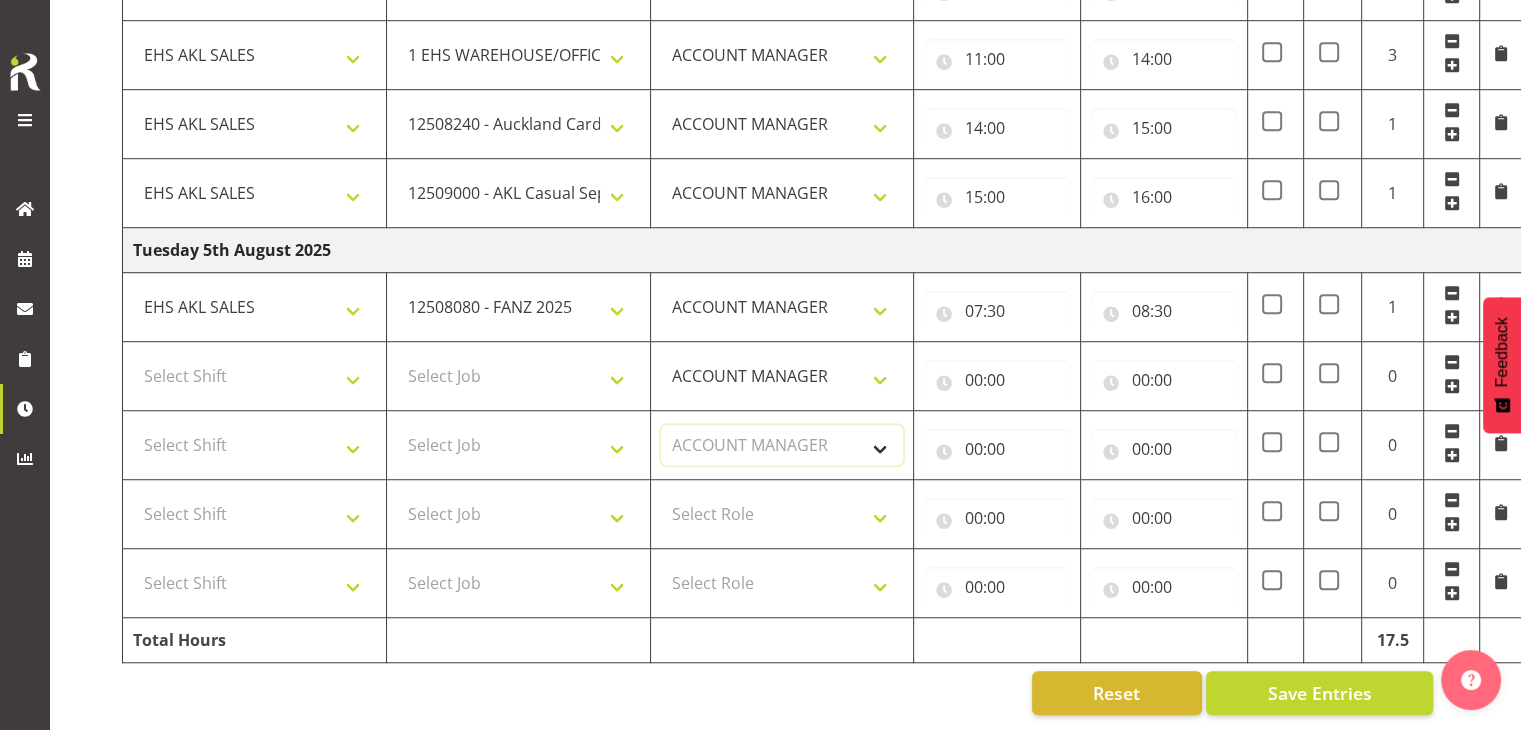 click on "Select Role  ACCOUNT MANAGER" at bounding box center [782, 445] 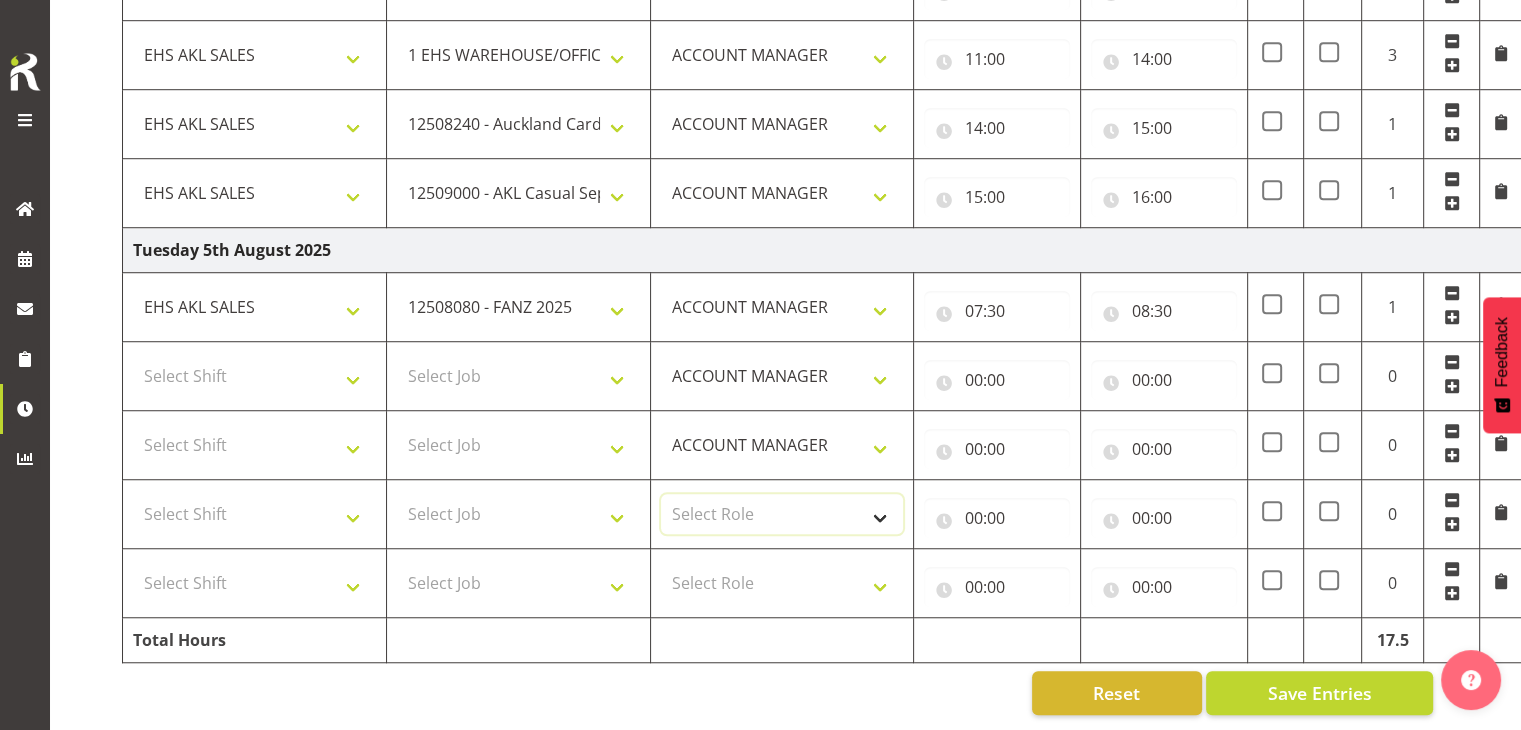click on "Select Role  ACCOUNT MANAGER" at bounding box center [782, 514] 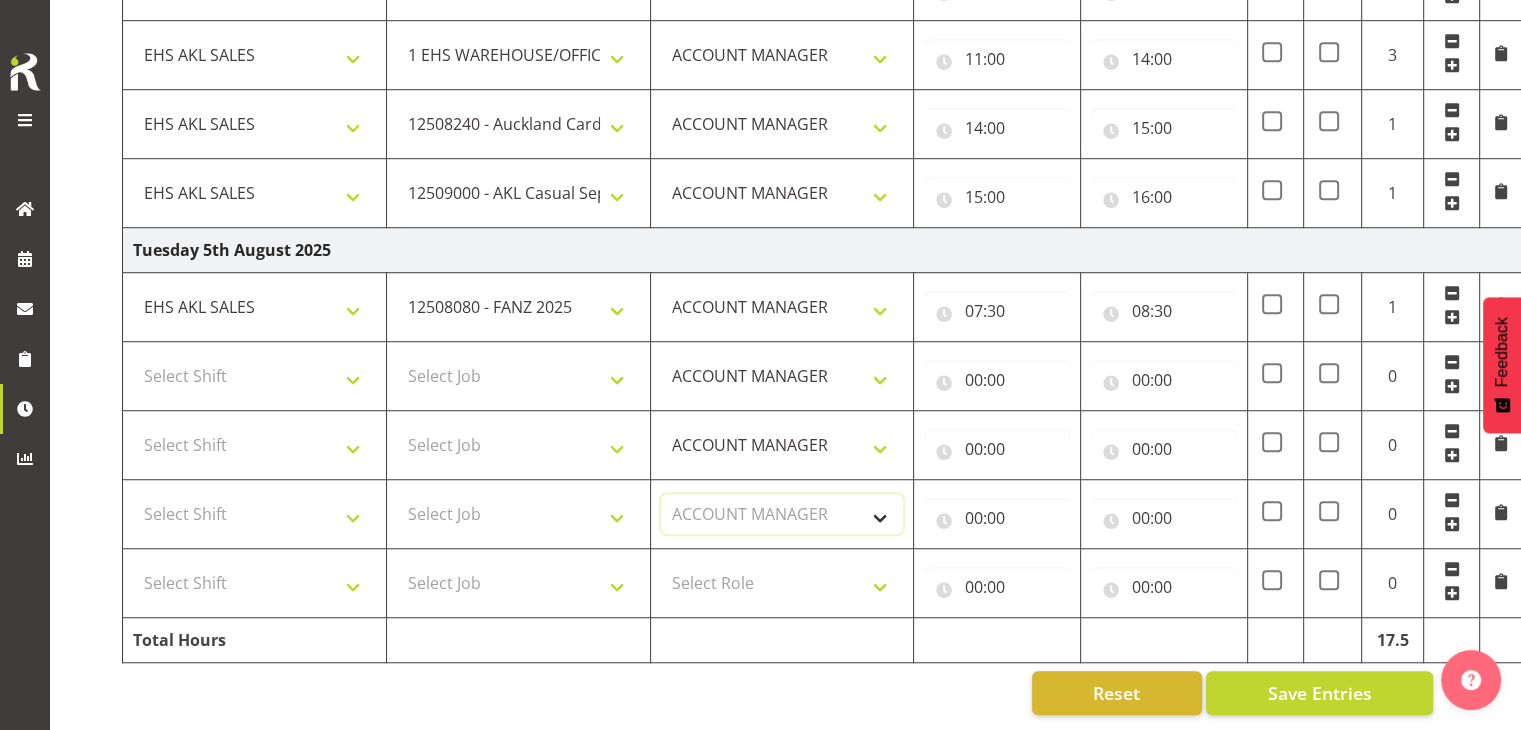 click on "Select Role  ACCOUNT MANAGER" at bounding box center (782, 514) 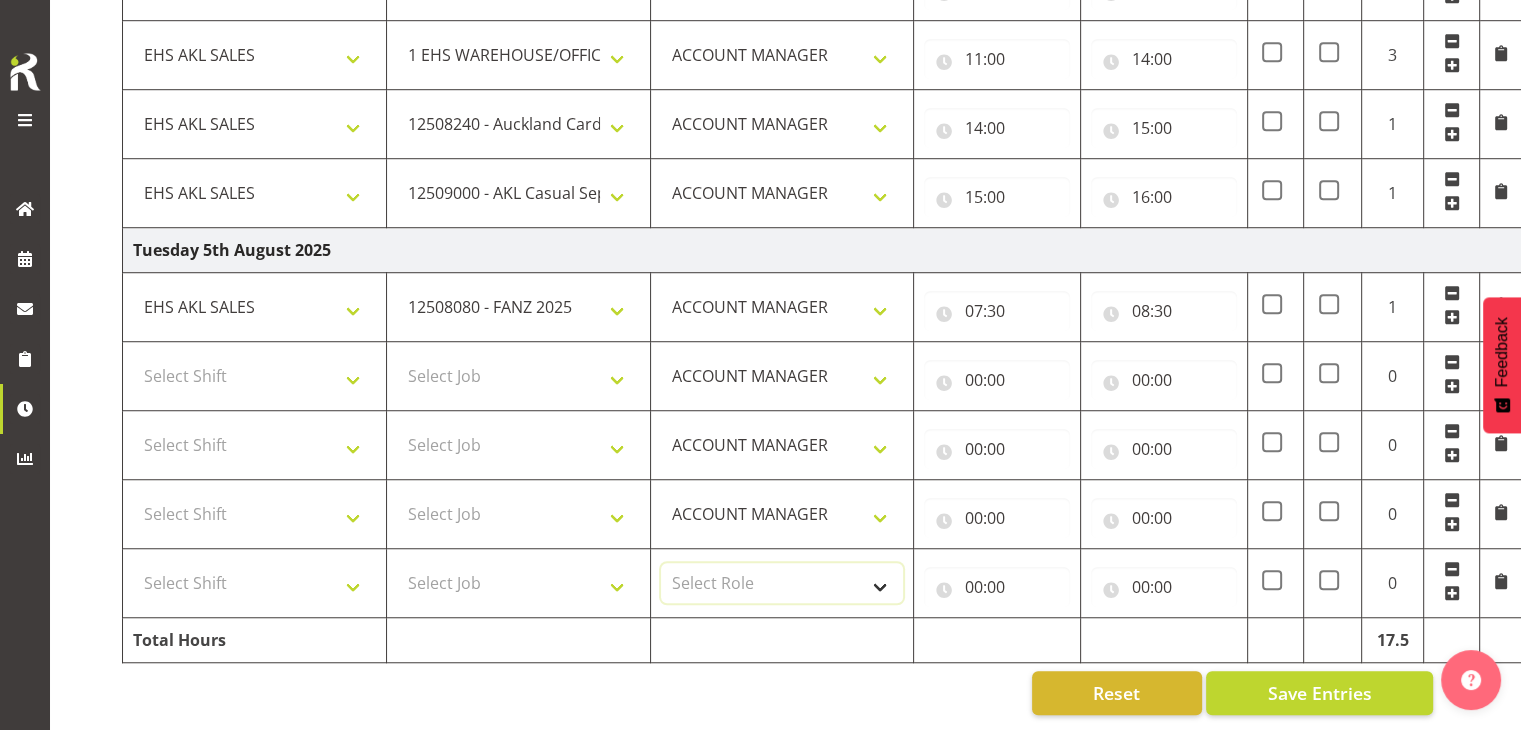 click on "Select Role  ACCOUNT MANAGER" at bounding box center [782, 583] 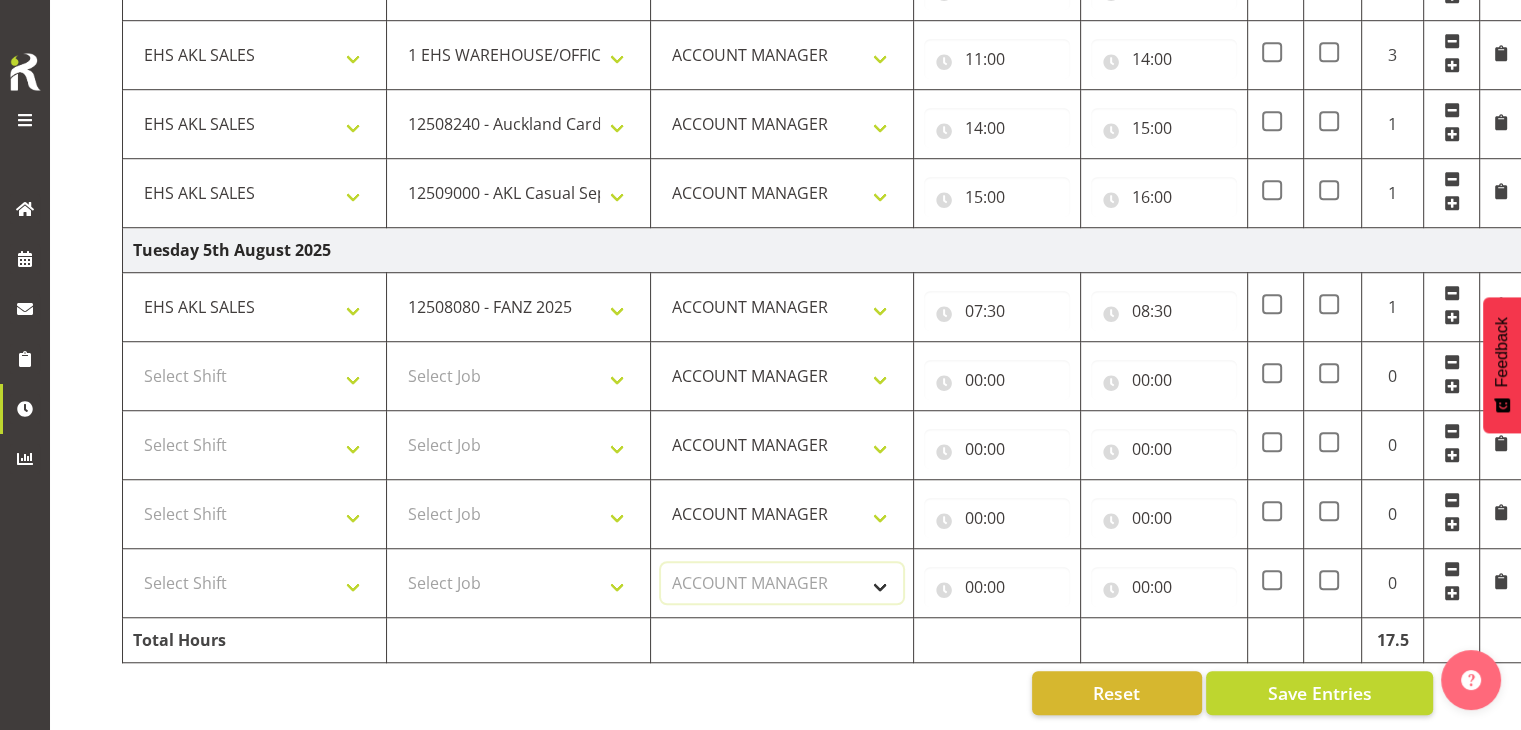 click on "Select Role  ACCOUNT MANAGER" at bounding box center [782, 583] 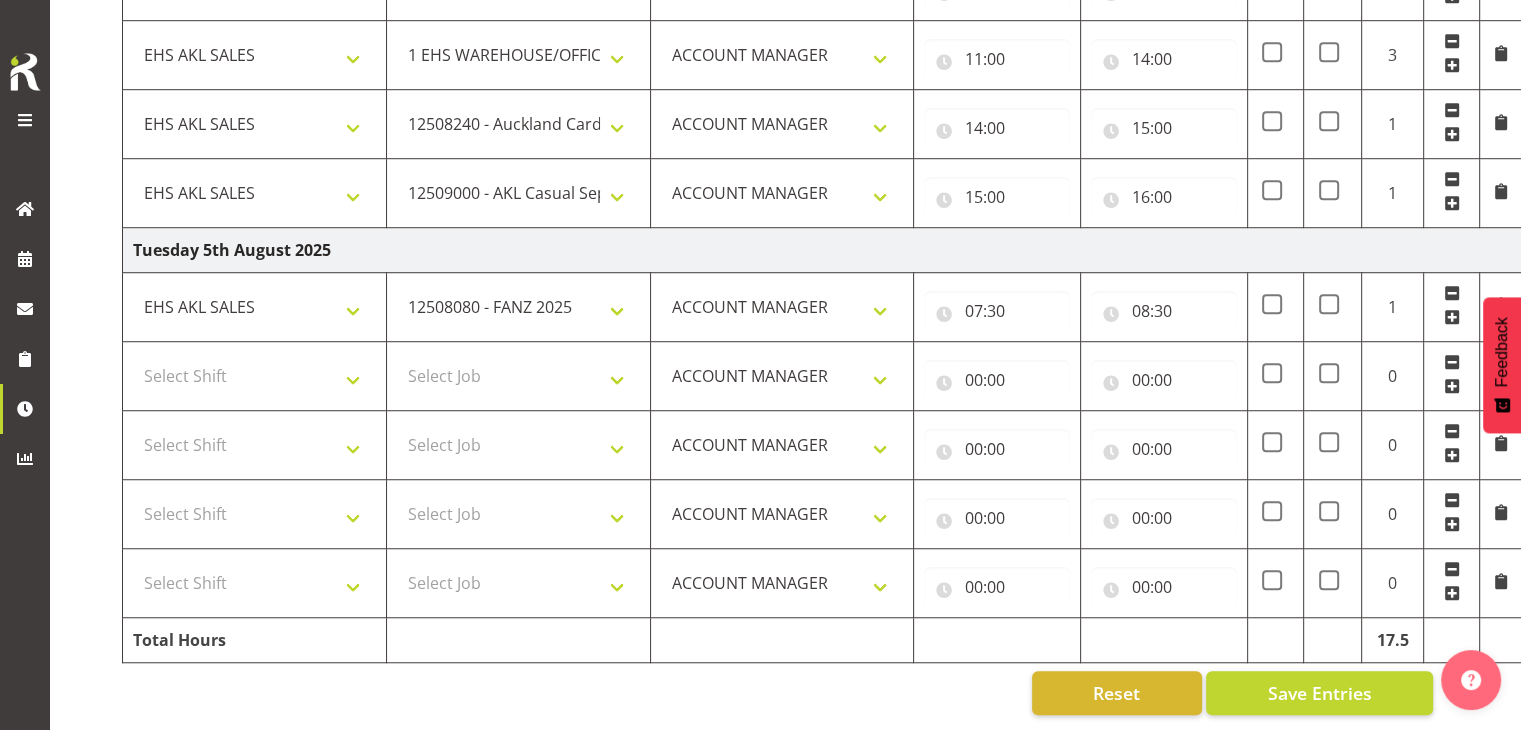 click on "Select Job  1 Carlton Events 1 Carlton Hamilton 1 Carlton Wellington 1 EHS WAREHOUSE/OFFICE 1 GRS 1 SLP Production 1 SLP Tradeshows 12507000 - AKL Casual Jul 2025 1250700R - July Casual C&R 2025 12507010 - NASDAP Conference 2025 12507030 - Auckland Food Show 2025 12507050 - CDES Internship & Graduate Expo 2025 12507100 - NZCB Education Day 2025 12507110 - CCNZ 2025 1250711A - CCNZ25-Accordant GroupServices 12507120 - NZACA Symposium 2025 12507130 - Risk & Resilience 2025 1250713A - Risk 2025 - Protecht 1250713B - RISK 2025 - Camms 12507140 - Jobs Expo in NZ 2025 12507150 - Crane 2025 1250715A - Crane 2025 - UAA 12507160 - BestStart conference 25 12507170 - UoA - T-Tech 2025 12507180 - Banks Art Exhibition 25 12507190 - GSA 2025 12507200 - UoA Clubs Expo Semster 2 2025 12507210 - All Black Tour 2025 - Hamilton 12507220 - All Blacks Stock Purchasing 25 12508000 - AKL Casual Aug 2025 1250800R - August Casual C&R 2025 12508010 - Spring Gift Fair 2025 1250801A - Jty Imports/Exports-SpringGift 12508080 - FANZ 2025" at bounding box center (518, 376) 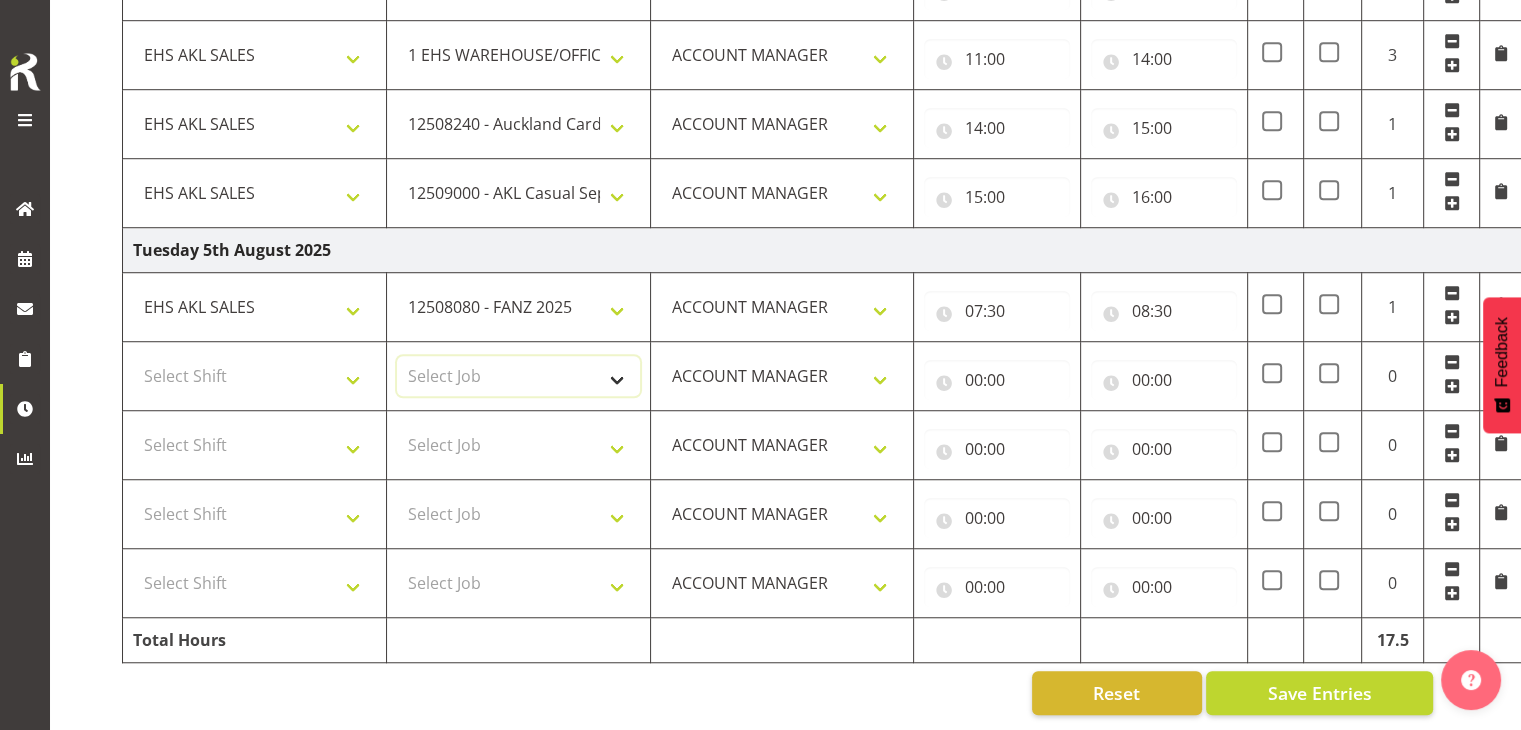 click on "Select Job  1 Carlton Events 1 Carlton Hamilton 1 Carlton Wellington 1 EHS WAREHOUSE/OFFICE 1 GRS 1 SLP Production 1 SLP Tradeshows 12507000 - AKL Casual Jul 2025 1250700R - July Casual C&R 2025 12507010 - NASDAP Conference 2025 12507030 - Auckland Food Show 2025 12507050 - CDES Internship & Graduate Expo 2025 12507100 - NZCB Education Day 2025 12507110 - CCNZ 2025 1250711A - CCNZ25-Accordant GroupServices 12507120 - NZACA Symposium 2025 12507130 - Risk & Resilience 2025 1250713A - Risk 2025 - Protecht 1250713B - RISK 2025 - Camms 12507140 - Jobs Expo in NZ 2025 12507150 - Crane 2025 1250715A - Crane 2025 - UAA 12507160 - BestStart conference 25 12507170 - UoA - T-Tech 2025 12507180 - Banks Art Exhibition 25 12507190 - GSA 2025 12507200 - UoA Clubs Expo Semster 2 2025 12507210 - All Black Tour 2025 - Hamilton 12507220 - All Blacks Stock Purchasing 25 12508000 - AKL Casual Aug 2025 1250800R - August Casual C&R 2025 12508010 - Spring Gift Fair 2025 1250801A - Jty Imports/Exports-SpringGift 12508080 - FANZ 2025" at bounding box center (518, 376) 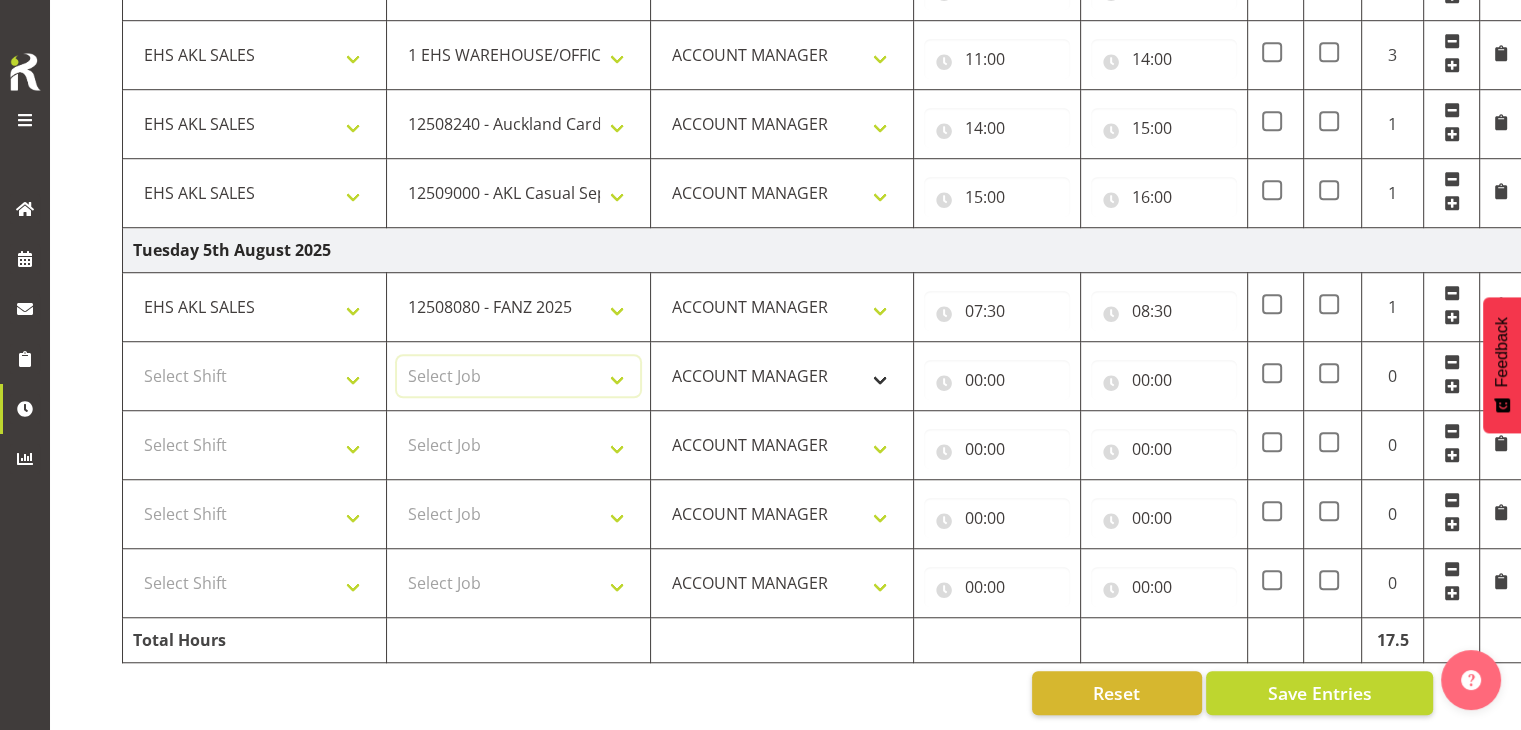 select on "10145" 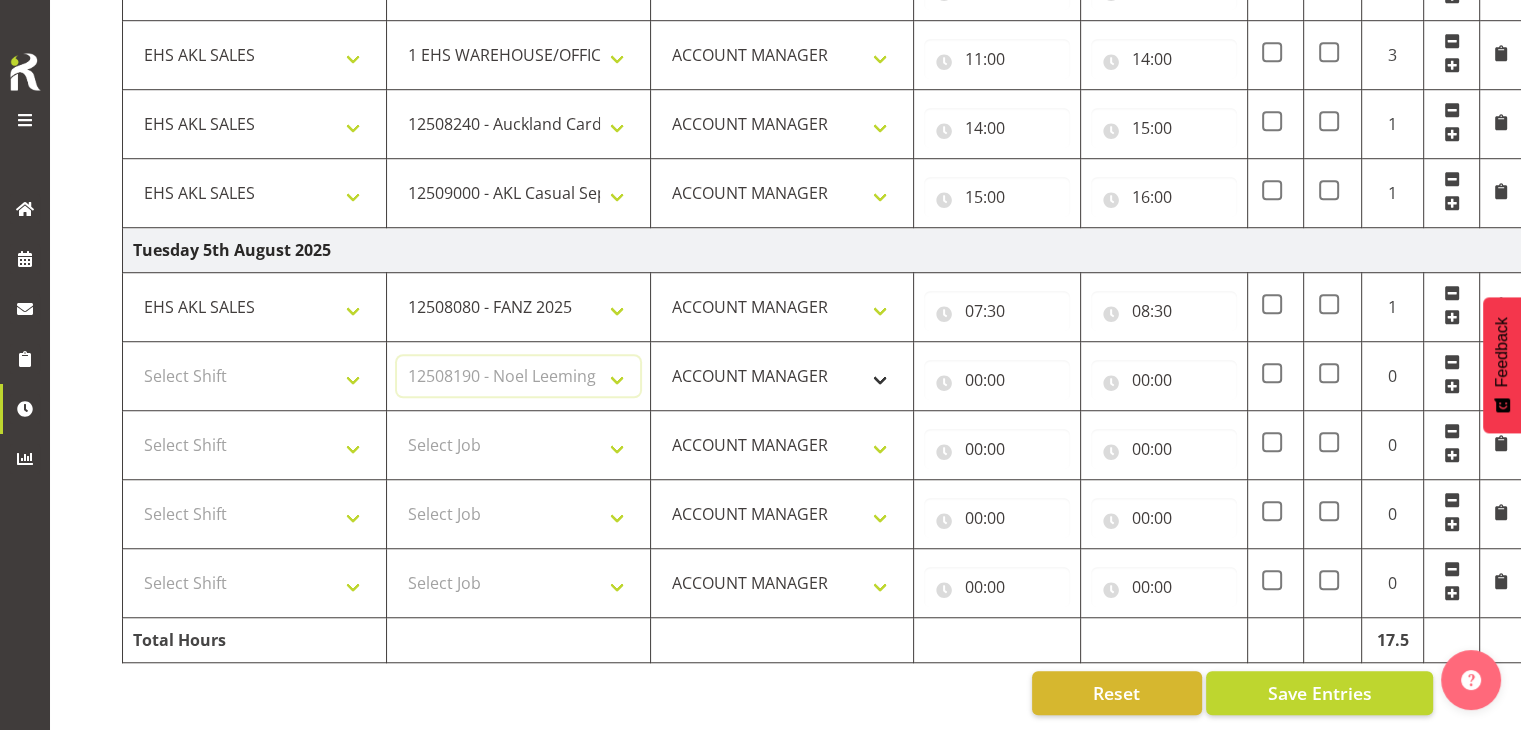 click on "Select Job  1 Carlton Events 1 Carlton Hamilton 1 Carlton Wellington 1 EHS WAREHOUSE/OFFICE 1 GRS 1 SLP Production 1 SLP Tradeshows 12507000 - AKL Casual Jul 2025 1250700R - July Casual C&R 2025 12507010 - NASDAP Conference 2025 12507030 - Auckland Food Show 2025 12507050 - CDES Internship & Graduate Expo 2025 12507100 - NZCB Education Day 2025 12507110 - CCNZ 2025 1250711A - CCNZ25-Accordant GroupServices 12507120 - NZACA Symposium 2025 12507130 - Risk & Resilience 2025 1250713A - Risk 2025 - Protecht 1250713B - RISK 2025 - Camms 12507140 - Jobs Expo in NZ 2025 12507150 - Crane 2025 1250715A - Crane 2025 - UAA 12507160 - BestStart conference 25 12507170 - UoA - T-Tech 2025 12507180 - Banks Art Exhibition 25 12507190 - GSA 2025 12507200 - UoA Clubs Expo Semster 2 2025 12507210 - All Black Tour 2025 - Hamilton 12507220 - All Blacks Stock Purchasing 25 12508000 - AKL Casual Aug 2025 1250800R - August Casual C&R 2025 12508010 - Spring Gift Fair 2025 1250801A - Jty Imports/Exports-SpringGift 12508080 - FANZ 2025" at bounding box center [518, 376] 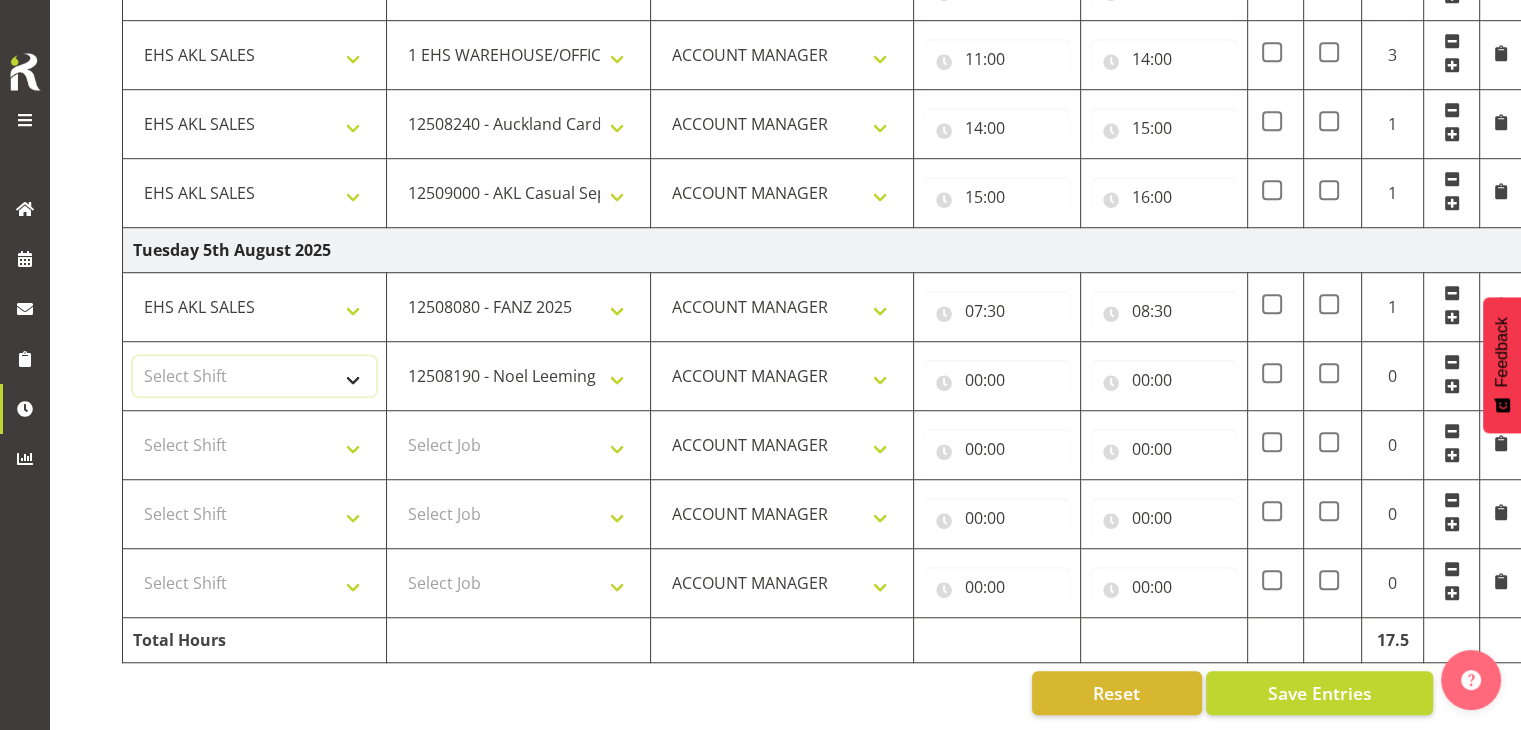 click on "Select Shift  EHS AKL SALES" at bounding box center (254, 376) 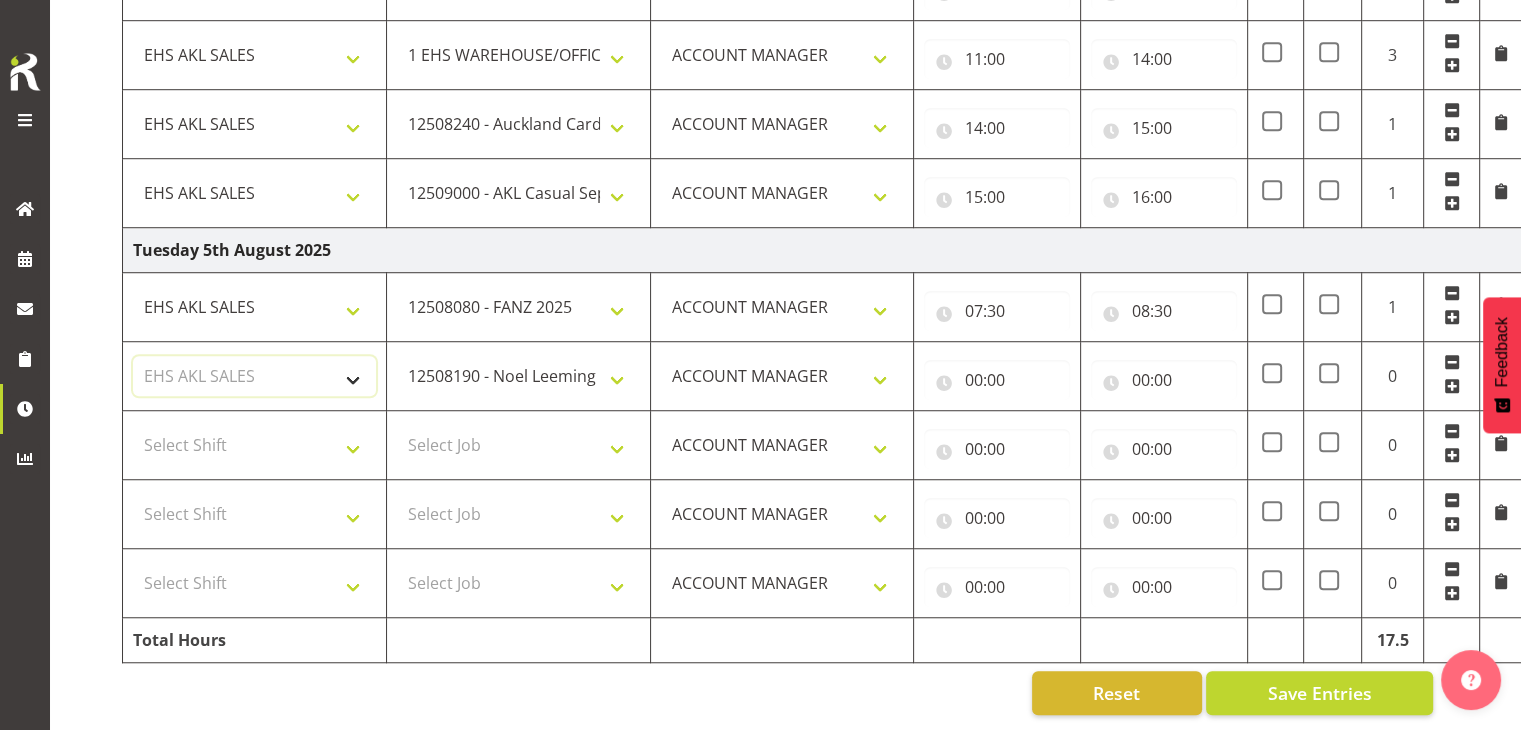 click on "Select Shift  EHS AKL SALES" at bounding box center [254, 376] 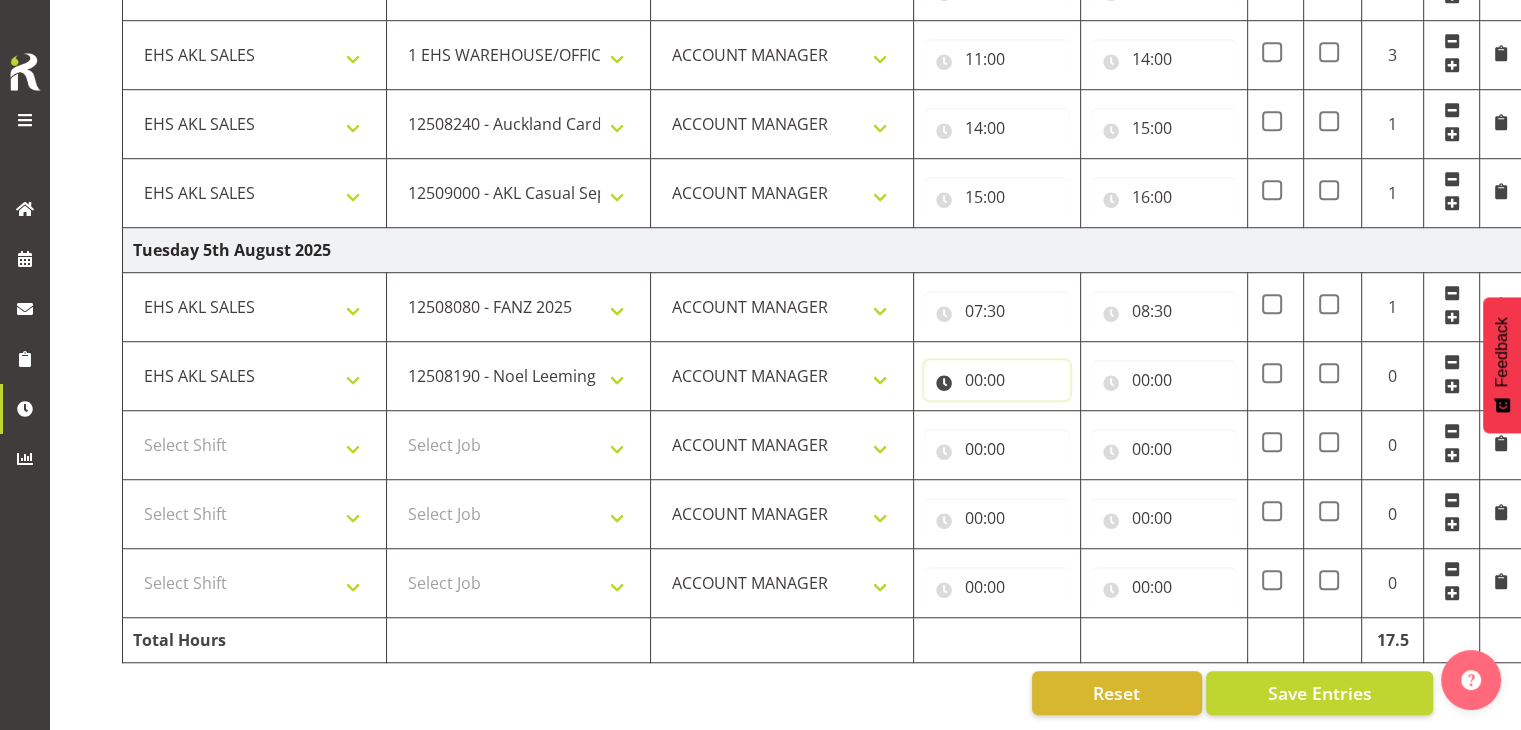 click on "00:00" at bounding box center [997, 380] 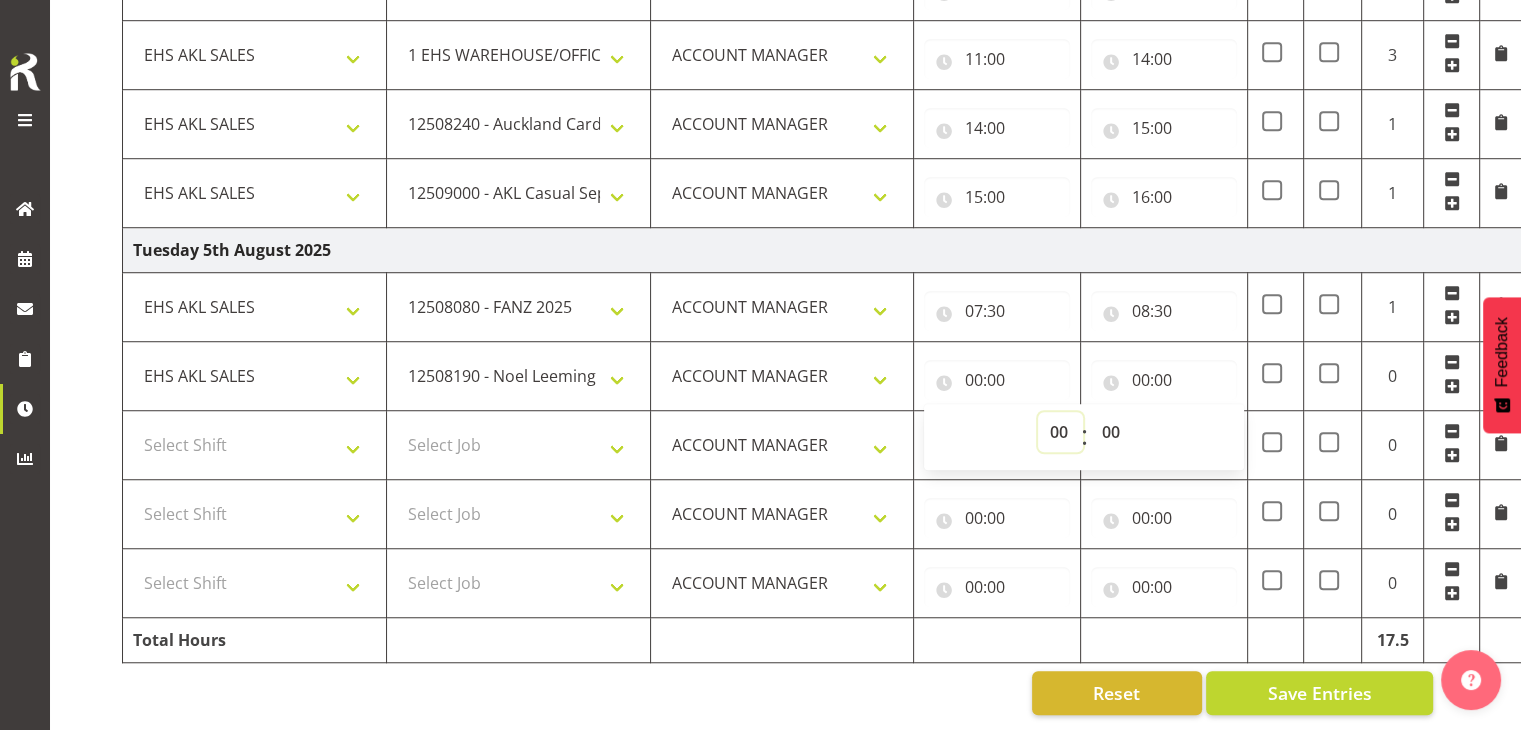 click on "00   01   02   03   04   05   06   07   08   09   10   11   12   13   14   15   16   17   18   19   20   21   22   23" at bounding box center (1060, 432) 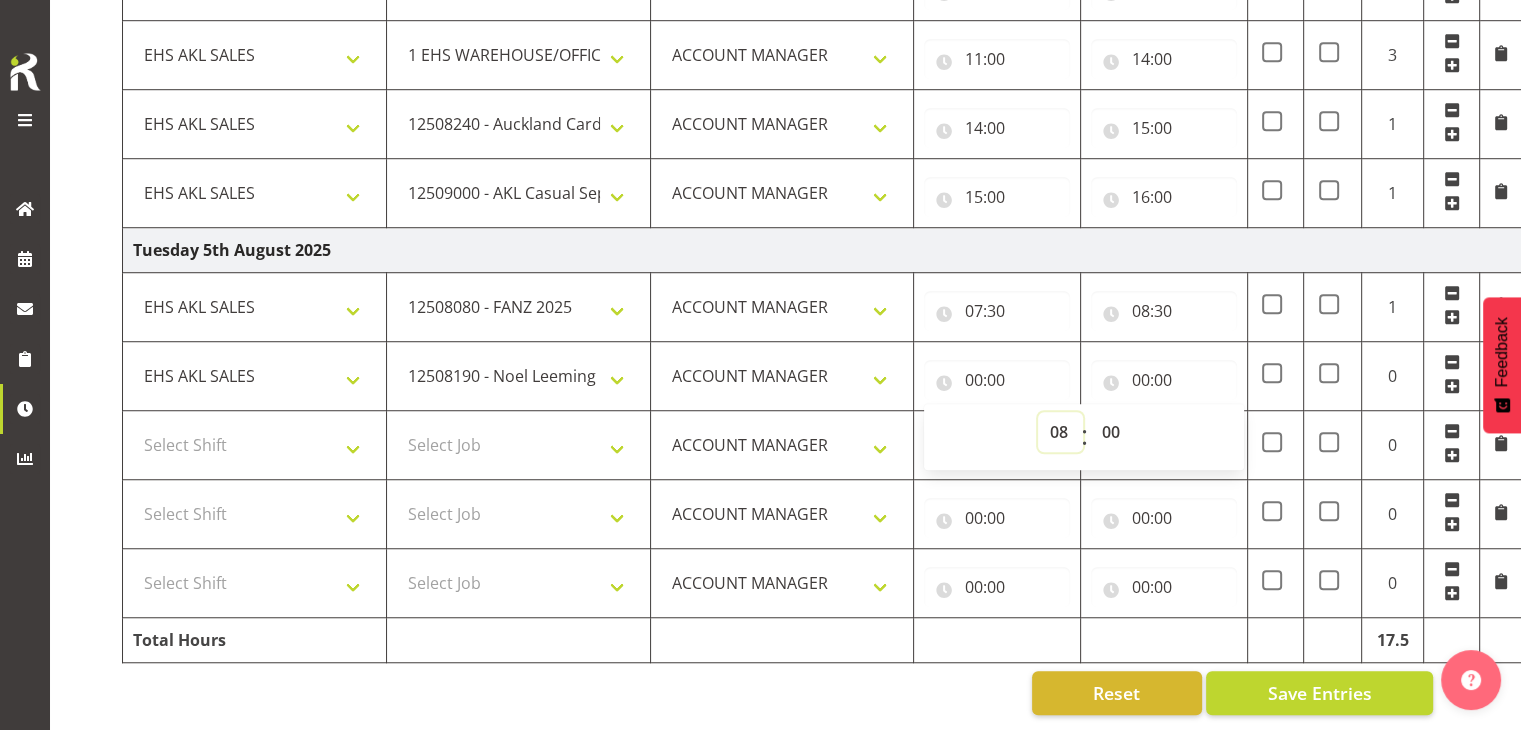 click on "00   01   02   03   04   05   06   07   08   09   10   11   12   13   14   15   16   17   18   19   20   21   22   23" at bounding box center [1060, 432] 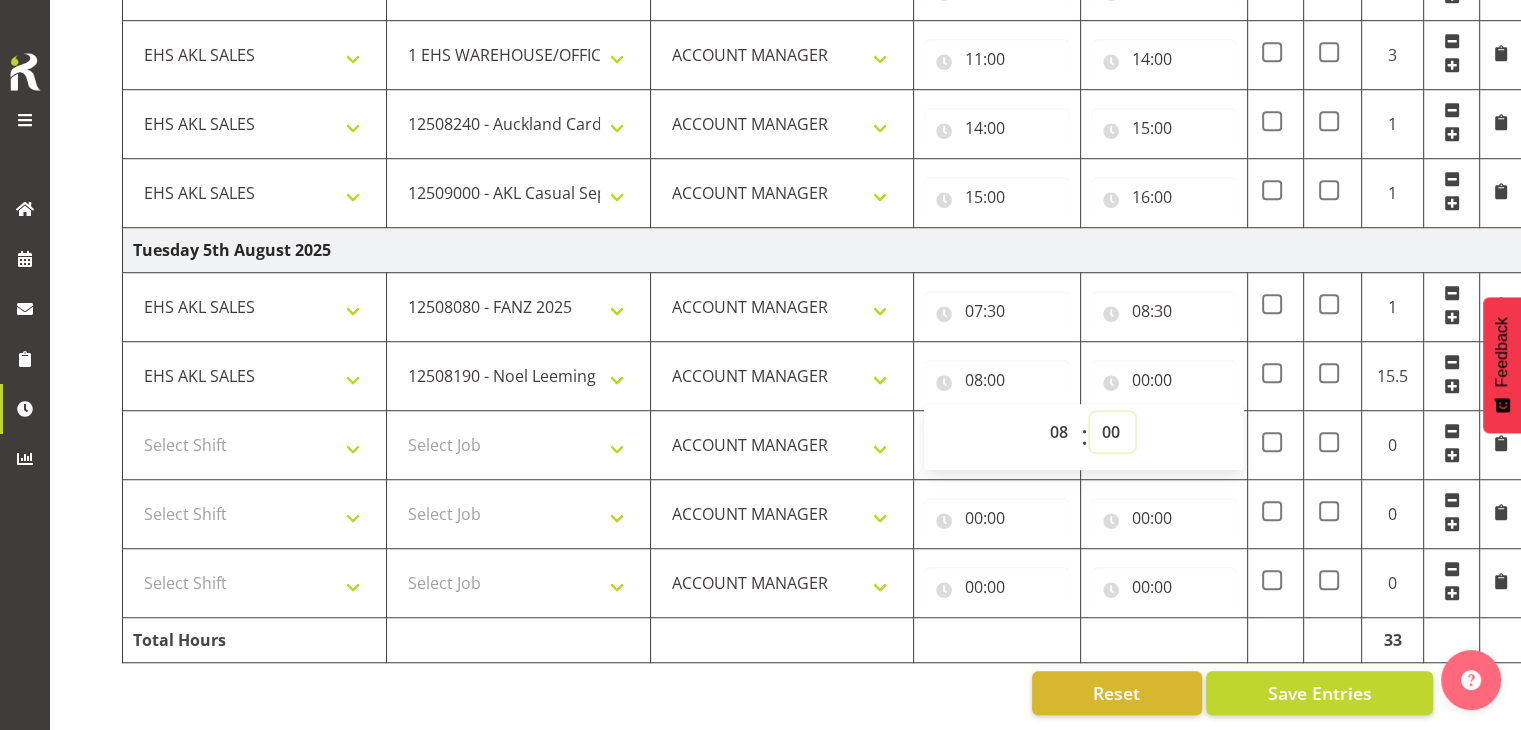 click on "00   01   02   03   04   05   06   07   08   09   10   11   12   13   14   15   16   17   18   19   20   21   22   23   24   25   26   27   28   29   30   31   32   33   34   35   36   37   38   39   40   41   42   43   44   45   46   47   48   49   50   51   52   53   54   55   56   57   58   59" at bounding box center [1112, 432] 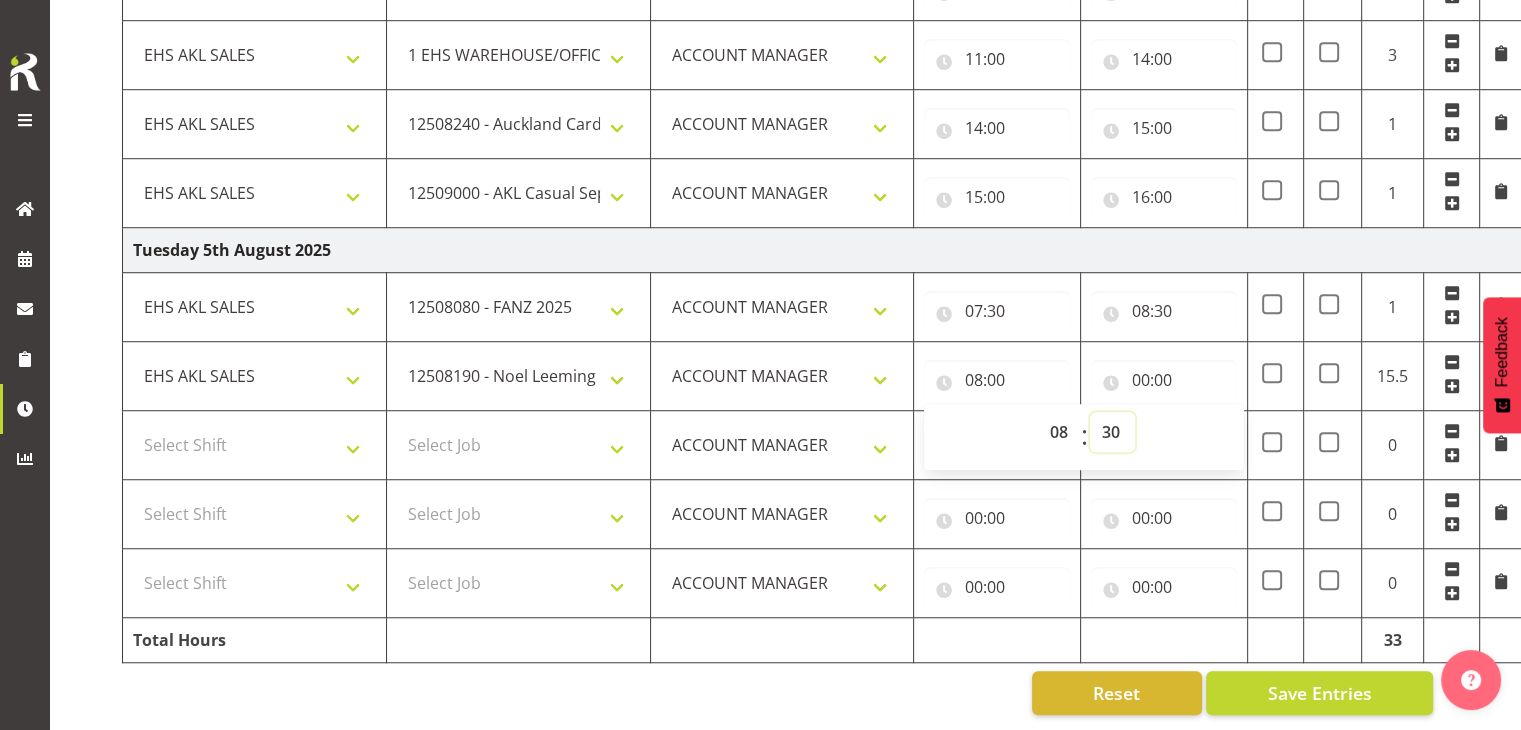 click on "00   01   02   03   04   05   06   07   08   09   10   11   12   13   14   15   16   17   18   19   20   21   22   23   24   25   26   27   28   29   30   31   32   33   34   35   36   37   38   39   40   41   42   43   44   45   46   47   48   49   50   51   52   53   54   55   56   57   58   59" at bounding box center (1112, 432) 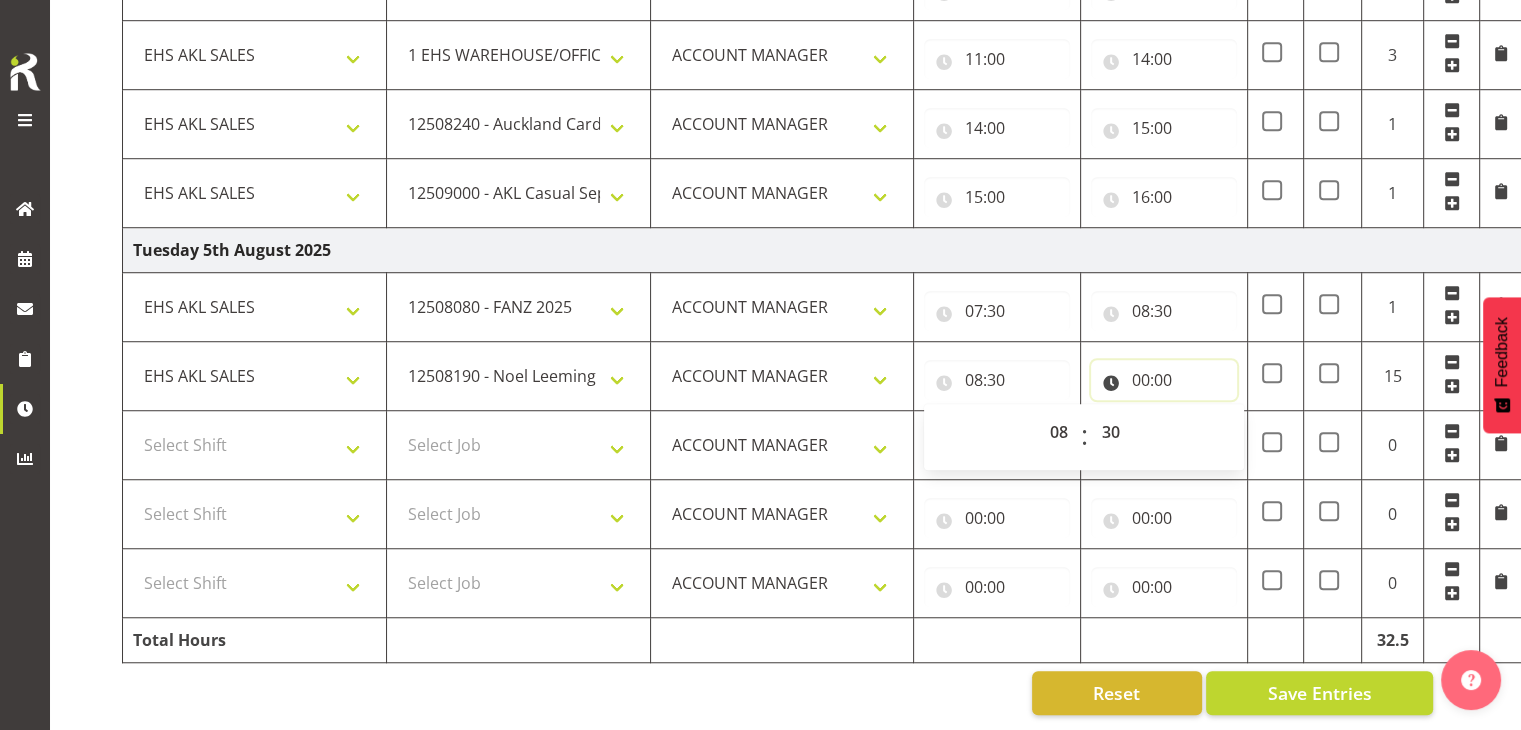click on "00:00" at bounding box center (1164, 380) 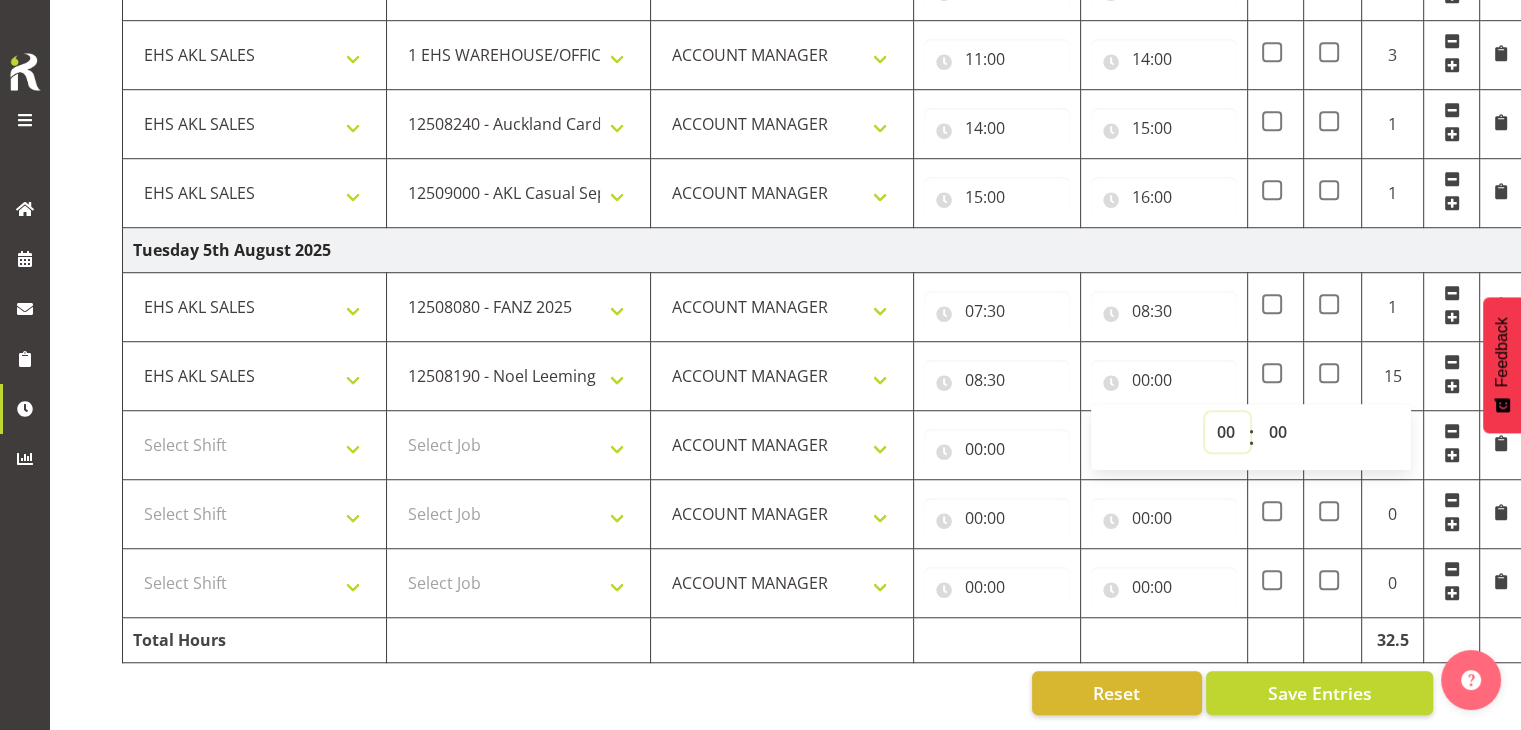 click on "00   01   02   03   04   05   06   07   08   09   10   11   12   13   14   15   16   17   18   19   20   21   22   23" at bounding box center (1227, 432) 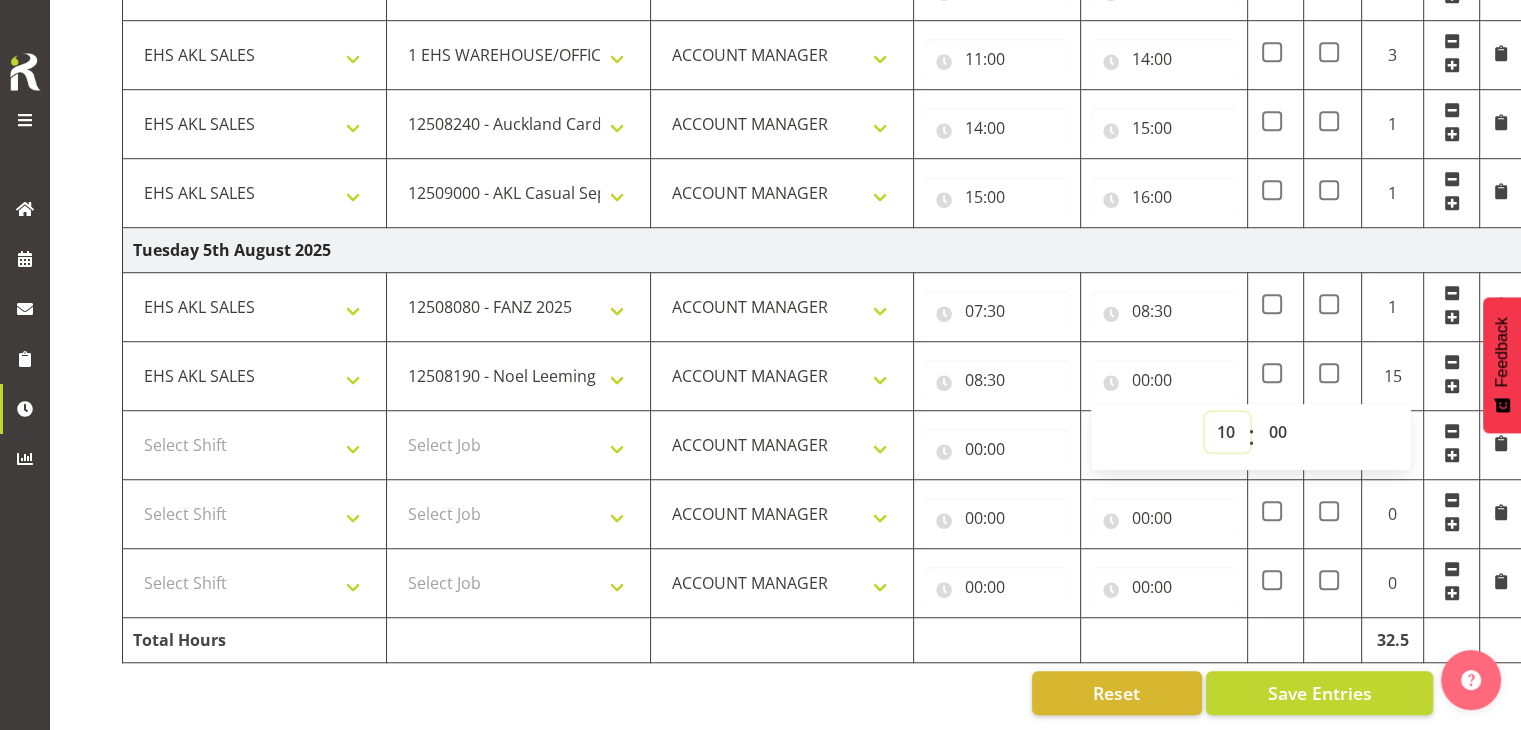 click on "00   01   02   03   04   05   06   07   08   09   10   11   12   13   14   15   16   17   18   19   20   21   22   23" at bounding box center (1227, 432) 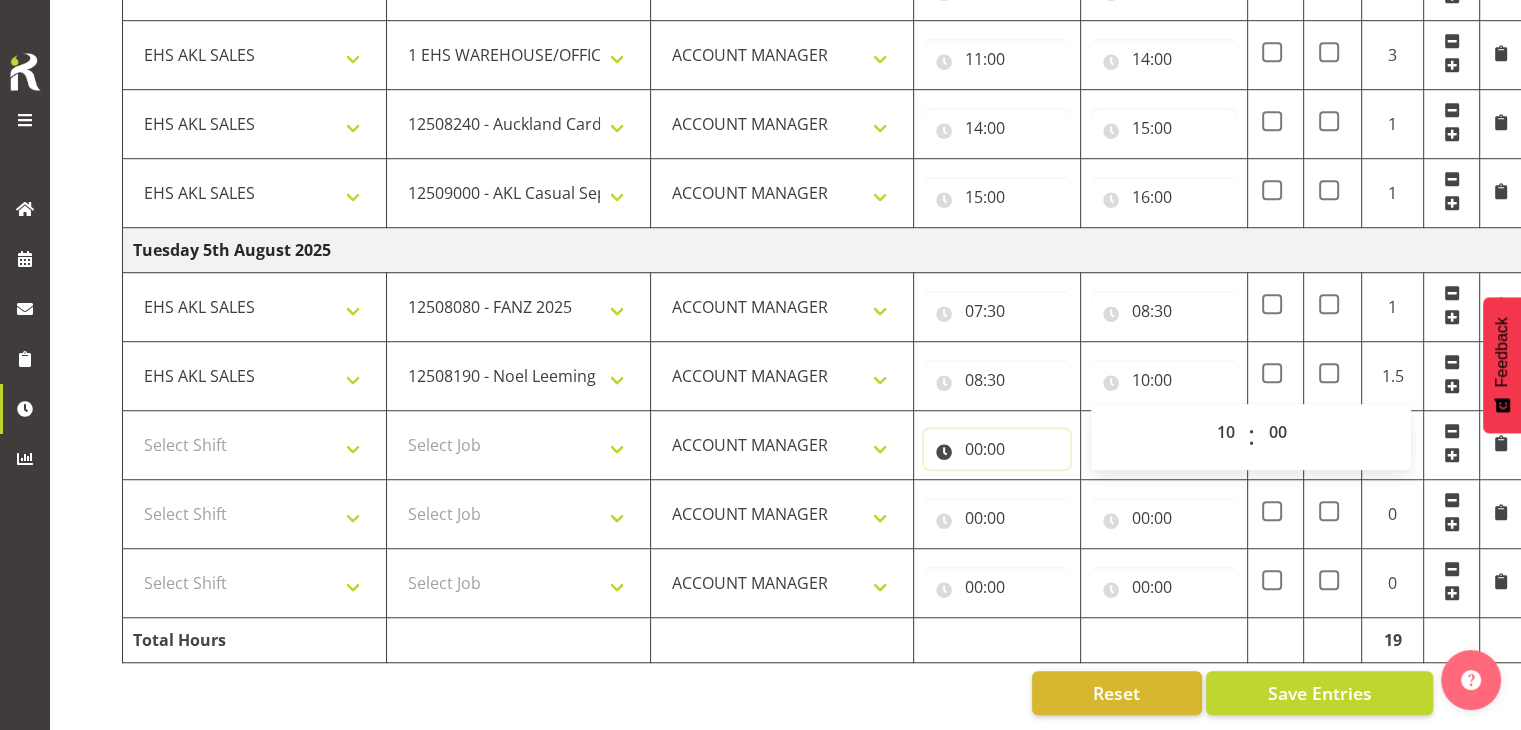 click on "00:00" at bounding box center (997, 449) 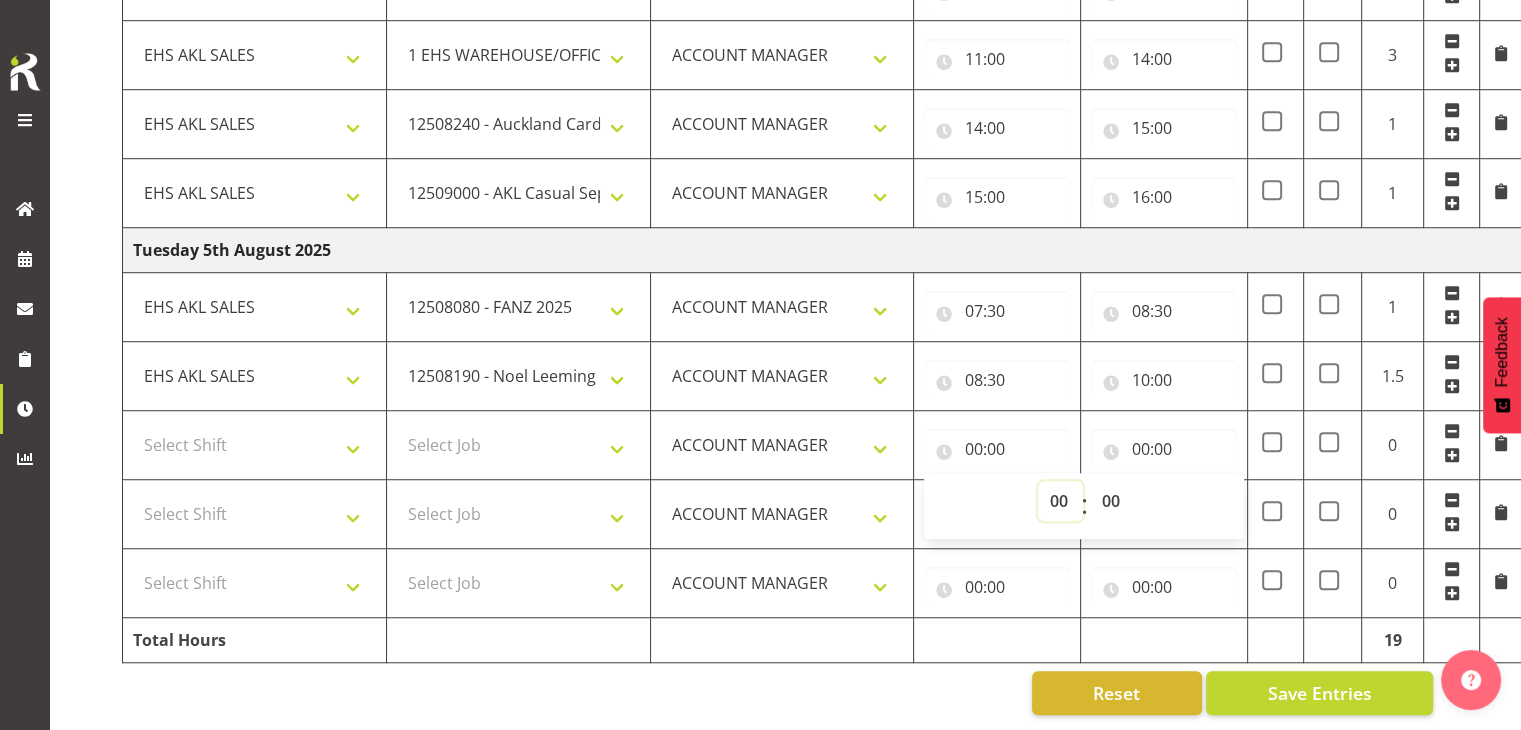 click on "00   01   02   03   04   05   06   07   08   09   10   11   12   13   14   15   16   17   18   19   20   21   22   23" at bounding box center [1060, 501] 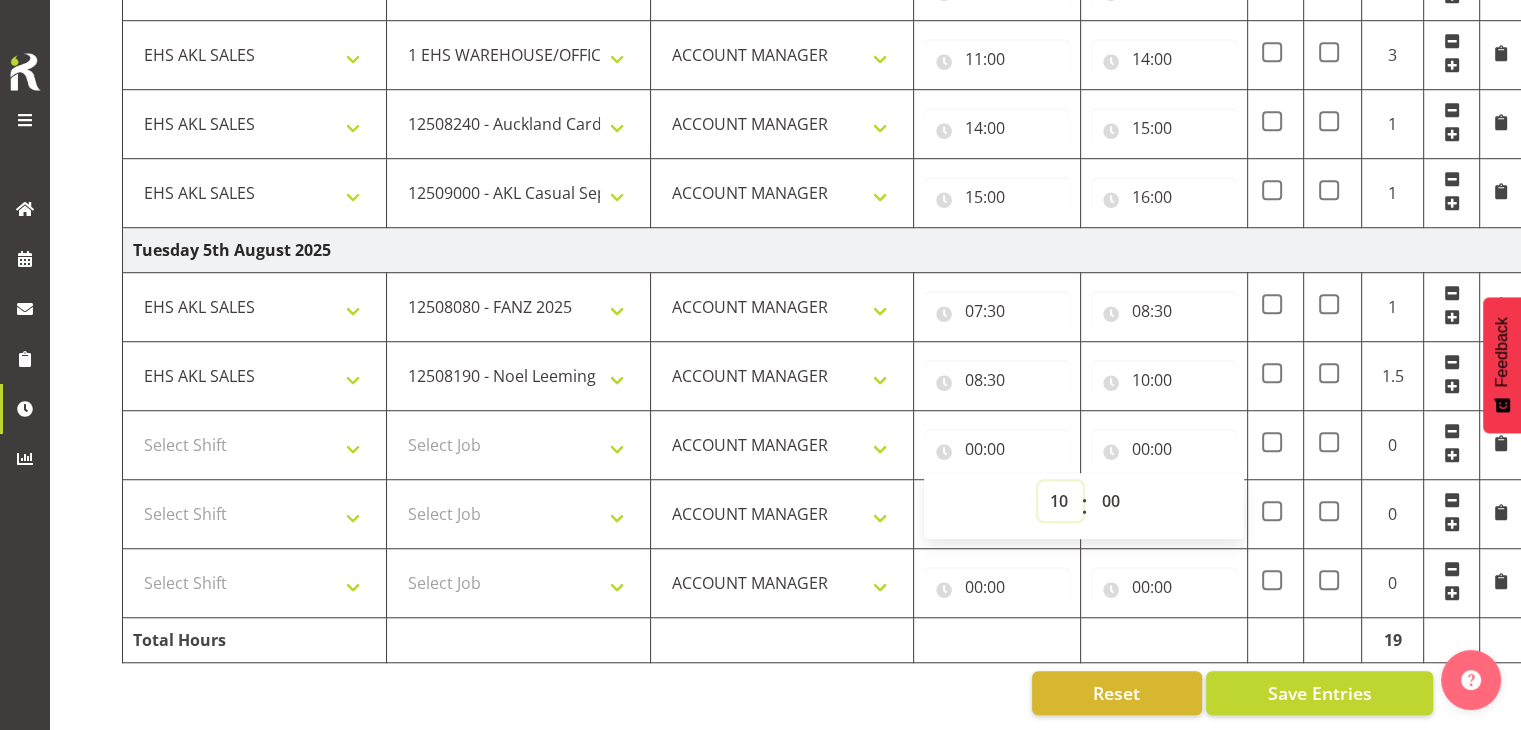 click on "00   01   02   03   04   05   06   07   08   09   10   11   12   13   14   15   16   17   18   19   20   21   22   23" at bounding box center (1060, 501) 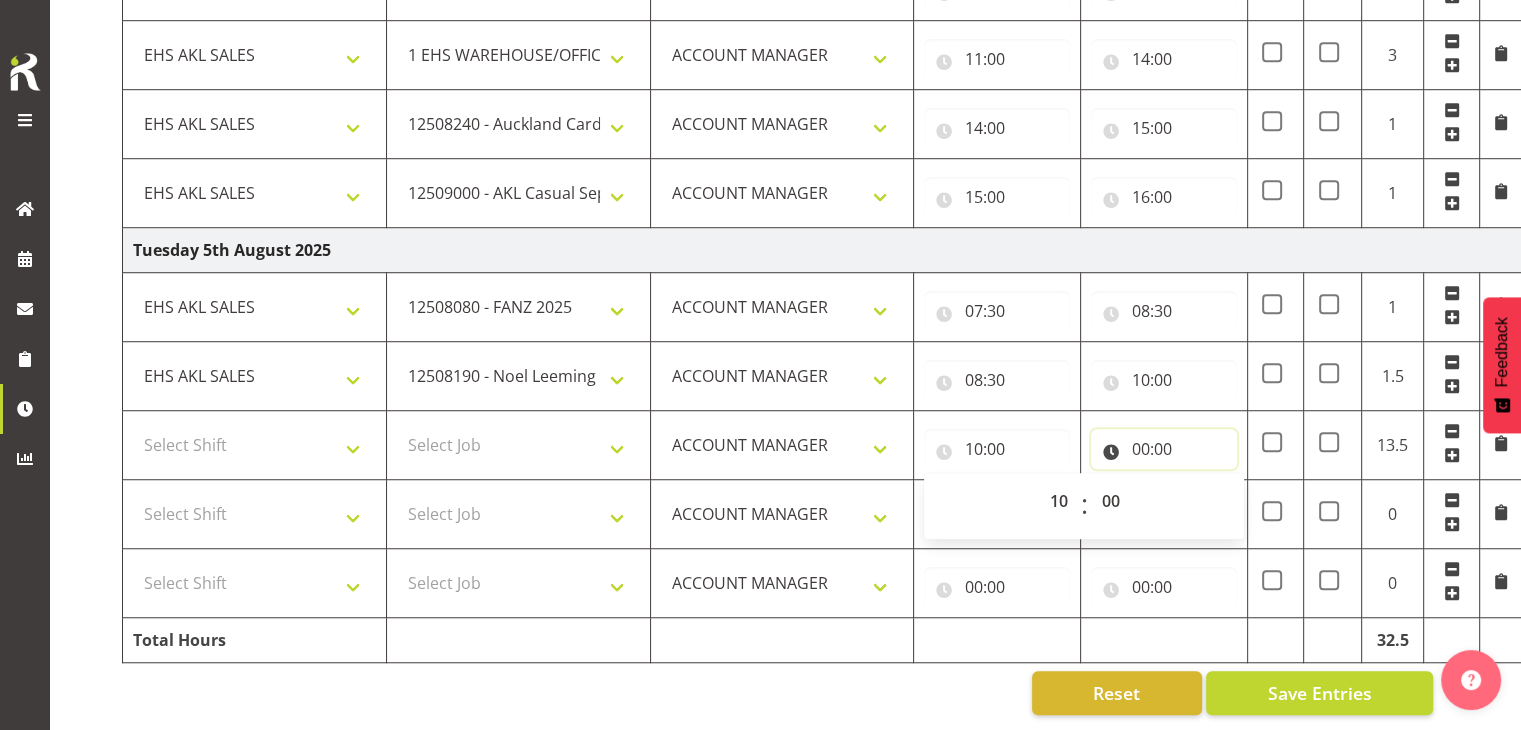 click on "00:00" at bounding box center [1164, 449] 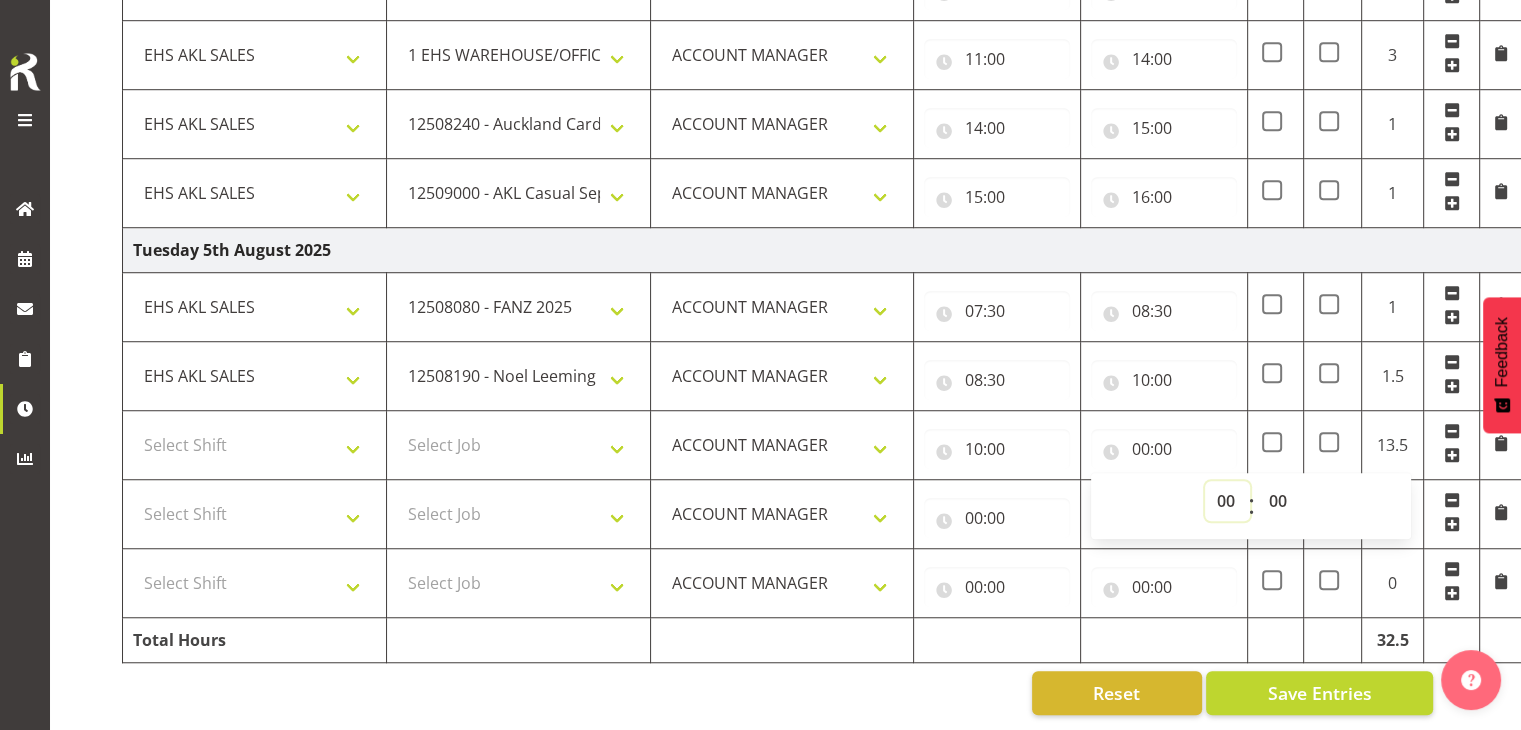 click on "00   01   02   03   04   05   06   07   08   09   10   11   12   13   14   15   16   17   18   19   20   21   22   23" at bounding box center (1227, 501) 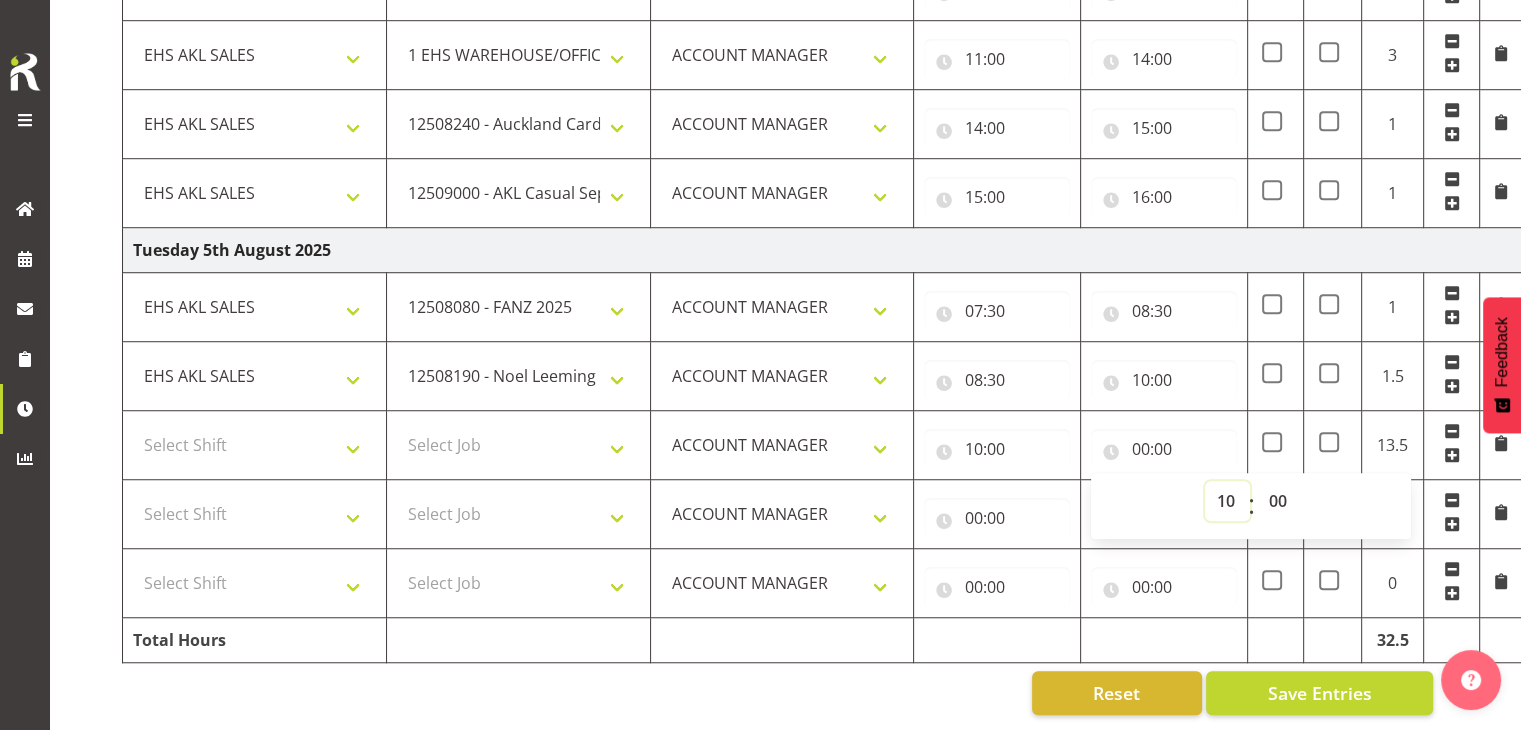 click on "00   01   02   03   04   05   06   07   08   09   10   11   12   13   14   15   16   17   18   19   20   21   22   23" at bounding box center [1227, 501] 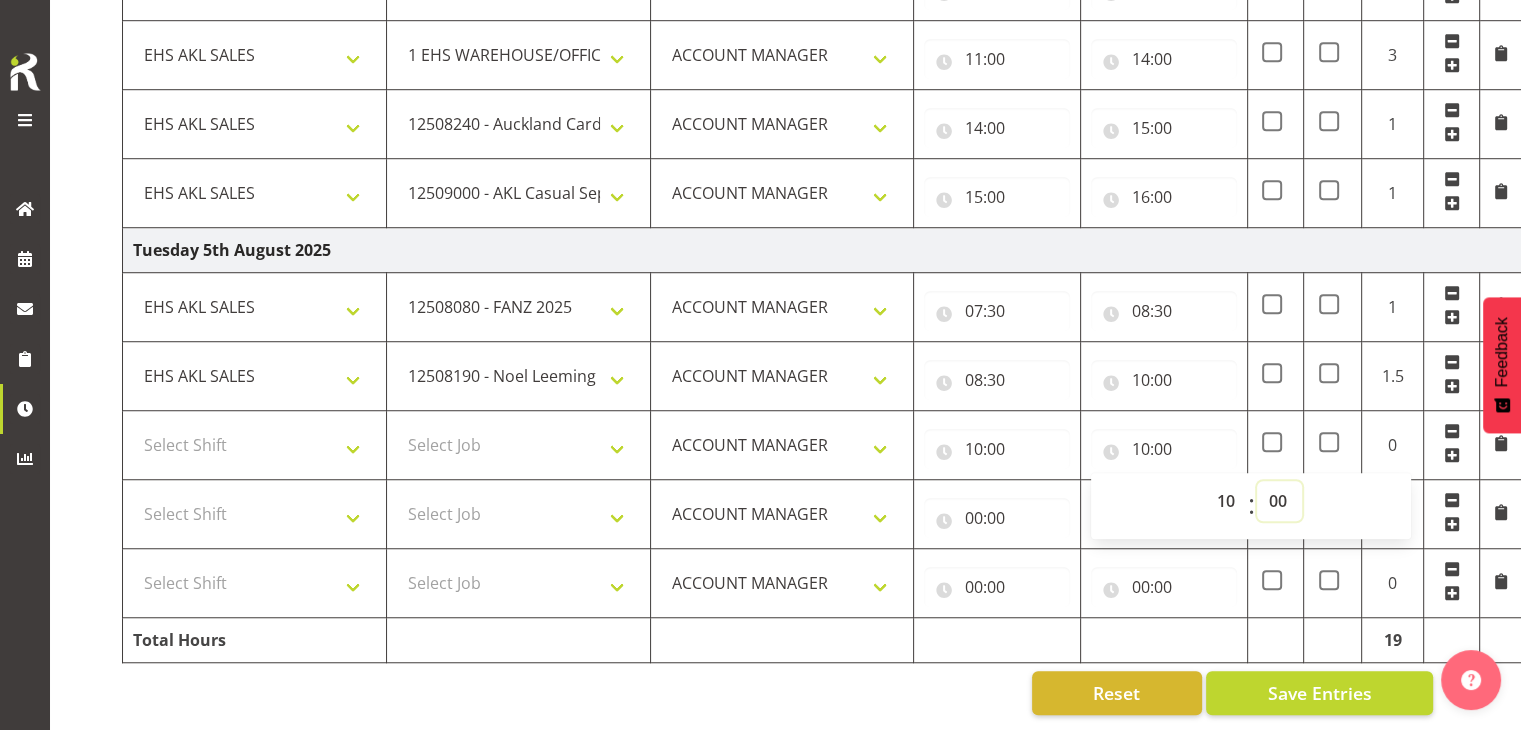 click on "00   01   02   03   04   05   06   07   08   09   10   11   12   13   14   15   16   17   18   19   20   21   22   23   24   25   26   27   28   29   30   31   32   33   34   35   36   37   38   39   40   41   42   43   44   45   46   47   48   49   50   51   52   53   54   55   56   57   58   59" at bounding box center [1279, 501] 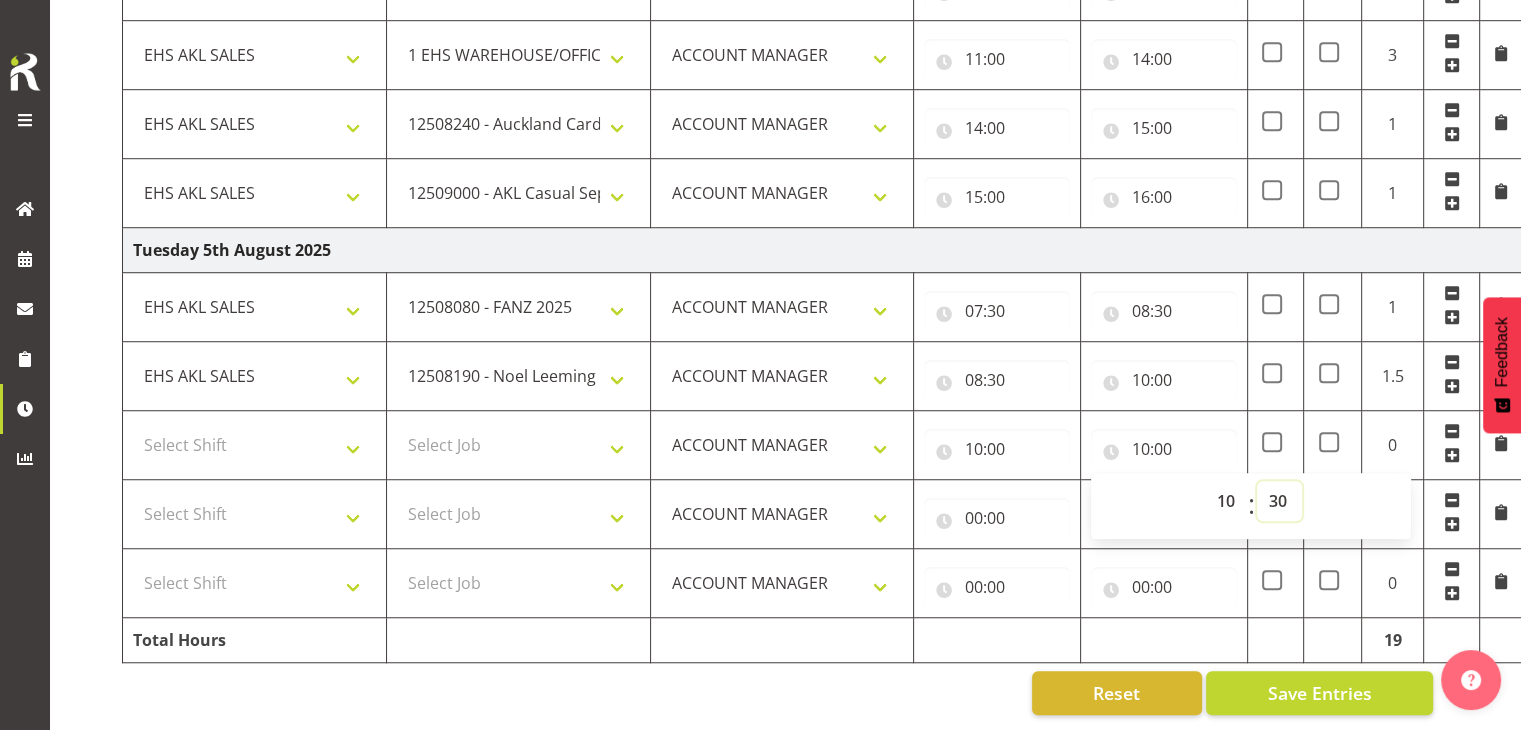 click on "00   01   02   03   04   05   06   07   08   09   10   11   12   13   14   15   16   17   18   19   20   21   22   23   24   25   26   27   28   29   30   31   32   33   34   35   36   37   38   39   40   41   42   43   44   45   46   47   48   49   50   51   52   53   54   55   56   57   58   59" at bounding box center (1279, 501) 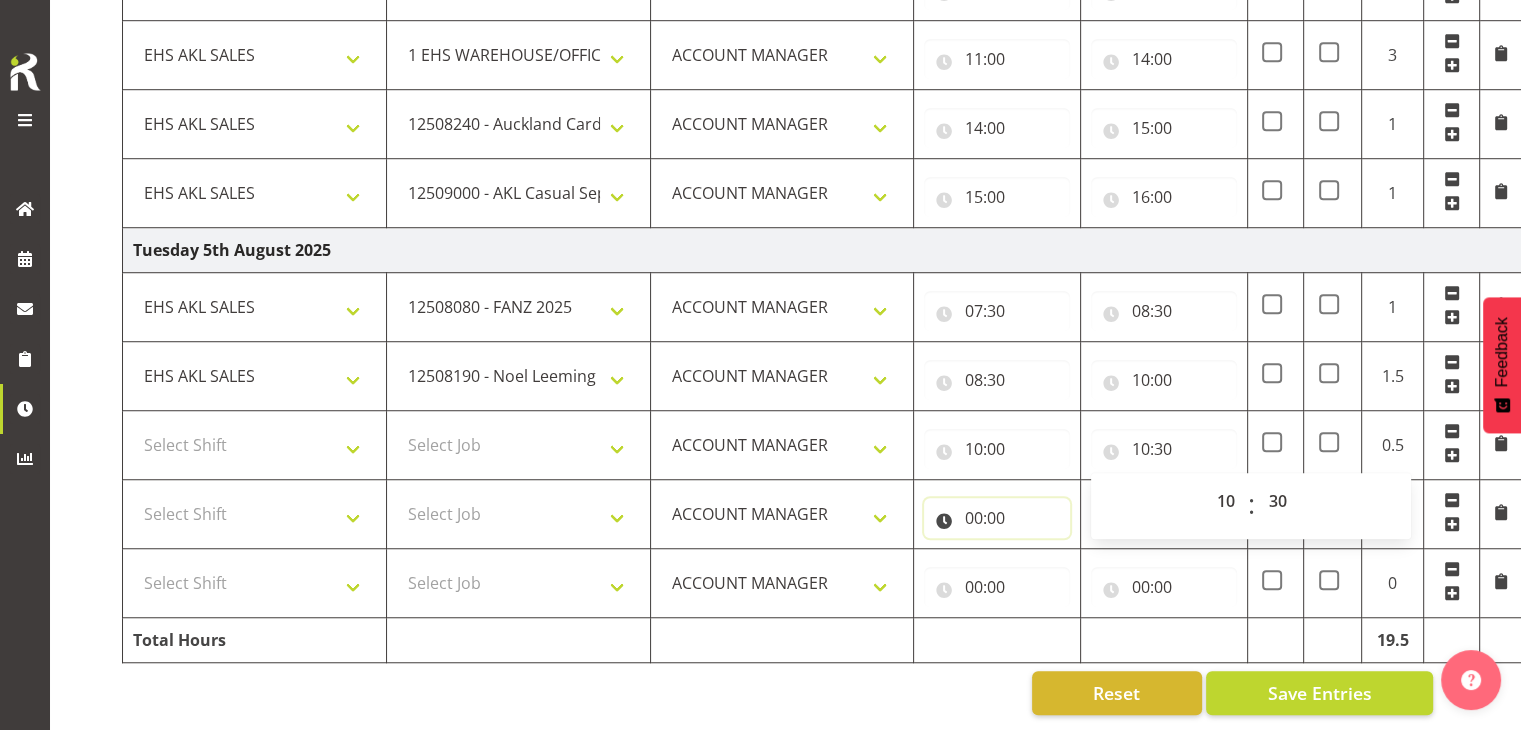 click on "00:00" at bounding box center [997, 518] 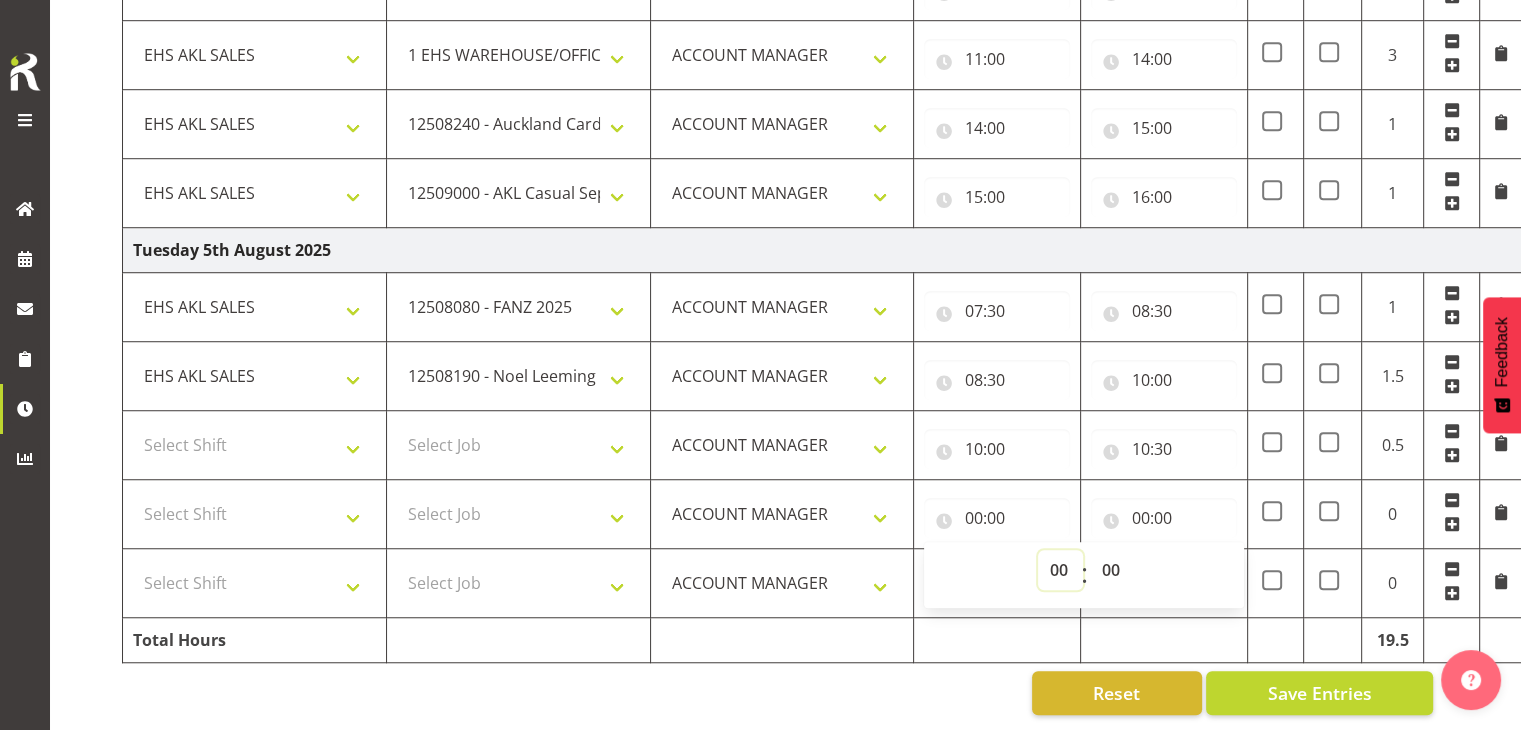 click on "00   01   02   03   04   05   06   07   08   09   10   11   12   13   14   15   16   17   18   19   20   21   22   23" at bounding box center (1060, 570) 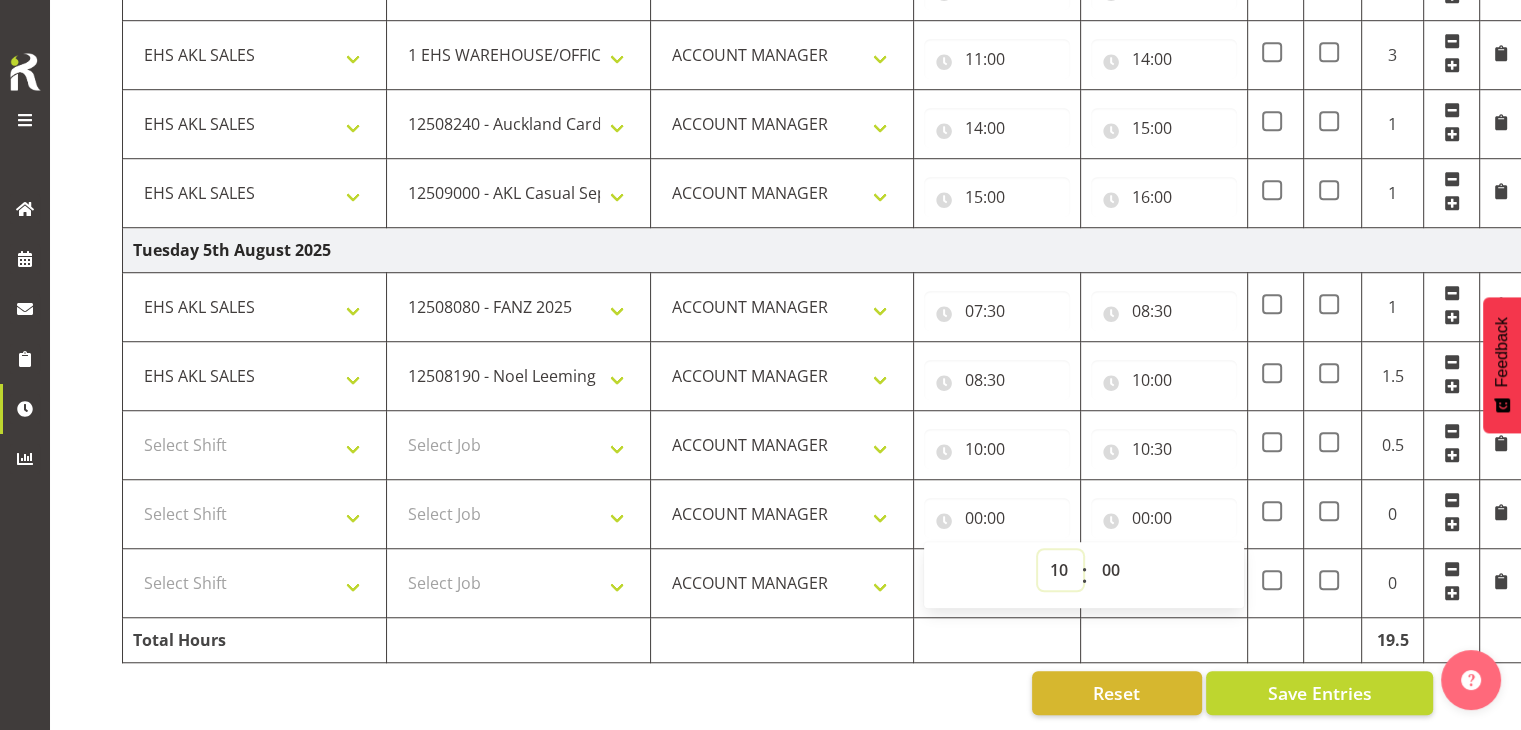 click on "00   01   02   03   04   05   06   07   08   09   10   11   12   13   14   15   16   17   18   19   20   21   22   23" at bounding box center [1060, 570] 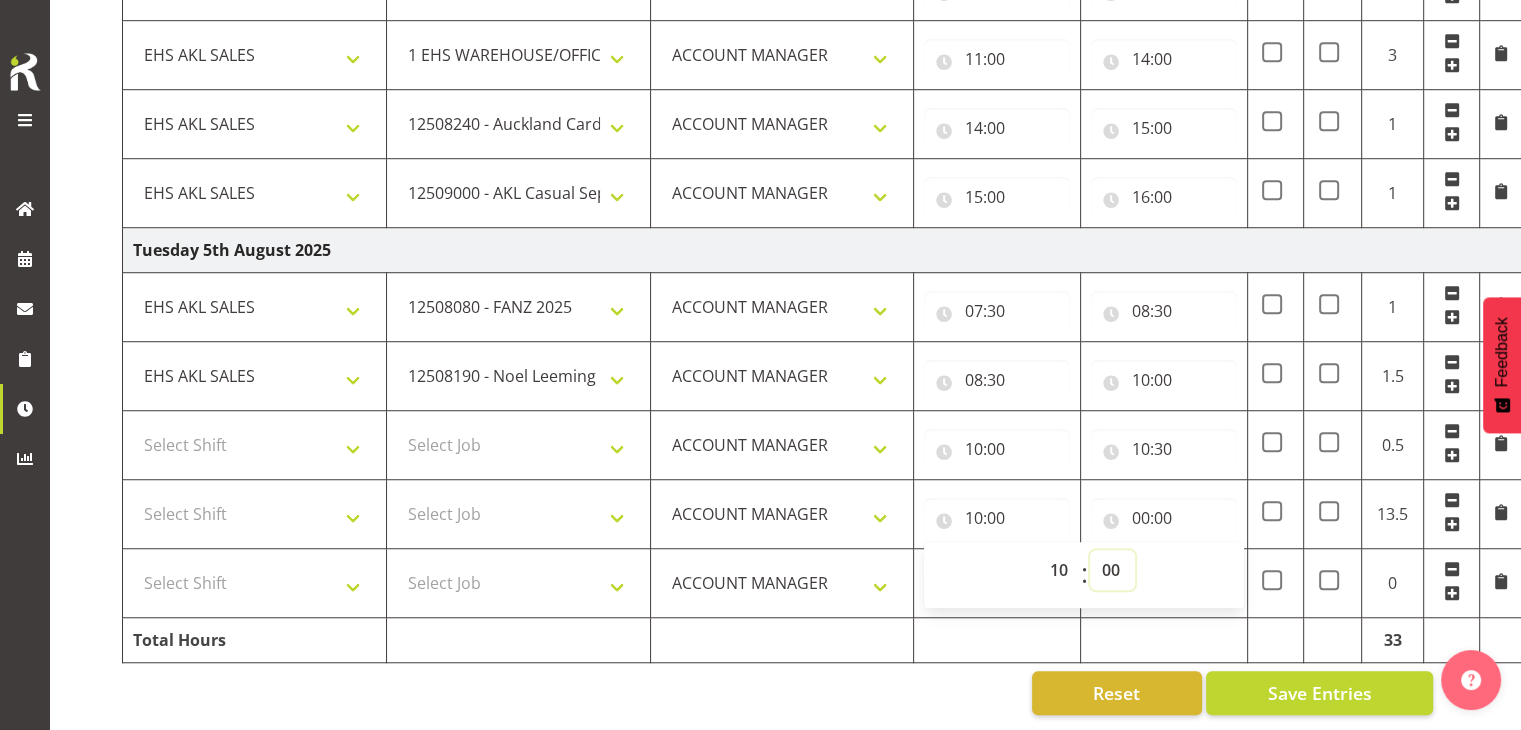 click on "00   01   02   03   04   05   06   07   08   09   10   11   12   13   14   15   16   17   18   19   20   21   22   23   24   25   26   27   28   29   30   31   32   33   34   35   36   37   38   39   40   41   42   43   44   45   46   47   48   49   50   51   52   53   54   55   56   57   58   59" at bounding box center (1112, 570) 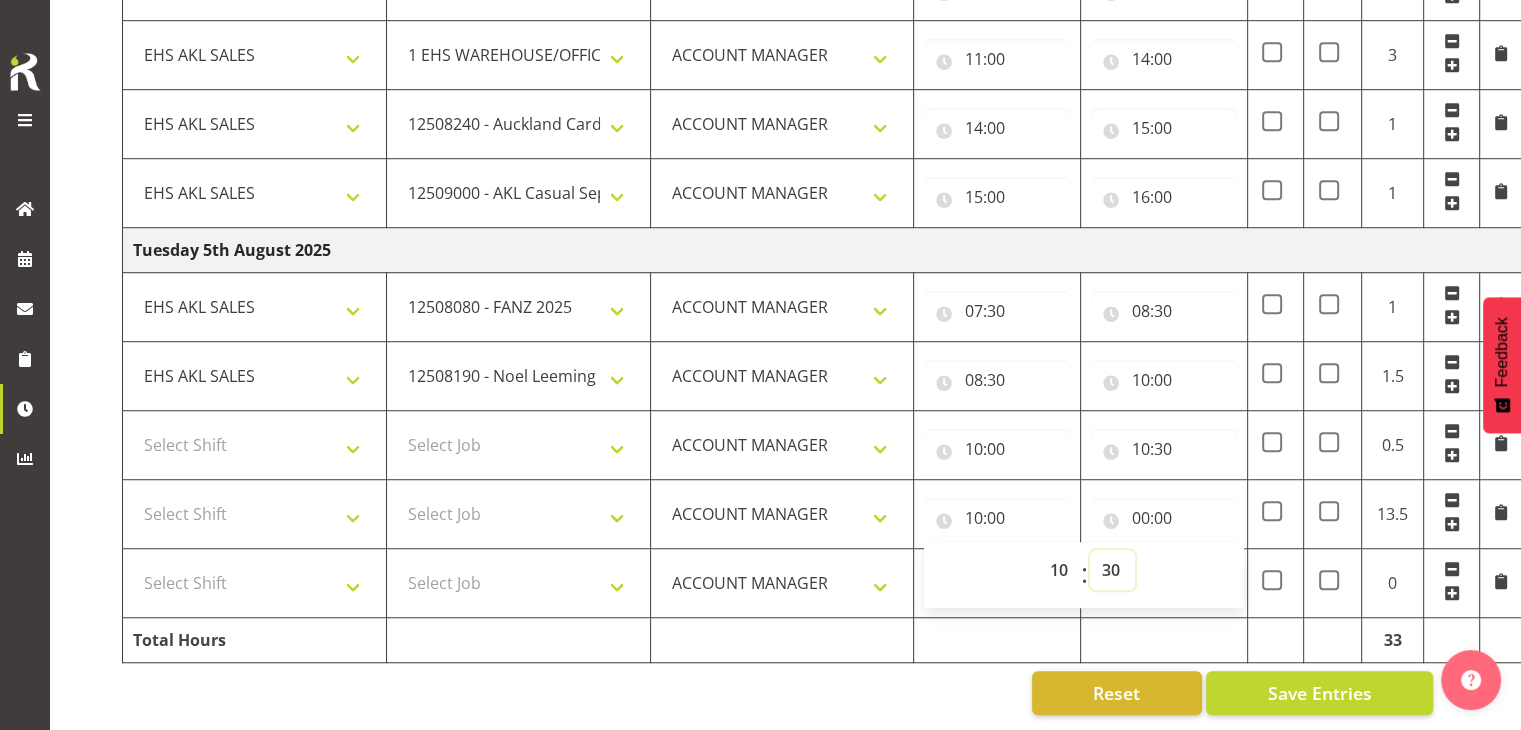 click on "00   01   02   03   04   05   06   07   08   09   10   11   12   13   14   15   16   17   18   19   20   21   22   23   24   25   26   27   28   29   30   31   32   33   34   35   36   37   38   39   40   41   42   43   44   45   46   47   48   49   50   51   52   53   54   55   56   57   58   59" at bounding box center [1112, 570] 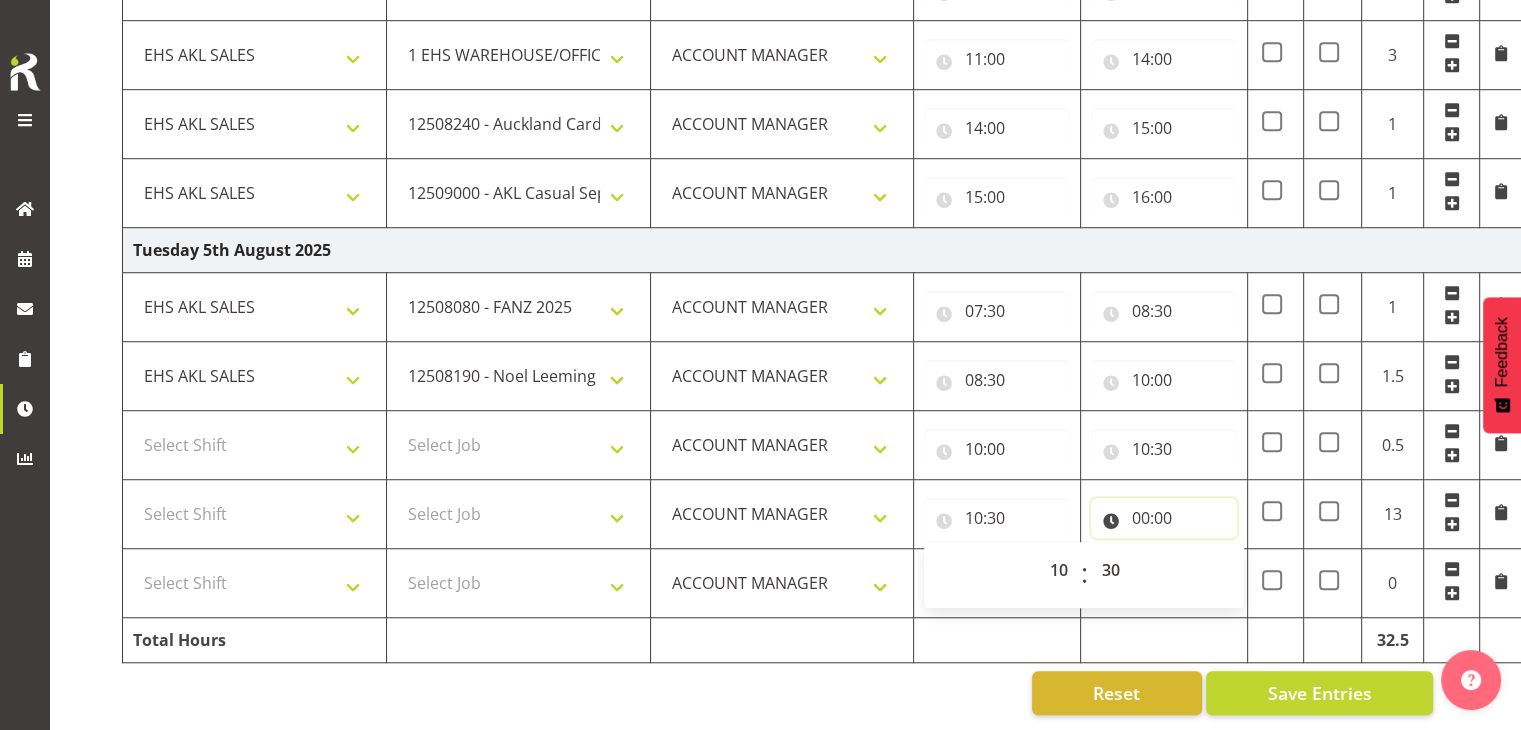 click on "00:00" at bounding box center (1164, 518) 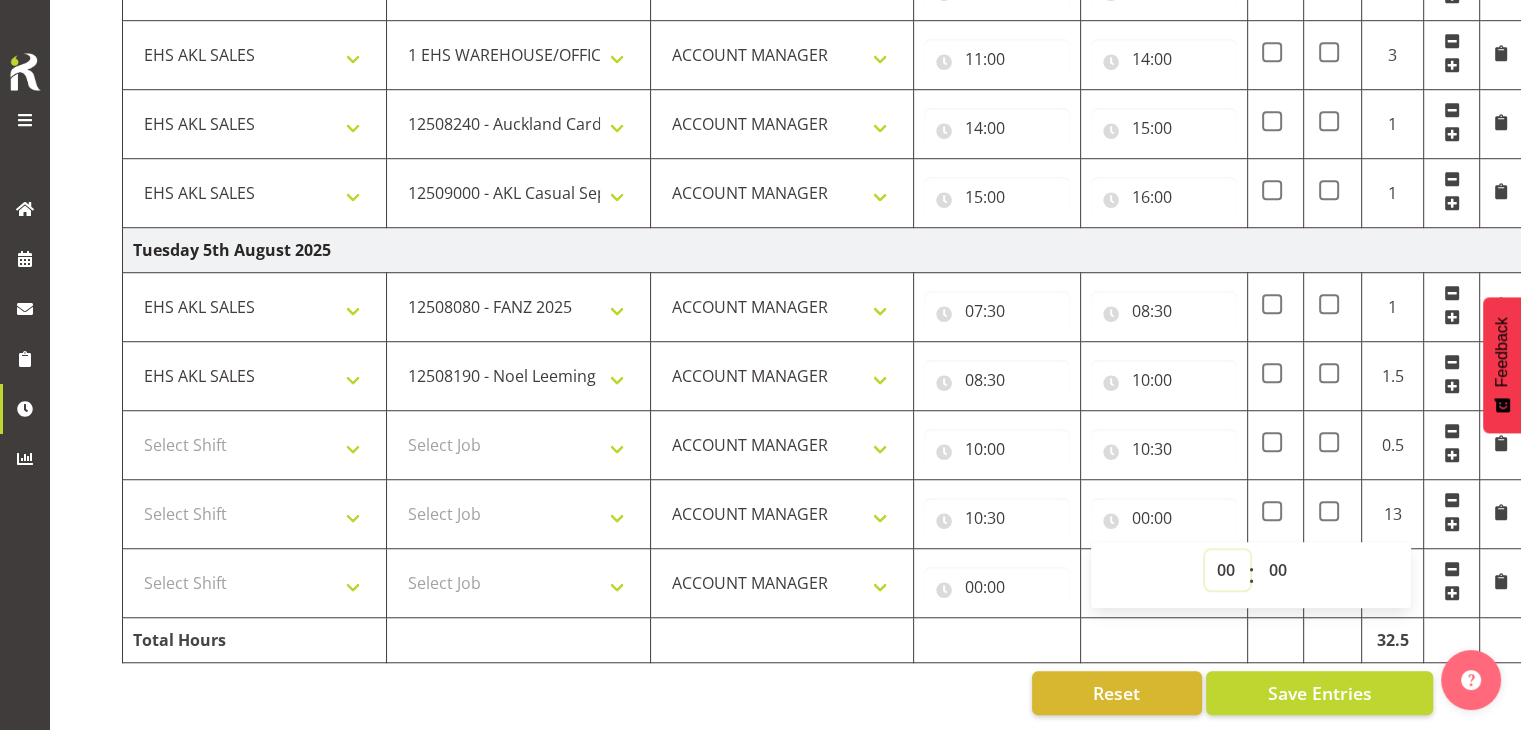 click on "00   01   02   03   04   05   06   07   08   09   10   11   12   13   14   15   16   17   18   19   20   21   22   23" at bounding box center (1227, 570) 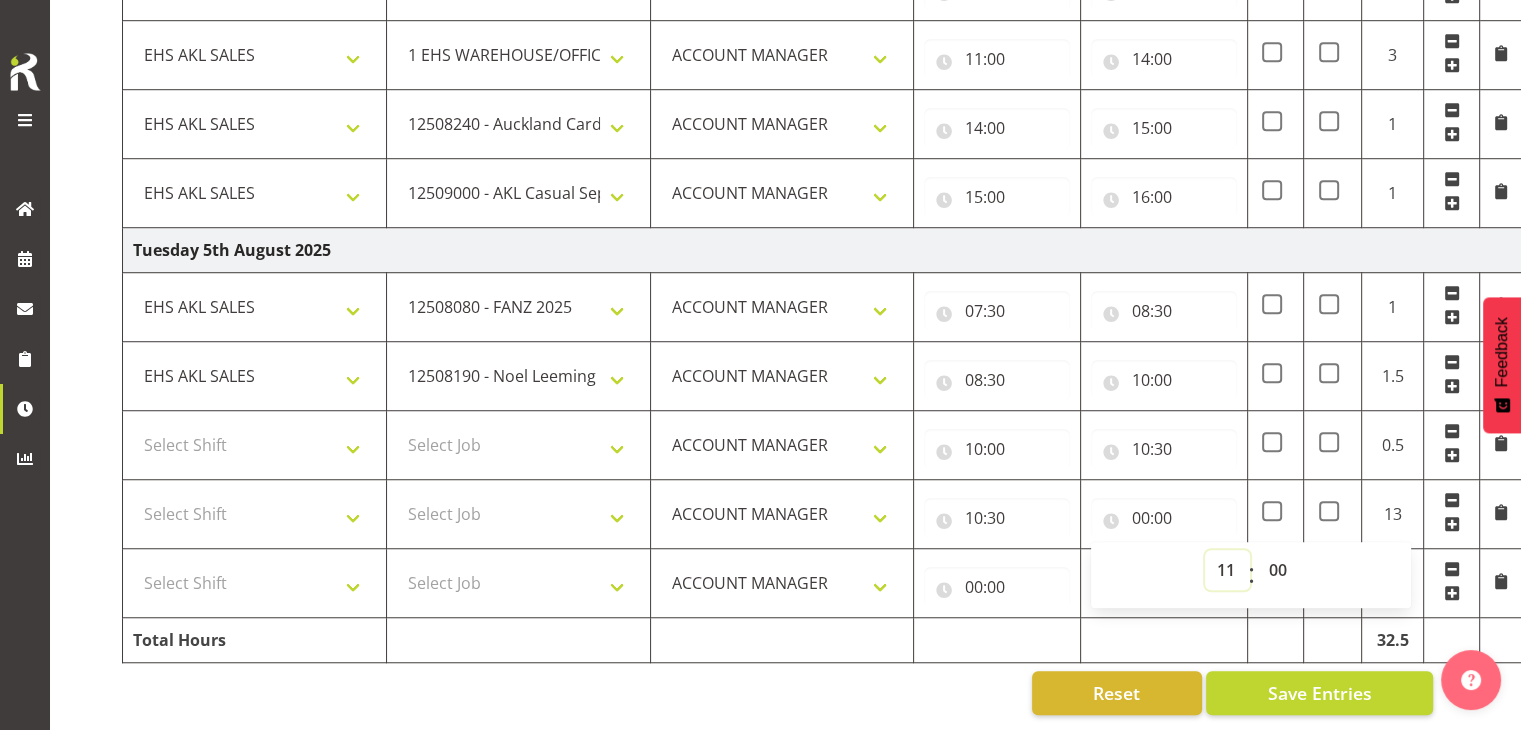 click on "00   01   02   03   04   05   06   07   08   09   10   11   12   13   14   15   16   17   18   19   20   21   22   23" at bounding box center (1227, 570) 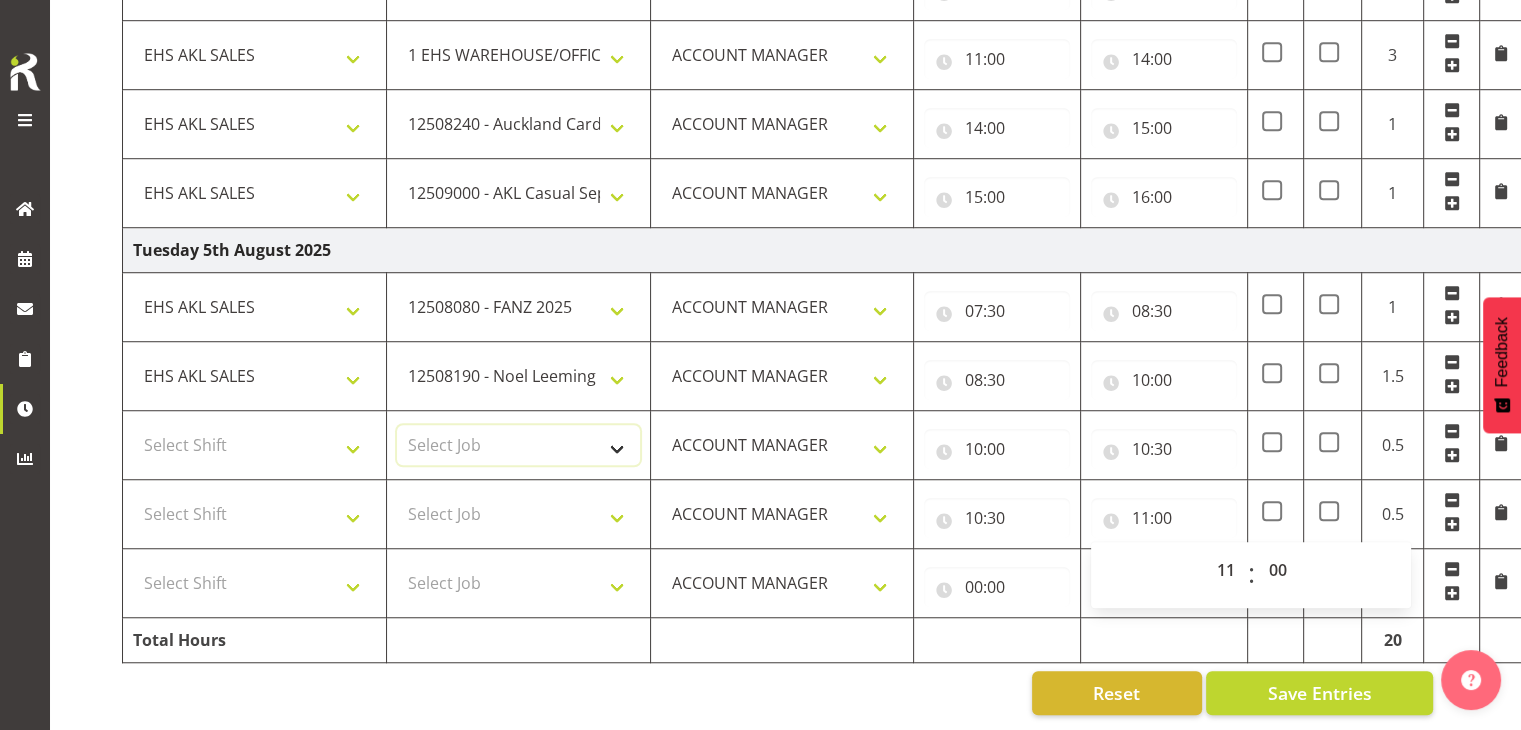 click on "Select Job  1 Carlton Events 1 Carlton Hamilton 1 Carlton Wellington 1 EHS WAREHOUSE/OFFICE 1 GRS 1 SLP Production 1 SLP Tradeshows 12507000 - AKL Casual Jul 2025 1250700R - July Casual C&R 2025 12507010 - NASDAP Conference 2025 12507030 - Auckland Food Show 2025 12507050 - CDES Internship & Graduate Expo 2025 12507100 - NZCB Education Day 2025 12507110 - CCNZ 2025 1250711A - CCNZ25-Accordant GroupServices 12507120 - NZACA Symposium 2025 12507130 - Risk & Resilience 2025 1250713A - Risk 2025 - Protecht 1250713B - RISK 2025 - Camms 12507140 - Jobs Expo in NZ 2025 12507150 - Crane 2025 1250715A - Crane 2025 - UAA 12507160 - BestStart conference 25 12507170 - UoA - T-Tech 2025 12507180 - Banks Art Exhibition 25 12507190 - GSA 2025 12507200 - UoA Clubs Expo Semster 2 2025 12507210 - All Black Tour 2025 - Hamilton 12507220 - All Blacks Stock Purchasing 25 12508000 - AKL Casual Aug 2025 1250800R - August Casual C&R 2025 12508010 - Spring Gift Fair 2025 1250801A - Jty Imports/Exports-SpringGift 12508080 - FANZ 2025" at bounding box center (518, 445) 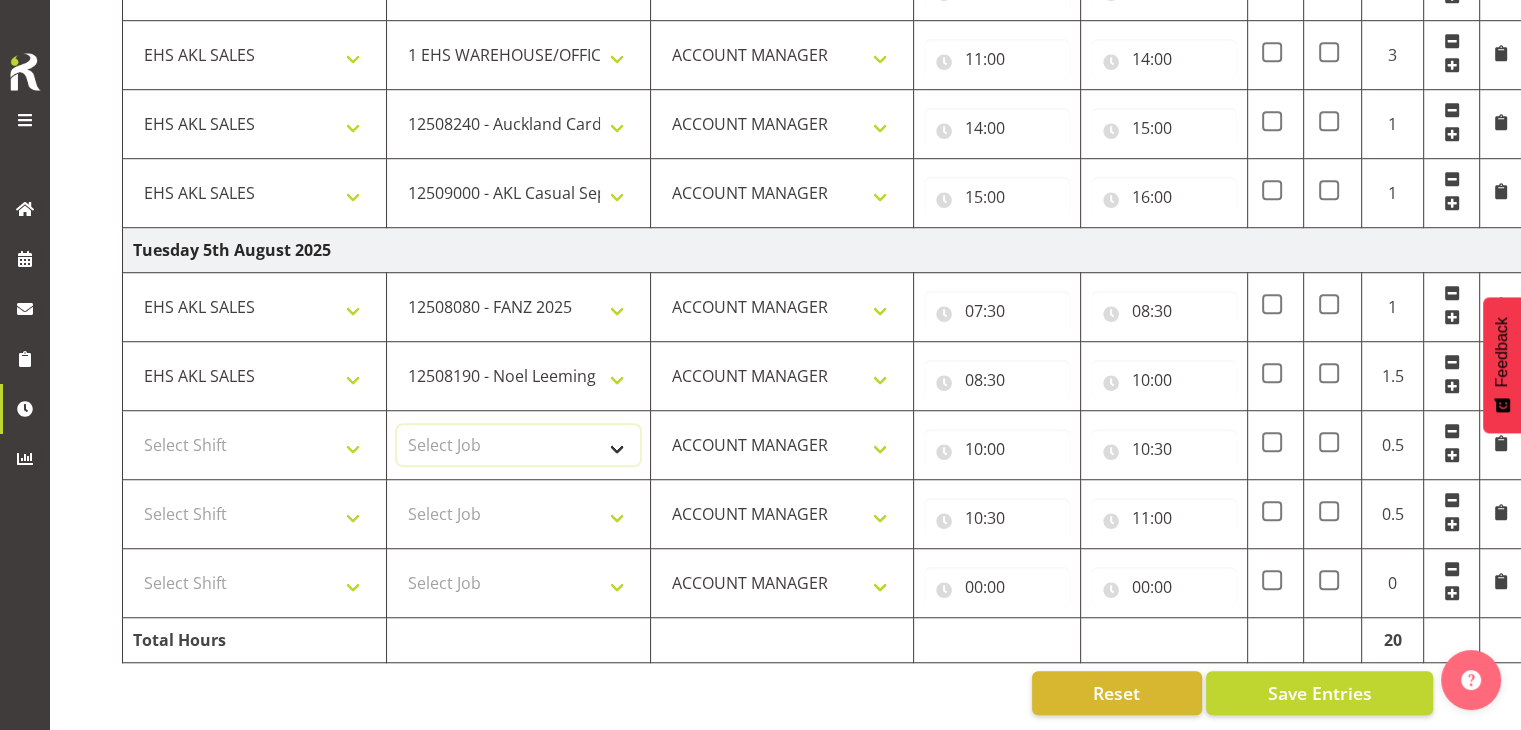 select on "9033" 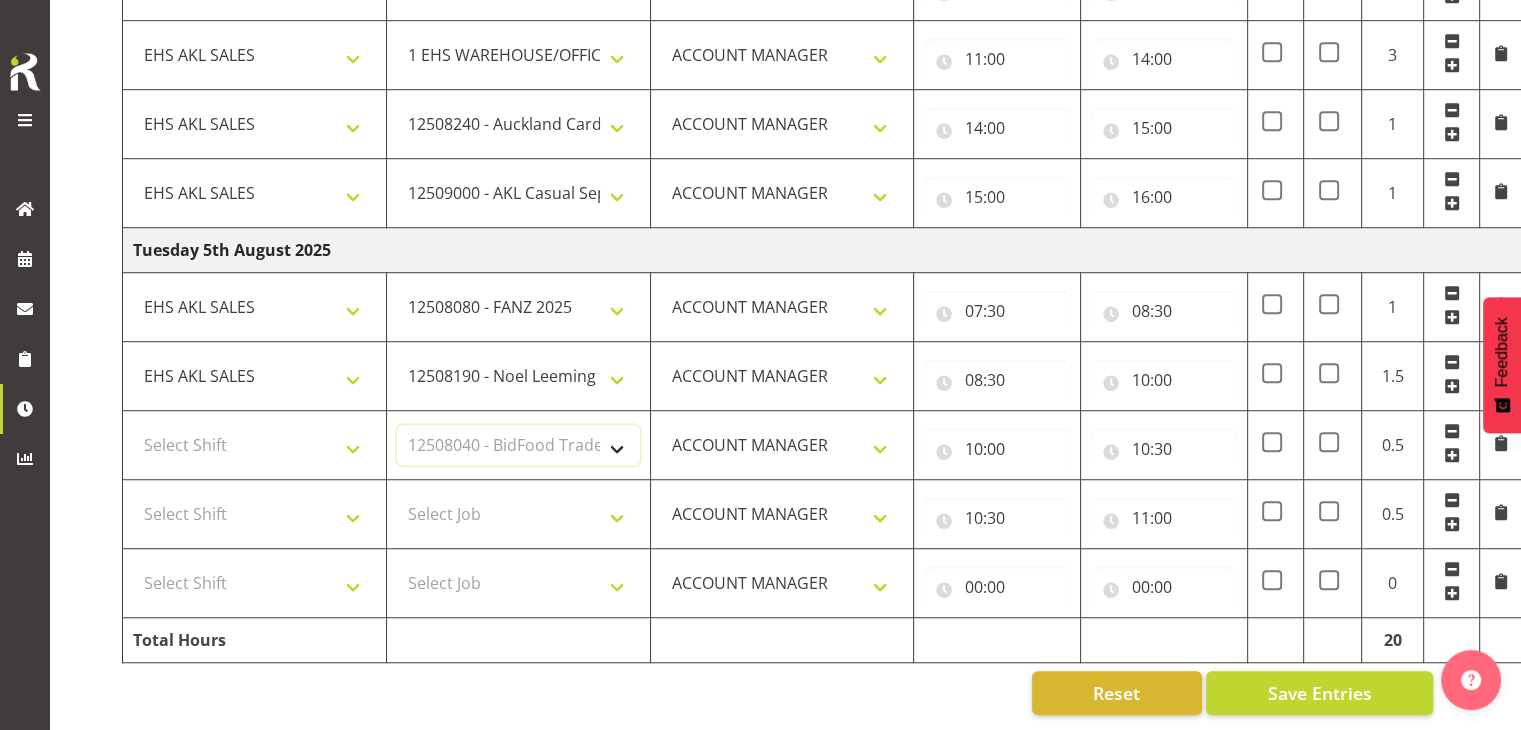 click on "Select Job  1 Carlton Events 1 Carlton Hamilton 1 Carlton Wellington 1 EHS WAREHOUSE/OFFICE 1 GRS 1 SLP Production 1 SLP Tradeshows 12507000 - AKL Casual Jul 2025 1250700R - July Casual C&R 2025 12507010 - NASDAP Conference 2025 12507030 - Auckland Food Show 2025 12507050 - CDES Internship & Graduate Expo 2025 12507100 - NZCB Education Day 2025 12507110 - CCNZ 2025 1250711A - CCNZ25-Accordant GroupServices 12507120 - NZACA Symposium 2025 12507130 - Risk & Resilience 2025 1250713A - Risk 2025 - Protecht 1250713B - RISK 2025 - Camms 12507140 - Jobs Expo in NZ 2025 12507150 - Crane 2025 1250715A - Crane 2025 - UAA 12507160 - BestStart conference 25 12507170 - UoA - T-Tech 2025 12507180 - Banks Art Exhibition 25 12507190 - GSA 2025 12507200 - UoA Clubs Expo Semster 2 2025 12507210 - All Black Tour 2025 - Hamilton 12507220 - All Blacks Stock Purchasing 25 12508000 - AKL Casual Aug 2025 1250800R - August Casual C&R 2025 12508010 - Spring Gift Fair 2025 1250801A - Jty Imports/Exports-SpringGift 12508080 - FANZ 2025" at bounding box center [518, 445] 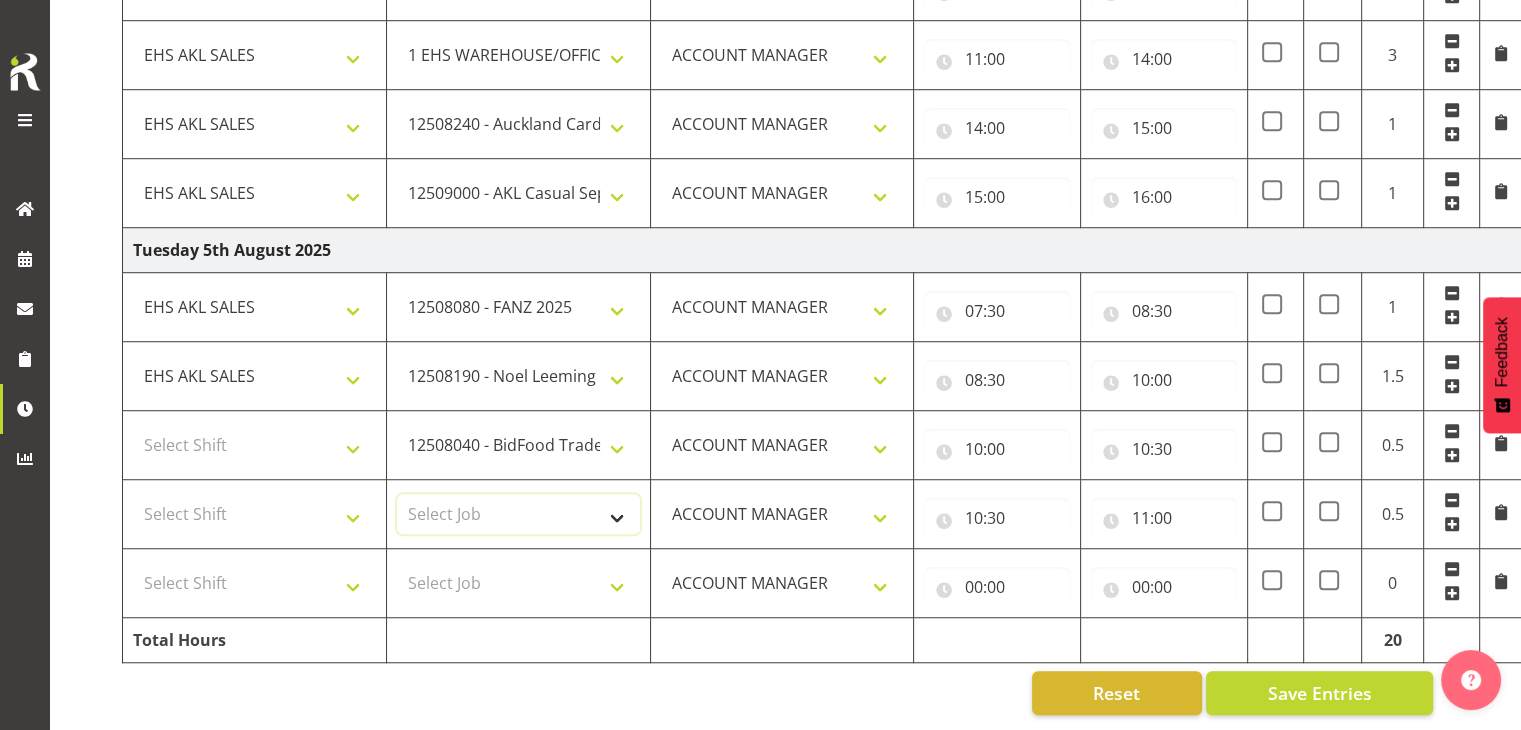 click on "Select Job  1 Carlton Events 1 Carlton Hamilton 1 Carlton Wellington 1 EHS WAREHOUSE/OFFICE 1 GRS 1 SLP Production 1 SLP Tradeshows 12507000 - AKL Casual Jul 2025 1250700R - July Casual C&R 2025 12507010 - NASDAP Conference 2025 12507030 - Auckland Food Show 2025 12507050 - CDES Internship & Graduate Expo 2025 12507100 - NZCB Education Day 2025 12507110 - CCNZ 2025 1250711A - CCNZ25-Accordant GroupServices 12507120 - NZACA Symposium 2025 12507130 - Risk & Resilience 2025 1250713A - Risk 2025 - Protecht 1250713B - RISK 2025 - Camms 12507140 - Jobs Expo in NZ 2025 12507150 - Crane 2025 1250715A - Crane 2025 - UAA 12507160 - BestStart conference 25 12507170 - UoA - T-Tech 2025 12507180 - Banks Art Exhibition 25 12507190 - GSA 2025 12507200 - UoA Clubs Expo Semster 2 2025 12507210 - All Black Tour 2025 - Hamilton 12507220 - All Blacks Stock Purchasing 25 12508000 - AKL Casual Aug 2025 1250800R - August Casual C&R 2025 12508010 - Spring Gift Fair 2025 1250801A - Jty Imports/Exports-SpringGift 12508080 - FANZ 2025" at bounding box center [518, 514] 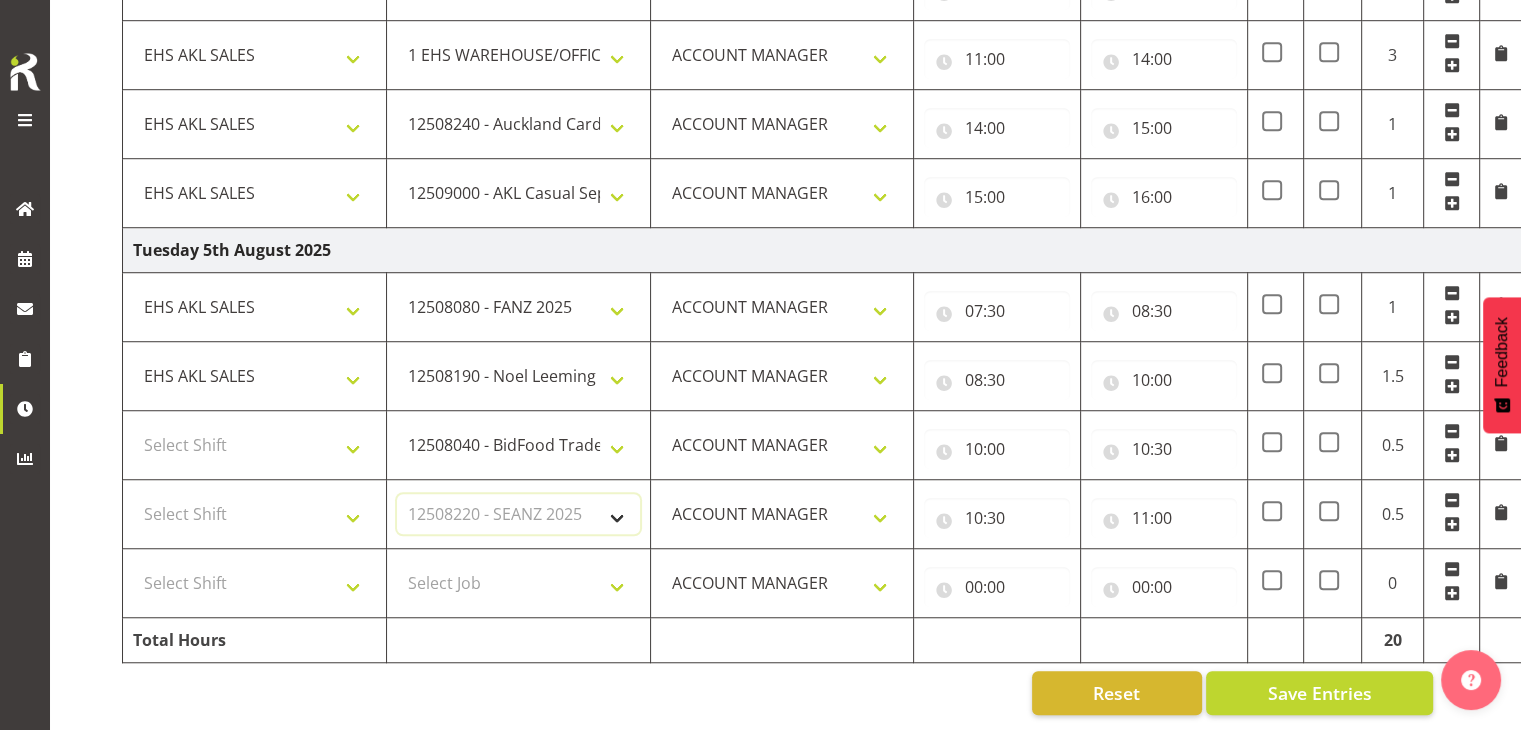 click on "Select Job  1 Carlton Events 1 Carlton Hamilton 1 Carlton Wellington 1 EHS WAREHOUSE/OFFICE 1 GRS 1 SLP Production 1 SLP Tradeshows 12507000 - AKL Casual Jul 2025 1250700R - July Casual C&R 2025 12507010 - NASDAP Conference 2025 12507030 - Auckland Food Show 2025 12507050 - CDES Internship & Graduate Expo 2025 12507100 - NZCB Education Day 2025 12507110 - CCNZ 2025 1250711A - CCNZ25-Accordant GroupServices 12507120 - NZACA Symposium 2025 12507130 - Risk & Resilience 2025 1250713A - Risk 2025 - Protecht 1250713B - RISK 2025 - Camms 12507140 - Jobs Expo in NZ 2025 12507150 - Crane 2025 1250715A - Crane 2025 - UAA 12507160 - BestStart conference 25 12507170 - UoA - T-Tech 2025 12507180 - Banks Art Exhibition 25 12507190 - GSA 2025 12507200 - UoA Clubs Expo Semster 2 2025 12507210 - All Black Tour 2025 - Hamilton 12507220 - All Blacks Stock Purchasing 25 12508000 - AKL Casual Aug 2025 1250800R - August Casual C&R 2025 12508010 - Spring Gift Fair 2025 1250801A - Jty Imports/Exports-SpringGift 12508080 - FANZ 2025" at bounding box center (518, 514) 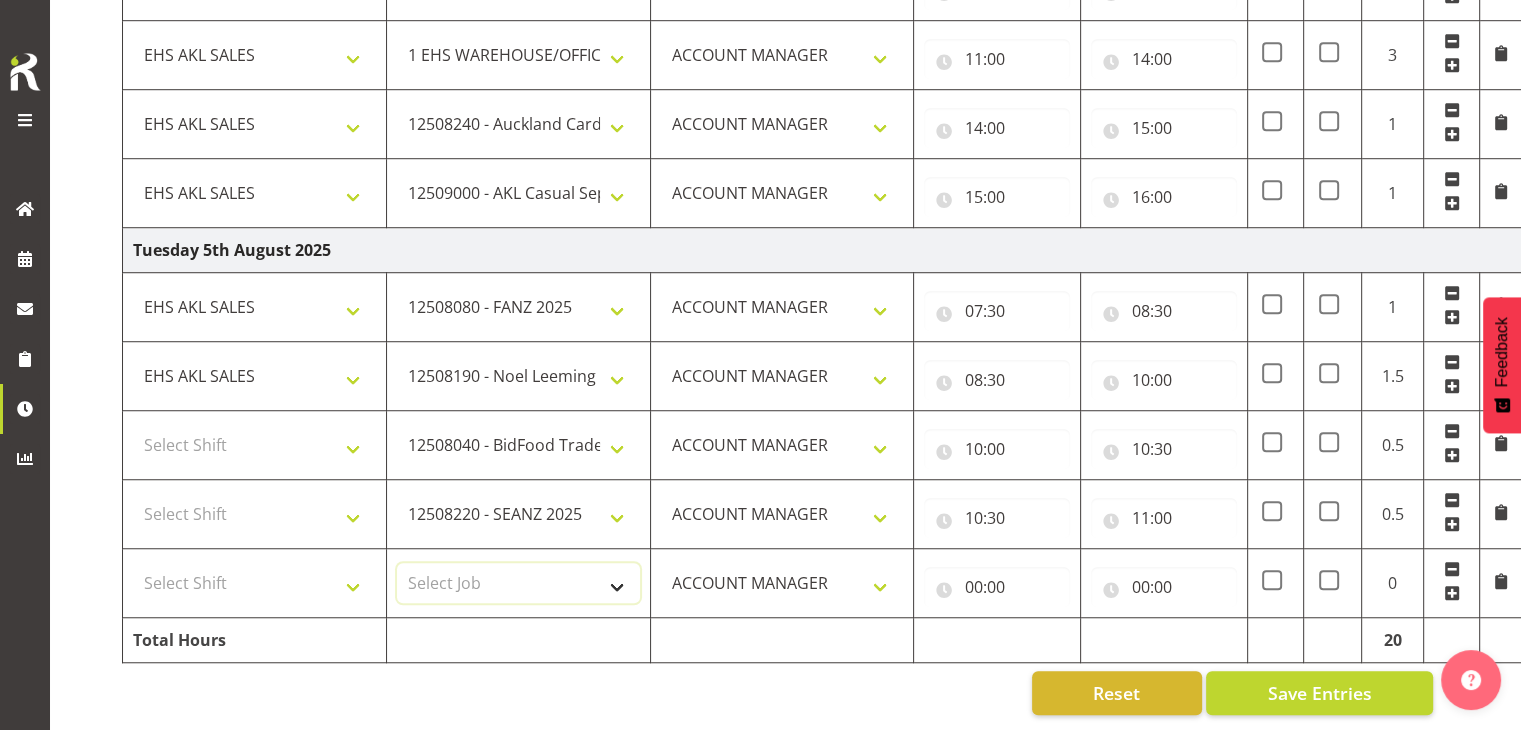 click on "Select Job  1 Carlton Events 1 Carlton Hamilton 1 Carlton Wellington 1 EHS WAREHOUSE/OFFICE 1 GRS 1 SLP Production 1 SLP Tradeshows 12507000 - AKL Casual Jul 2025 1250700R - July Casual C&R 2025 12507010 - NASDAP Conference 2025 12507030 - Auckland Food Show 2025 12507050 - CDES Internship & Graduate Expo 2025 12507100 - NZCB Education Day 2025 12507110 - CCNZ 2025 1250711A - CCNZ25-Accordant GroupServices 12507120 - NZACA Symposium 2025 12507130 - Risk & Resilience 2025 1250713A - Risk 2025 - Protecht 1250713B - RISK 2025 - Camms 12507140 - Jobs Expo in NZ 2025 12507150 - Crane 2025 1250715A - Crane 2025 - UAA 12507160 - BestStart conference 25 12507170 - UoA - T-Tech 2025 12507180 - Banks Art Exhibition 25 12507190 - GSA 2025 12507200 - UoA Clubs Expo Semster 2 2025 12507210 - All Black Tour 2025 - Hamilton 12507220 - All Blacks Stock Purchasing 25 12508000 - AKL Casual Aug 2025 1250800R - August Casual C&R 2025 12508010 - Spring Gift Fair 2025 1250801A - Jty Imports/Exports-SpringGift 12508080 - FANZ 2025" at bounding box center (518, 583) 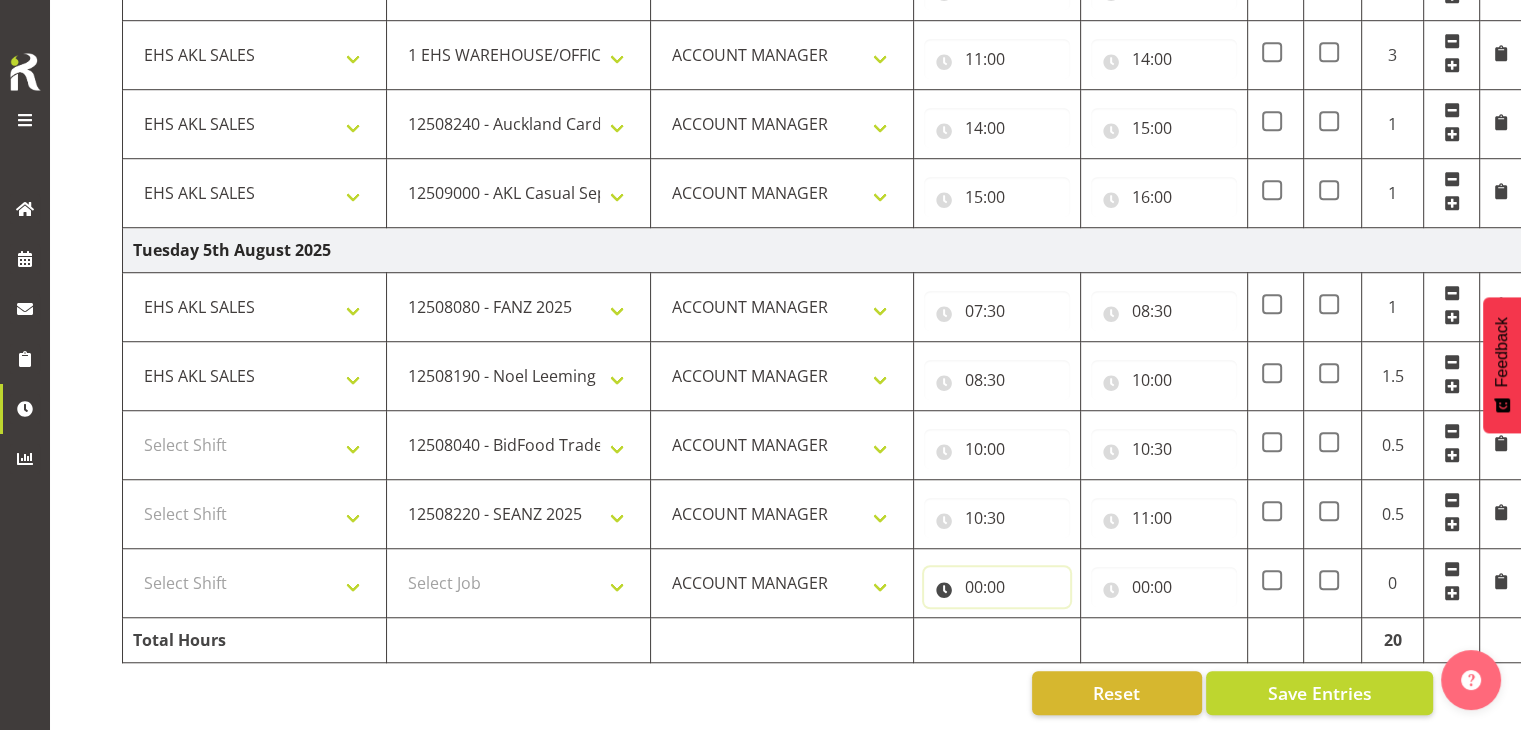 click on "00:00" at bounding box center (997, 587) 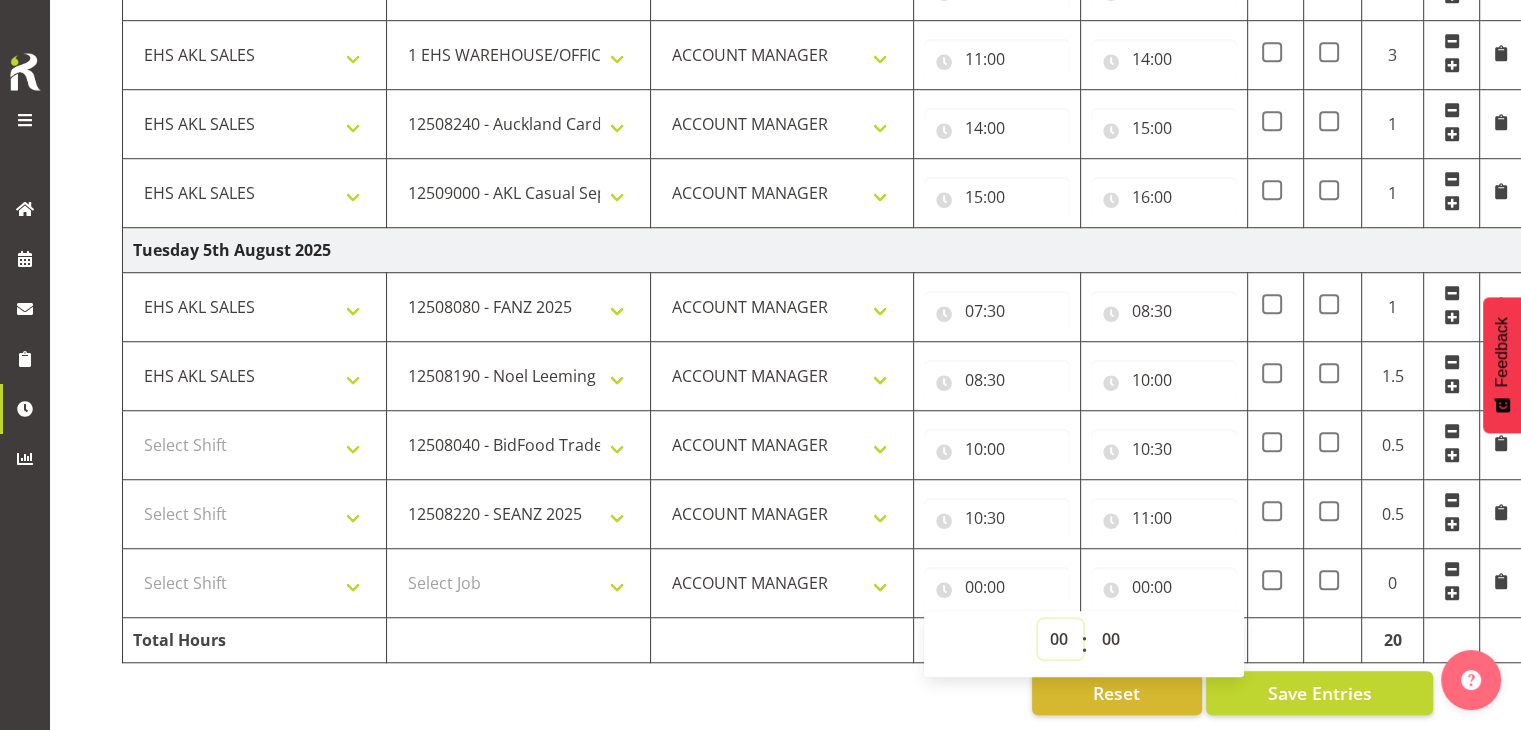 click on "00   01   02   03   04   05   06   07   08   09   10   11   12   13   14   15   16   17   18   19   20   21   22   23" at bounding box center [1060, 639] 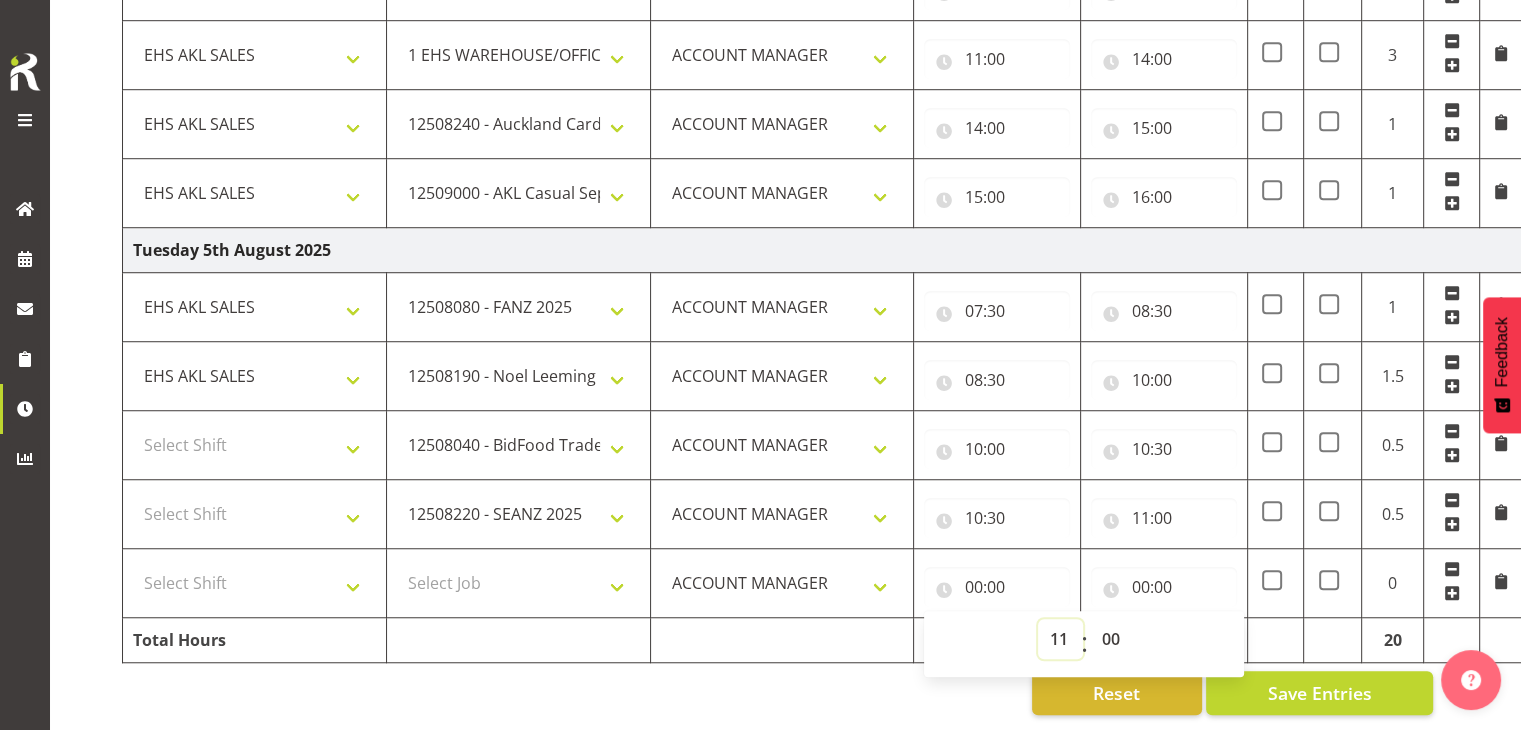 click on "00   01   02   03   04   05   06   07   08   09   10   11   12   13   14   15   16   17   18   19   20   21   22   23" at bounding box center (1060, 639) 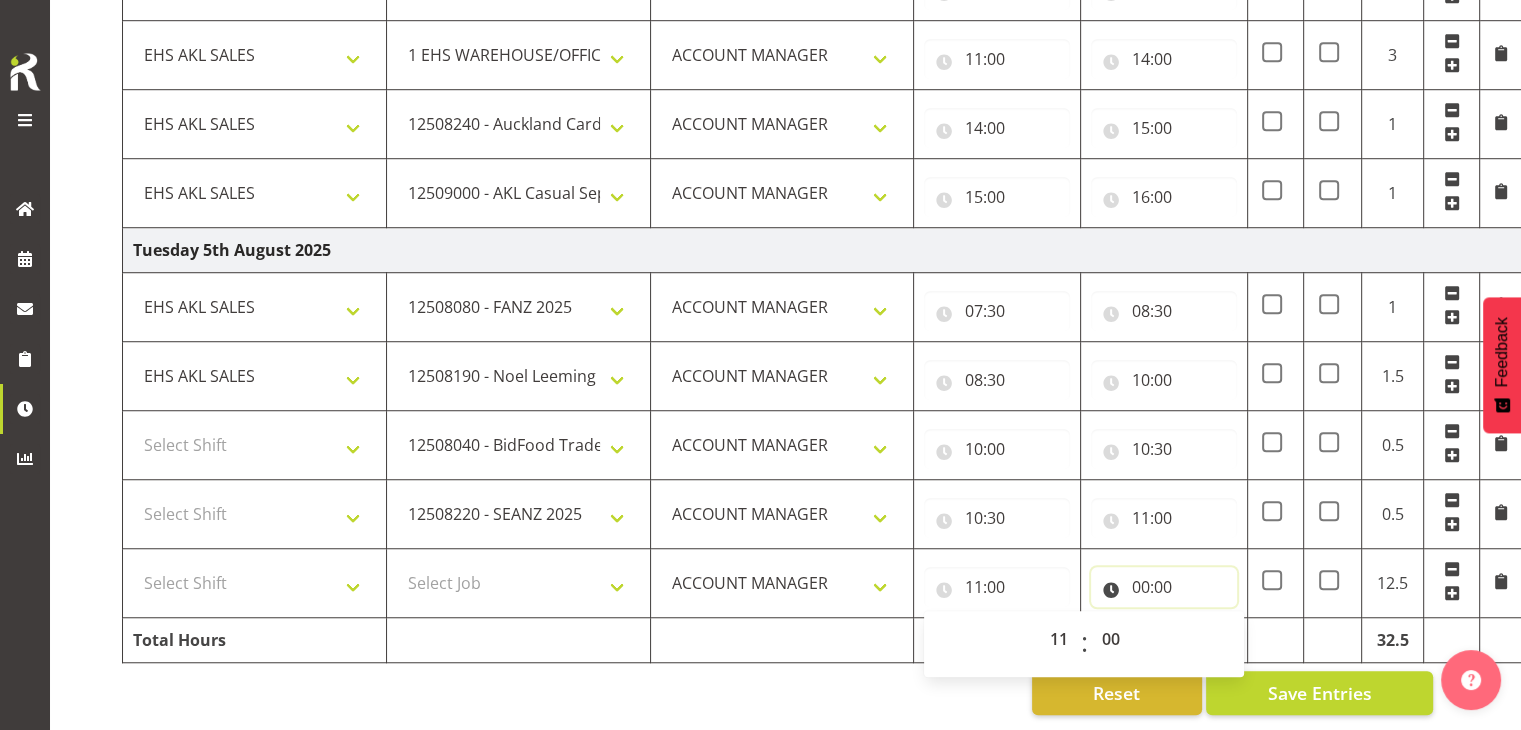 click on "00:00" at bounding box center (1164, 587) 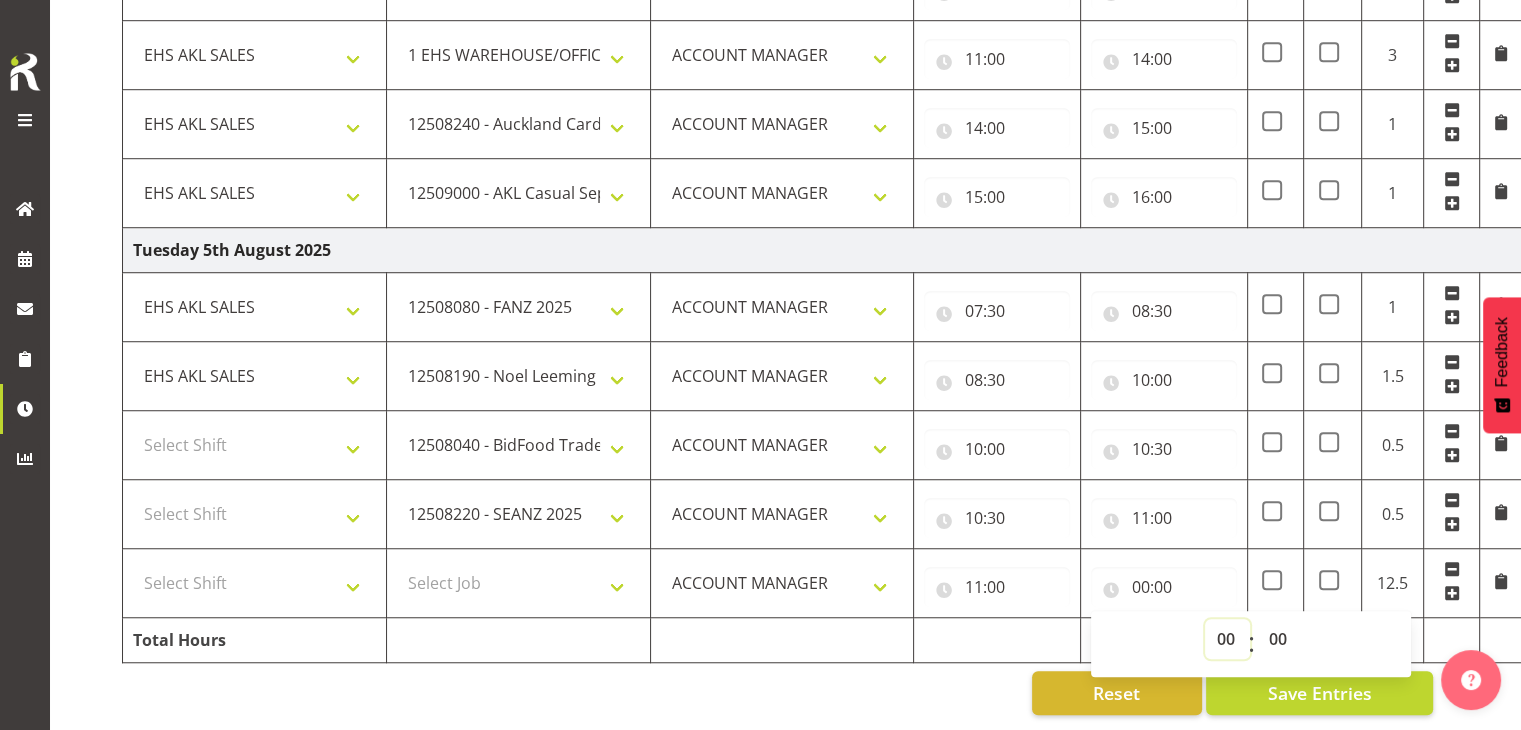 click on "00   01   02   03   04   05   06   07   08   09   10   11   12   13   14   15   16   17   18   19   20   21   22   23" at bounding box center [1227, 639] 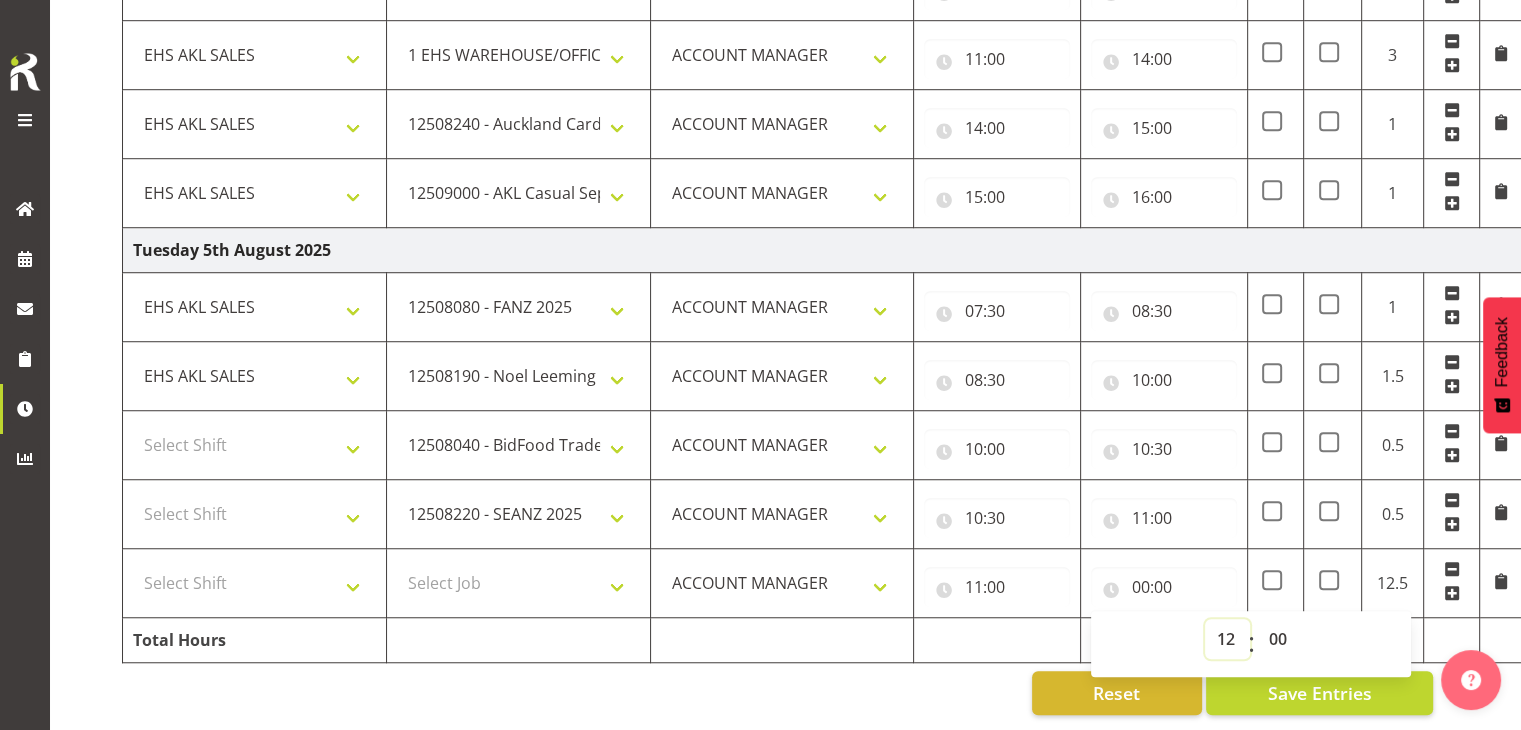 click on "00   01   02   03   04   05   06   07   08   09   10   11   12   13   14   15   16   17   18   19   20   21   22   23" at bounding box center (1227, 639) 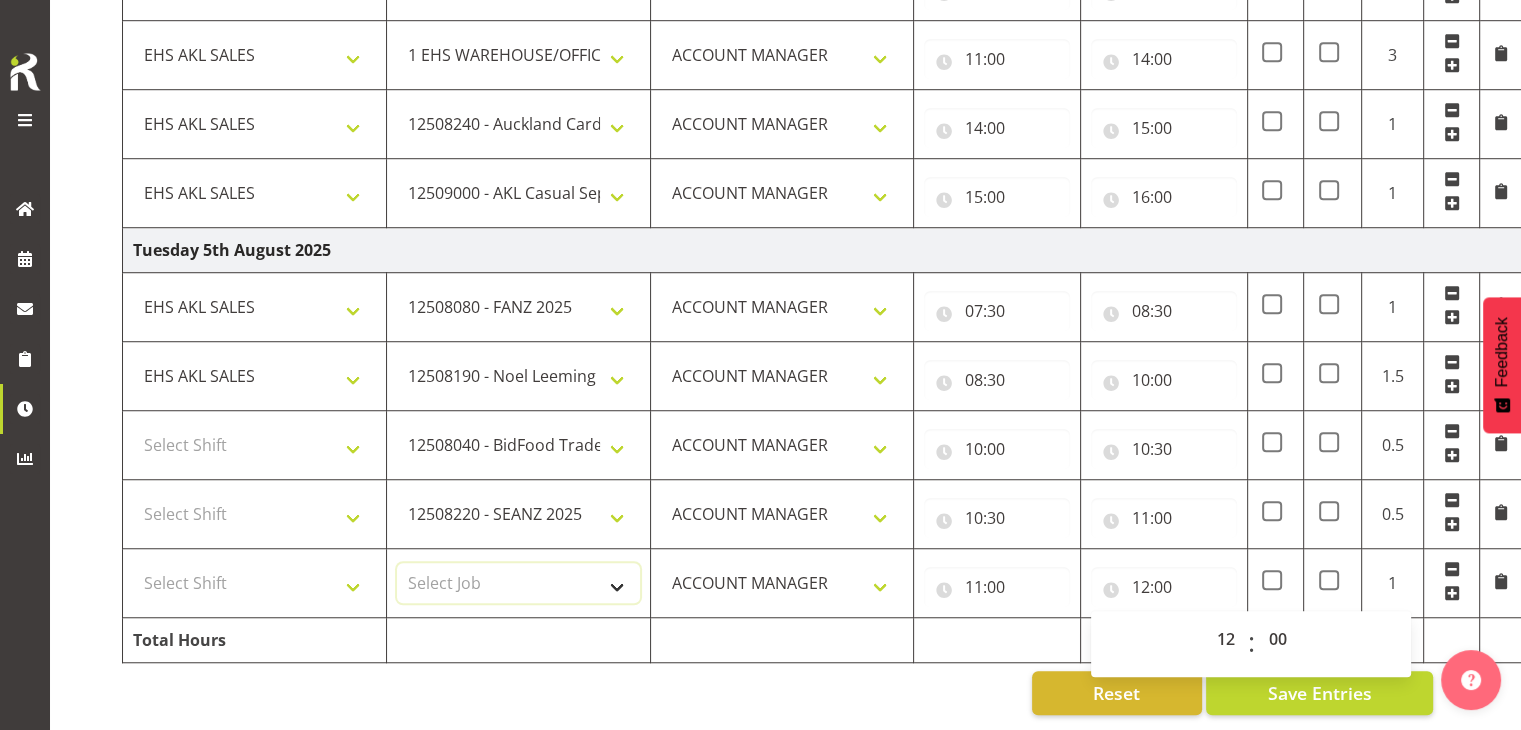 click on "Select Job  1 Carlton Events 1 Carlton Hamilton 1 Carlton Wellington 1 EHS WAREHOUSE/OFFICE 1 GRS 1 SLP Production 1 SLP Tradeshows 12507000 - AKL Casual Jul 2025 1250700R - July Casual C&R 2025 12507010 - NASDAP Conference 2025 12507030 - Auckland Food Show 2025 12507050 - CDES Internship & Graduate Expo 2025 12507100 - NZCB Education Day 2025 12507110 - CCNZ 2025 1250711A - CCNZ25-Accordant GroupServices 12507120 - NZACA Symposium 2025 12507130 - Risk & Resilience 2025 1250713A - Risk 2025 - Protecht 1250713B - RISK 2025 - Camms 12507140 - Jobs Expo in NZ 2025 12507150 - Crane 2025 1250715A - Crane 2025 - UAA 12507160 - BestStart conference 25 12507170 - UoA - T-Tech 2025 12507180 - Banks Art Exhibition 25 12507190 - GSA 2025 12507200 - UoA Clubs Expo Semster 2 2025 12507210 - All Black Tour 2025 - Hamilton 12507220 - All Blacks Stock Purchasing 25 12508000 - AKL Casual Aug 2025 1250800R - August Casual C&R 2025 12508010 - Spring Gift Fair 2025 1250801A - Jty Imports/Exports-SpringGift 12508080 - FANZ 2025" at bounding box center (518, 583) 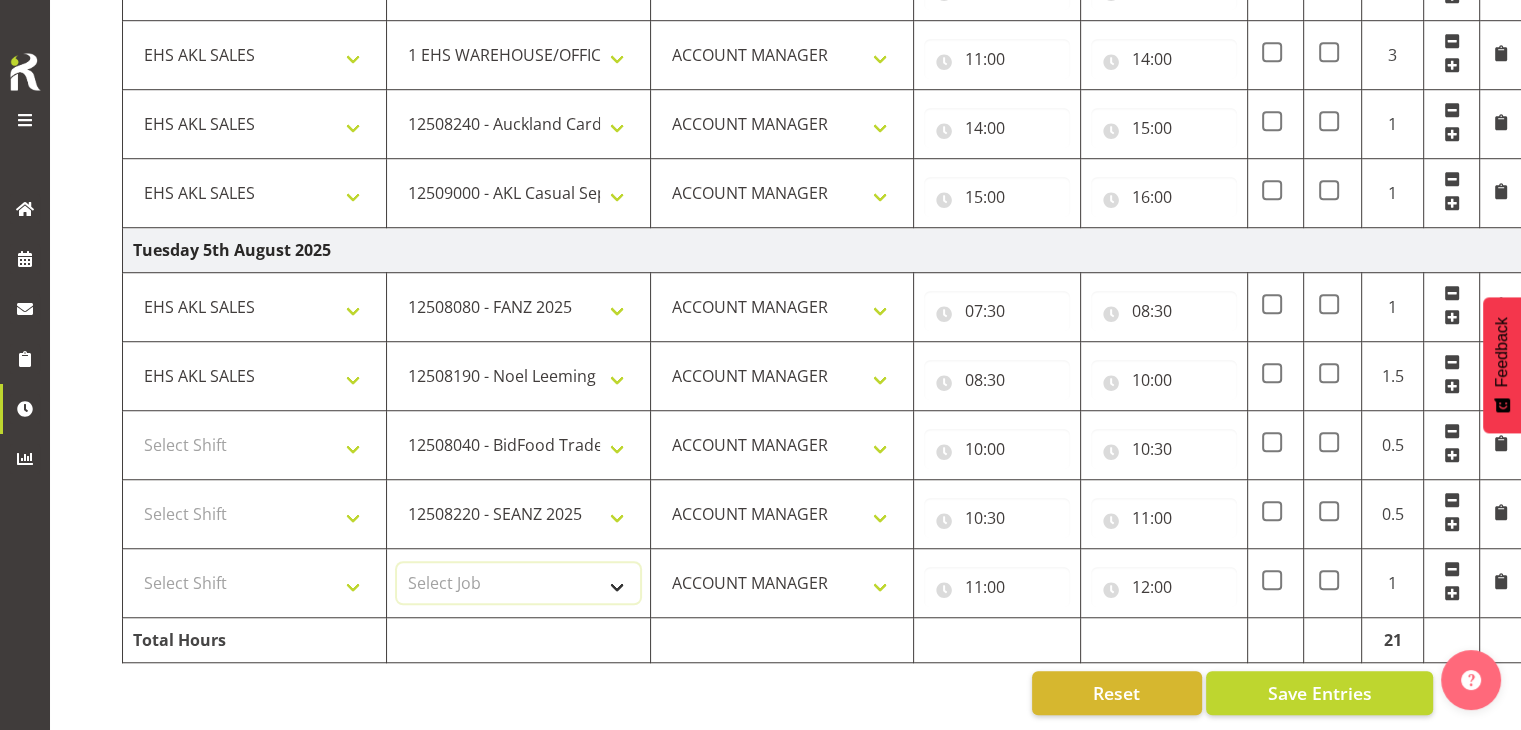 select on "8652" 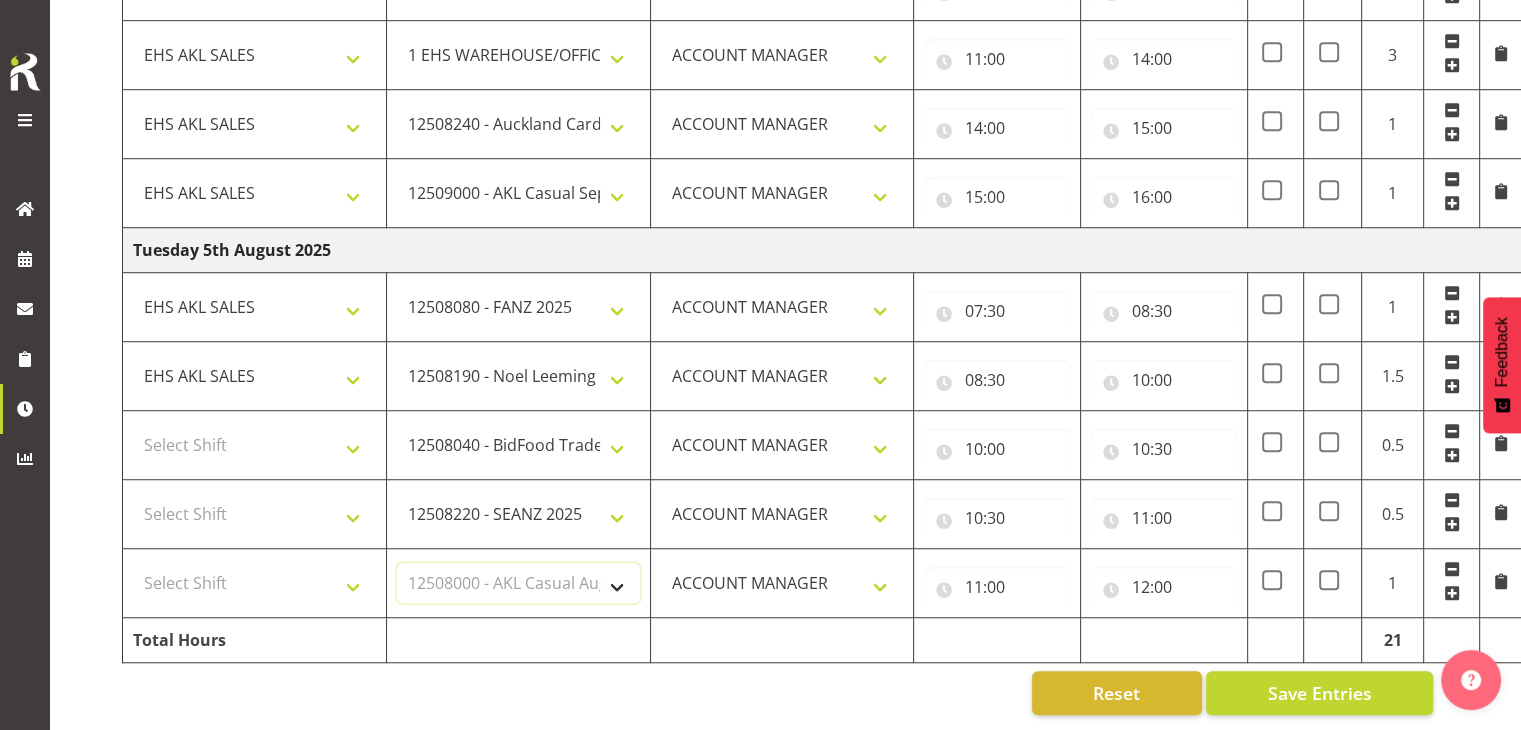 click on "Select Job  1 Carlton Events 1 Carlton Hamilton 1 Carlton Wellington 1 EHS WAREHOUSE/OFFICE 1 GRS 1 SLP Production 1 SLP Tradeshows 12507000 - AKL Casual Jul 2025 1250700R - July Casual C&R 2025 12507010 - NASDAP Conference 2025 12507030 - Auckland Food Show 2025 12507050 - CDES Internship & Graduate Expo 2025 12507100 - NZCB Education Day 2025 12507110 - CCNZ 2025 1250711A - CCNZ25-Accordant GroupServices 12507120 - NZACA Symposium 2025 12507130 - Risk & Resilience 2025 1250713A - Risk 2025 - Protecht 1250713B - RISK 2025 - Camms 12507140 - Jobs Expo in NZ 2025 12507150 - Crane 2025 1250715A - Crane 2025 - UAA 12507160 - BestStart conference 25 12507170 - UoA - T-Tech 2025 12507180 - Banks Art Exhibition 25 12507190 - GSA 2025 12507200 - UoA Clubs Expo Semster 2 2025 12507210 - All Black Tour 2025 - Hamilton 12507220 - All Blacks Stock Purchasing 25 12508000 - AKL Casual Aug 2025 1250800R - August Casual C&R 2025 12508010 - Spring Gift Fair 2025 1250801A - Jty Imports/Exports-SpringGift 12508080 - FANZ 2025" at bounding box center [518, 583] 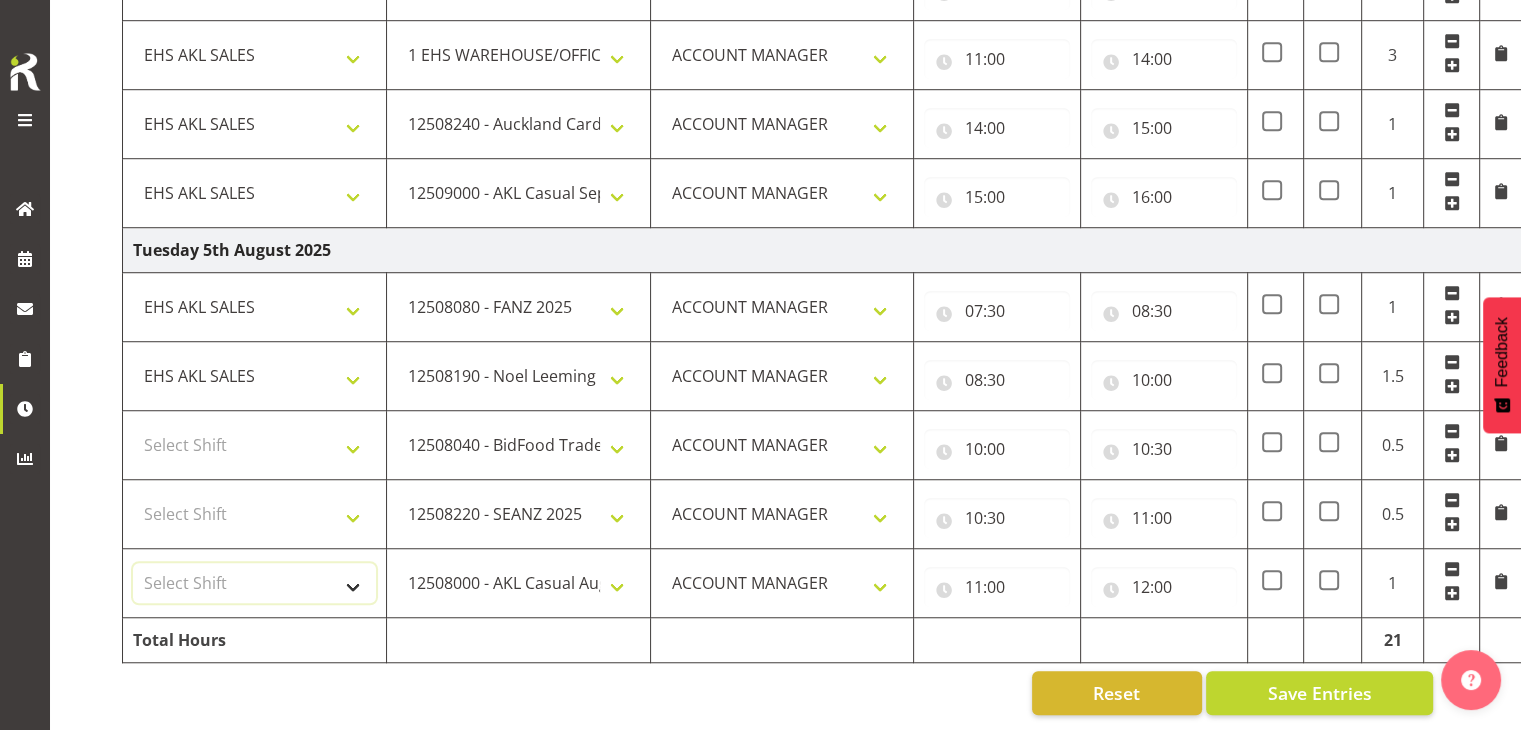 click on "Select Shift  EHS AKL SALES" at bounding box center (254, 583) 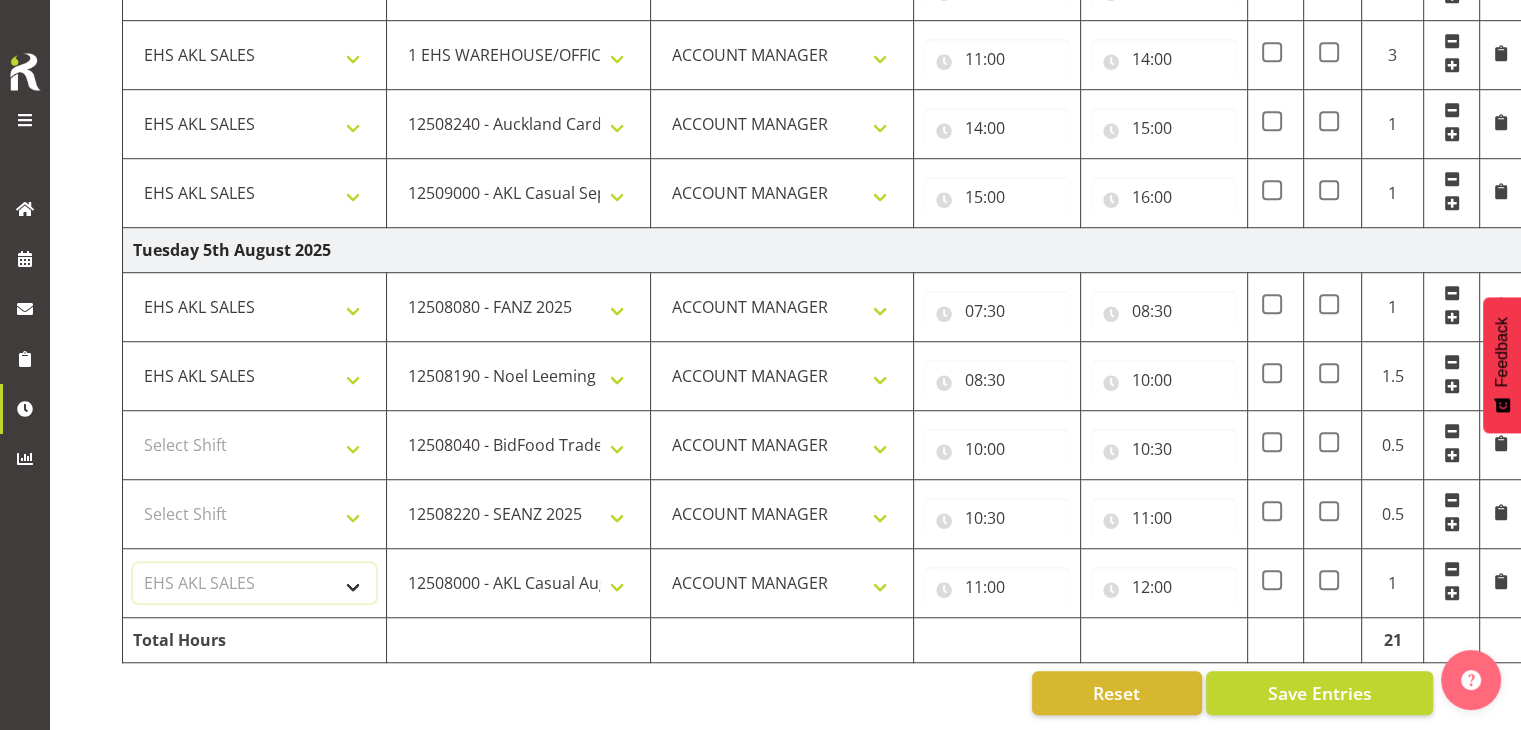 click on "Select Shift  EHS AKL SALES" at bounding box center [254, 583] 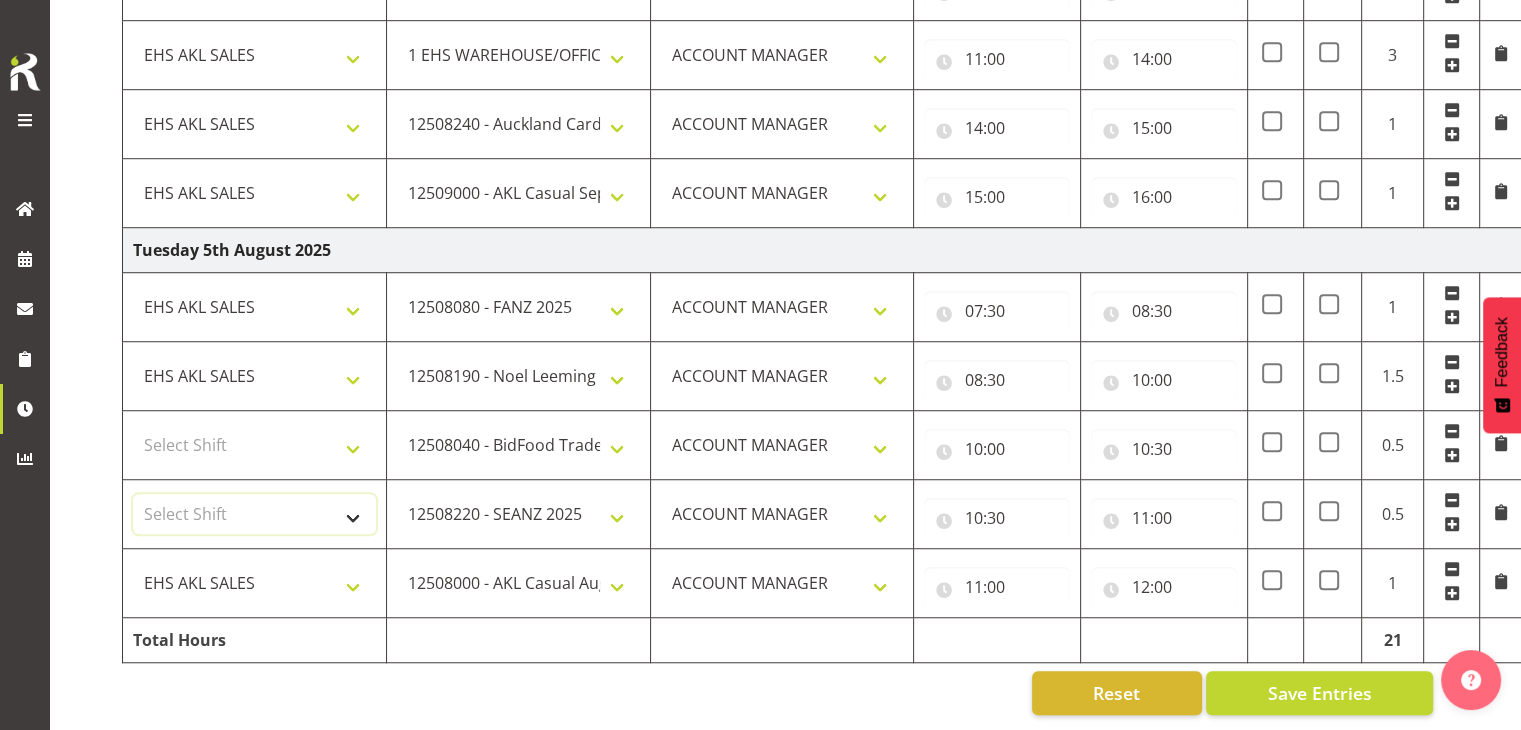 click on "Select Shift  EHS AKL SALES" at bounding box center [254, 514] 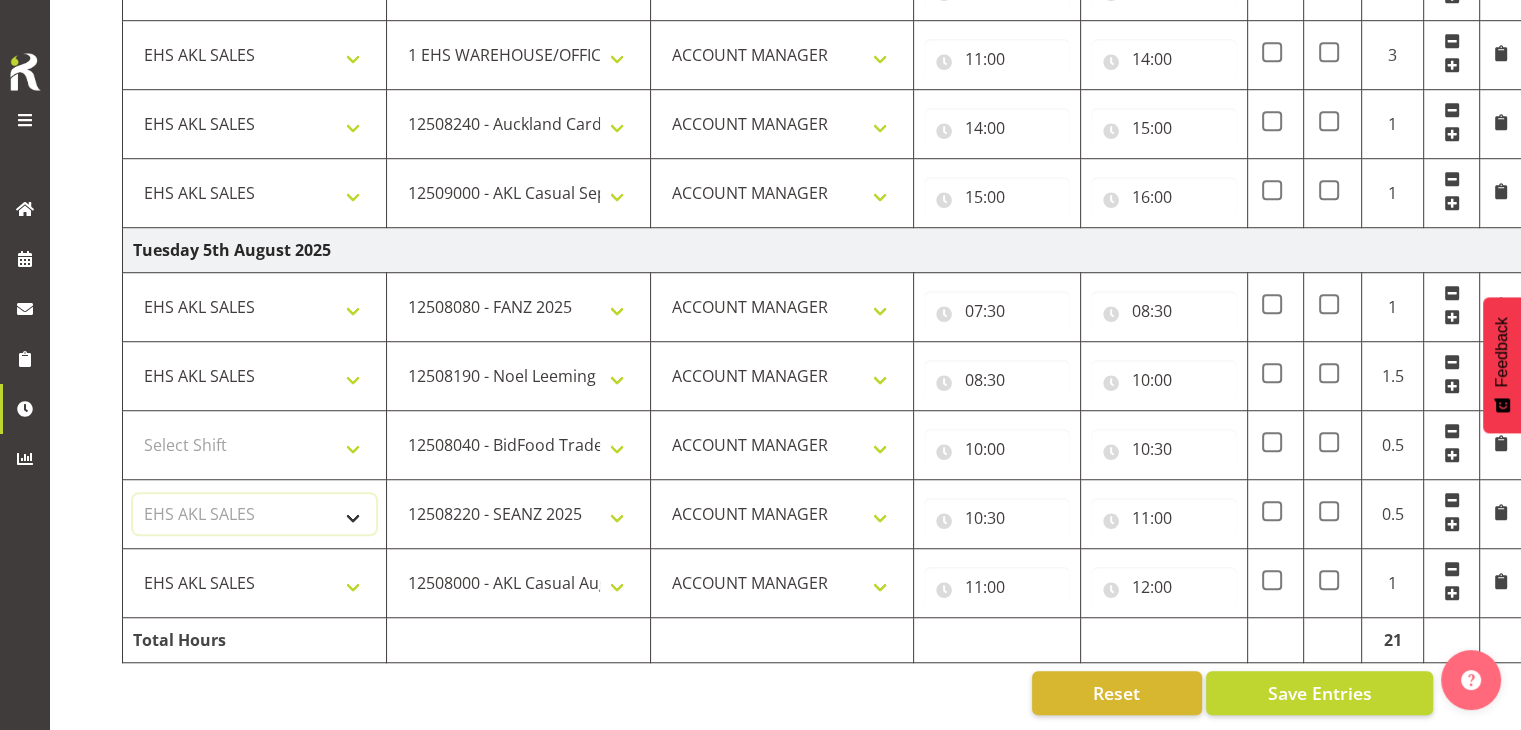 click on "Select Shift  EHS AKL SALES" at bounding box center (254, 514) 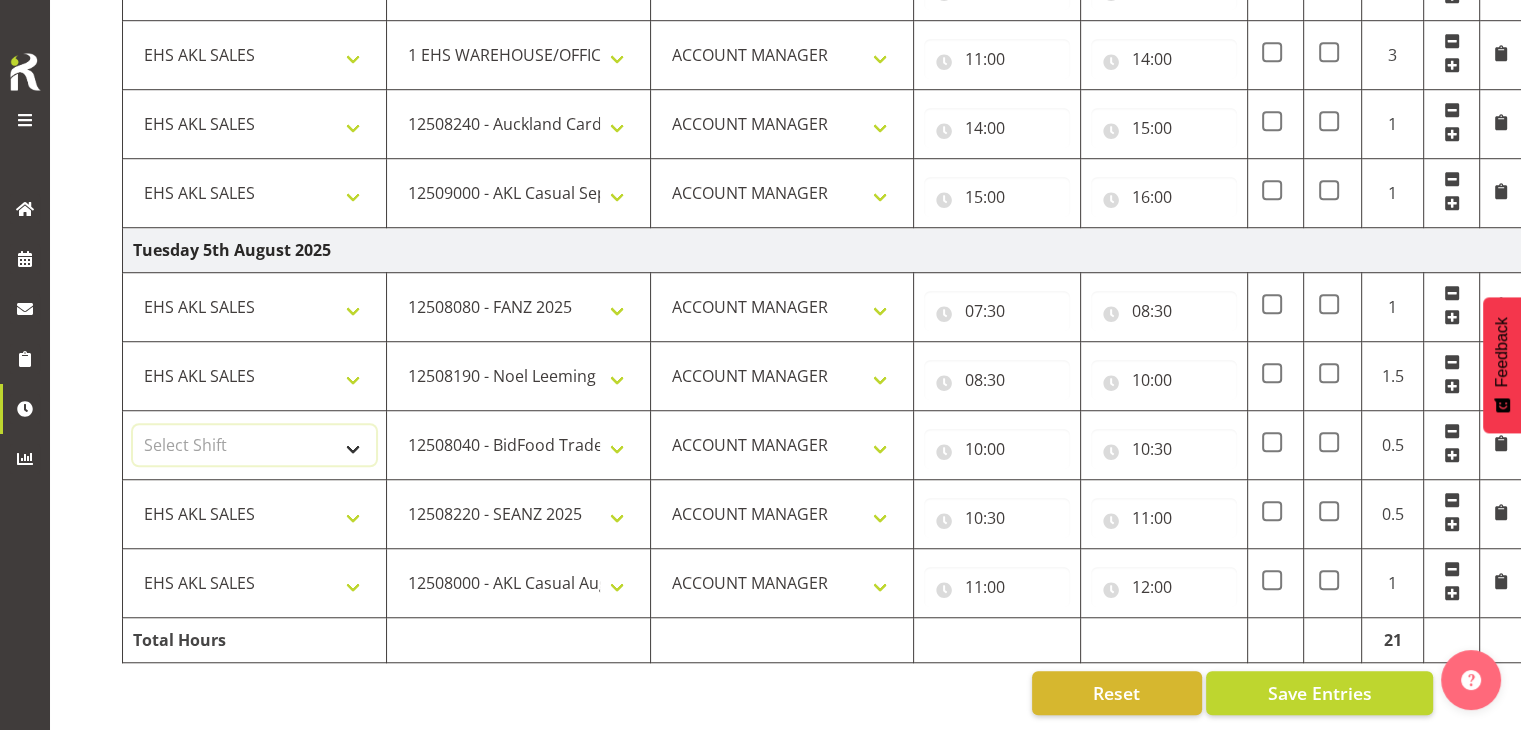 click on "Select Shift  EHS AKL SALES" at bounding box center [254, 445] 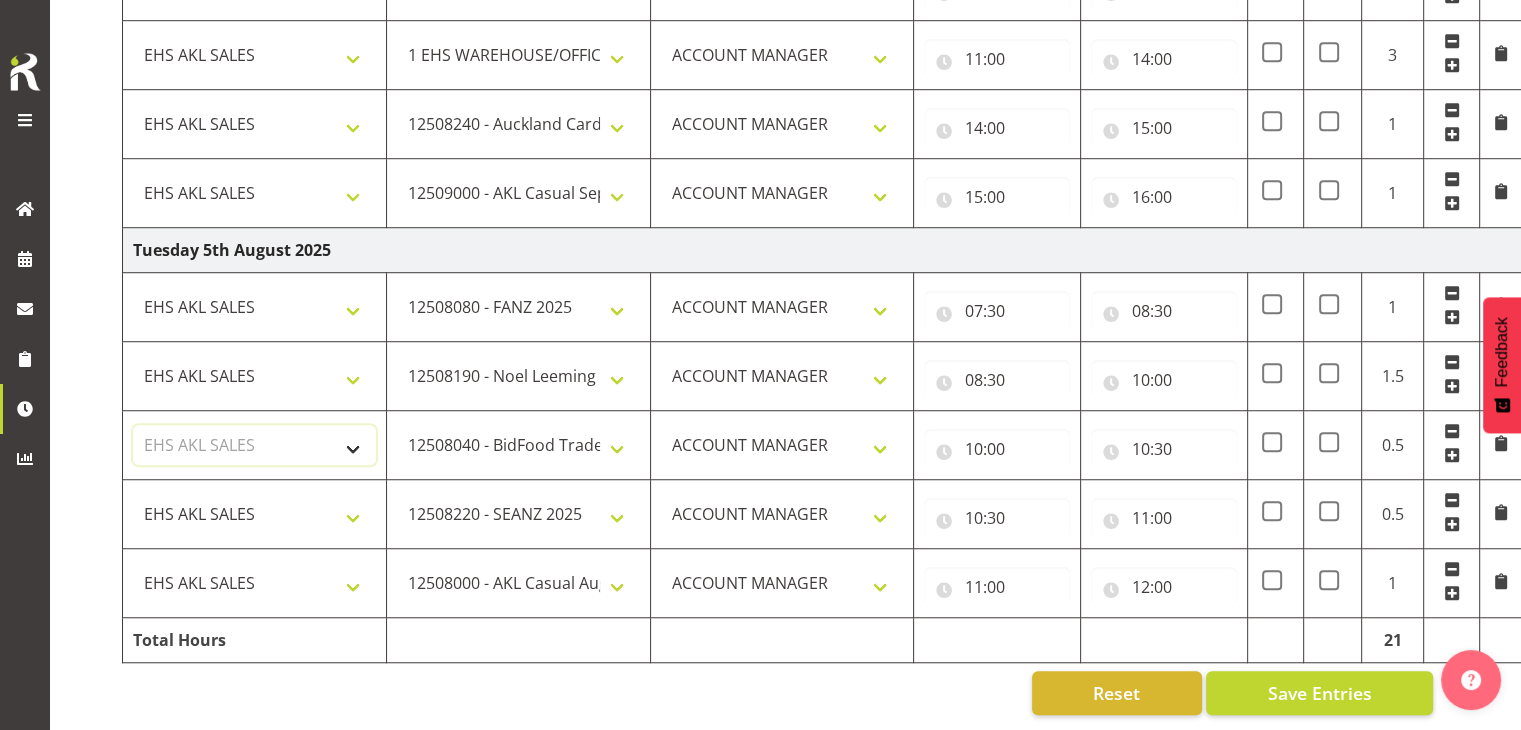 click on "Select Shift  EHS AKL SALES" at bounding box center (254, 445) 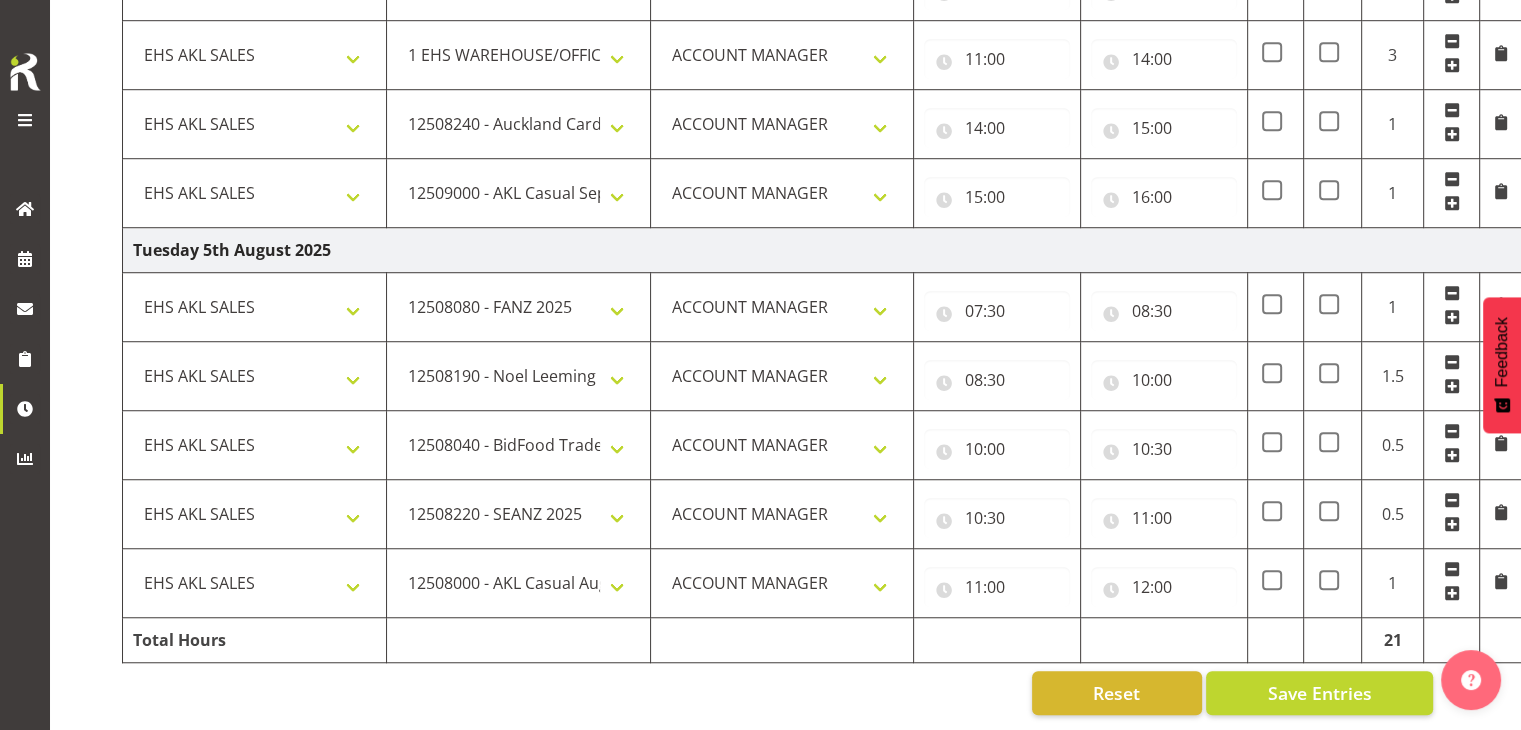click at bounding box center (1452, 593) 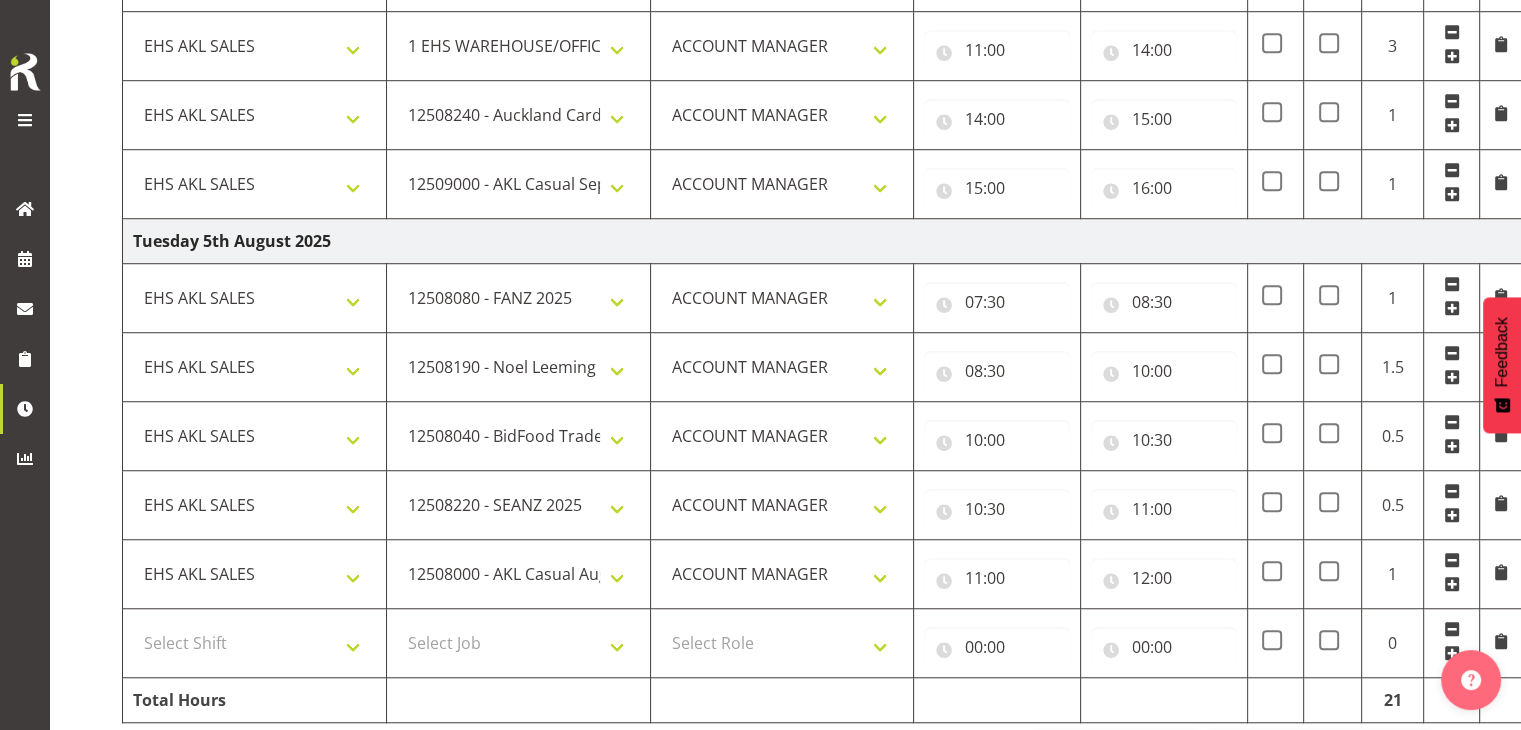 click at bounding box center [1452, 584] 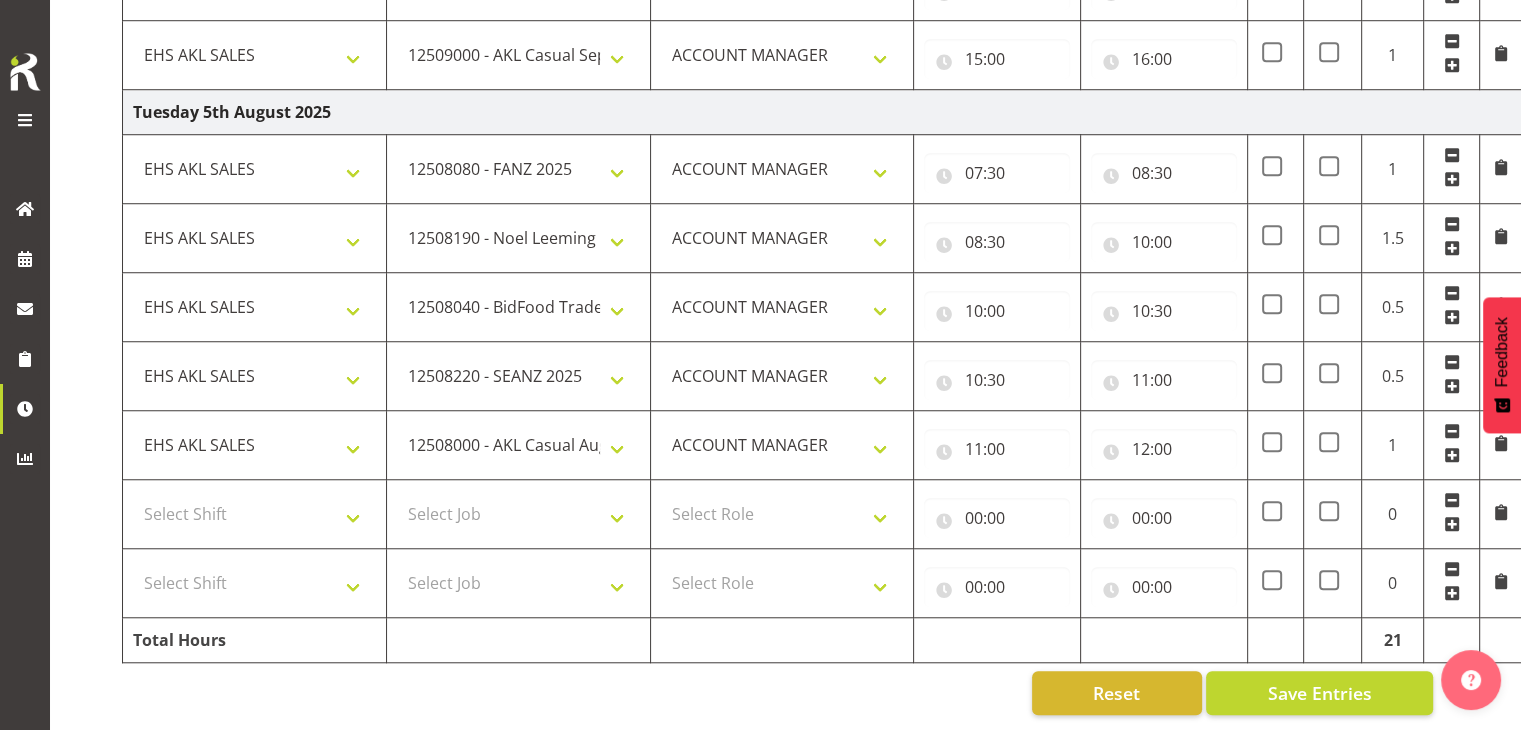 scroll, scrollTop: 1540, scrollLeft: 0, axis: vertical 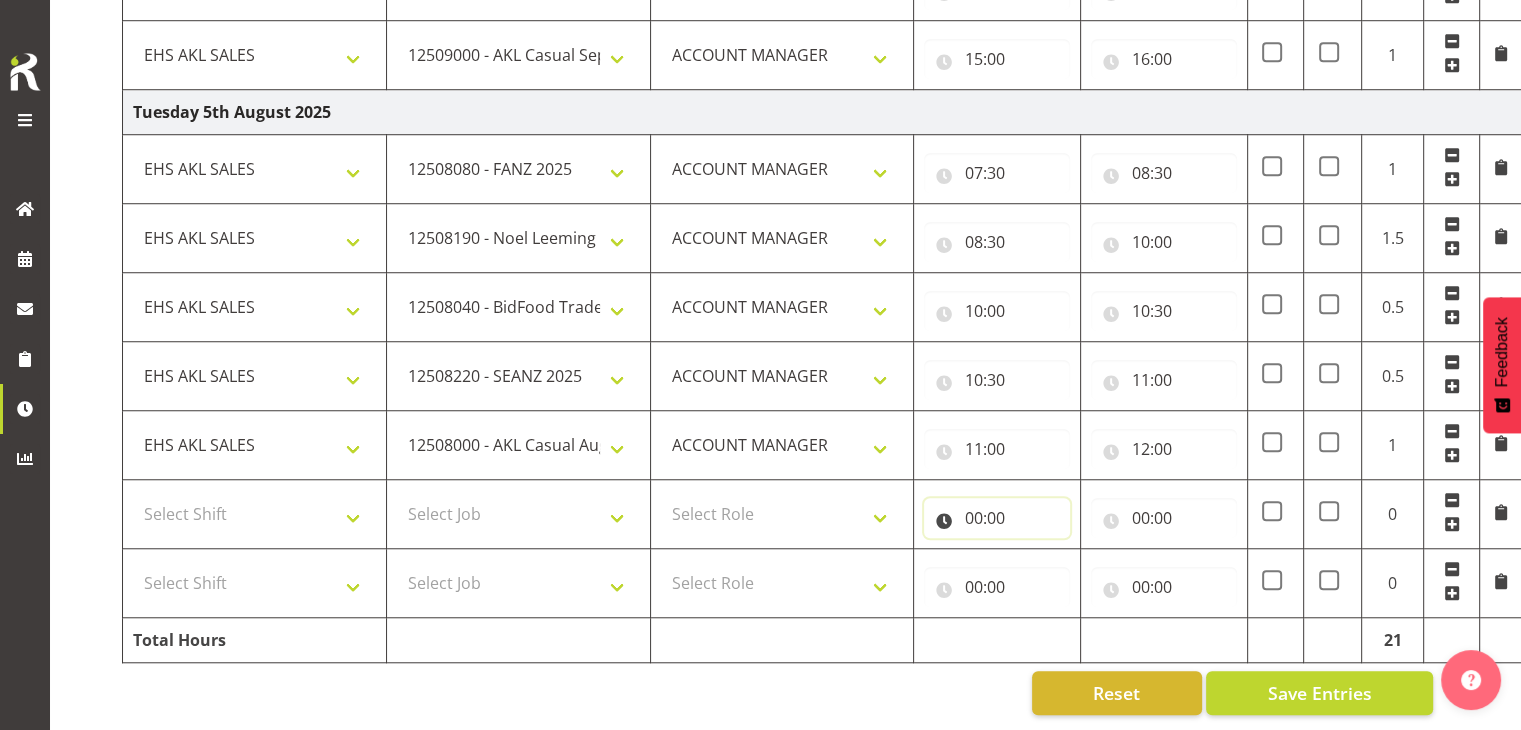 click on "00:00" at bounding box center (997, 518) 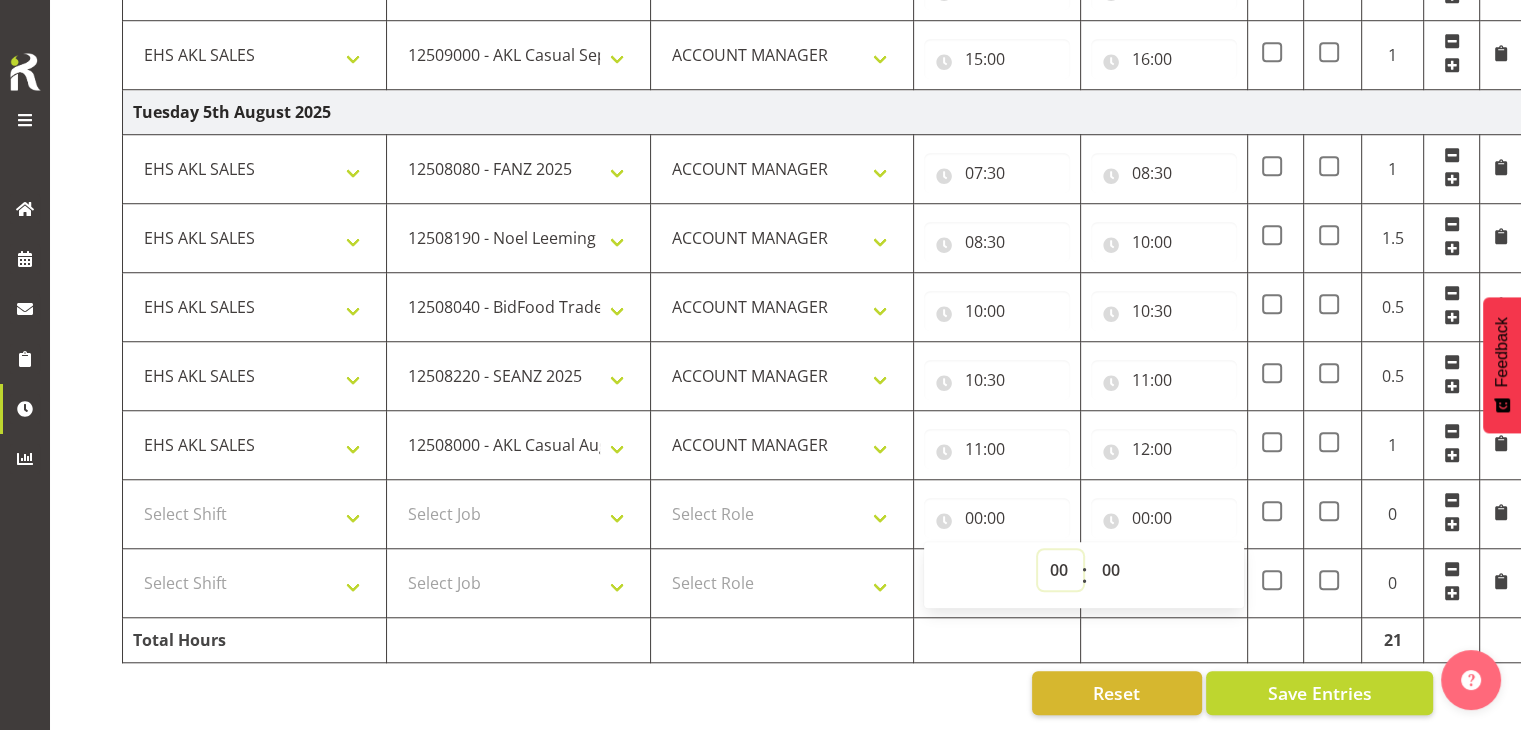 click on "00   01   02   03   04   05   06   07   08   09   10   11   12   13   14   15   16   17   18   19   20   21   22   23" at bounding box center [1060, 570] 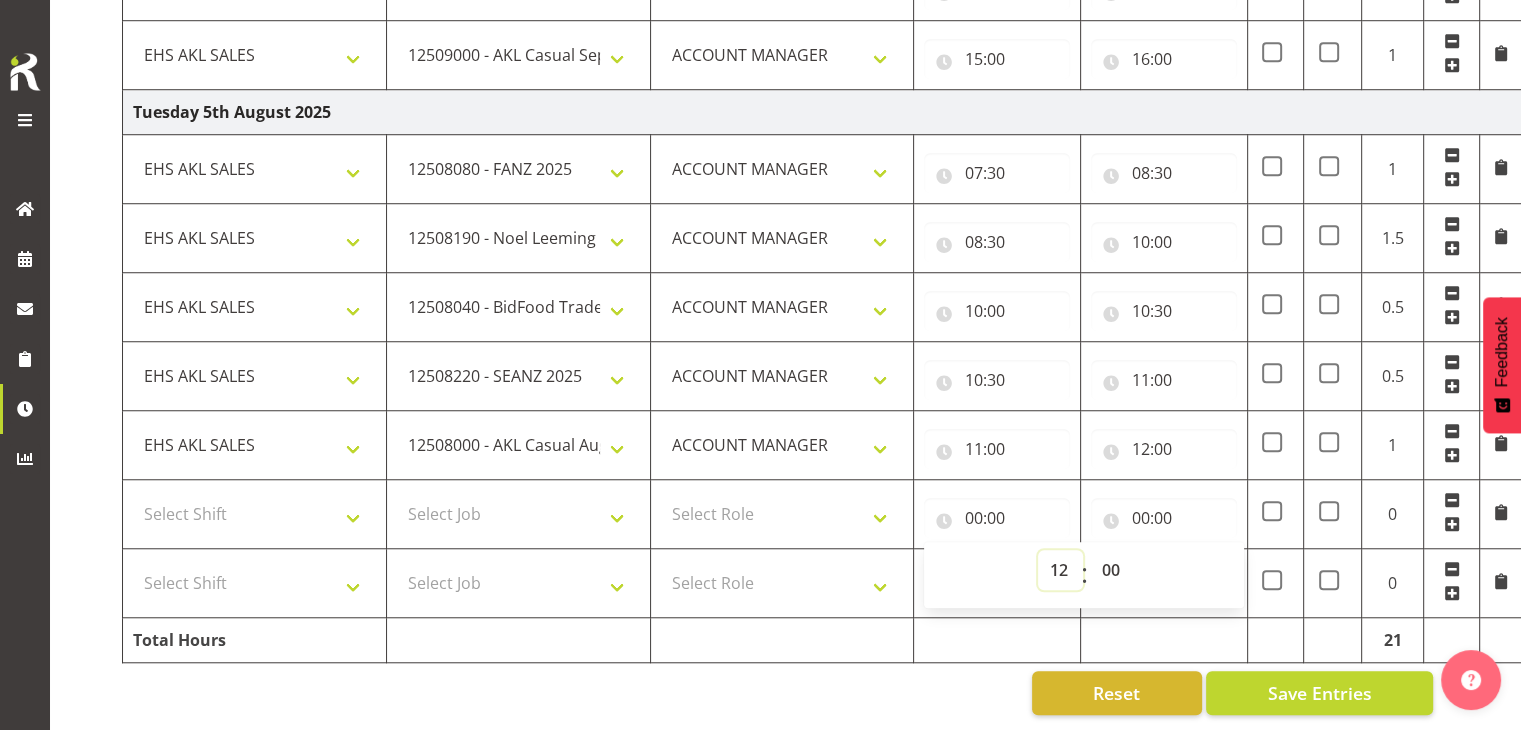 click on "00   01   02   03   04   05   06   07   08   09   10   11   12   13   14   15   16   17   18   19   20   21   22   23" at bounding box center [1060, 570] 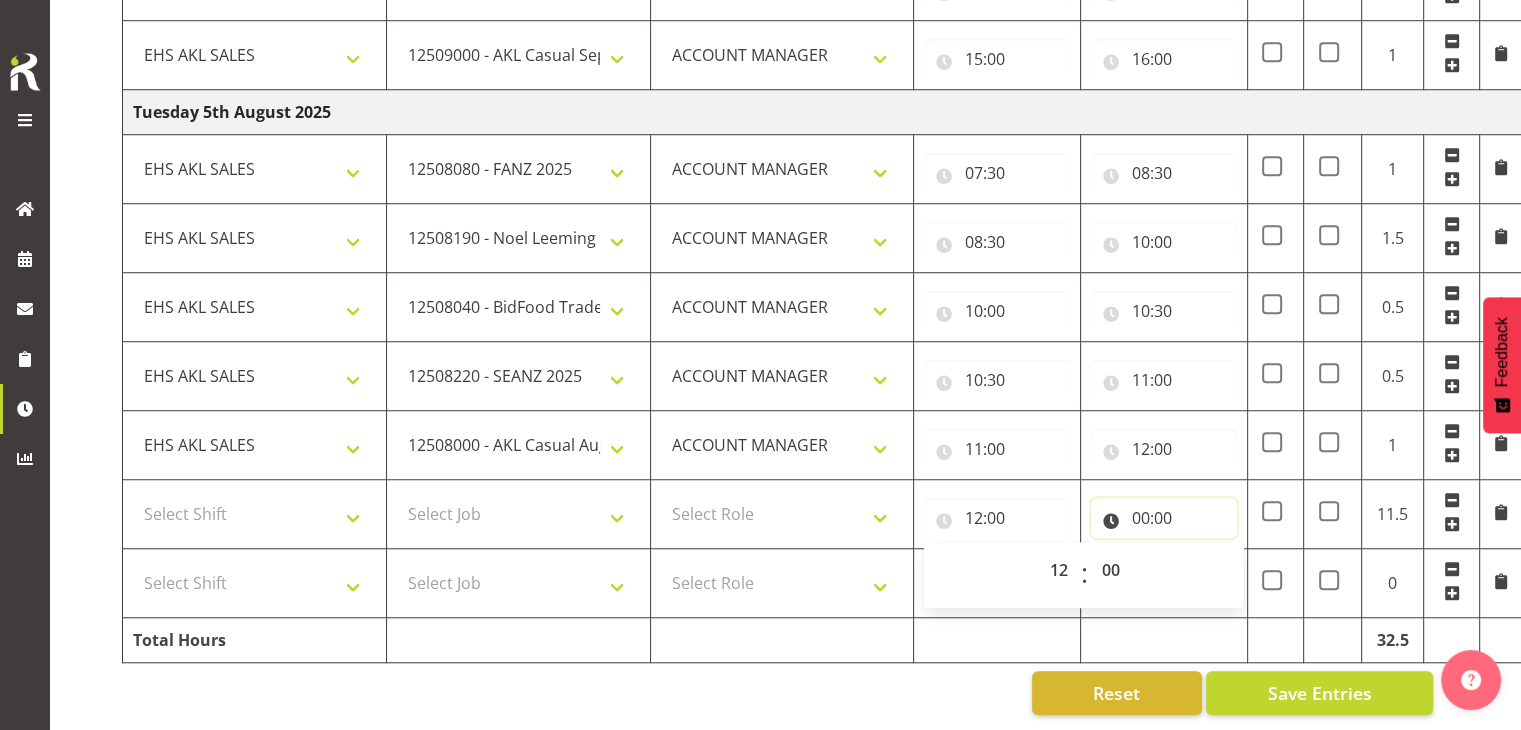 click on "00:00" at bounding box center [1164, 518] 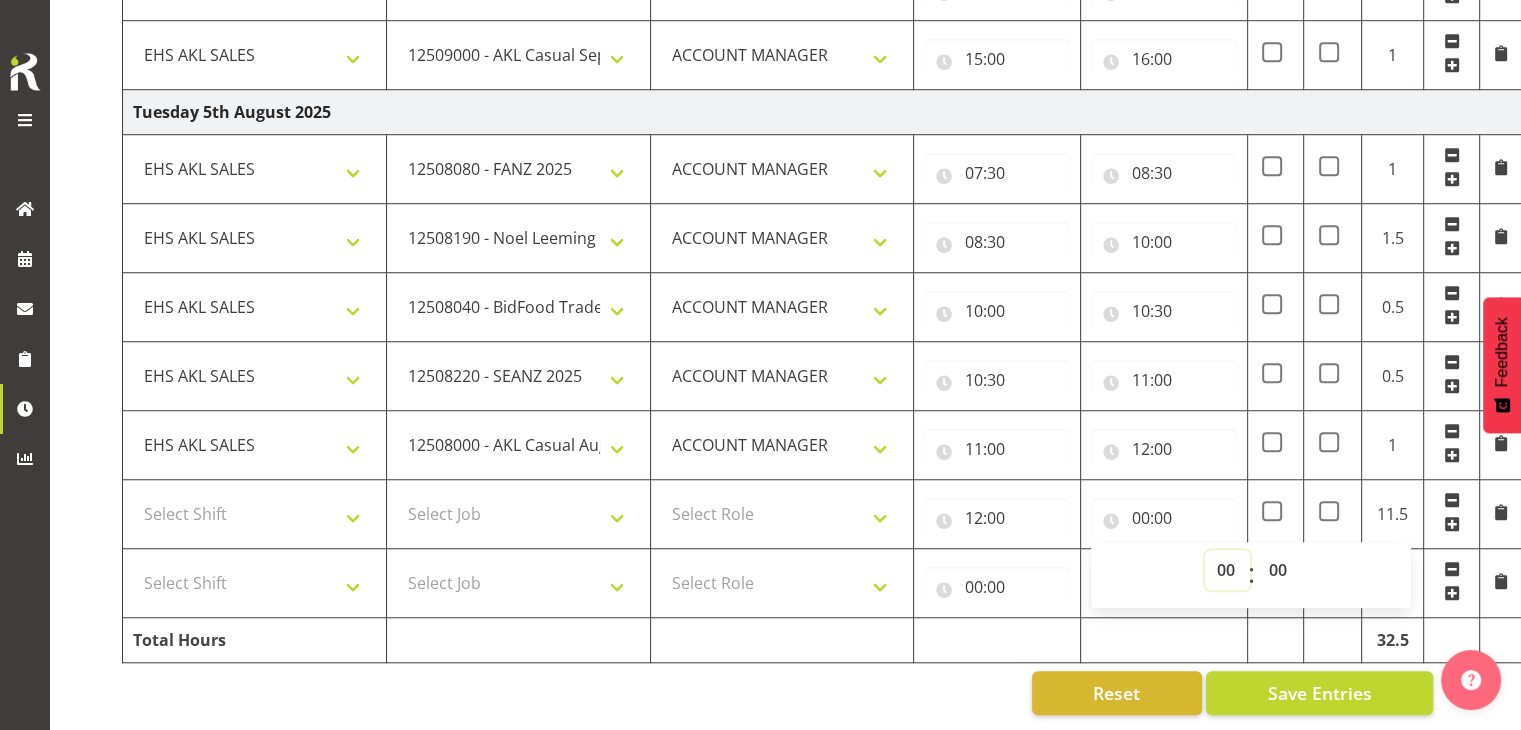 click on "00   01   02   03   04   05   06   07   08   09   10   11   12   13   14   15   16   17   18   19   20   21   22   23" at bounding box center (1227, 570) 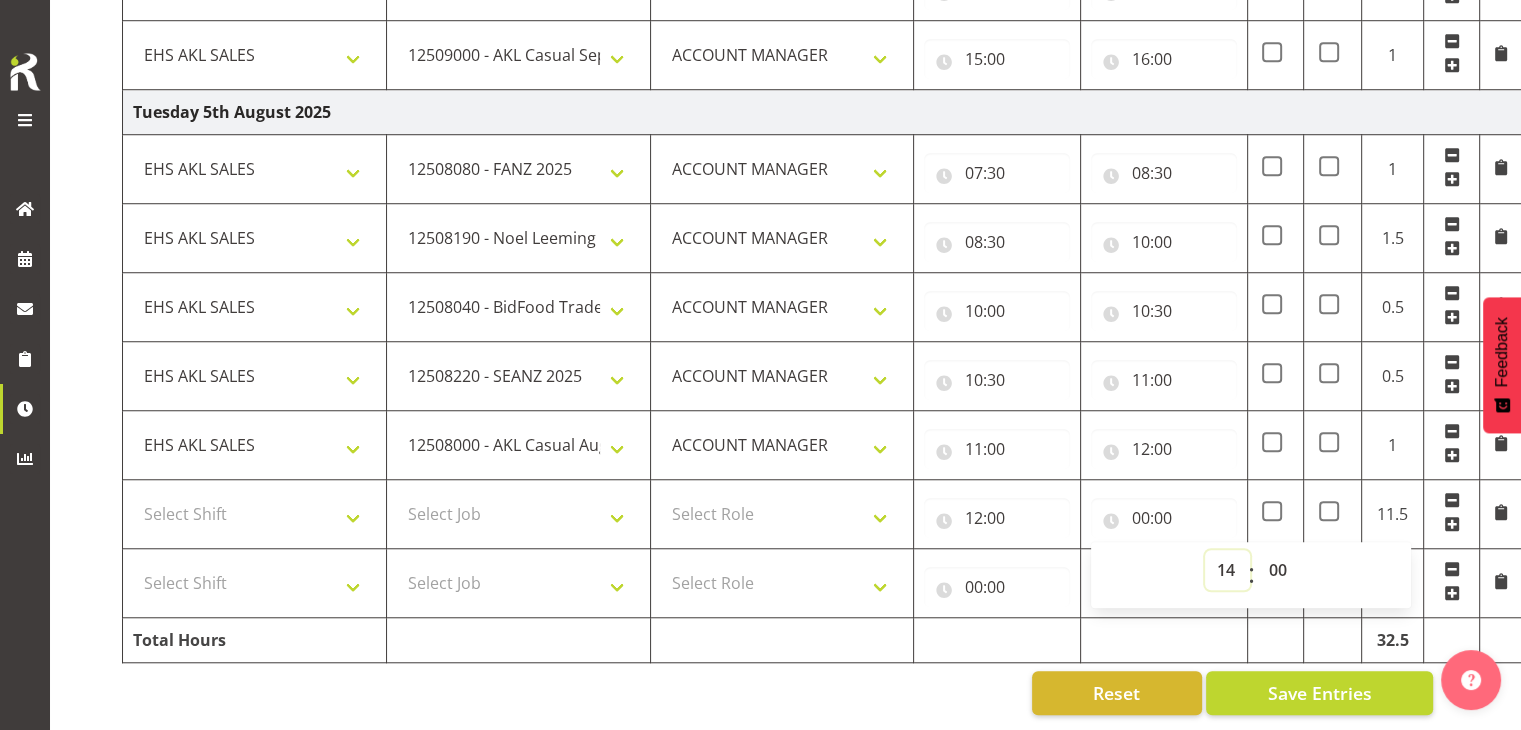 click on "00   01   02   03   04   05   06   07   08   09   10   11   12   13   14   15   16   17   18   19   20   21   22   23" at bounding box center [1227, 570] 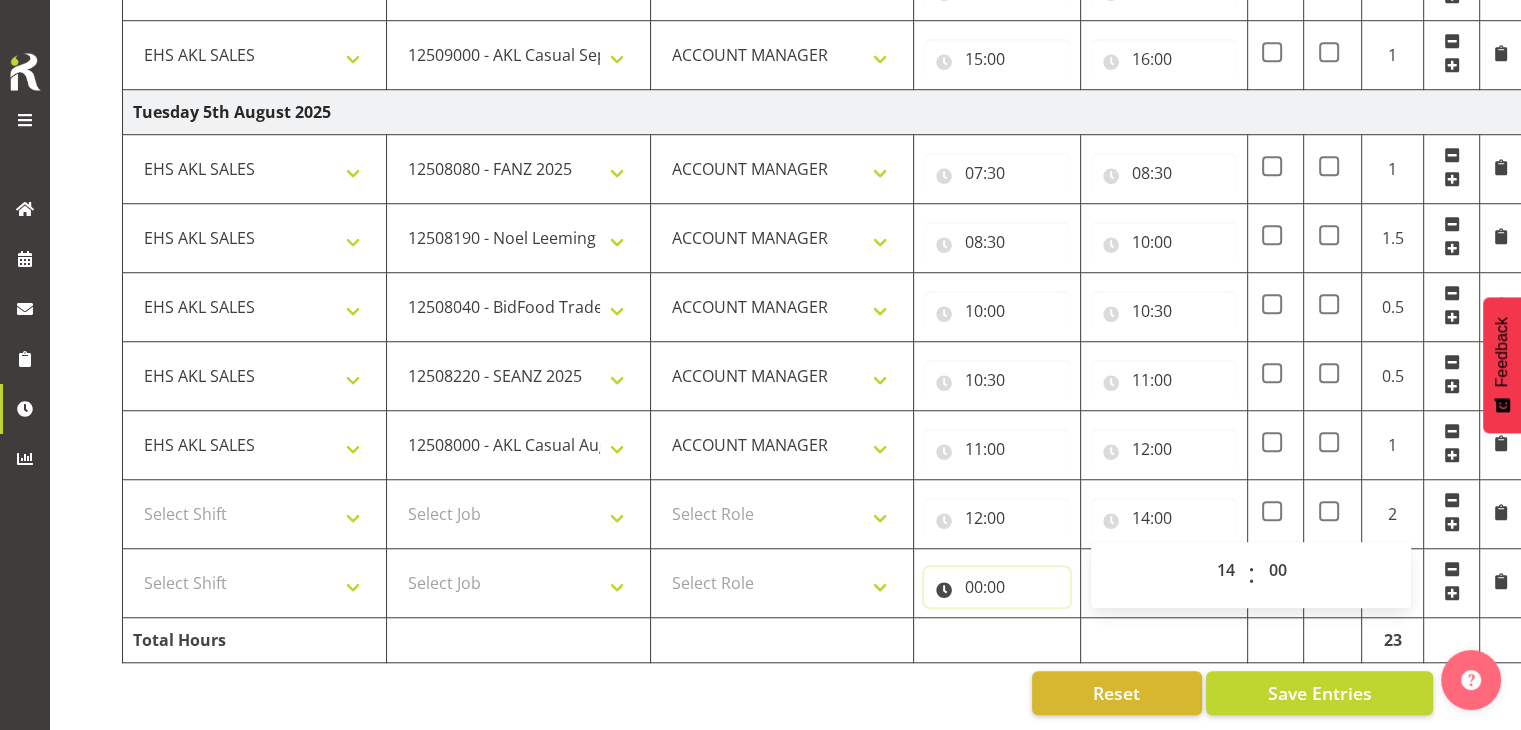 click on "00:00" at bounding box center [997, 587] 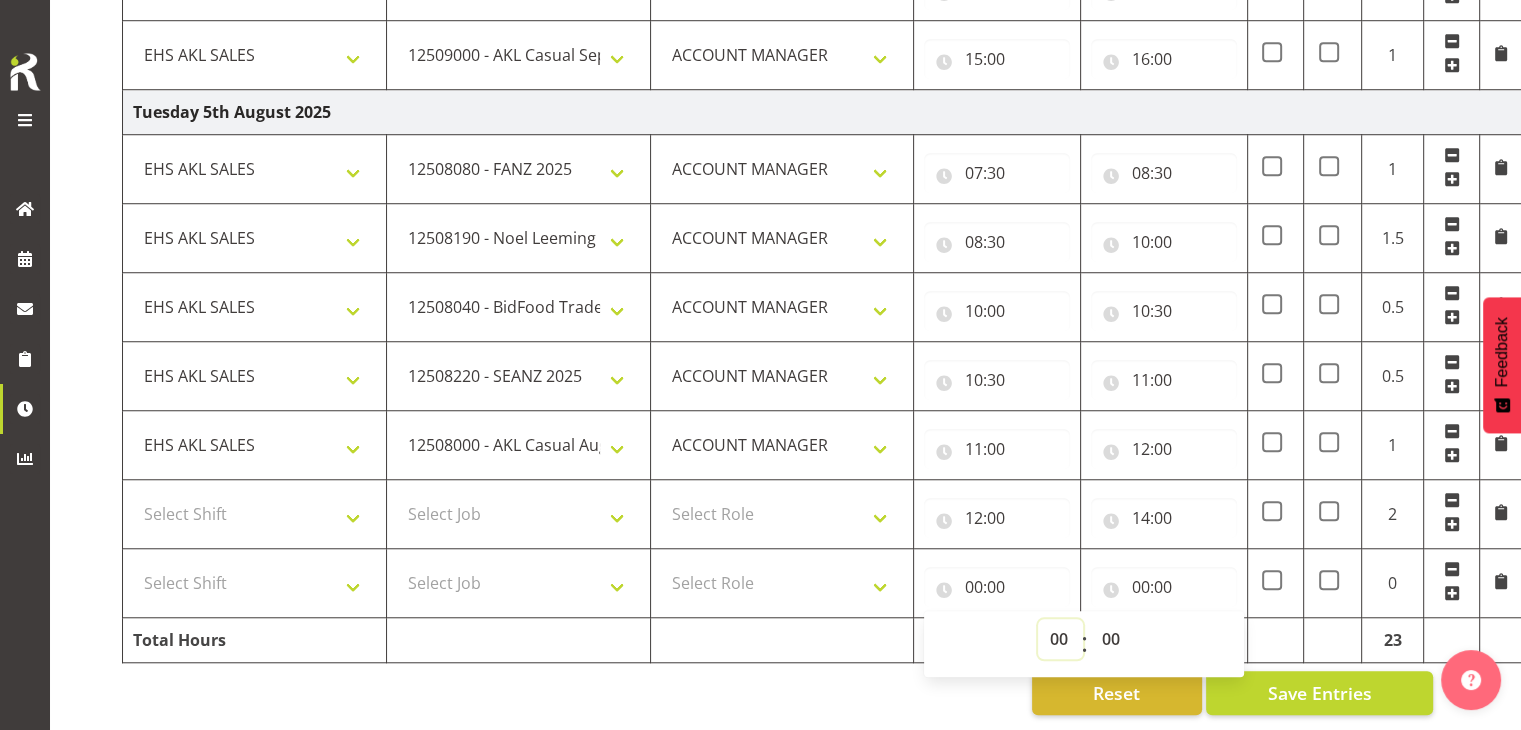 click on "00   01   02   03   04   05   06   07   08   09   10   11   12   13   14   15   16   17   18   19   20   21   22   23" at bounding box center (1060, 639) 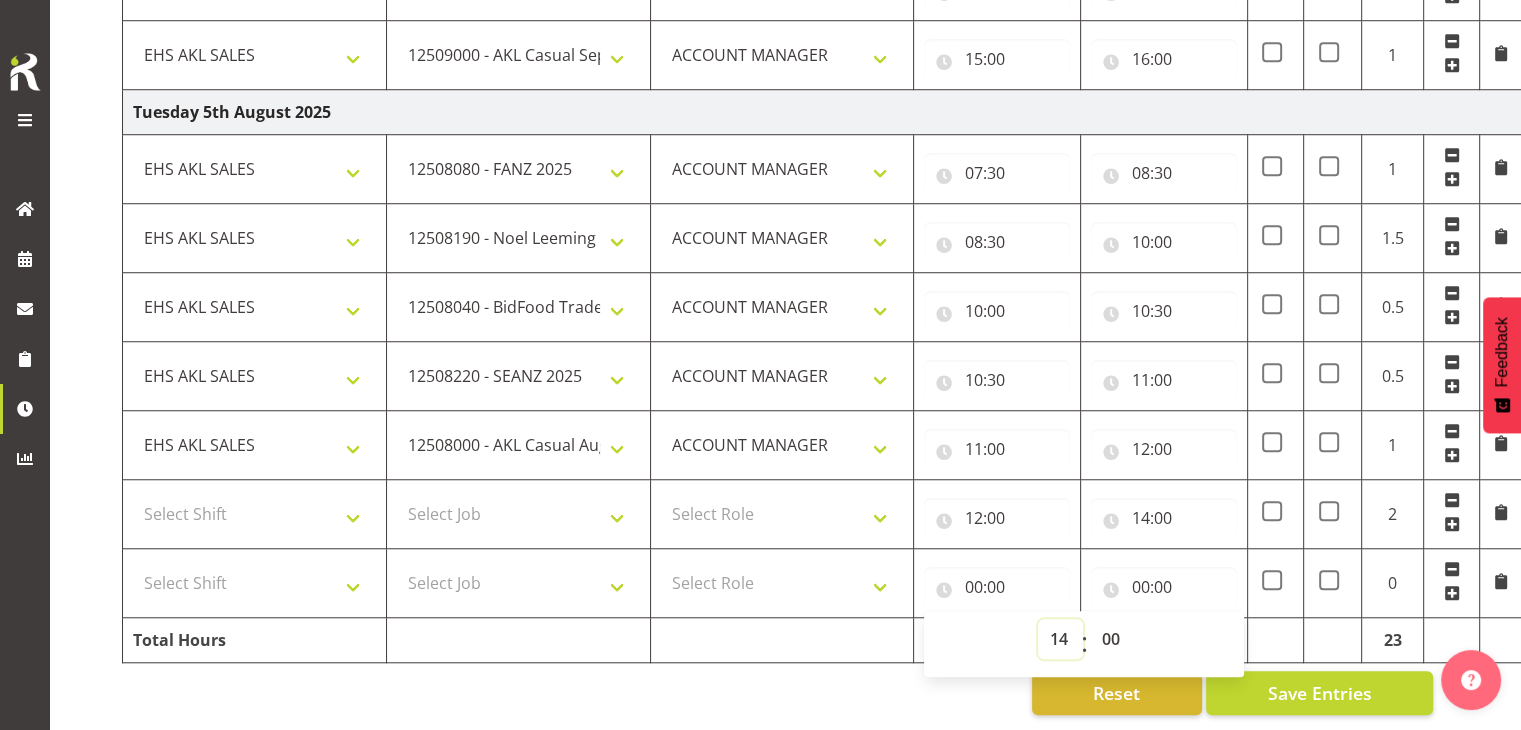 click on "00   01   02   03   04   05   06   07   08   09   10   11   12   13   14   15   16   17   18   19   20   21   22   23" at bounding box center [1060, 639] 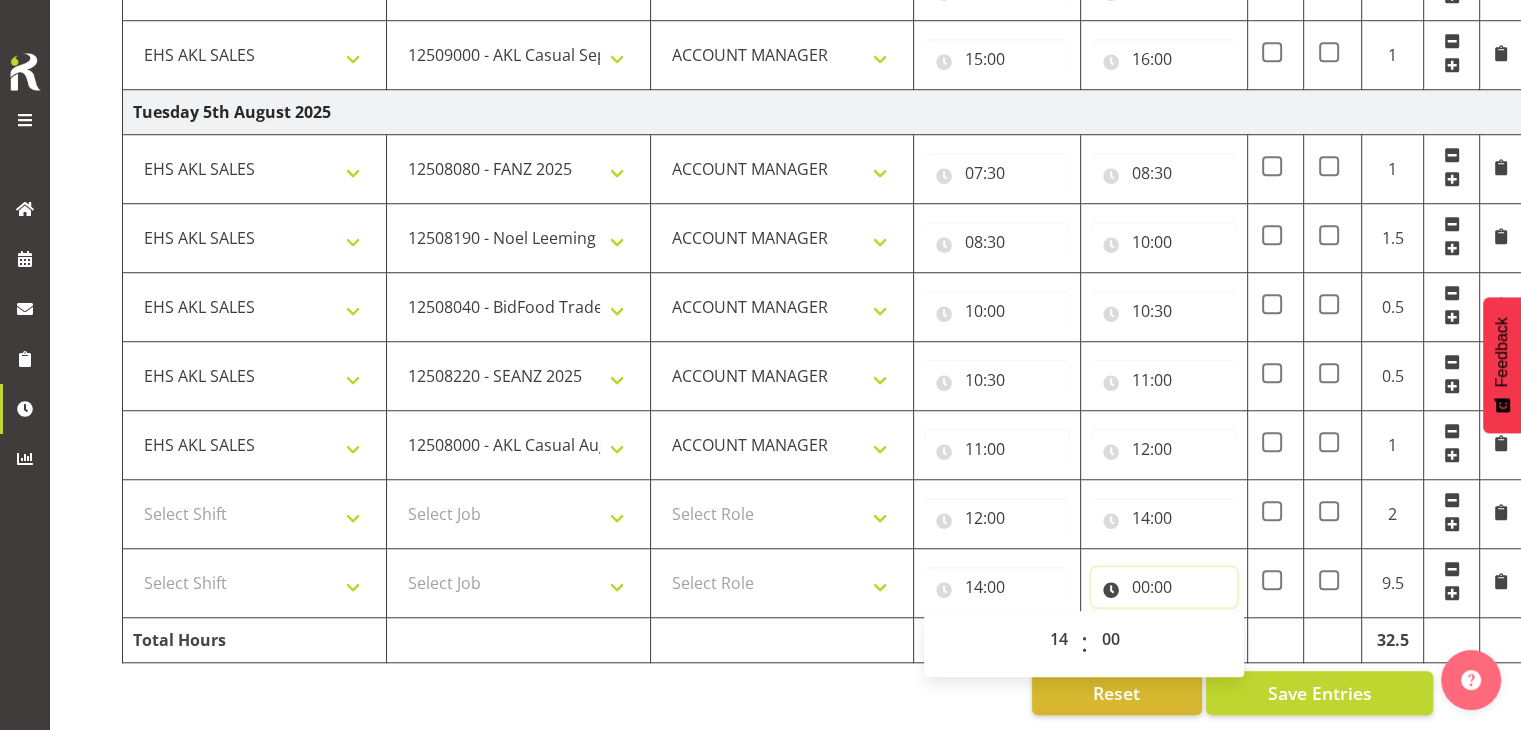 click on "00:00" at bounding box center (1164, 587) 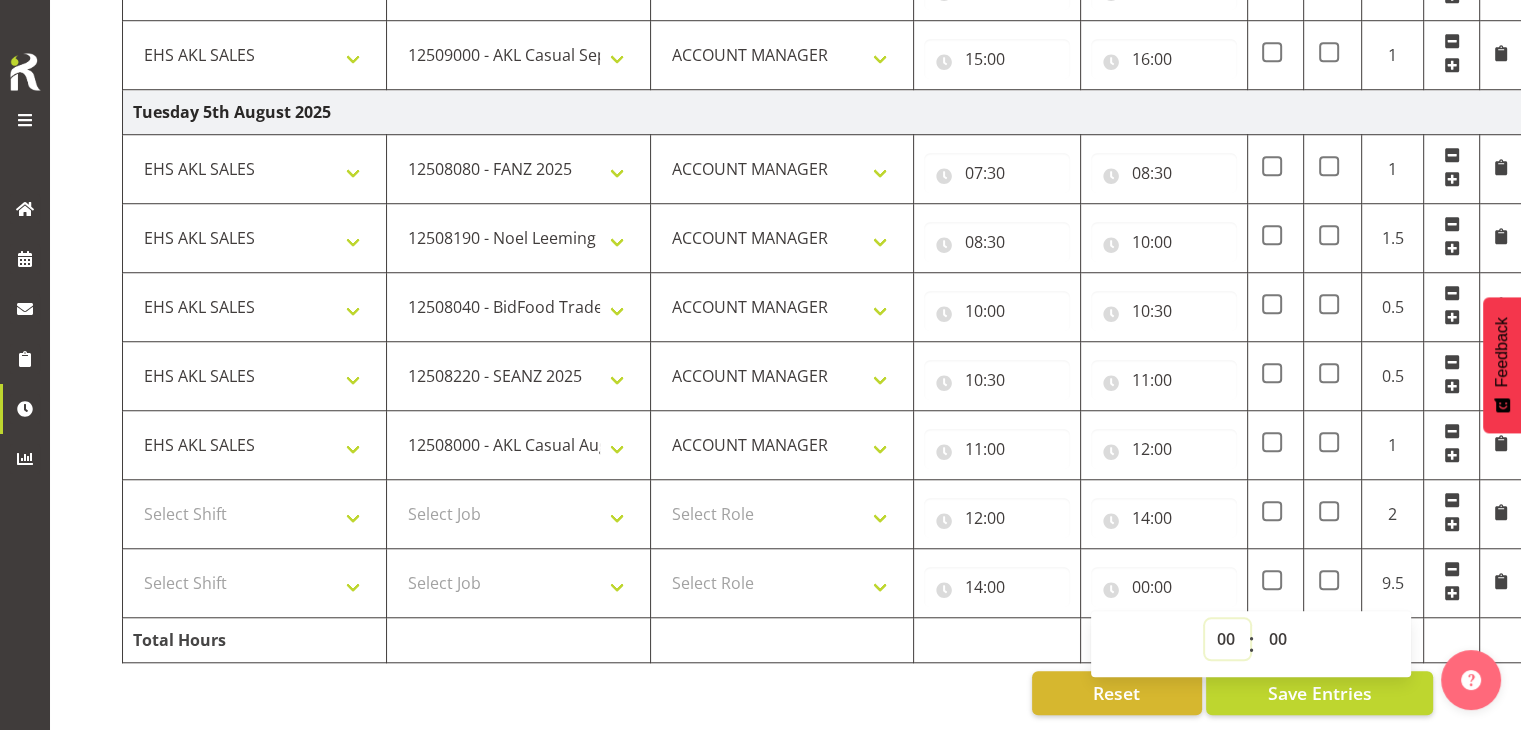 click on "00   01   02   03   04   05   06   07   08   09   10   11   12   13   14   15   16   17   18   19   20   21   22   23" at bounding box center [1227, 639] 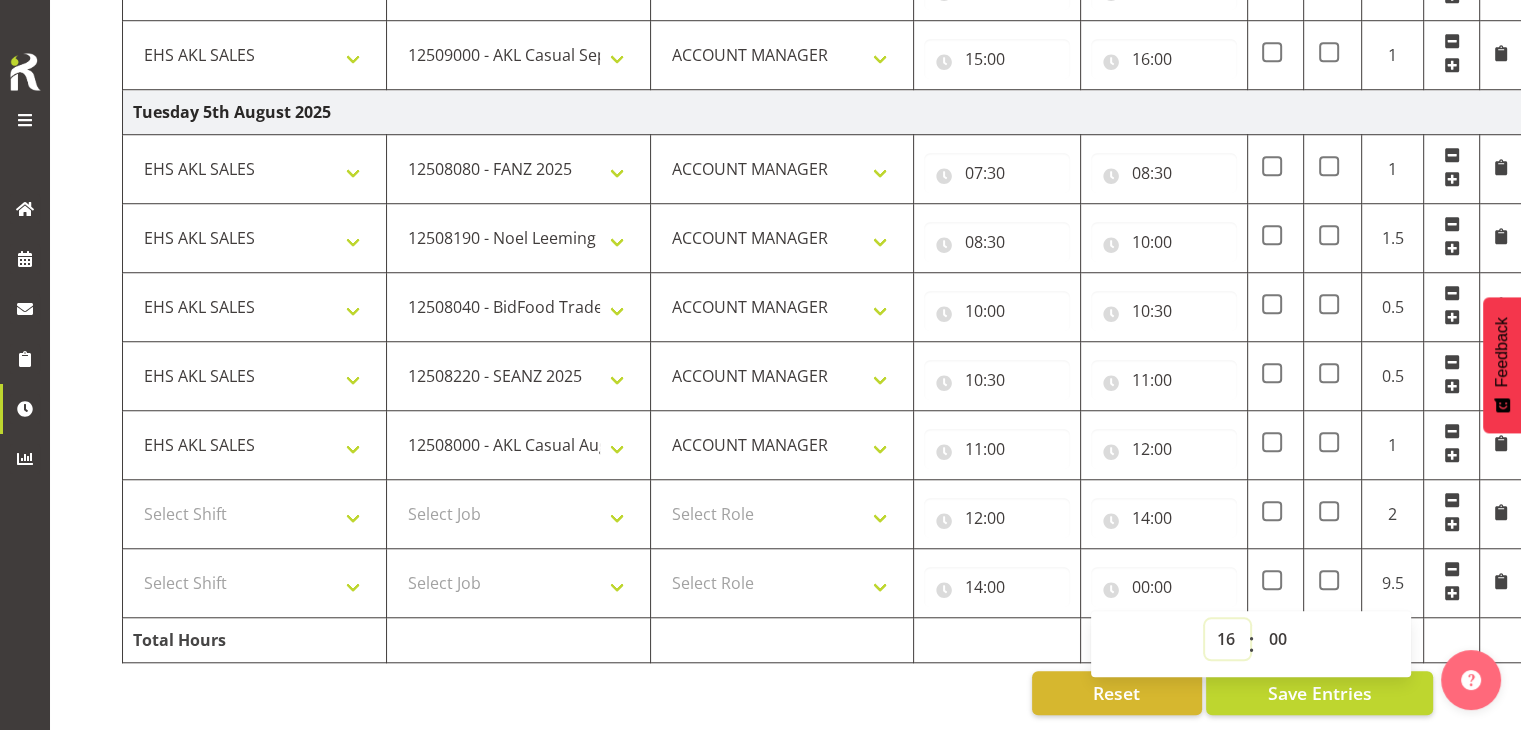 click on "00   01   02   03   04   05   06   07   08   09   10   11   12   13   14   15   16   17   18   19   20   21   22   23" at bounding box center (1227, 639) 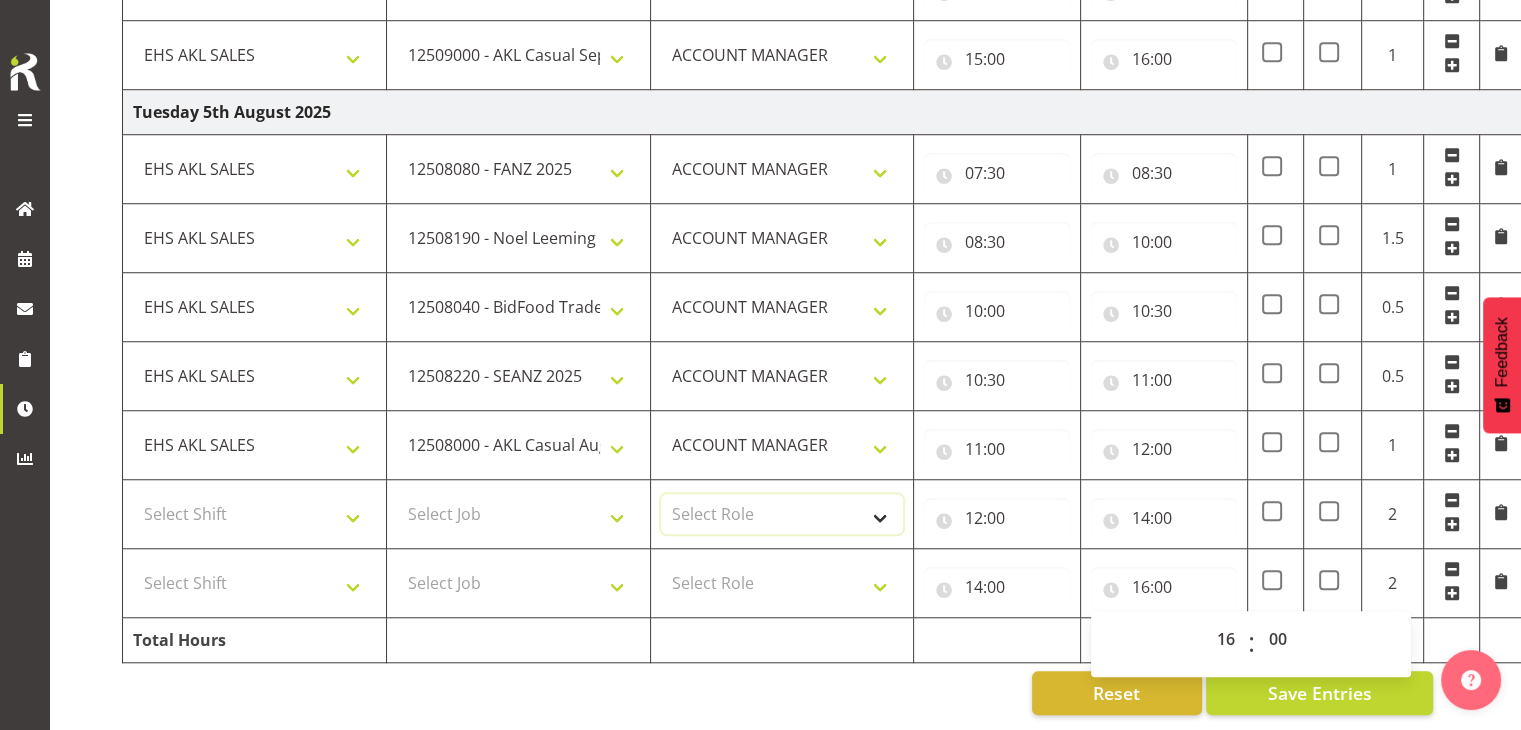 click on "Select Role  ACCOUNT MANAGER" at bounding box center (782, 514) 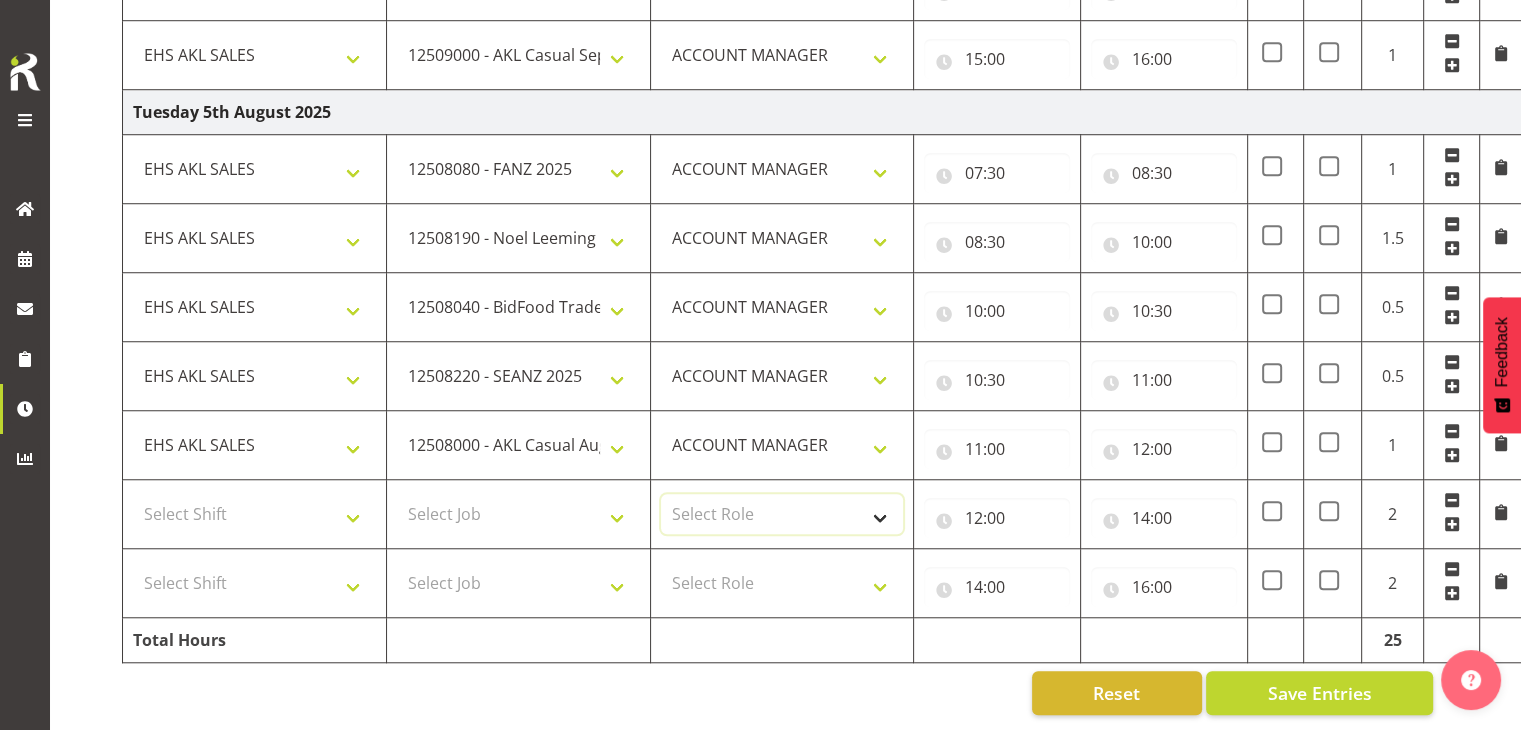 select on "197" 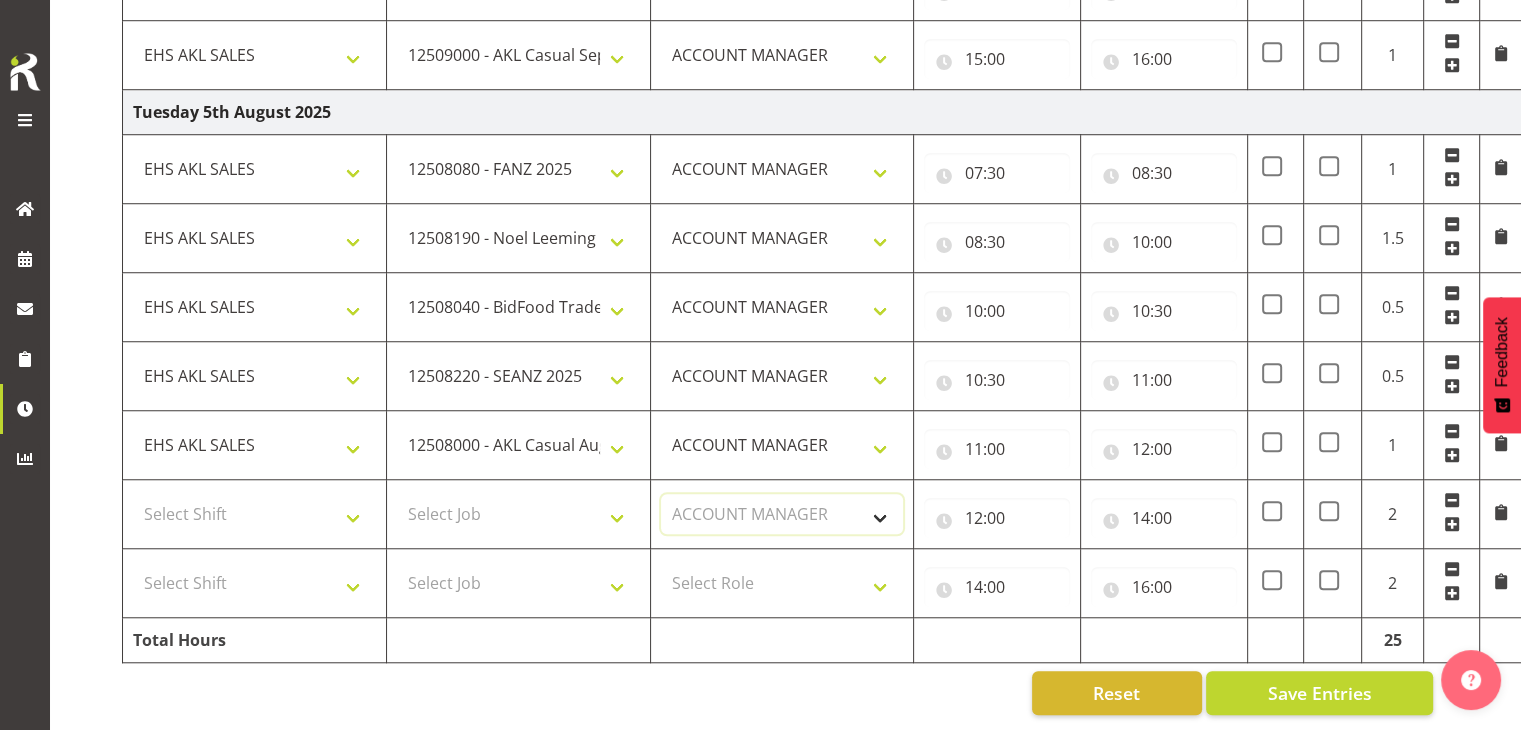 click on "Select Role  ACCOUNT MANAGER" at bounding box center [782, 514] 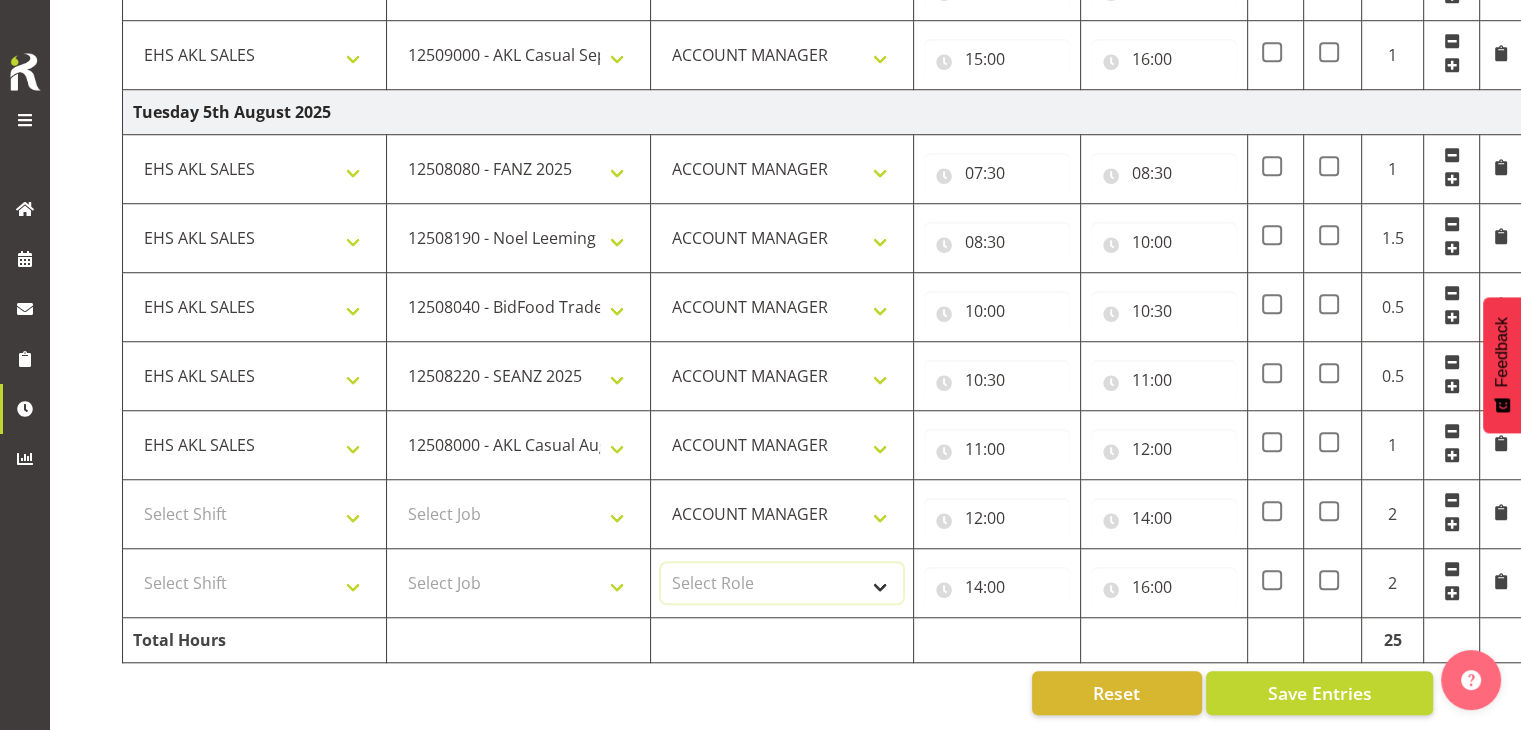 click on "Select Role  ACCOUNT MANAGER" at bounding box center [782, 583] 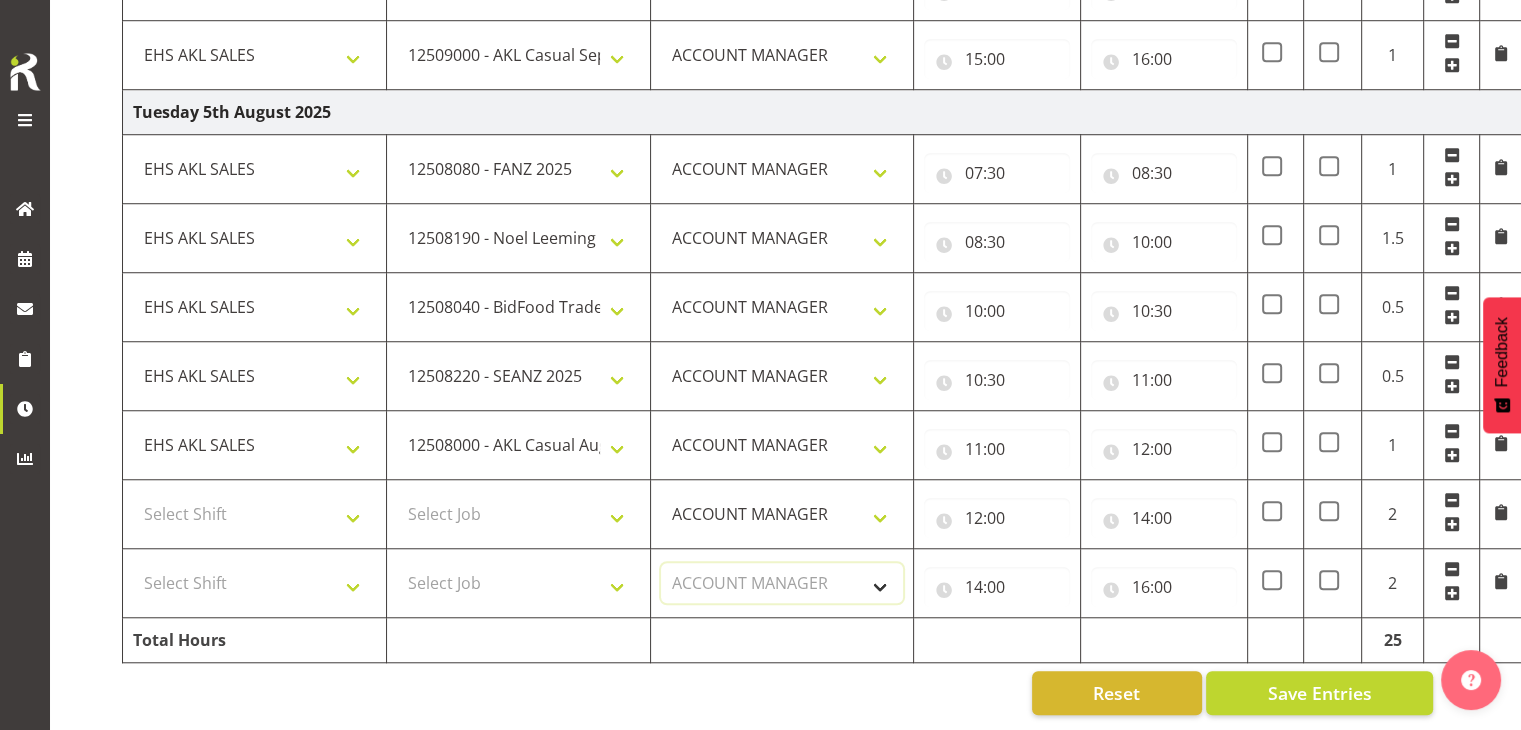 click on "Select Role  ACCOUNT MANAGER" at bounding box center (782, 583) 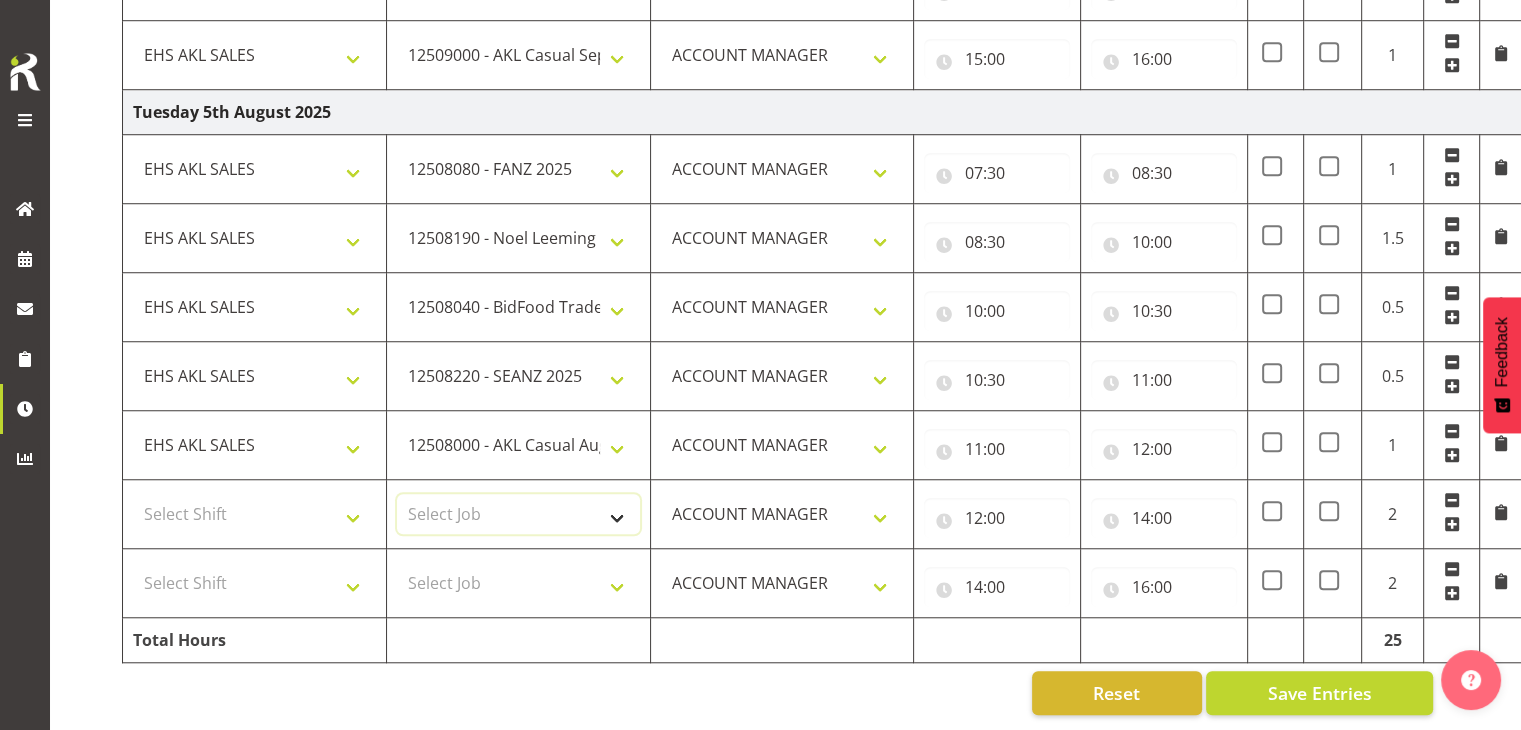 click on "Select Job  1 Carlton Events 1 Carlton Hamilton 1 Carlton Wellington 1 EHS WAREHOUSE/OFFICE 1 GRS 1 SLP Production 1 SLP Tradeshows 12507000 - AKL Casual Jul 2025 1250700R - July Casual C&R 2025 12507010 - NASDAP Conference 2025 12507030 - Auckland Food Show 2025 12507050 - CDES Internship & Graduate Expo 2025 12507100 - NZCB Education Day 2025 12507110 - CCNZ 2025 1250711A - CCNZ25-Accordant GroupServices 12507120 - NZACA Symposium 2025 12507130 - Risk & Resilience 2025 1250713A - Risk 2025 - Protecht 1250713B - RISK 2025 - Camms 12507140 - Jobs Expo in NZ 2025 12507150 - Crane 2025 1250715A - Crane 2025 - UAA 12507160 - BestStart conference 25 12507170 - UoA - T-Tech 2025 12507180 - Banks Art Exhibition 25 12507190 - GSA 2025 12507200 - UoA Clubs Expo Semster 2 2025 12507210 - All Black Tour 2025 - Hamilton 12507220 - All Blacks Stock Purchasing 25 12508000 - AKL Casual Aug 2025 1250800R - August Casual C&R 2025 12508010 - Spring Gift Fair 2025 1250801A - Jty Imports/Exports-SpringGift 12508080 - FANZ 2025" at bounding box center (518, 514) 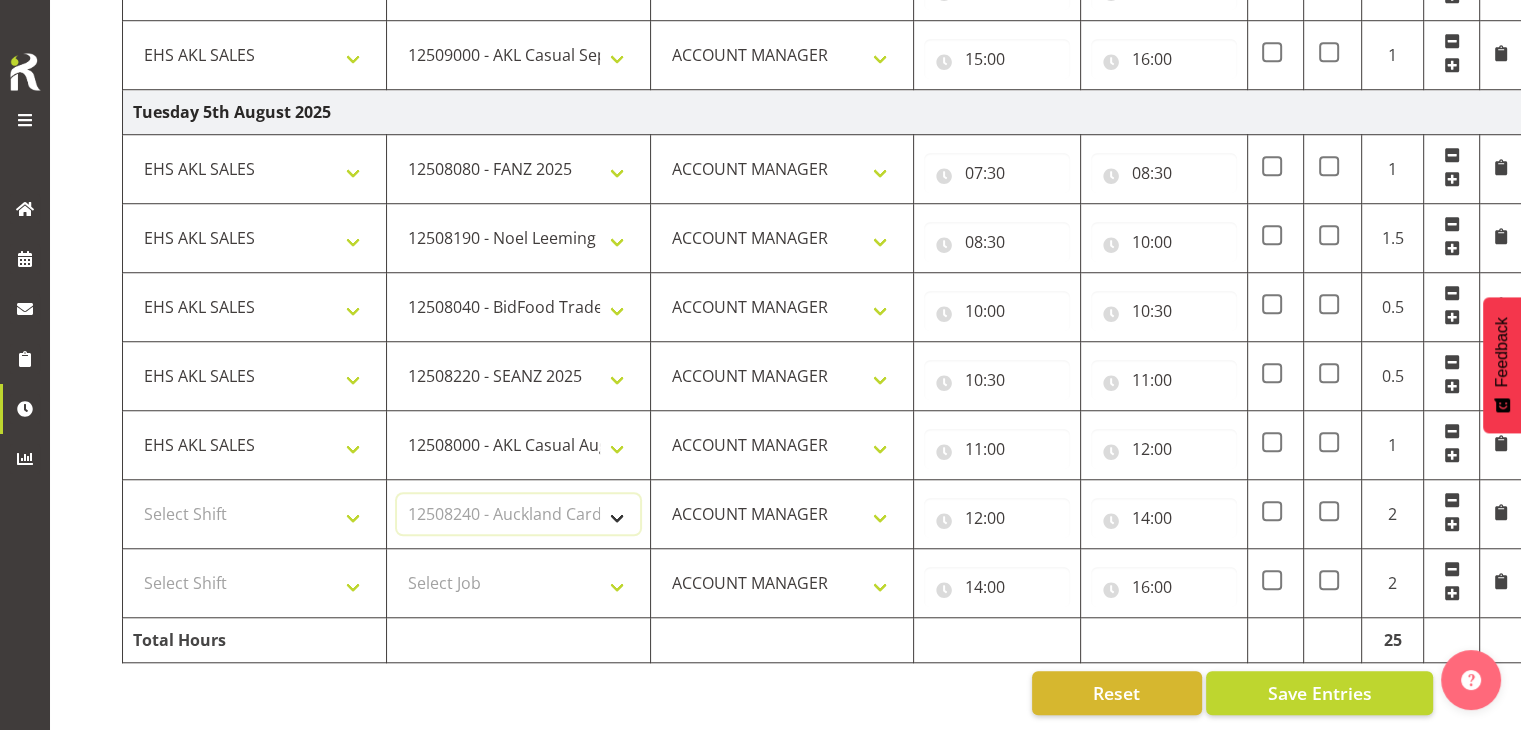 click on "Select Job  1 Carlton Events 1 Carlton Hamilton 1 Carlton Wellington 1 EHS WAREHOUSE/OFFICE 1 GRS 1 SLP Production 1 SLP Tradeshows 12507000 - AKL Casual Jul 2025 1250700R - July Casual C&R 2025 12507010 - NASDAP Conference 2025 12507030 - Auckland Food Show 2025 12507050 - CDES Internship & Graduate Expo 2025 12507100 - NZCB Education Day 2025 12507110 - CCNZ 2025 1250711A - CCNZ25-Accordant GroupServices 12507120 - NZACA Symposium 2025 12507130 - Risk & Resilience 2025 1250713A - Risk 2025 - Protecht 1250713B - RISK 2025 - Camms 12507140 - Jobs Expo in NZ 2025 12507150 - Crane 2025 1250715A - Crane 2025 - UAA 12507160 - BestStart conference 25 12507170 - UoA - T-Tech 2025 12507180 - Banks Art Exhibition 25 12507190 - GSA 2025 12507200 - UoA Clubs Expo Semster 2 2025 12507210 - All Black Tour 2025 - Hamilton 12507220 - All Blacks Stock Purchasing 25 12508000 - AKL Casual Aug 2025 1250800R - August Casual C&R 2025 12508010 - Spring Gift Fair 2025 1250801A - Jty Imports/Exports-SpringGift 12508080 - FANZ 2025" at bounding box center [518, 514] 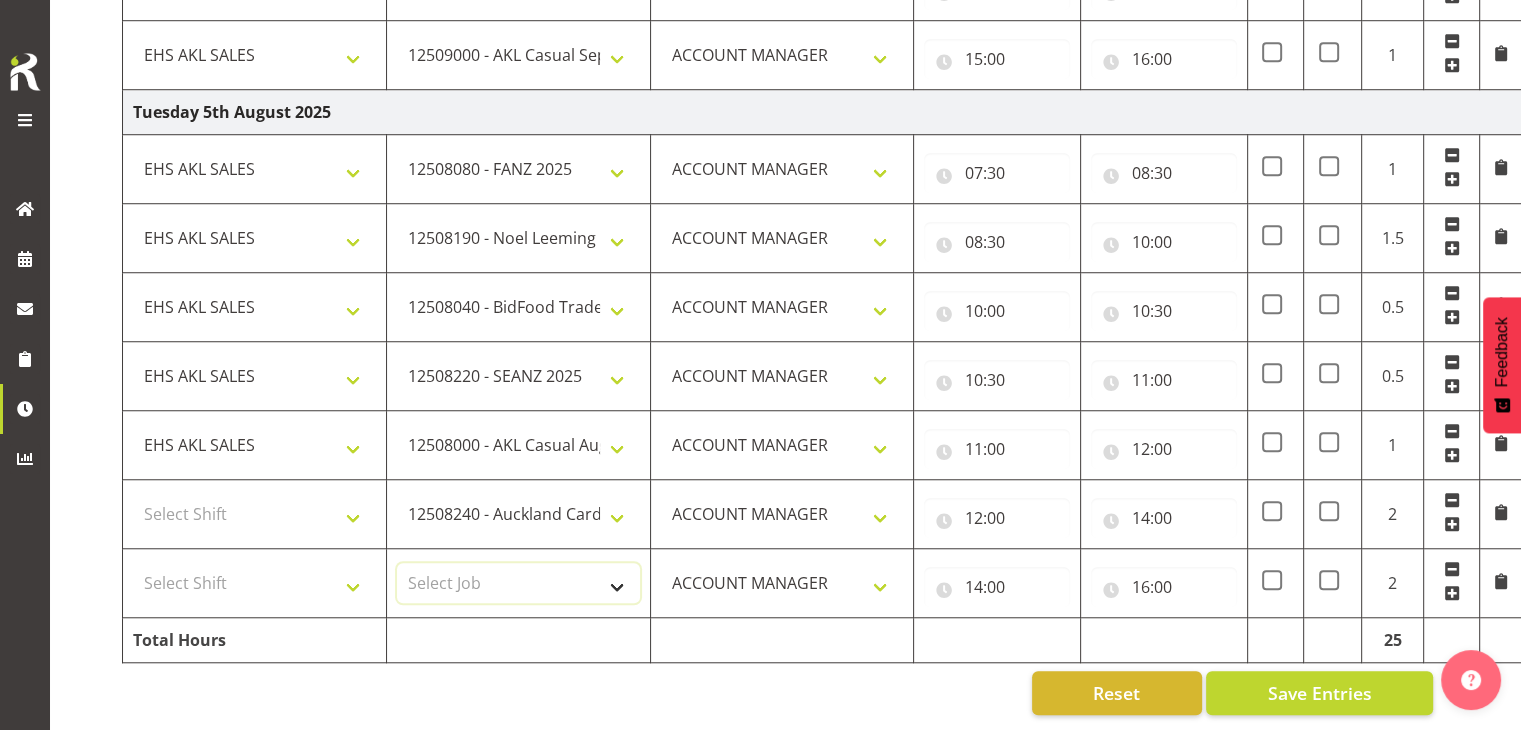 click on "Select Job  1 Carlton Events 1 Carlton Hamilton 1 Carlton Wellington 1 EHS WAREHOUSE/OFFICE 1 GRS 1 SLP Production 1 SLP Tradeshows 12507000 - AKL Casual Jul 2025 1250700R - July Casual C&R 2025 12507010 - NASDAP Conference 2025 12507030 - Auckland Food Show 2025 12507050 - CDES Internship & Graduate Expo 2025 12507100 - NZCB Education Day 2025 12507110 - CCNZ 2025 1250711A - CCNZ25-Accordant GroupServices 12507120 - NZACA Symposium 2025 12507130 - Risk & Resilience 2025 1250713A - Risk 2025 - Protecht 1250713B - RISK 2025 - Camms 12507140 - Jobs Expo in NZ 2025 12507150 - Crane 2025 1250715A - Crane 2025 - UAA 12507160 - BestStart conference 25 12507170 - UoA - T-Tech 2025 12507180 - Banks Art Exhibition 25 12507190 - GSA 2025 12507200 - UoA Clubs Expo Semster 2 2025 12507210 - All Black Tour 2025 - Hamilton 12507220 - All Blacks Stock Purchasing 25 12508000 - AKL Casual Aug 2025 1250800R - August Casual C&R 2025 12508010 - Spring Gift Fair 2025 1250801A - Jty Imports/Exports-SpringGift 12508080 - FANZ 2025" at bounding box center (518, 583) 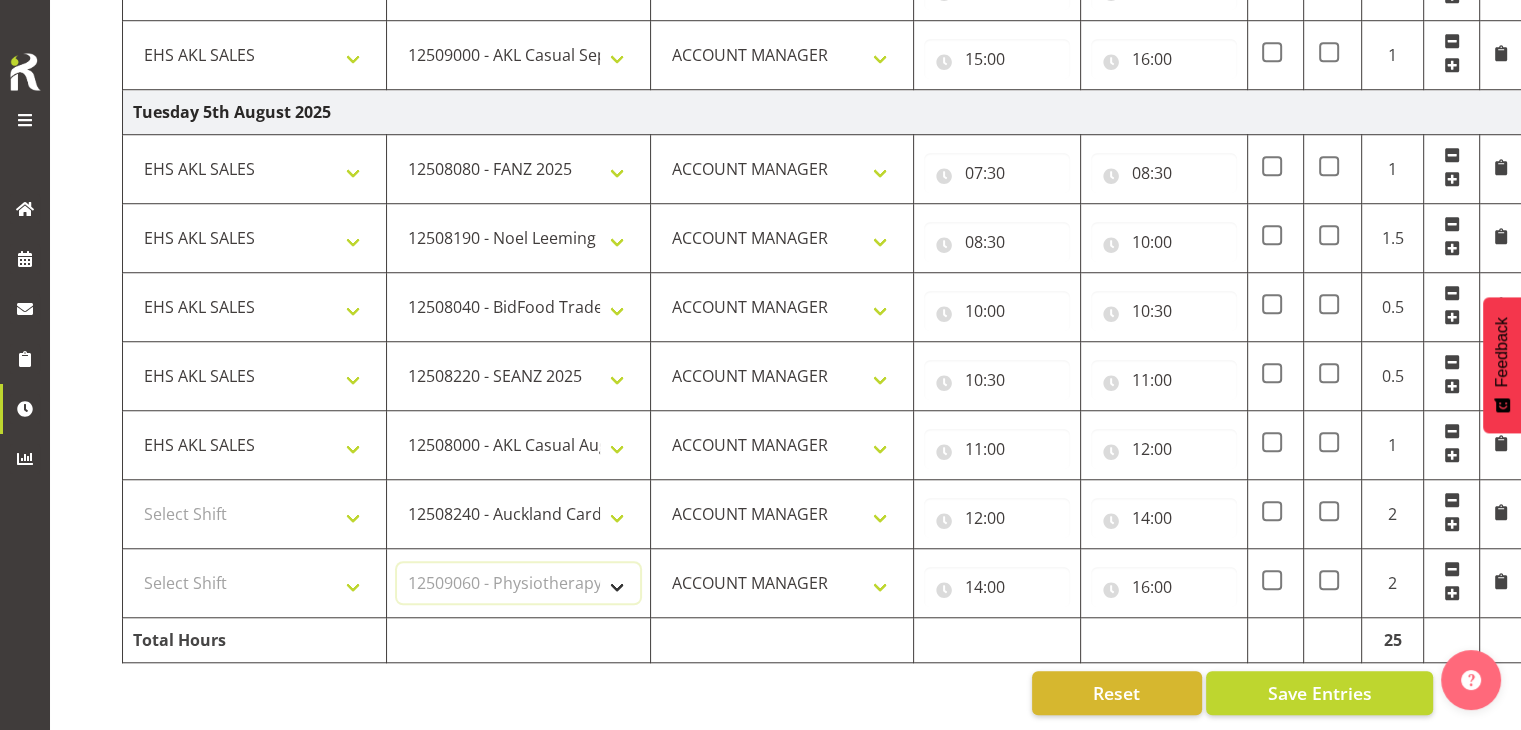 click on "Select Job  1 Carlton Events 1 Carlton Hamilton 1 Carlton Wellington 1 EHS WAREHOUSE/OFFICE 1 GRS 1 SLP Production 1 SLP Tradeshows 12507000 - AKL Casual Jul 2025 1250700R - July Casual C&R 2025 12507010 - NASDAP Conference 2025 12507030 - Auckland Food Show 2025 12507050 - CDES Internship & Graduate Expo 2025 12507100 - NZCB Education Day 2025 12507110 - CCNZ 2025 1250711A - CCNZ25-Accordant GroupServices 12507120 - NZACA Symposium 2025 12507130 - Risk & Resilience 2025 1250713A - Risk 2025 - Protecht 1250713B - RISK 2025 - Camms 12507140 - Jobs Expo in NZ 2025 12507150 - Crane 2025 1250715A - Crane 2025 - UAA 12507160 - BestStart conference 25 12507170 - UoA - T-Tech 2025 12507180 - Banks Art Exhibition 25 12507190 - GSA 2025 12507200 - UoA Clubs Expo Semster 2 2025 12507210 - All Black Tour 2025 - Hamilton 12507220 - All Blacks Stock Purchasing 25 12508000 - AKL Casual Aug 2025 1250800R - August Casual C&R 2025 12508010 - Spring Gift Fair 2025 1250801A - Jty Imports/Exports-SpringGift 12508080 - FANZ 2025" at bounding box center [518, 583] 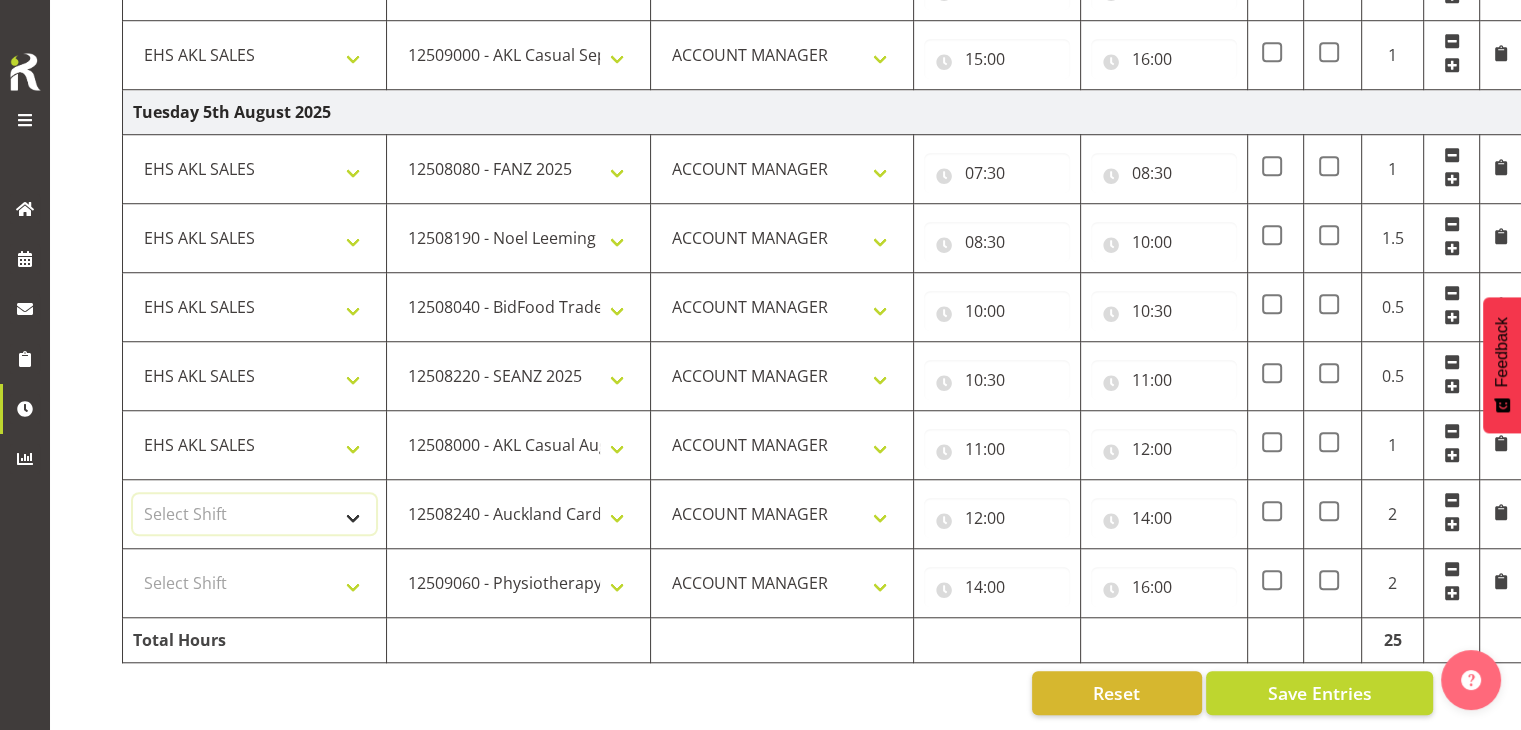 click on "Select Shift  EHS AKL SALES" at bounding box center [254, 514] 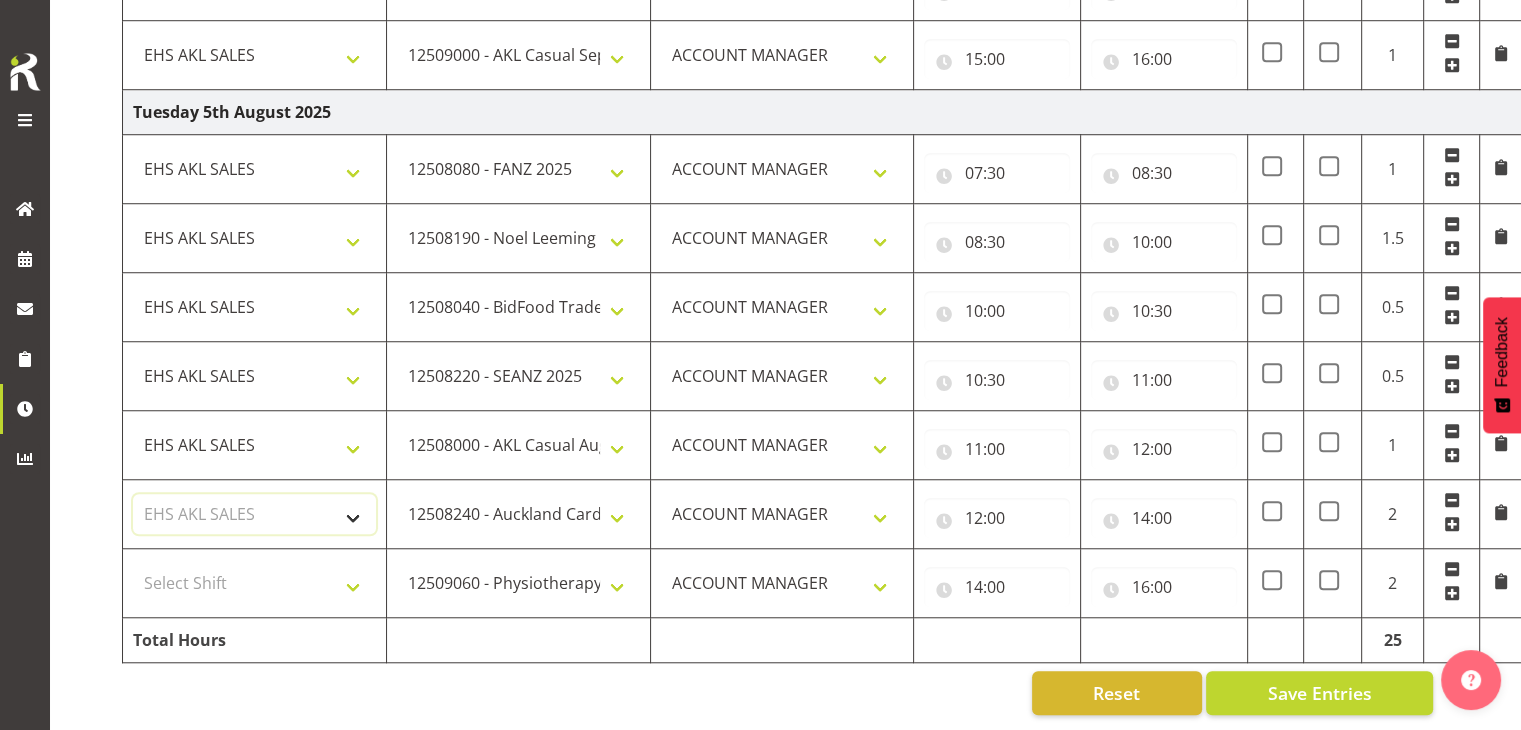 click on "Select Shift  EHS AKL SALES" at bounding box center (254, 514) 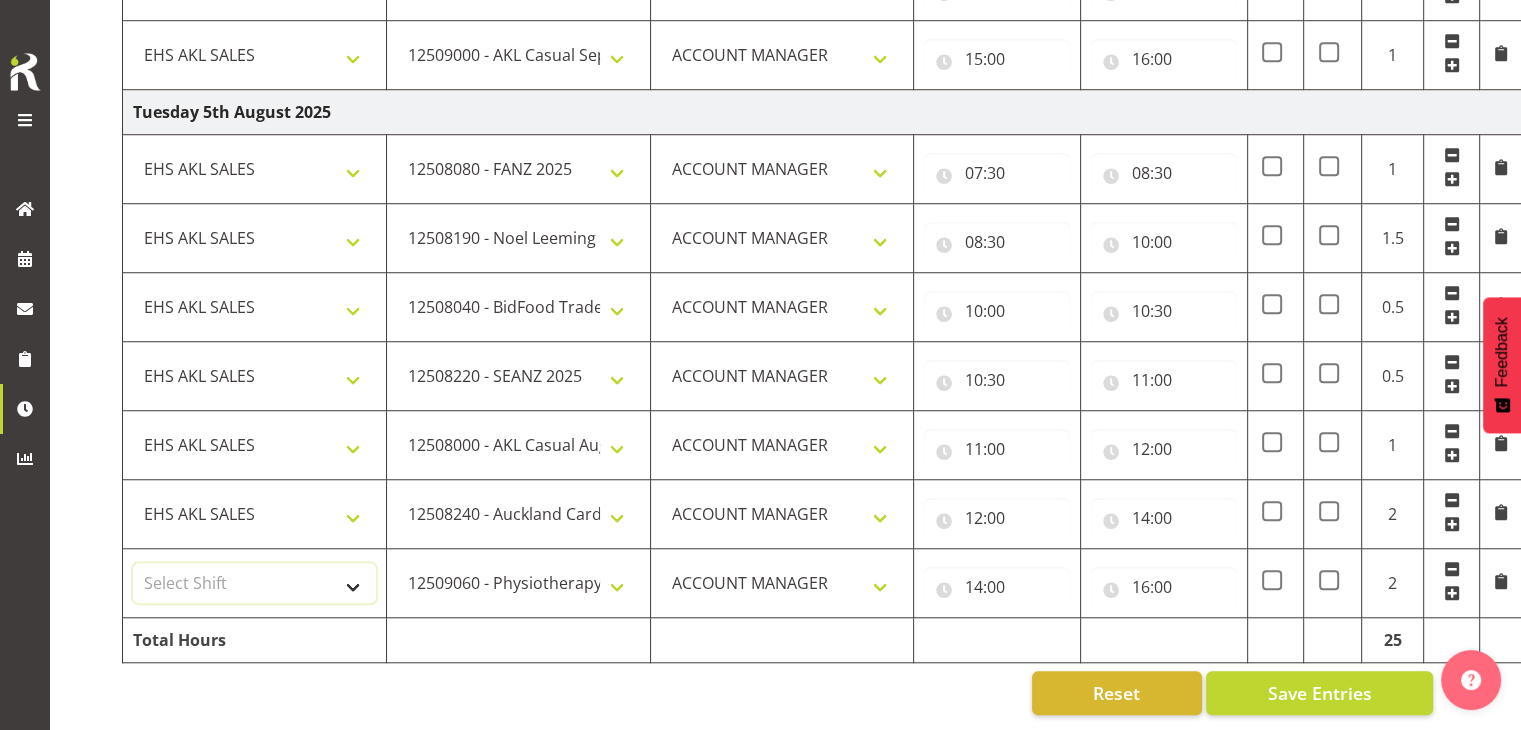 click on "Select Shift  EHS AKL SALES" at bounding box center [254, 583] 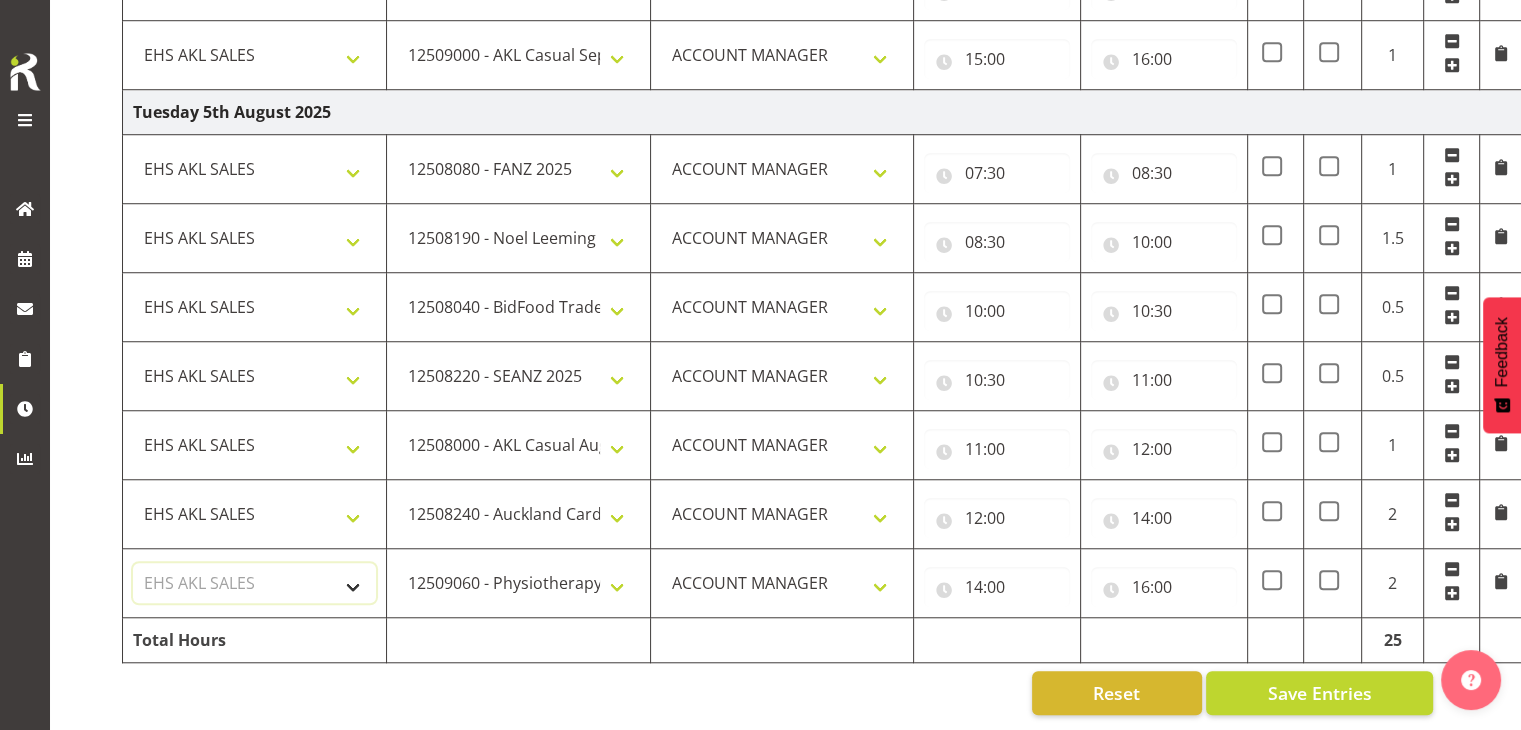 click on "Select Shift  EHS AKL SALES" at bounding box center (254, 583) 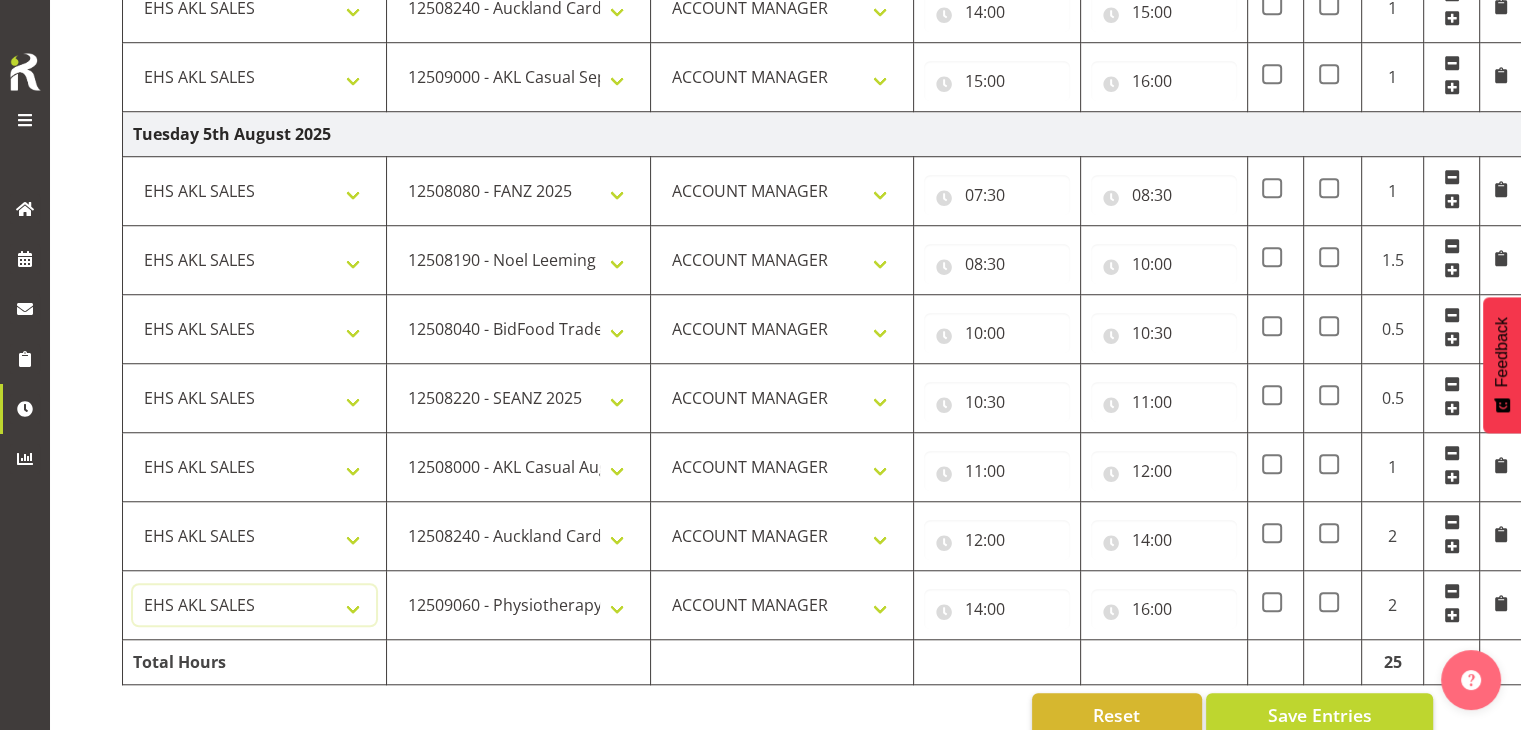 scroll, scrollTop: 1540, scrollLeft: 0, axis: vertical 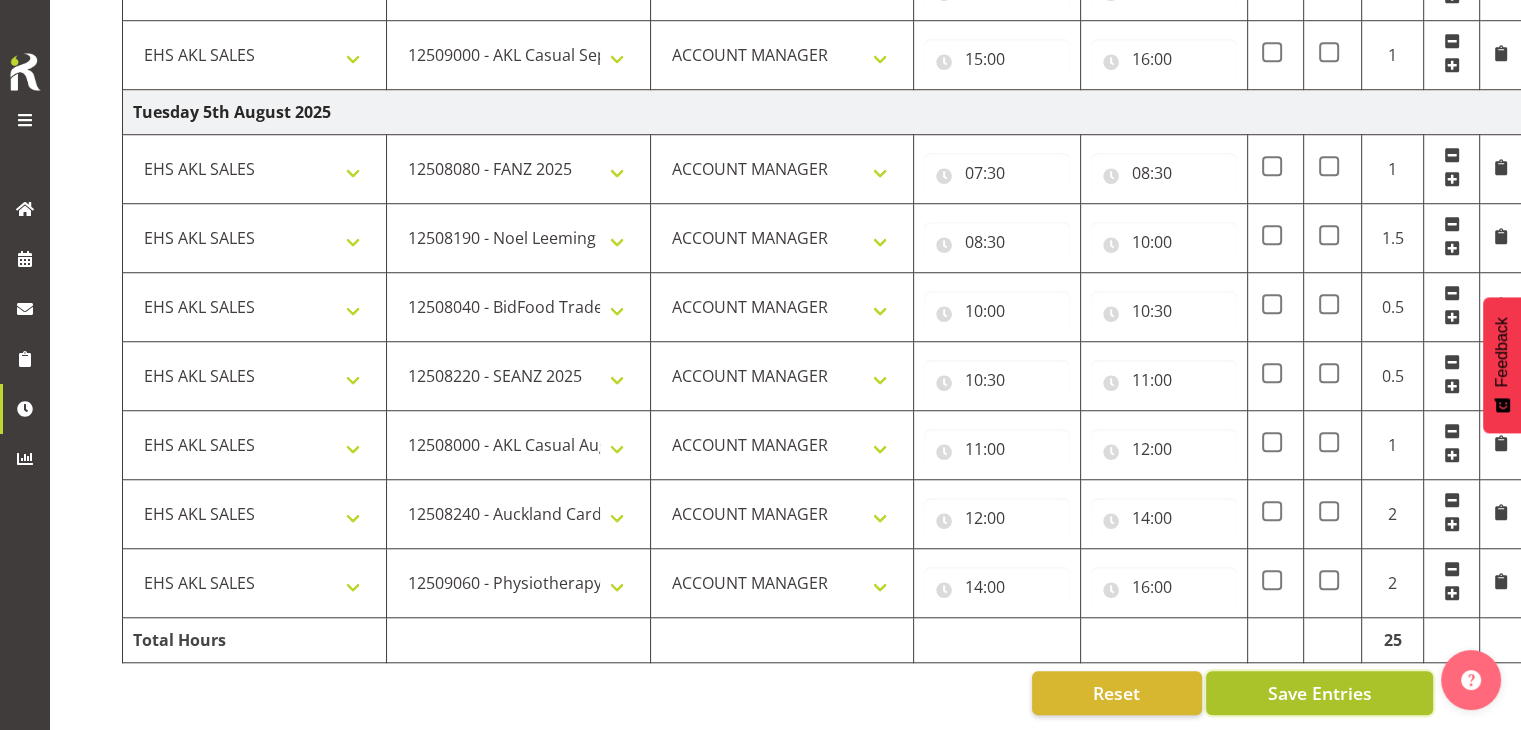 click on "Save
Entries" at bounding box center [1319, 693] 